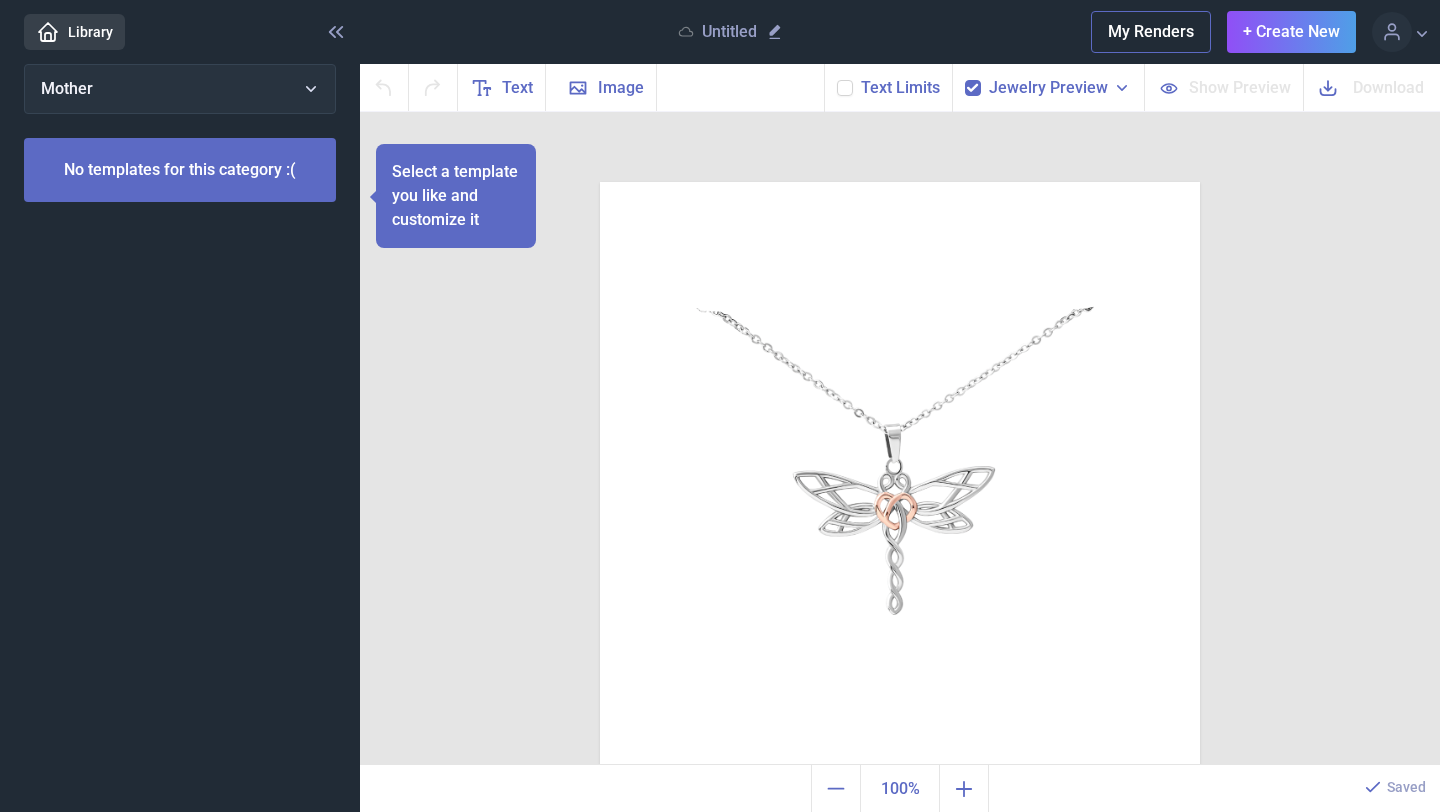 scroll, scrollTop: 0, scrollLeft: 0, axis: both 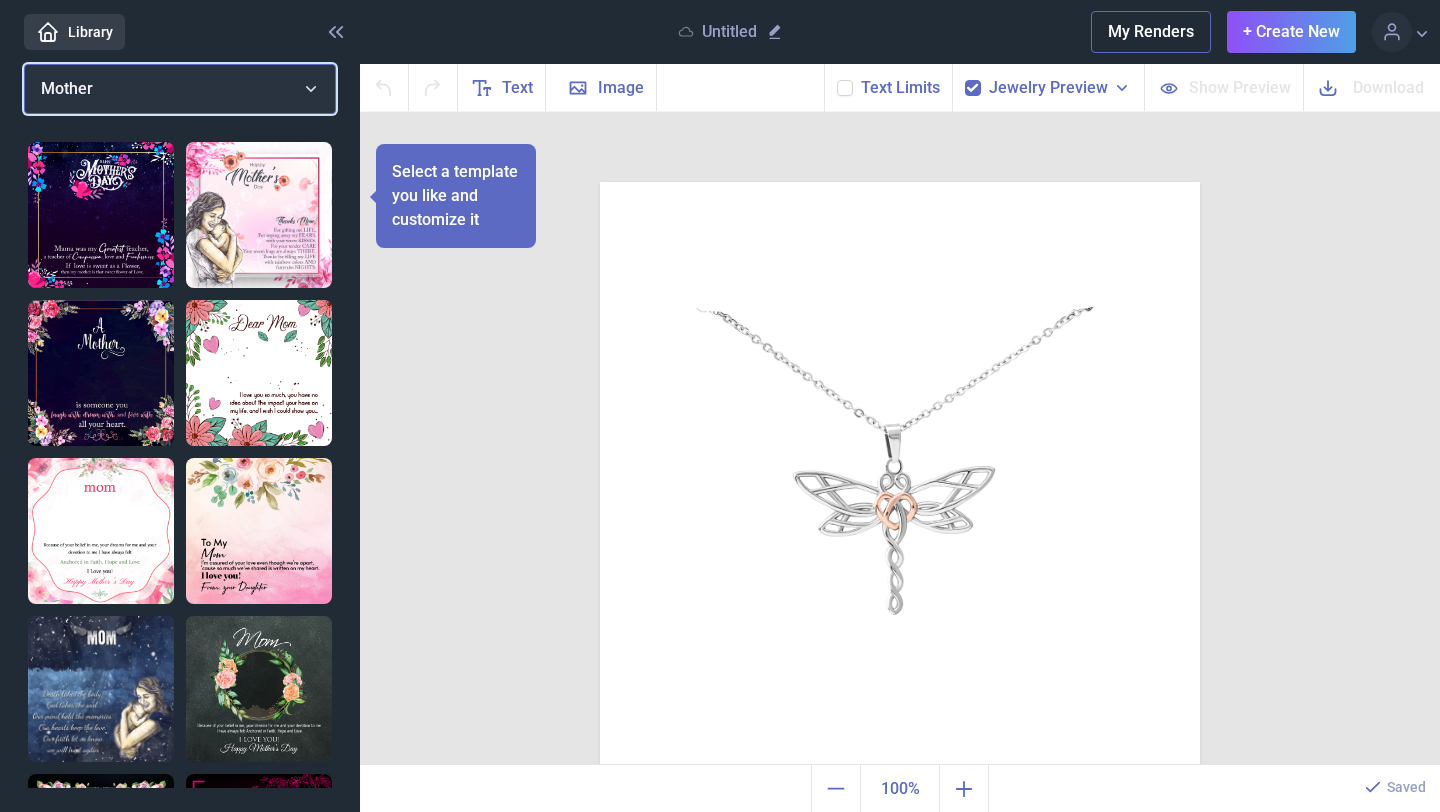 click on "Mother" at bounding box center (180, 89) 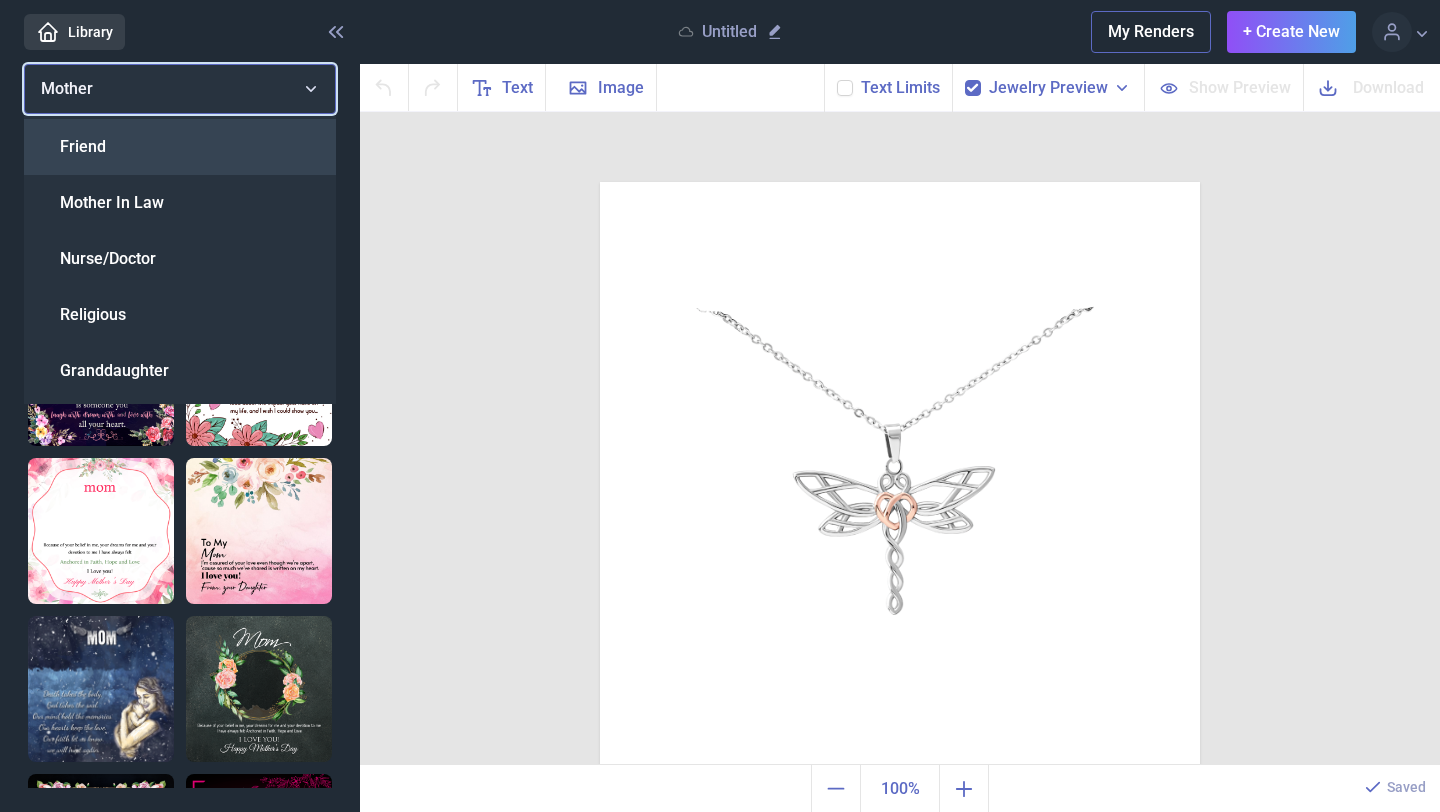 scroll, scrollTop: 153, scrollLeft: 0, axis: vertical 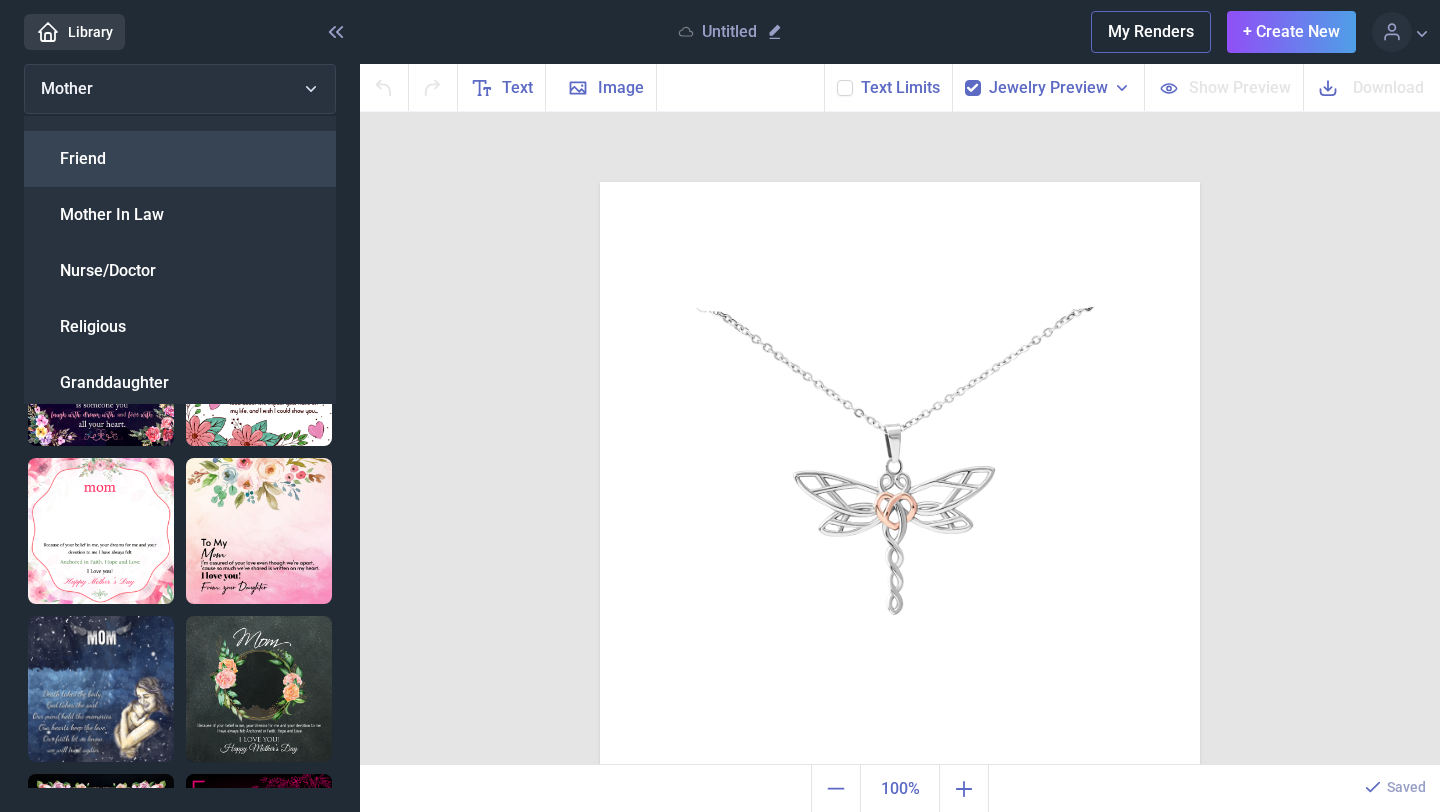 click on "Friend" at bounding box center [180, 159] 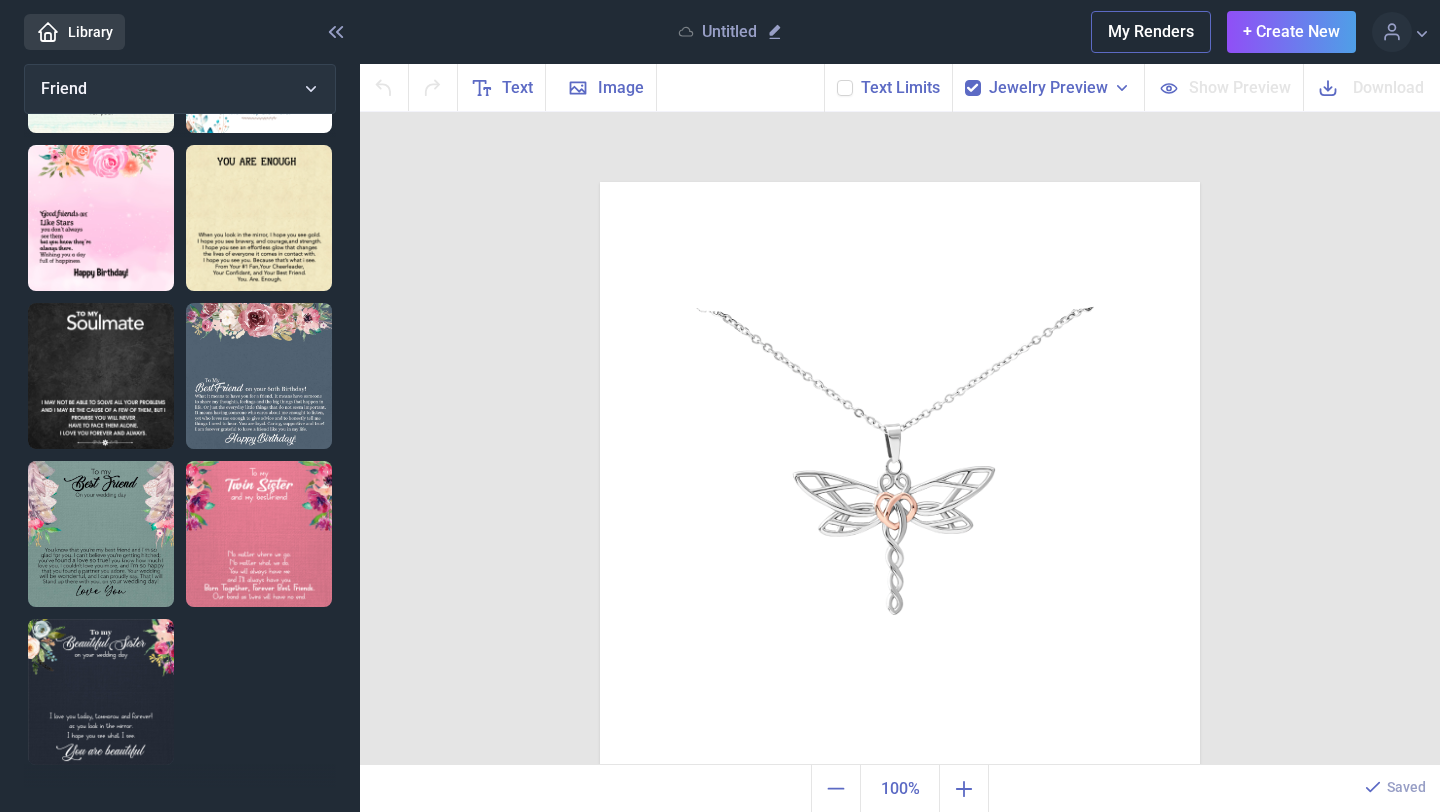 scroll, scrollTop: 476, scrollLeft: 0, axis: vertical 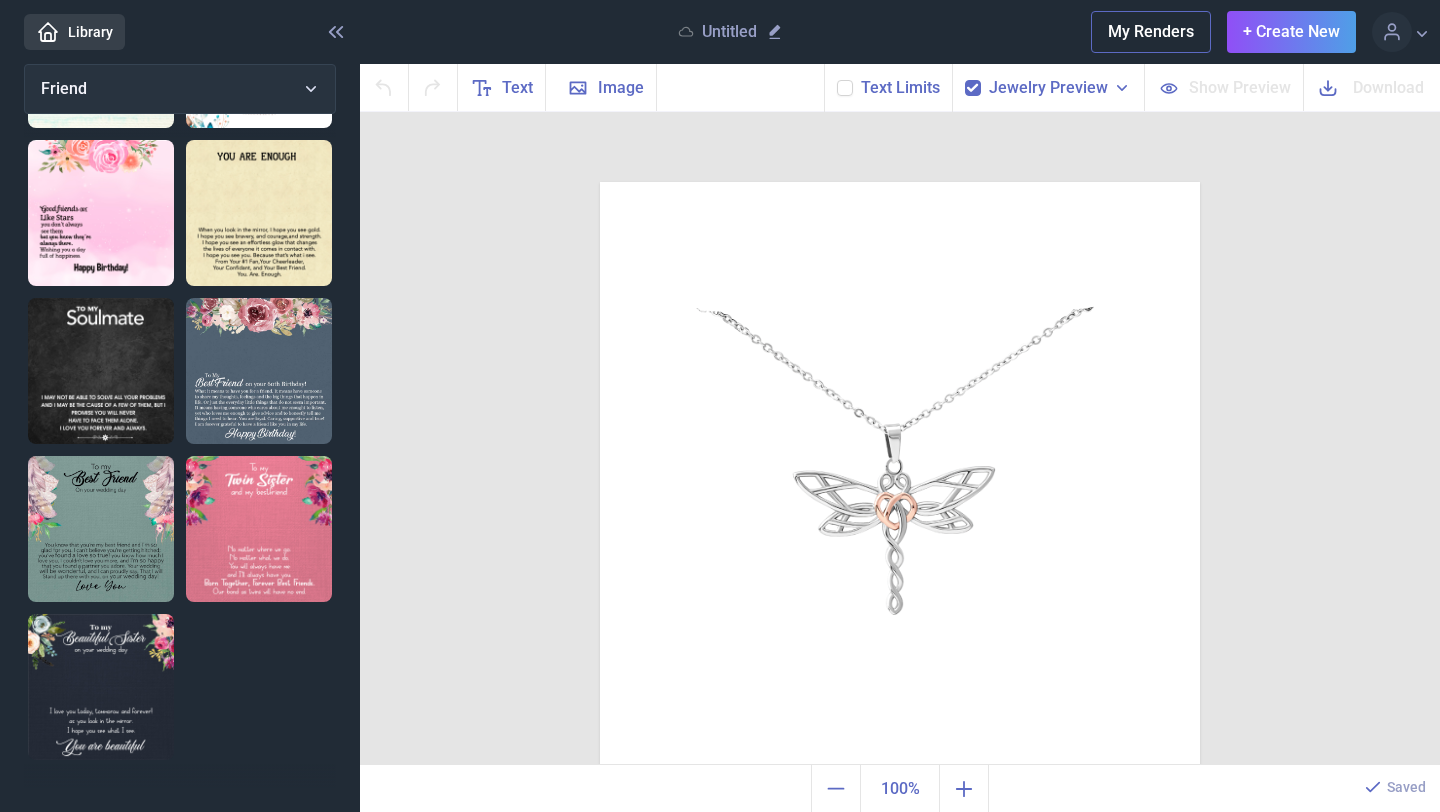click at bounding box center (101, 687) 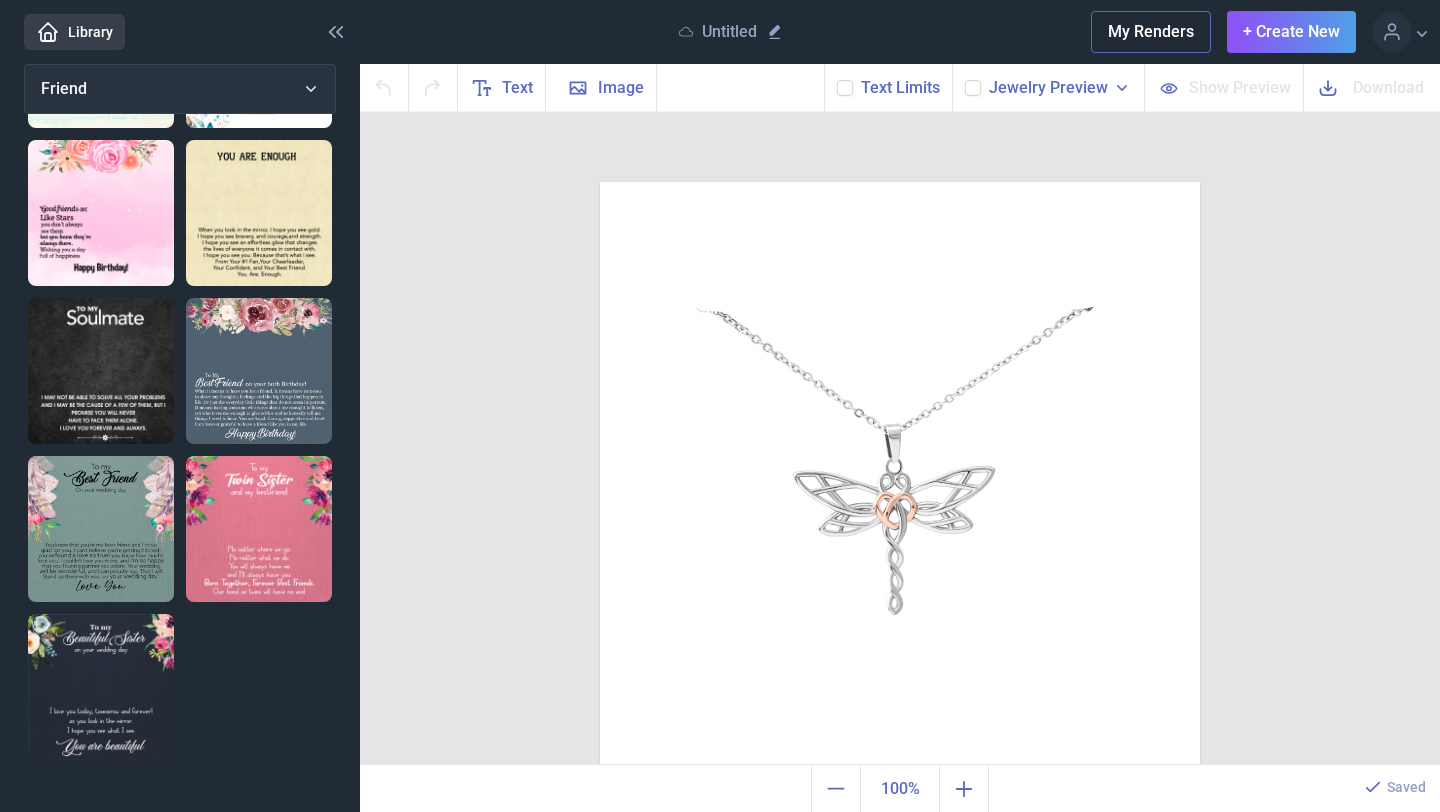 checkbox on "false" 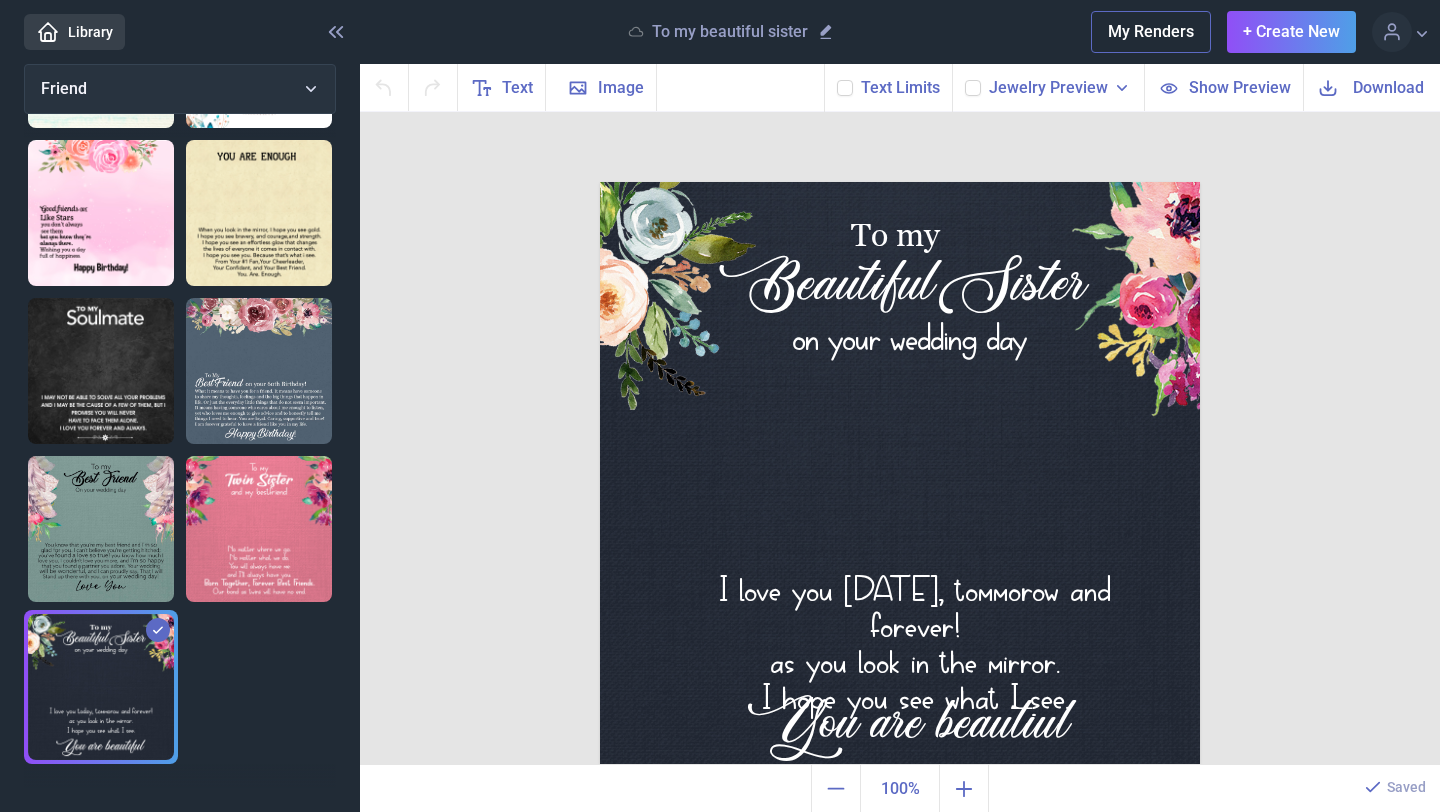 click at bounding box center (101, 529) 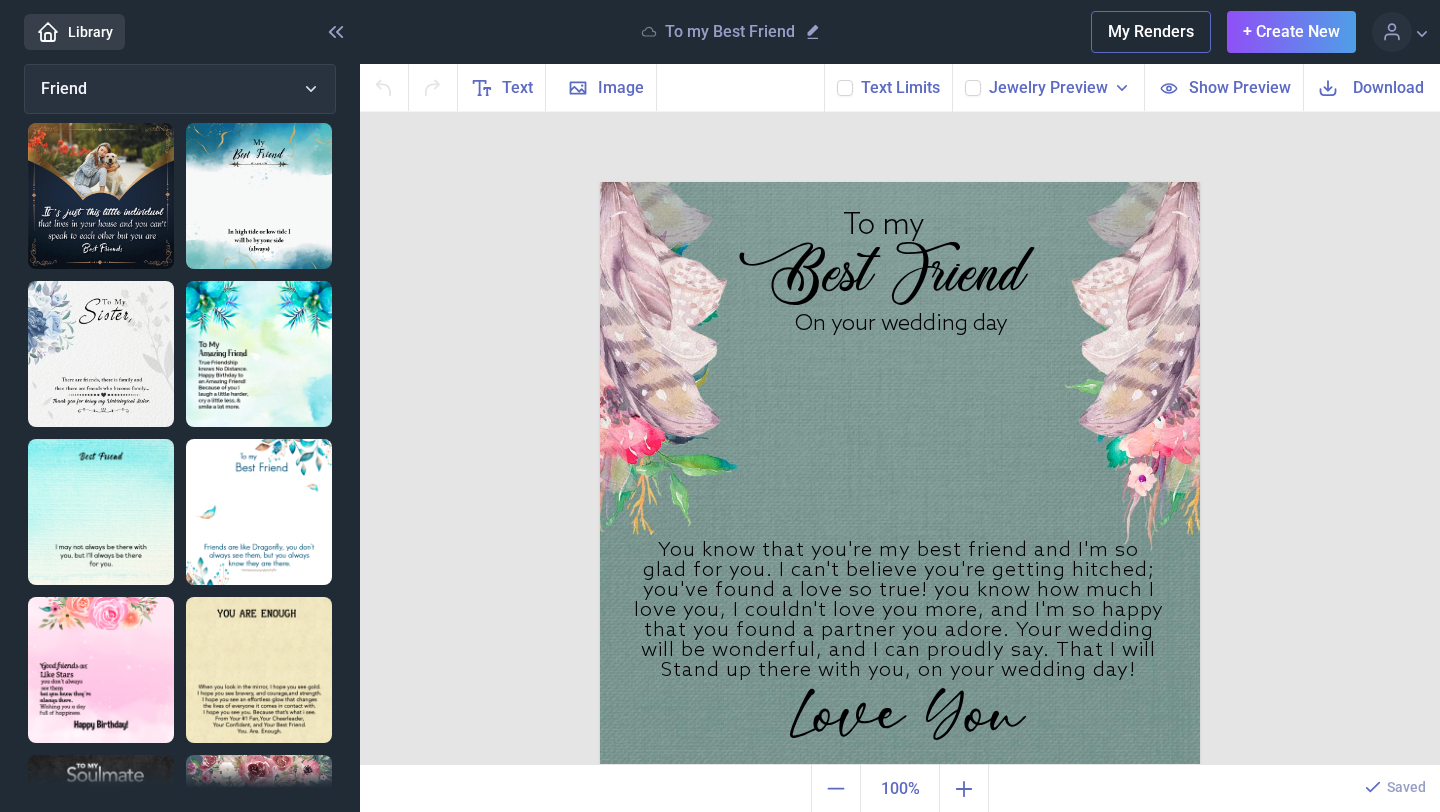 scroll, scrollTop: 0, scrollLeft: 0, axis: both 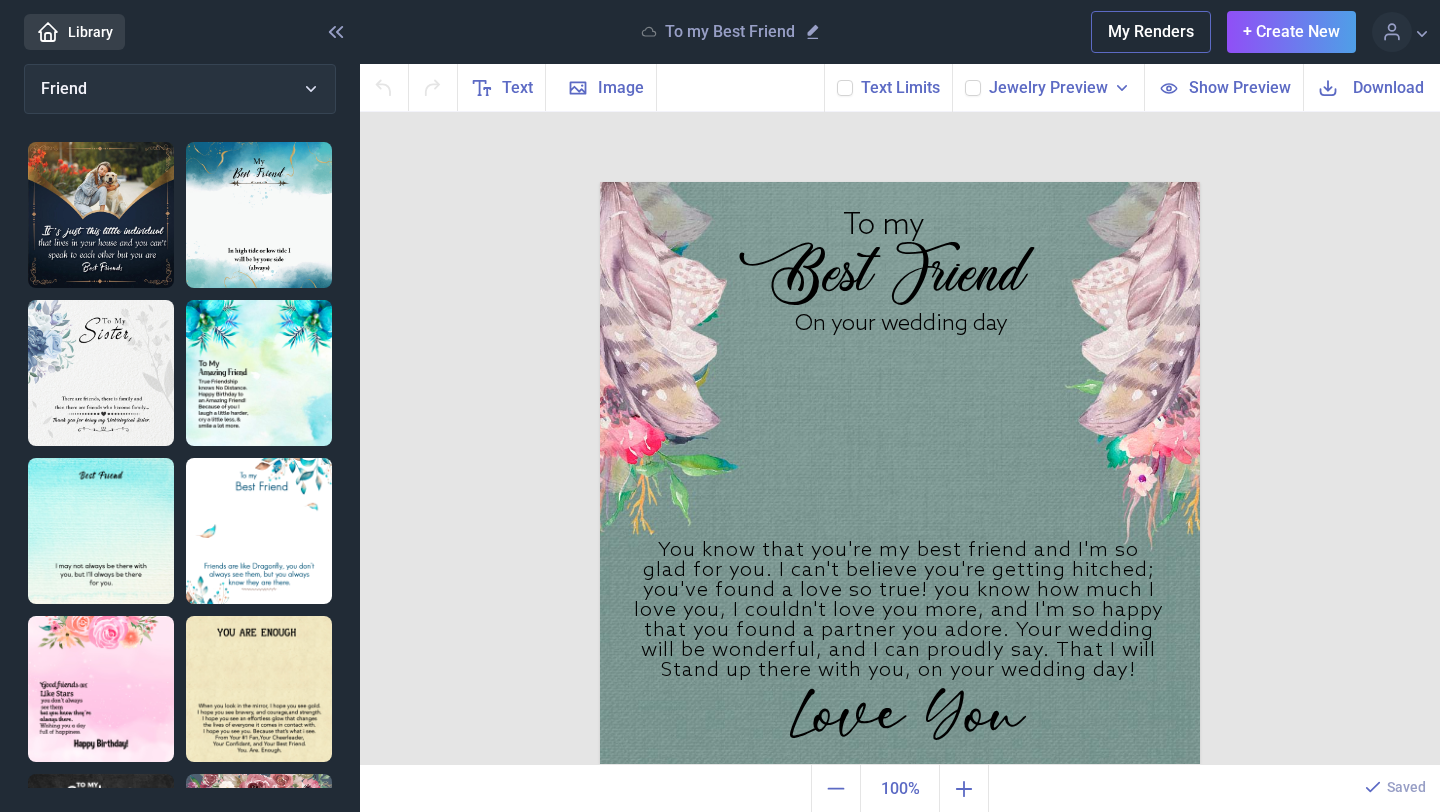click at bounding box center (101, 215) 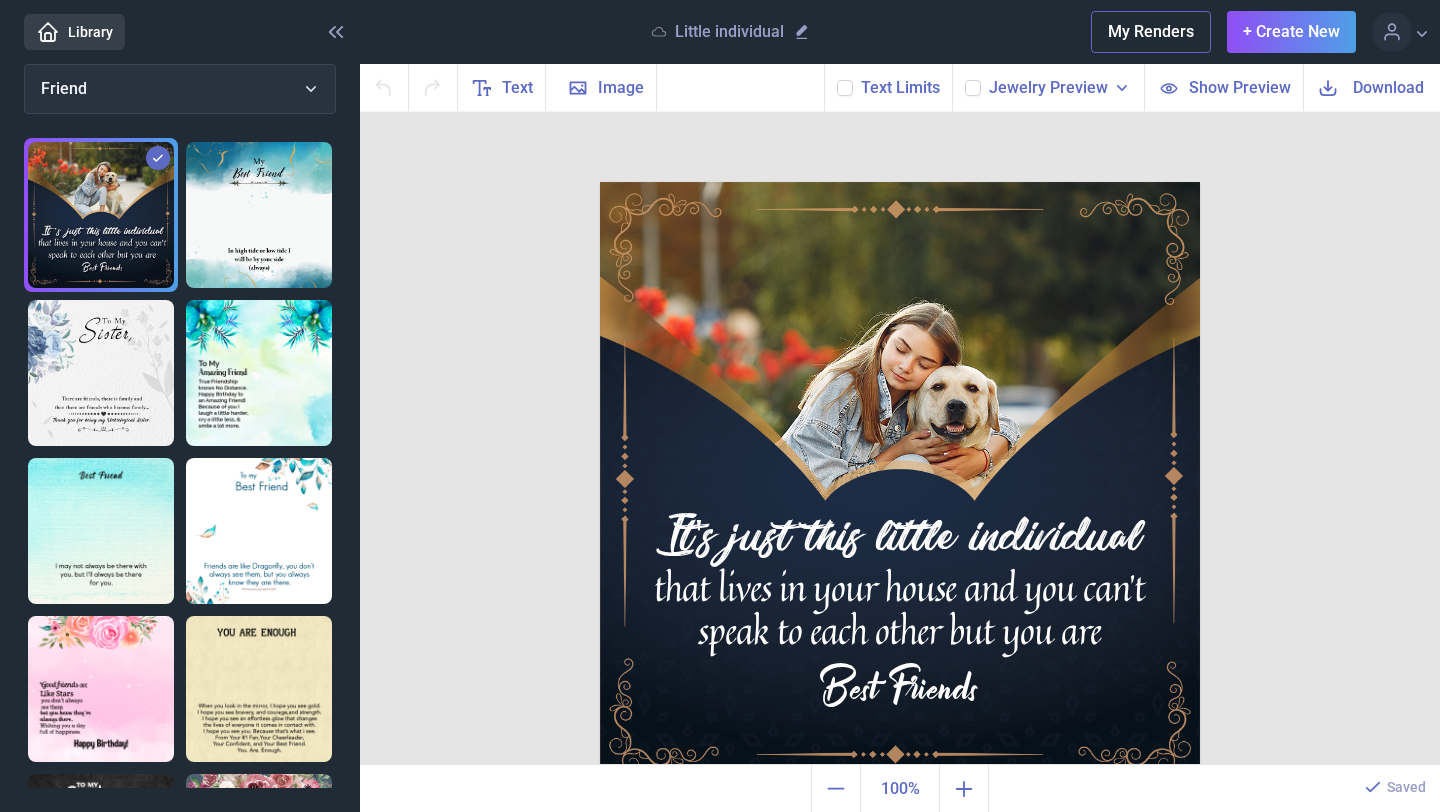 click at bounding box center (259, 531) 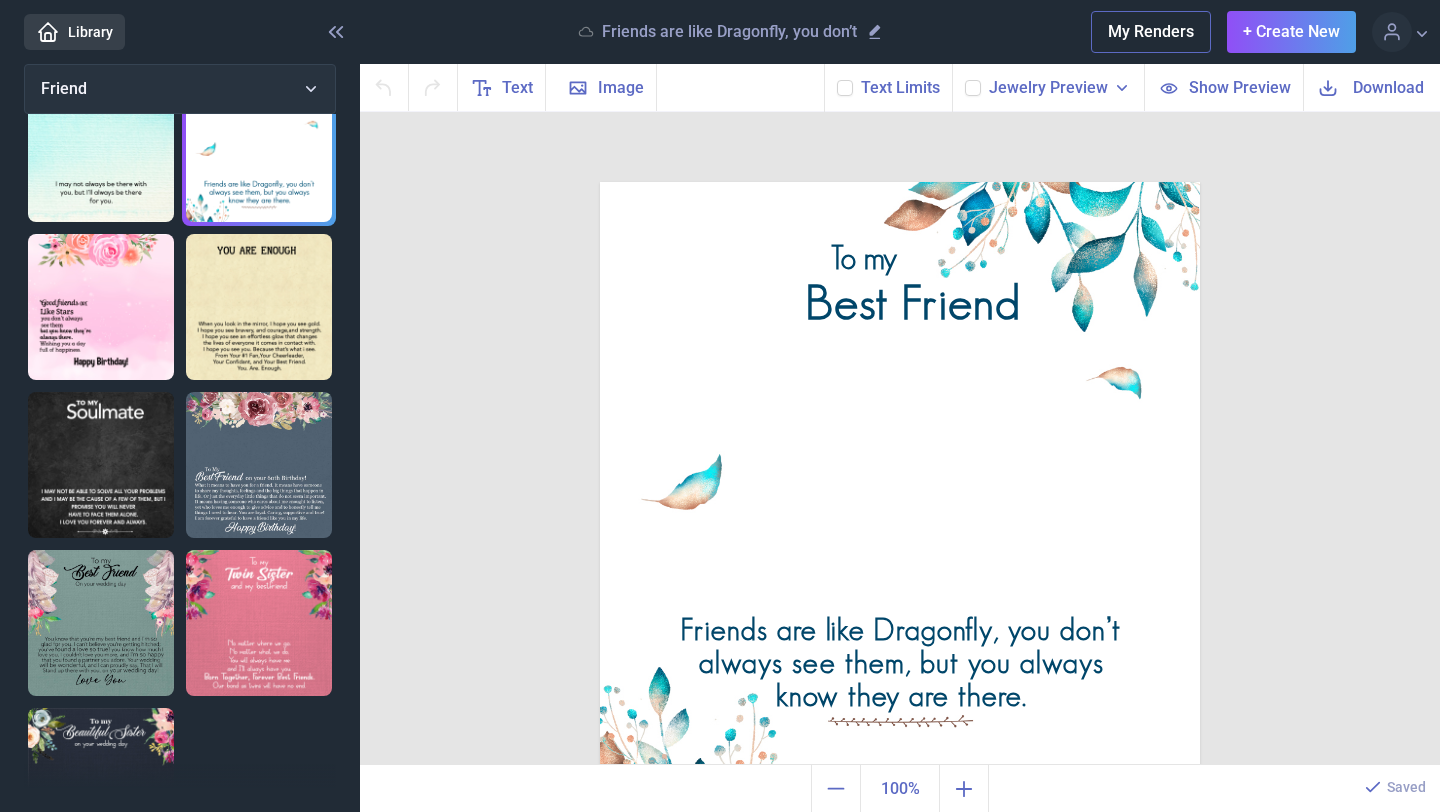 scroll, scrollTop: 387, scrollLeft: 0, axis: vertical 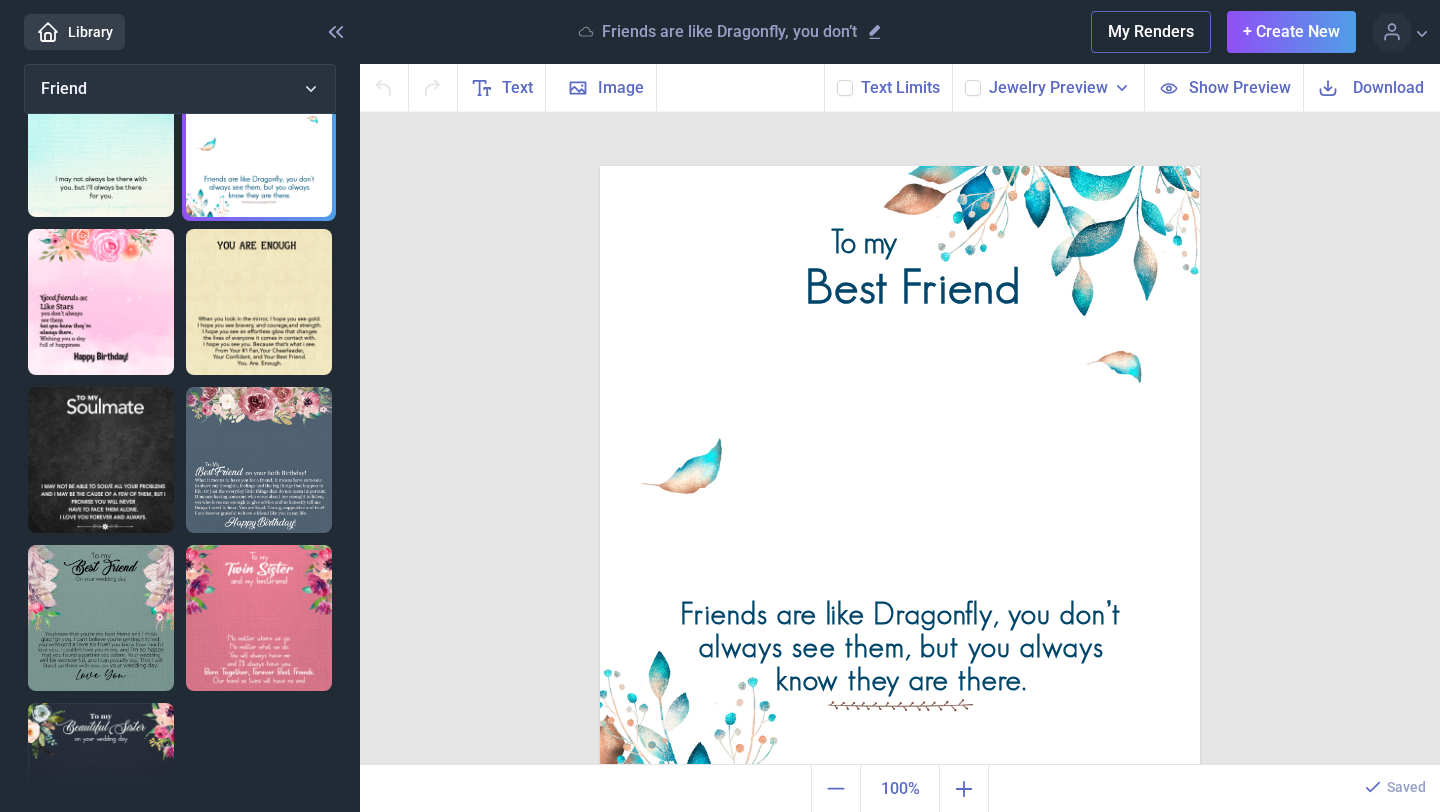 click at bounding box center [259, 460] 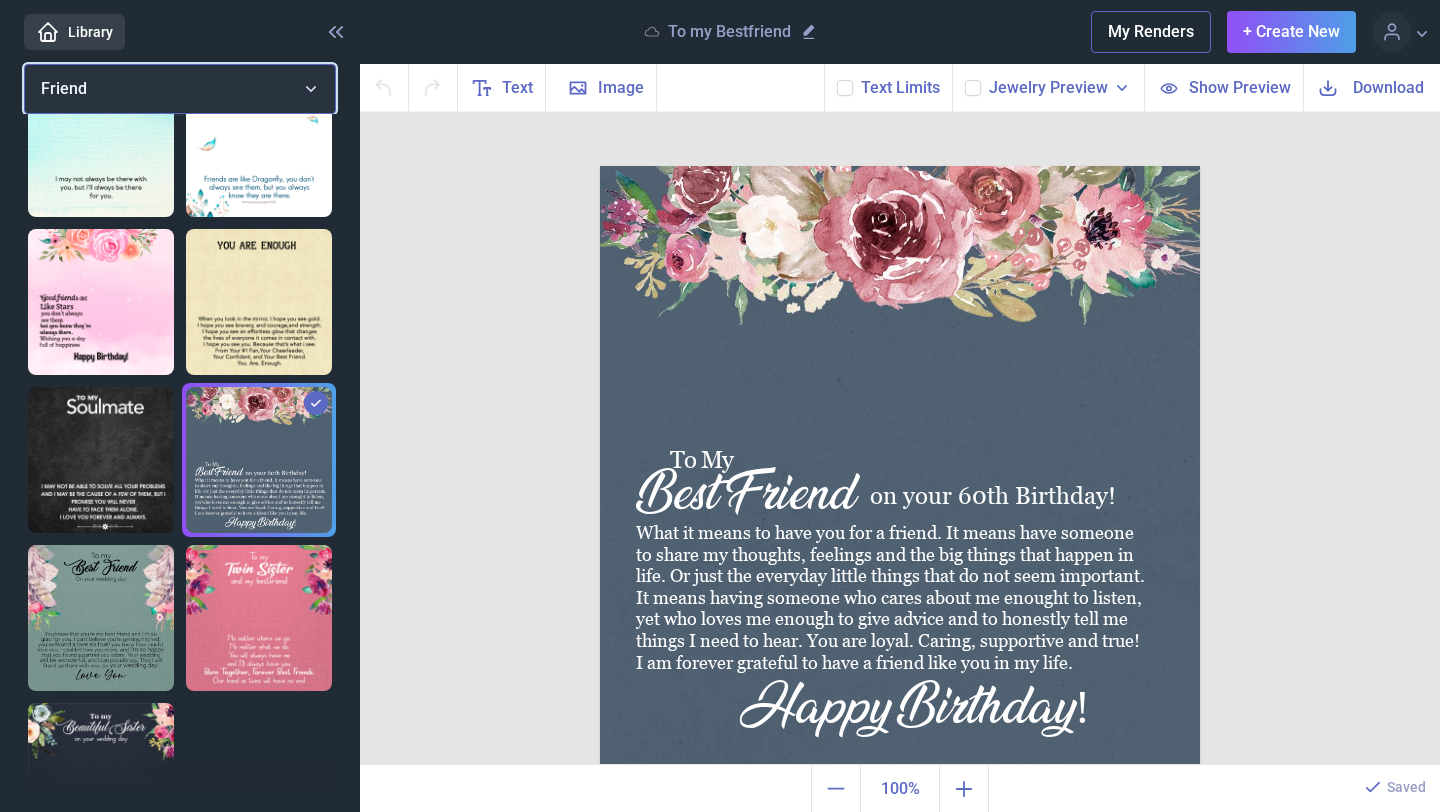 click on "Friend" at bounding box center [180, 89] 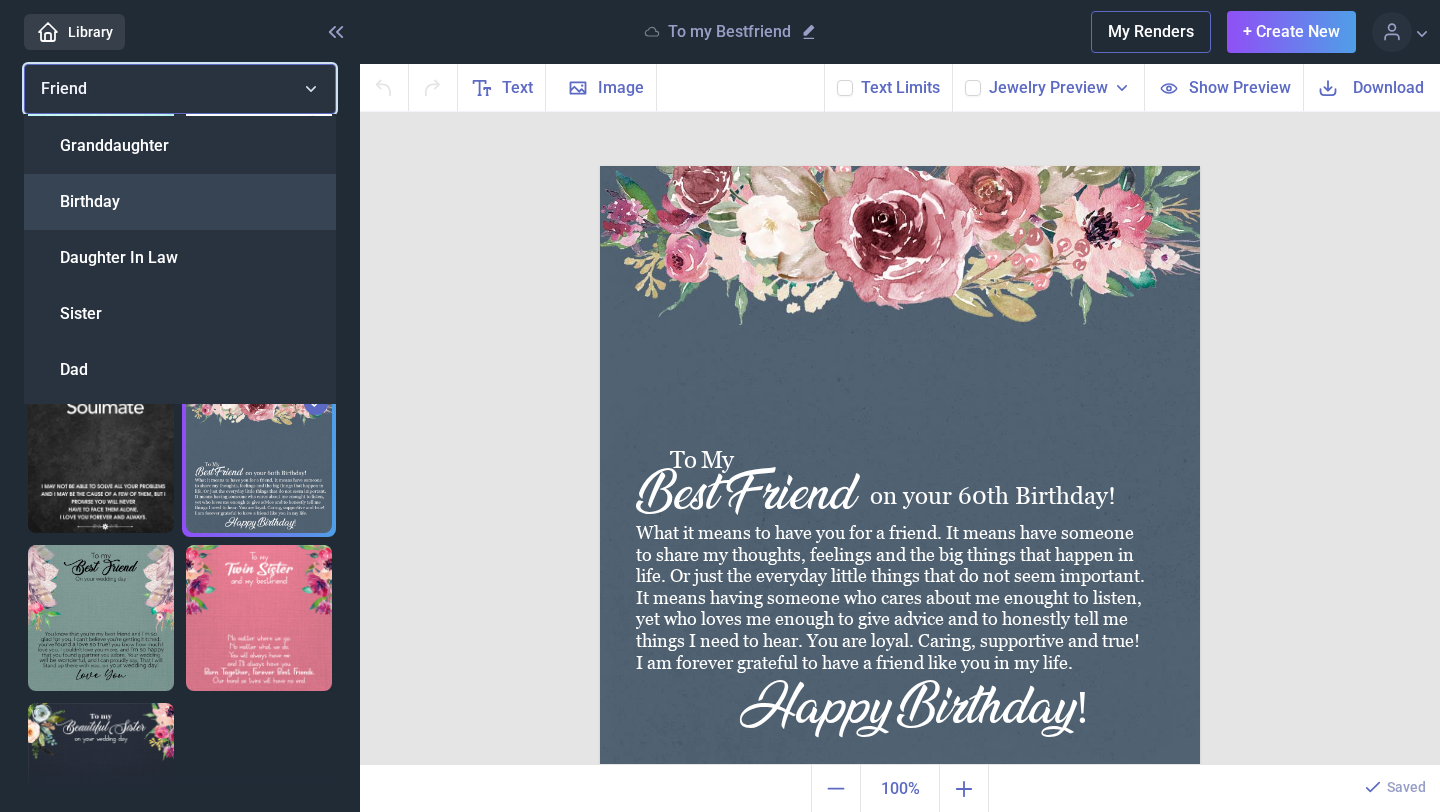 scroll, scrollTop: 391, scrollLeft: 0, axis: vertical 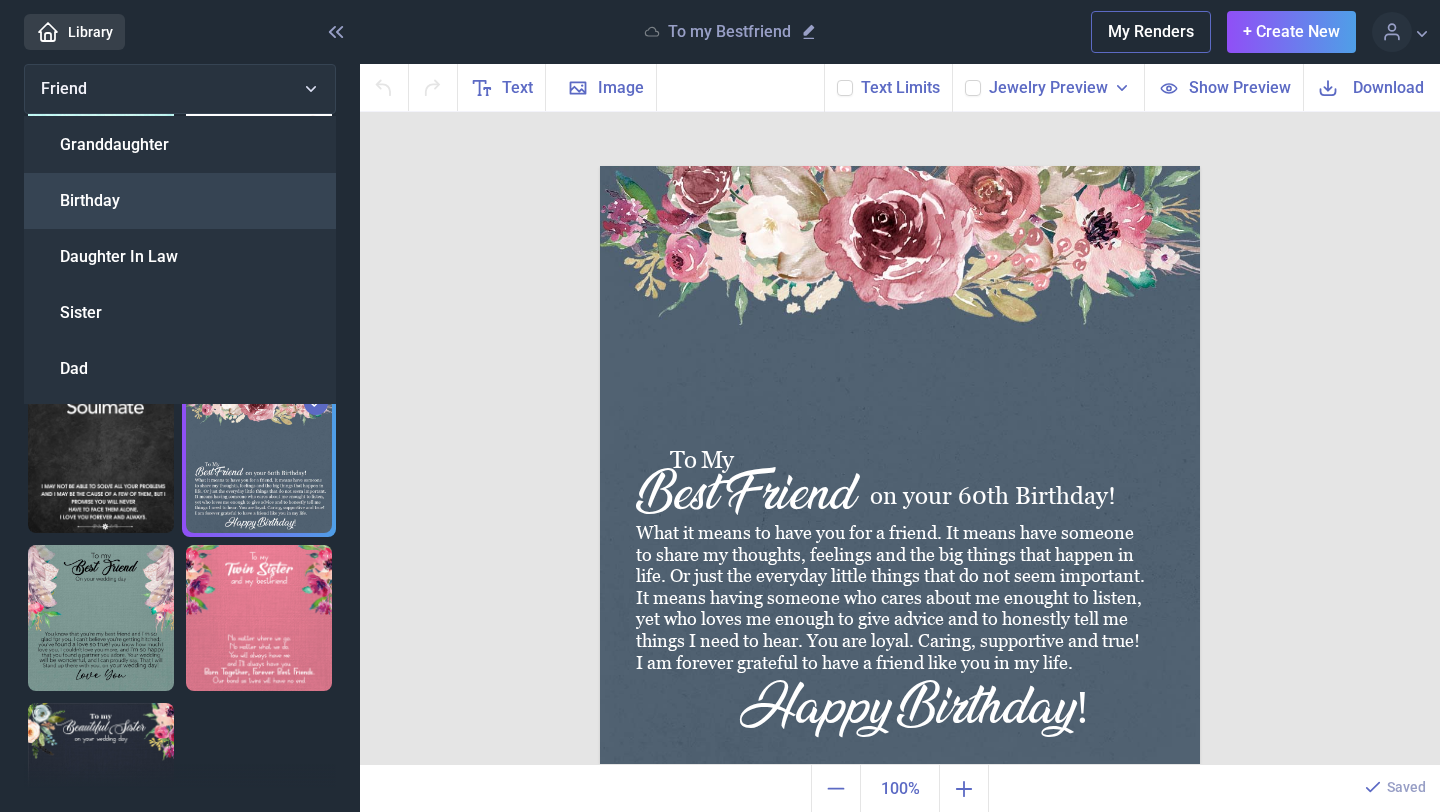 click on "Birthday" at bounding box center (180, 201) 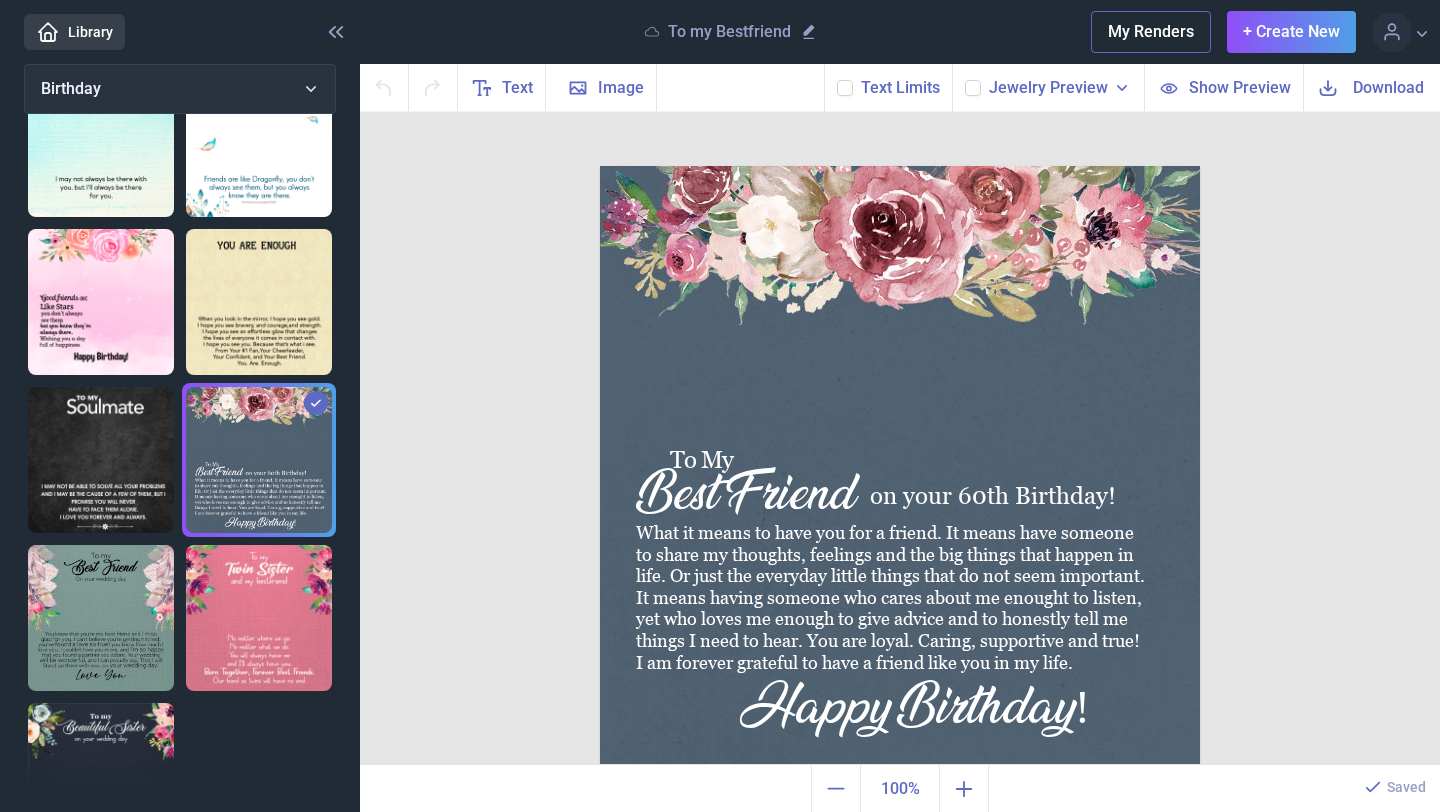 scroll, scrollTop: 0, scrollLeft: 0, axis: both 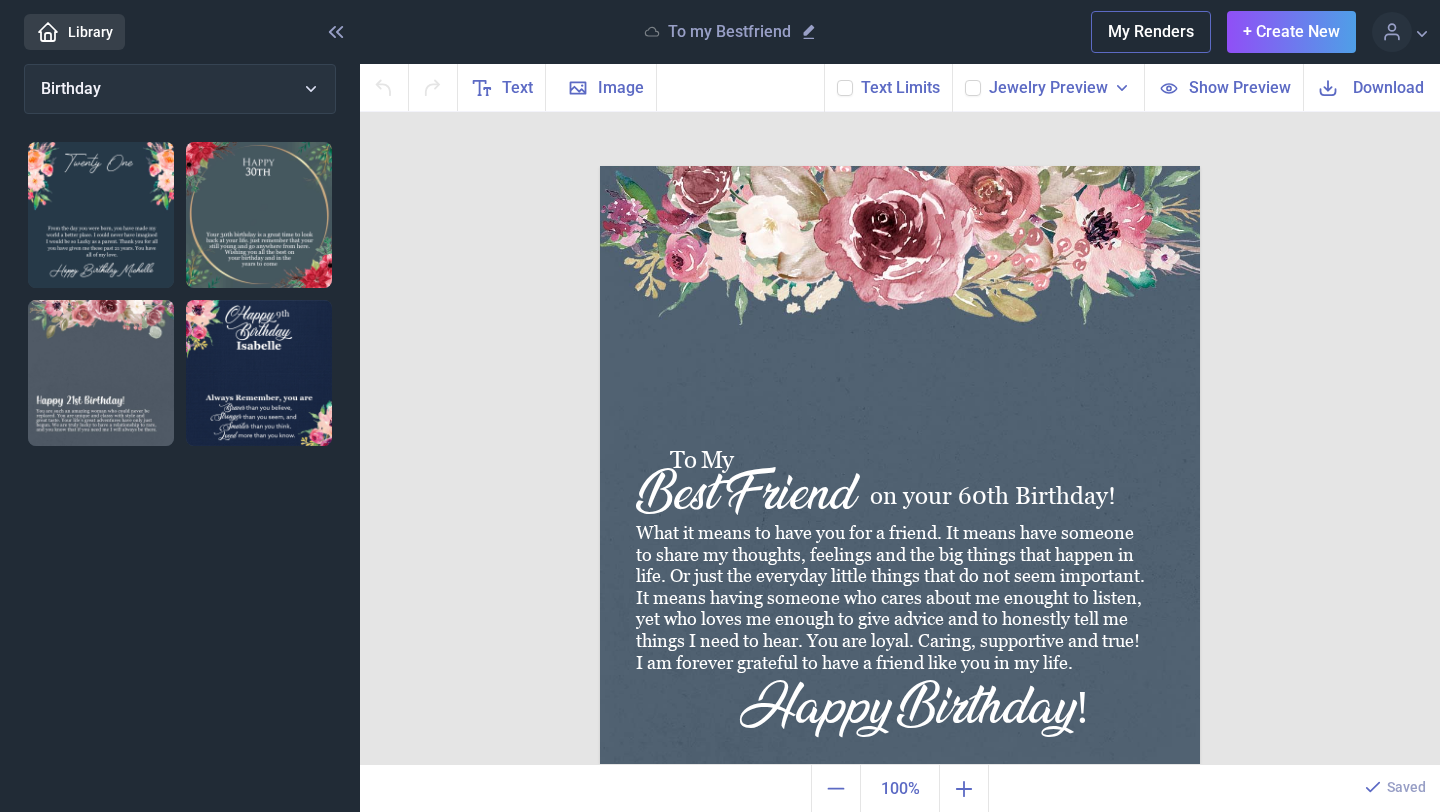 click at bounding box center [101, 373] 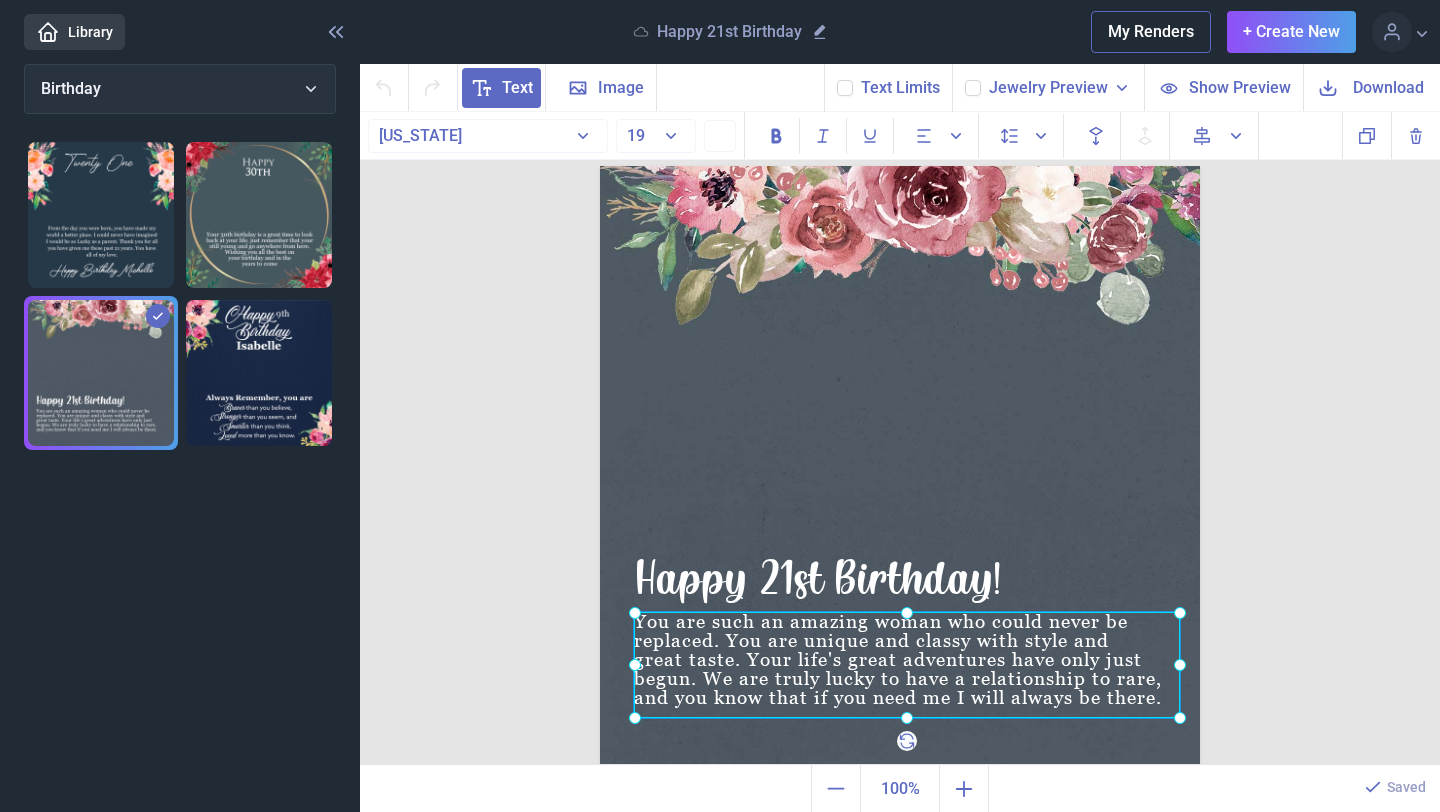 click on "You are such an amazing woman who could never be replaced. You are unique and classy with style and great taste. Your life's great adventures have only just begun. We are truly lucky to have a relationship to rare, and you know that if you need me I will always be there." at bounding box center (600, 166) 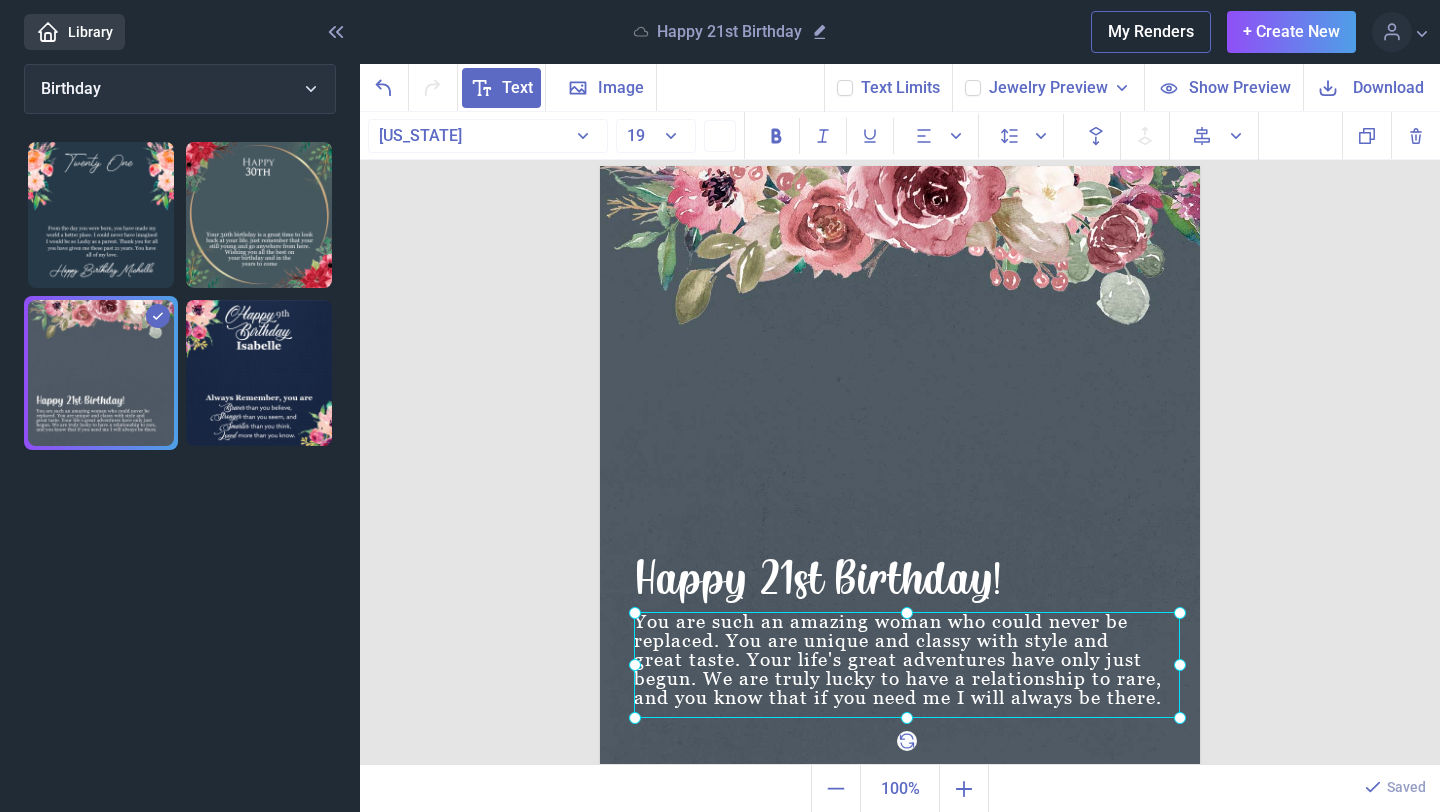 click at bounding box center [907, 665] 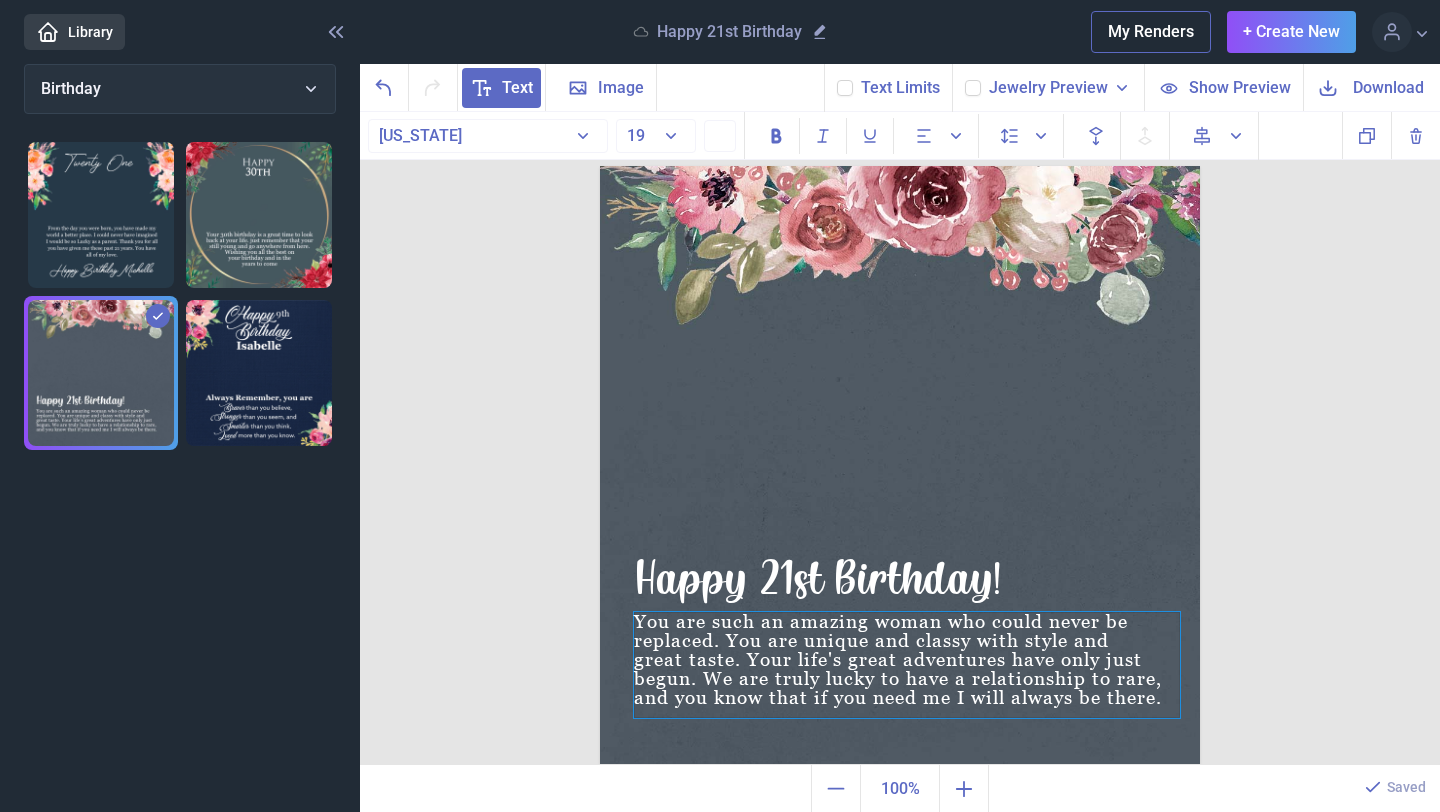 click on "You are such an amazing woman who could never be replaced. You are unique and classy with style and great taste. Your life's great adventures have only just begun. We are truly lucky to have a relationship to rare, and you know that if you need me I will always be there." at bounding box center (907, 665) 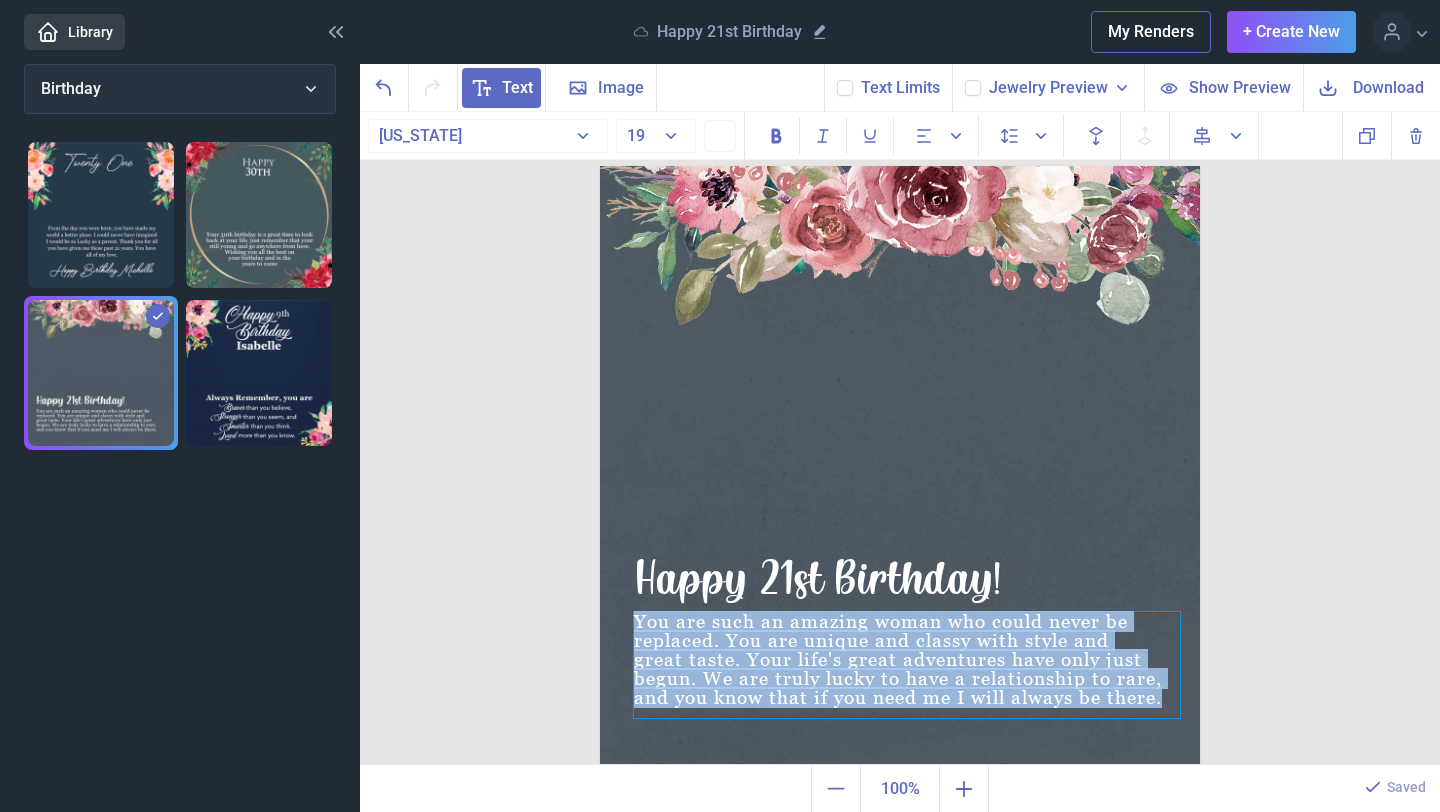 type 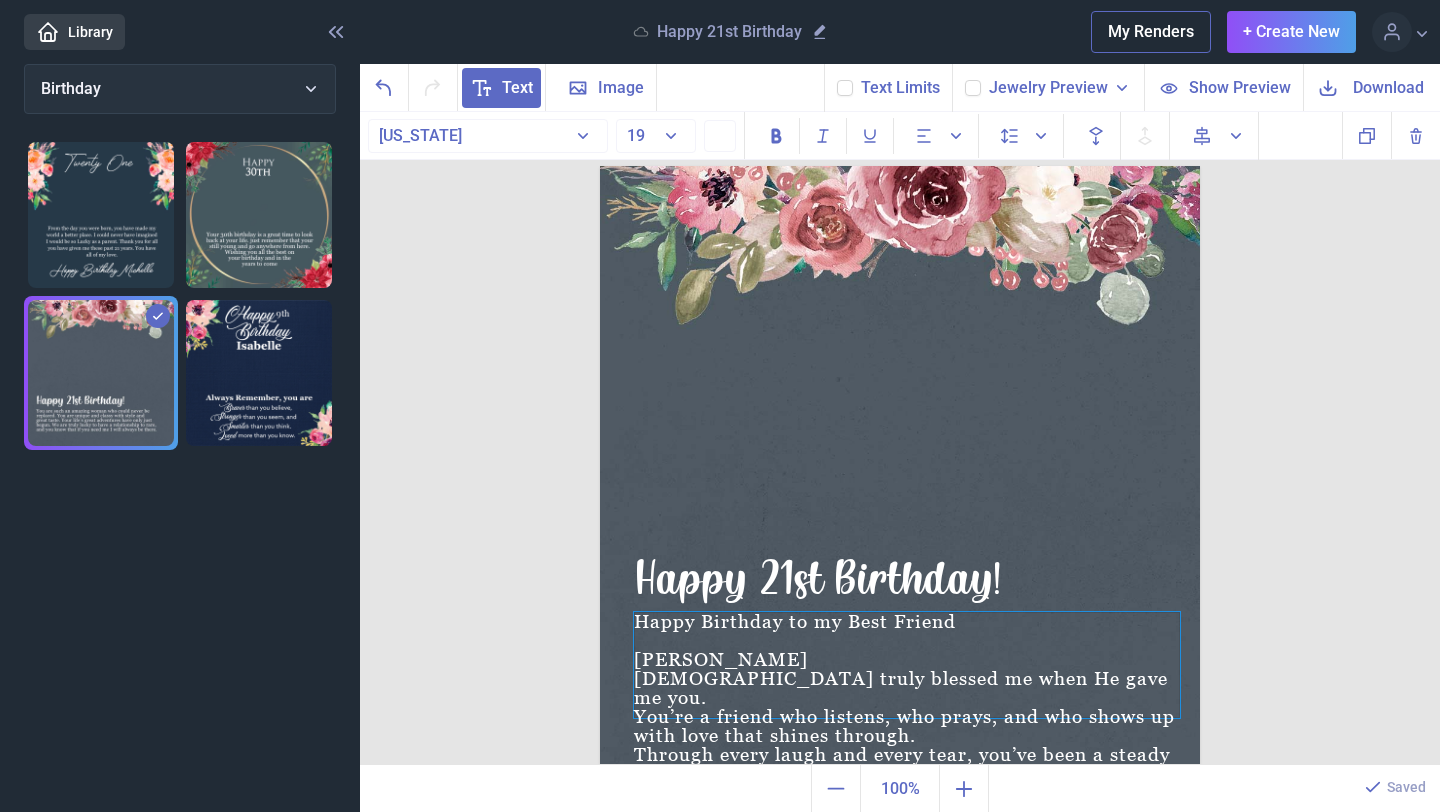 click on "[PERSON_NAME]" at bounding box center [907, 659] 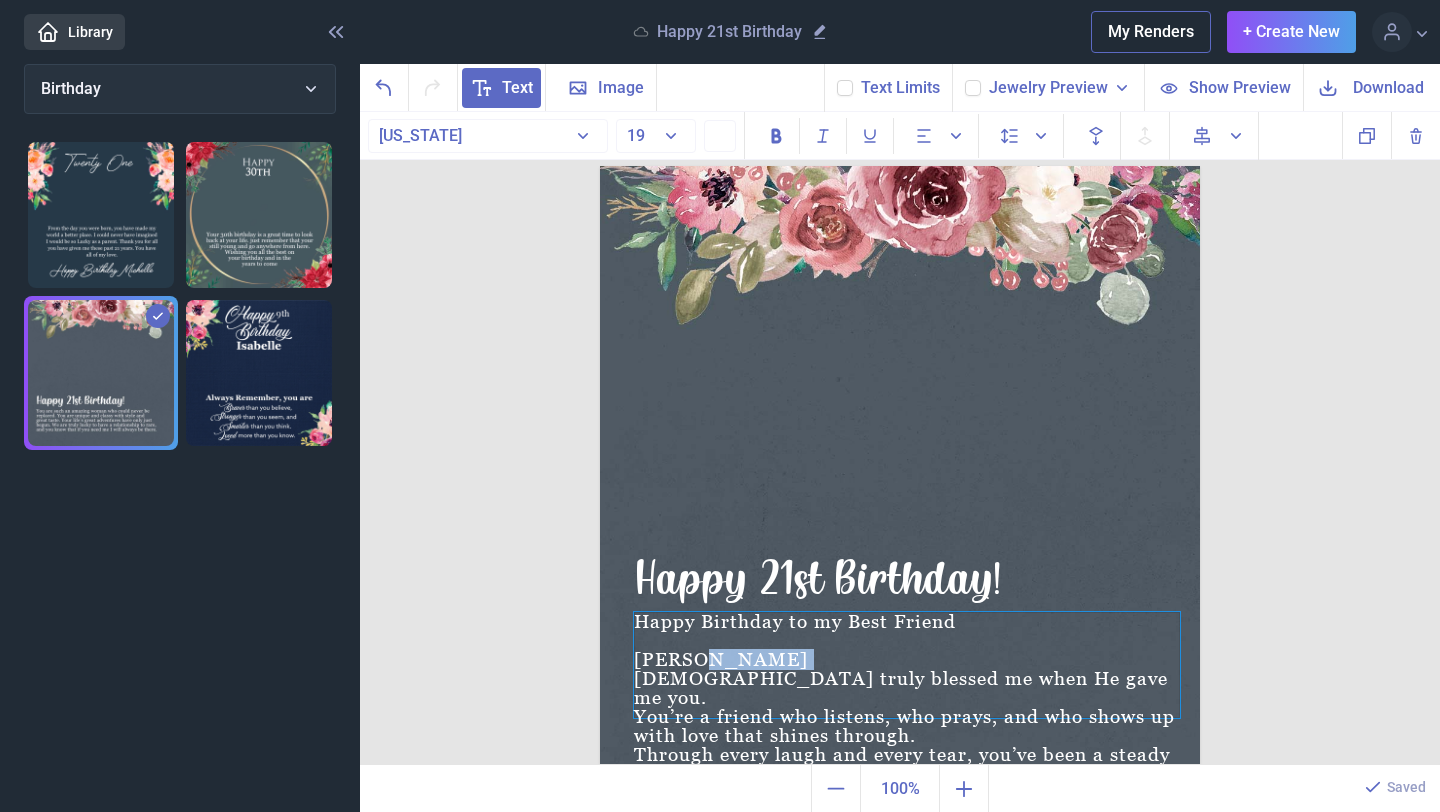 click on "[PERSON_NAME]" at bounding box center [907, 659] 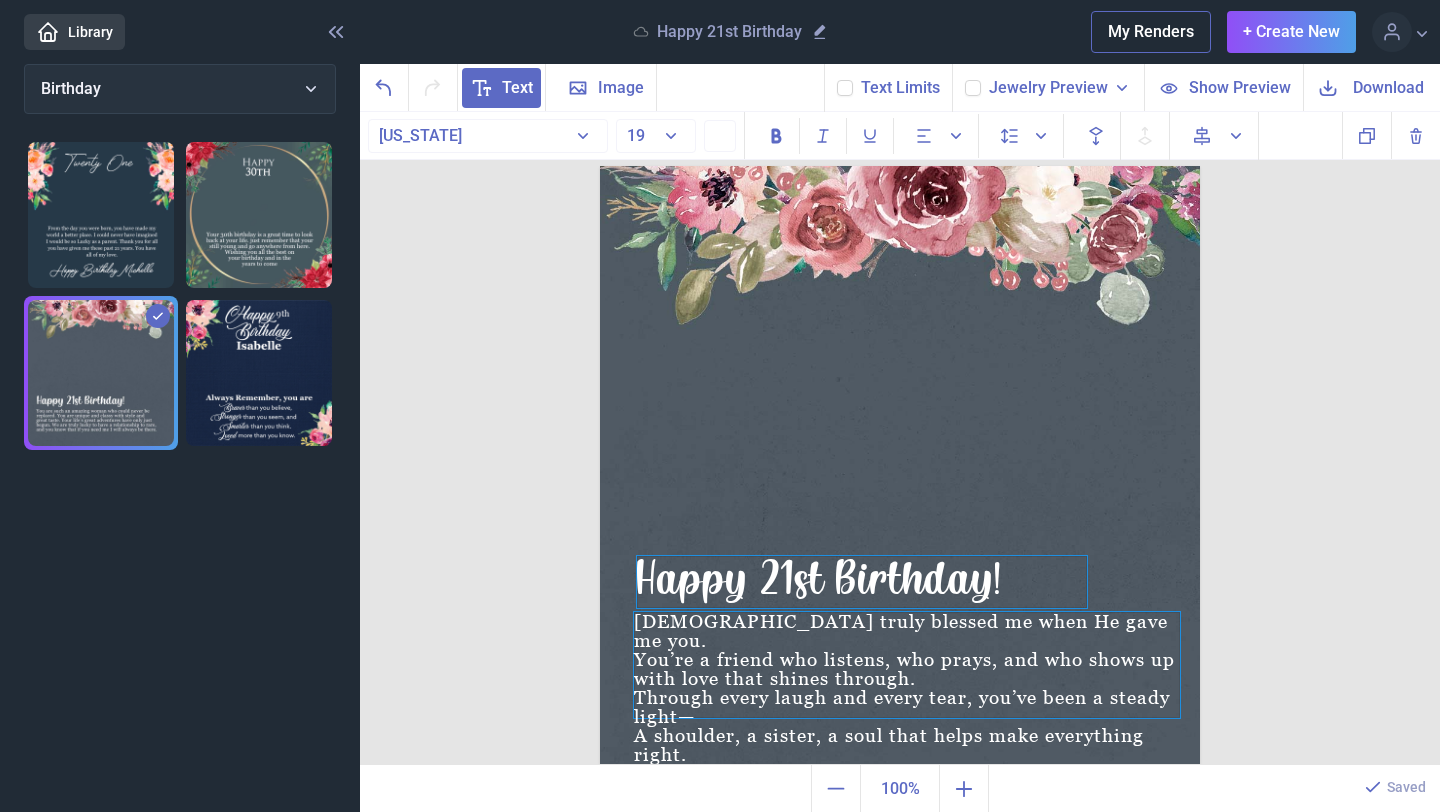 click on "Happy 21st Birthday!" at bounding box center [900, 166] 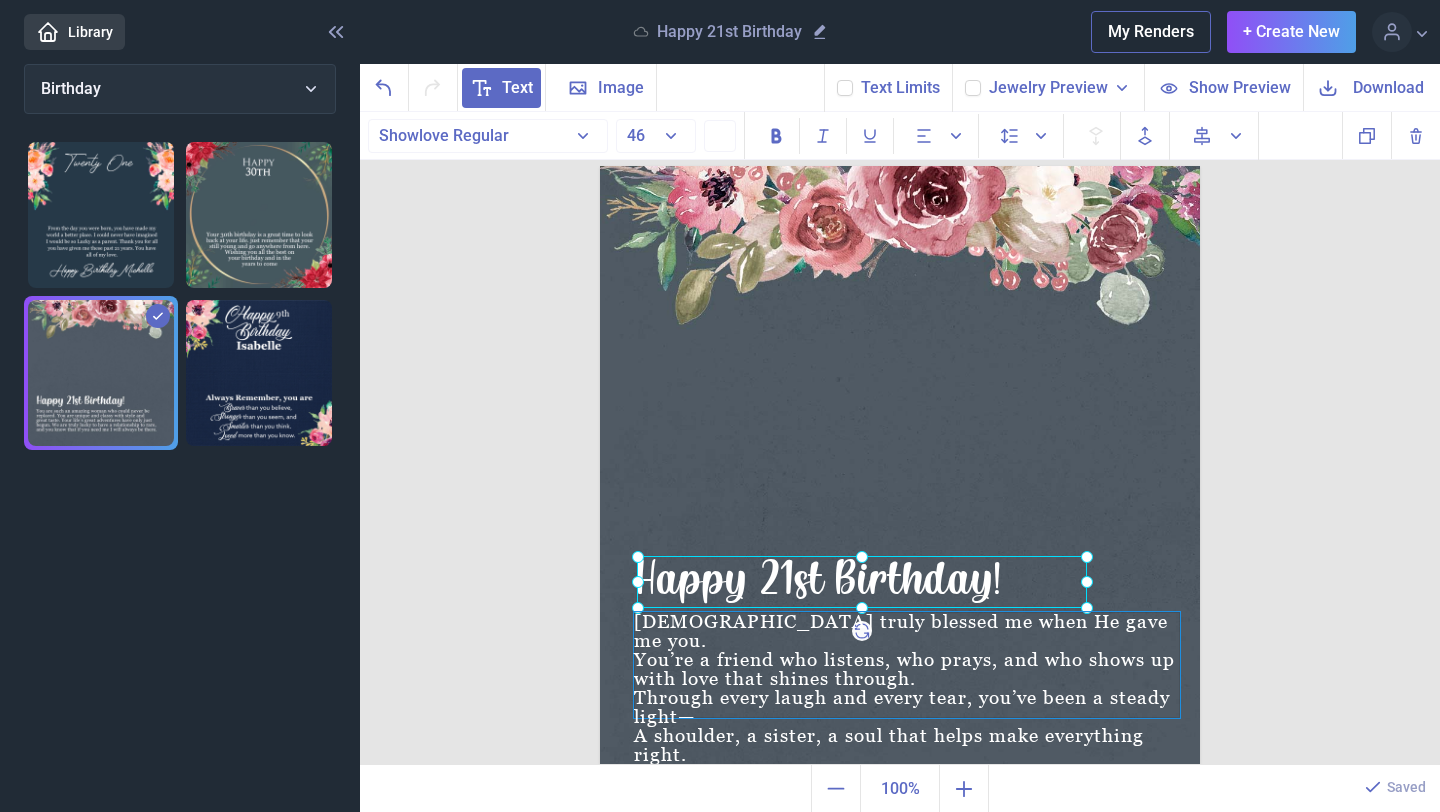 click at bounding box center (862, 582) 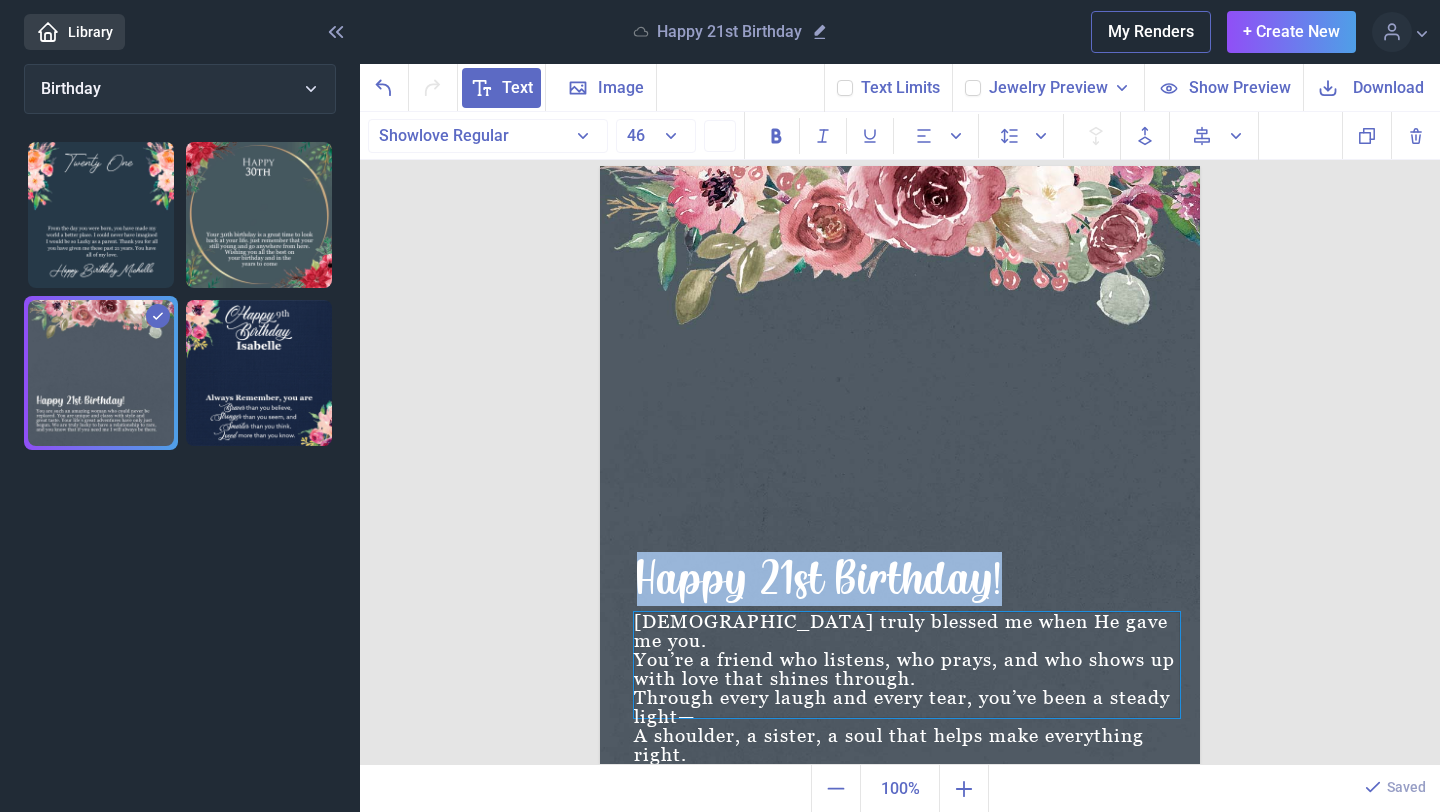click on "Happy 21st Birthday!" at bounding box center [862, 582] 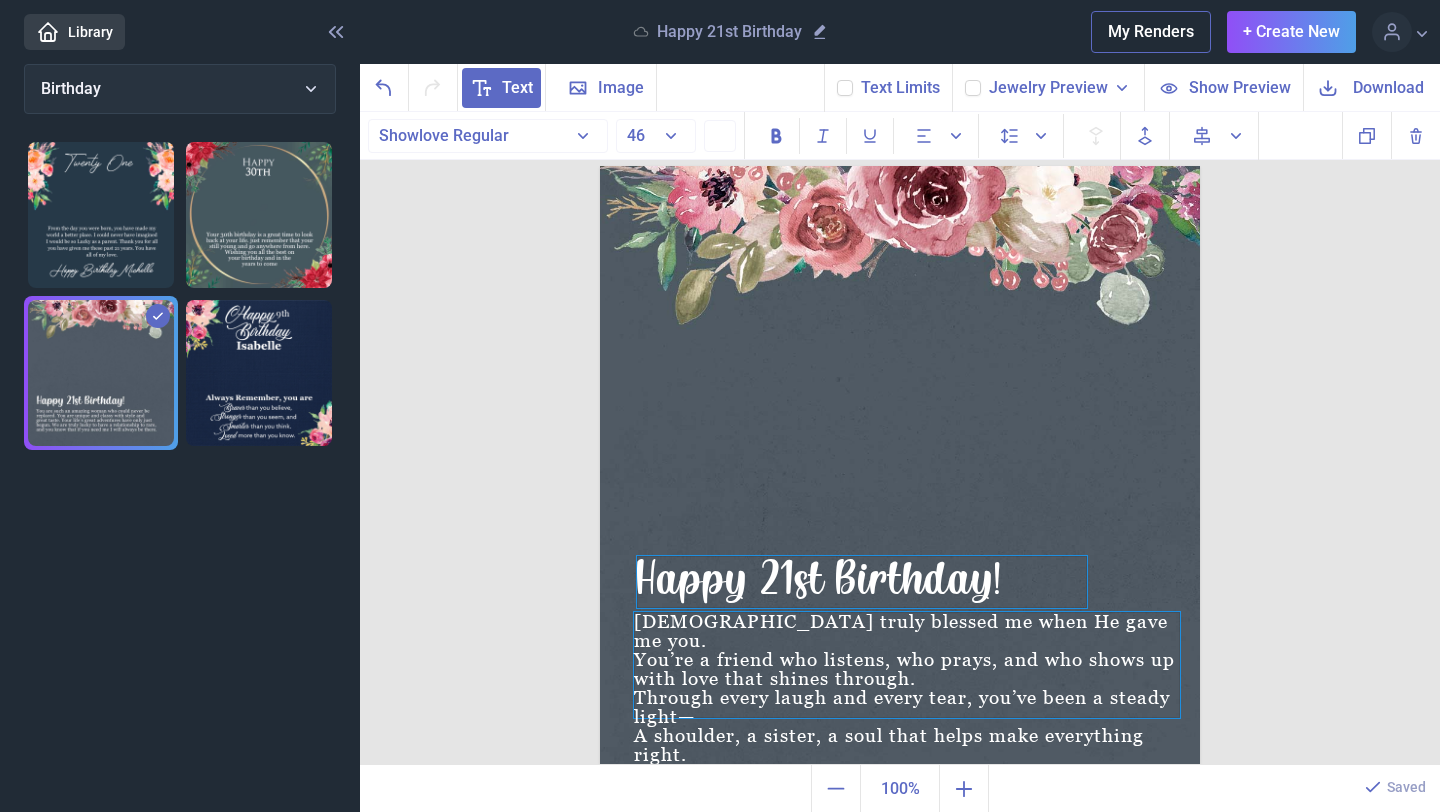 type 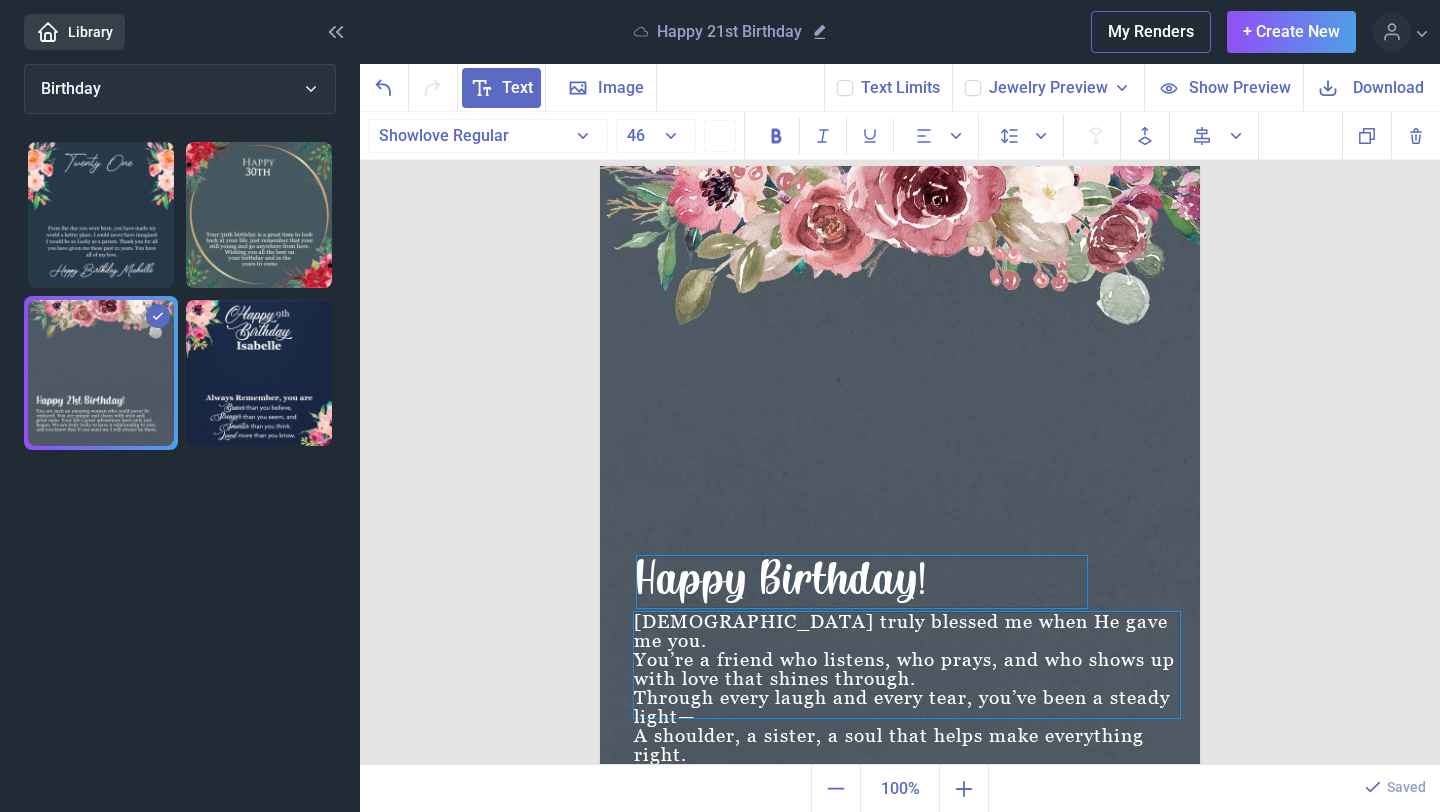 scroll, scrollTop: 13, scrollLeft: 0, axis: vertical 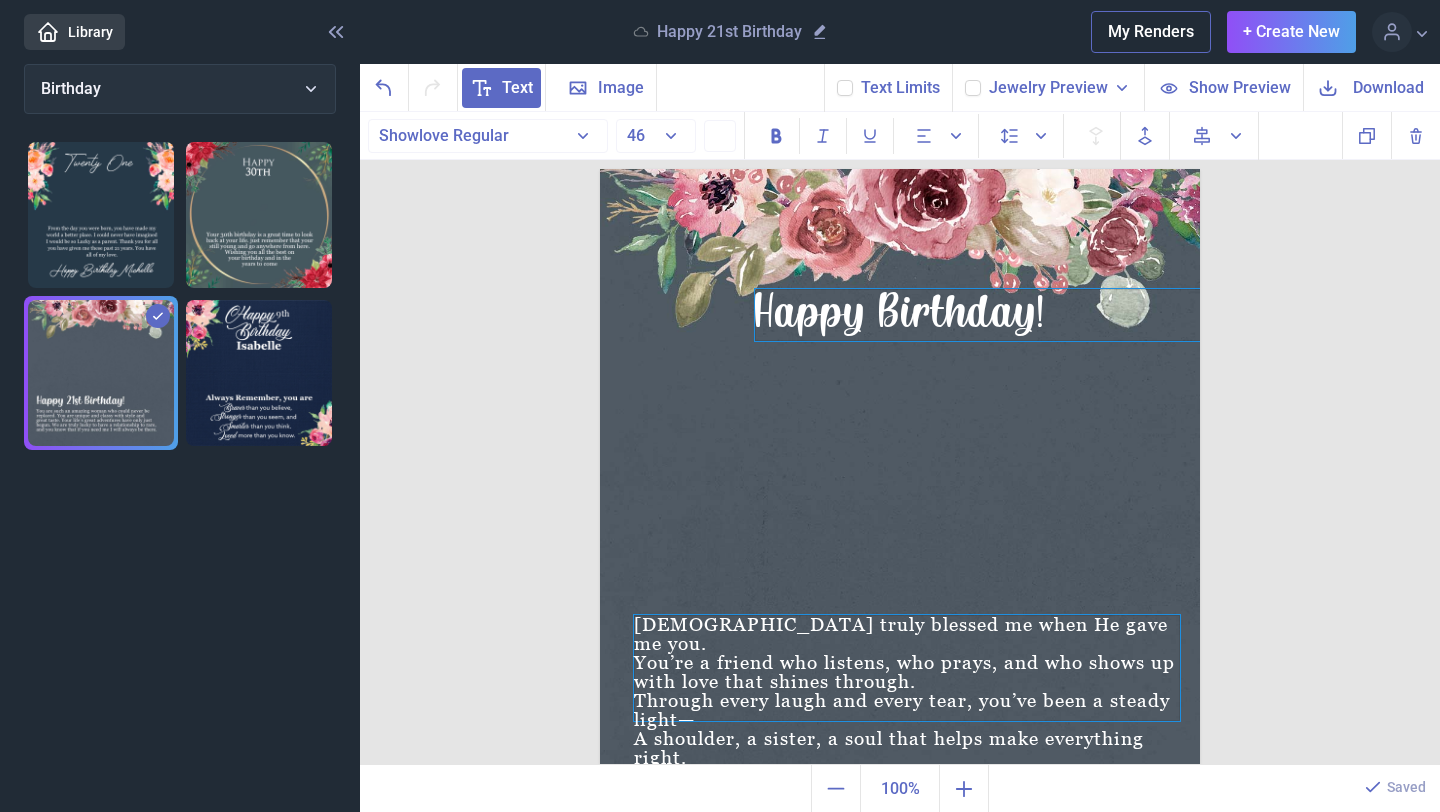 drag, startPoint x: 719, startPoint y: 579, endPoint x: 840, endPoint y: 312, distance: 293.13818 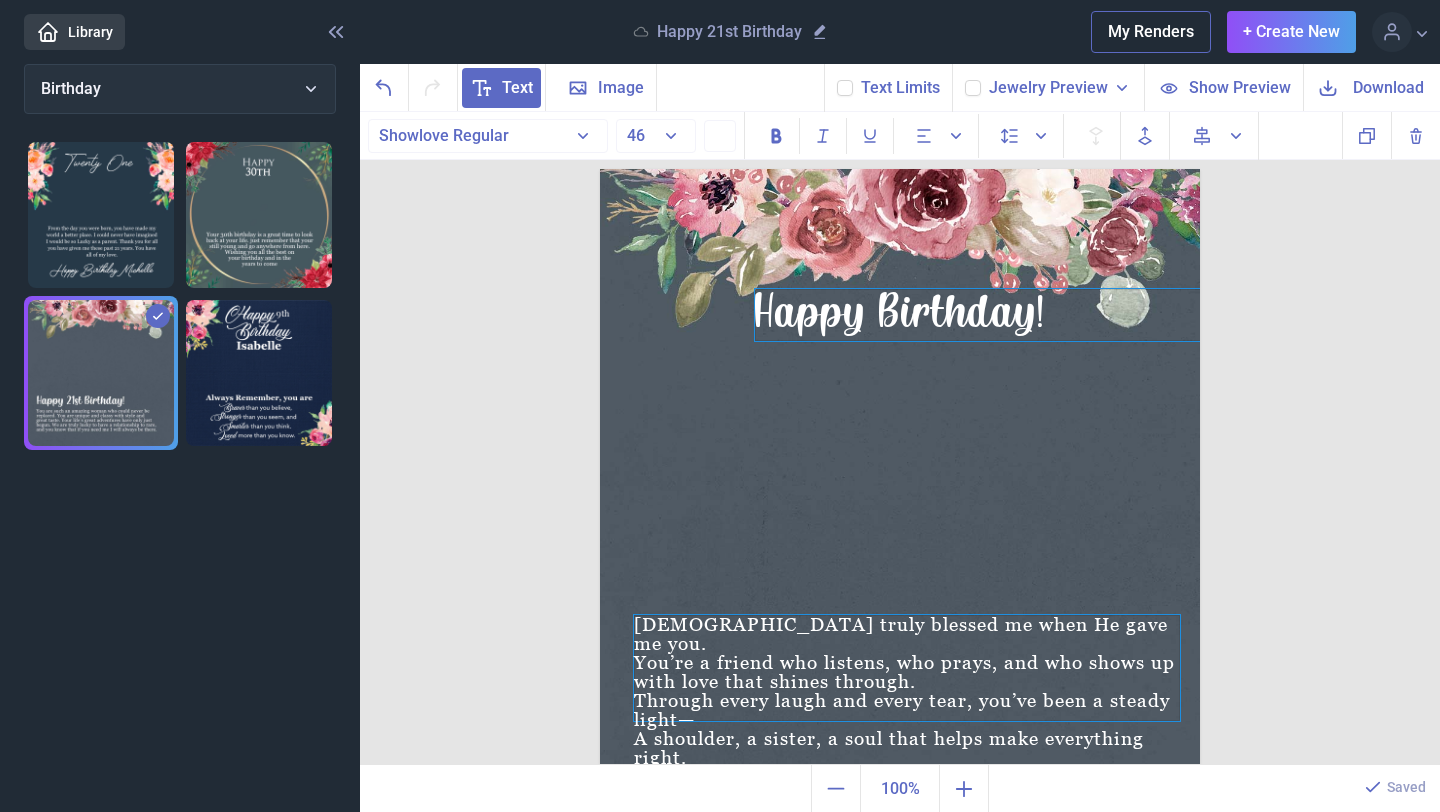 click on "Happy Birthday!" at bounding box center [980, 315] 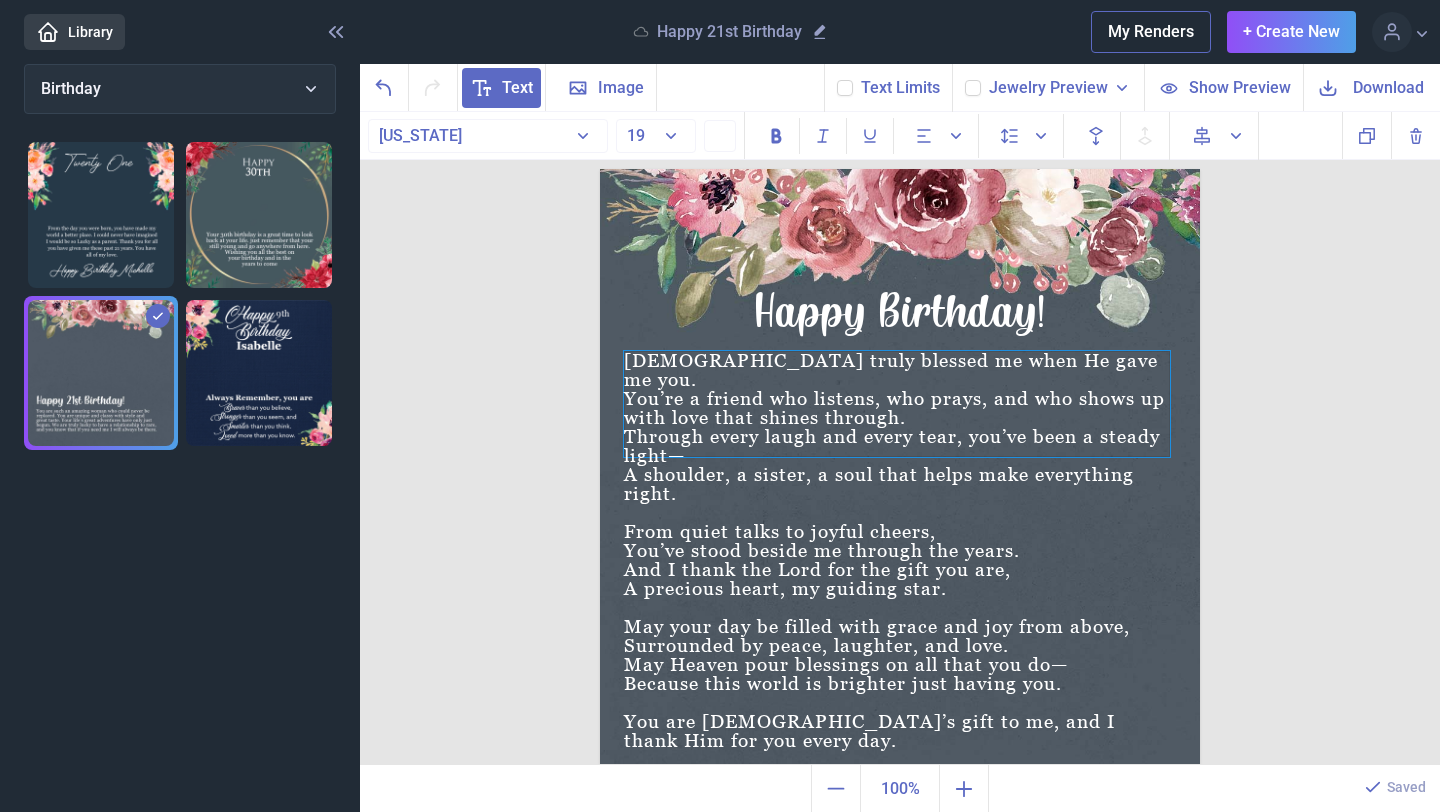 drag, startPoint x: 818, startPoint y: 634, endPoint x: 808, endPoint y: 370, distance: 264.18933 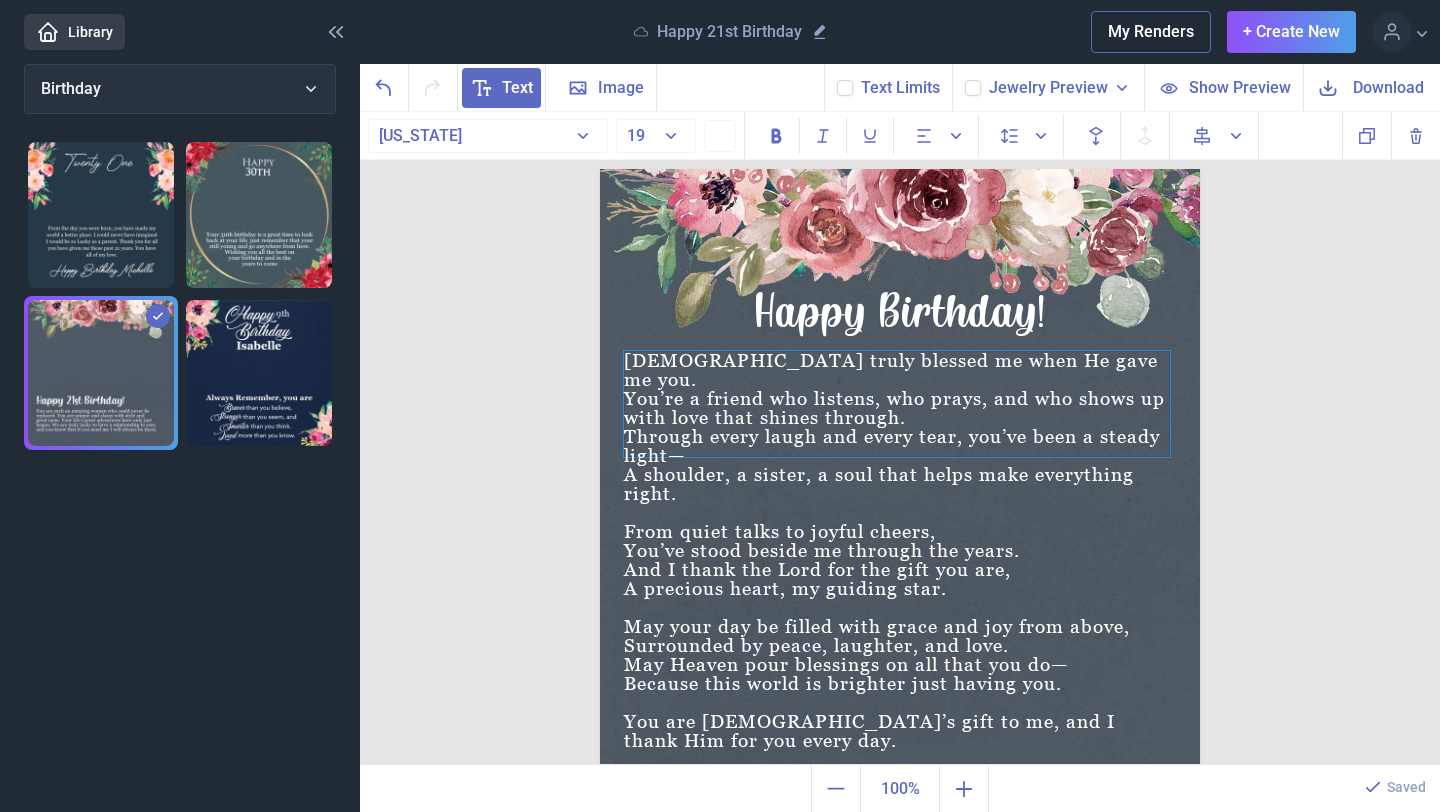 click on "You’re a friend who listens, who prays, and who shows up with love that shines through." at bounding box center (897, 408) 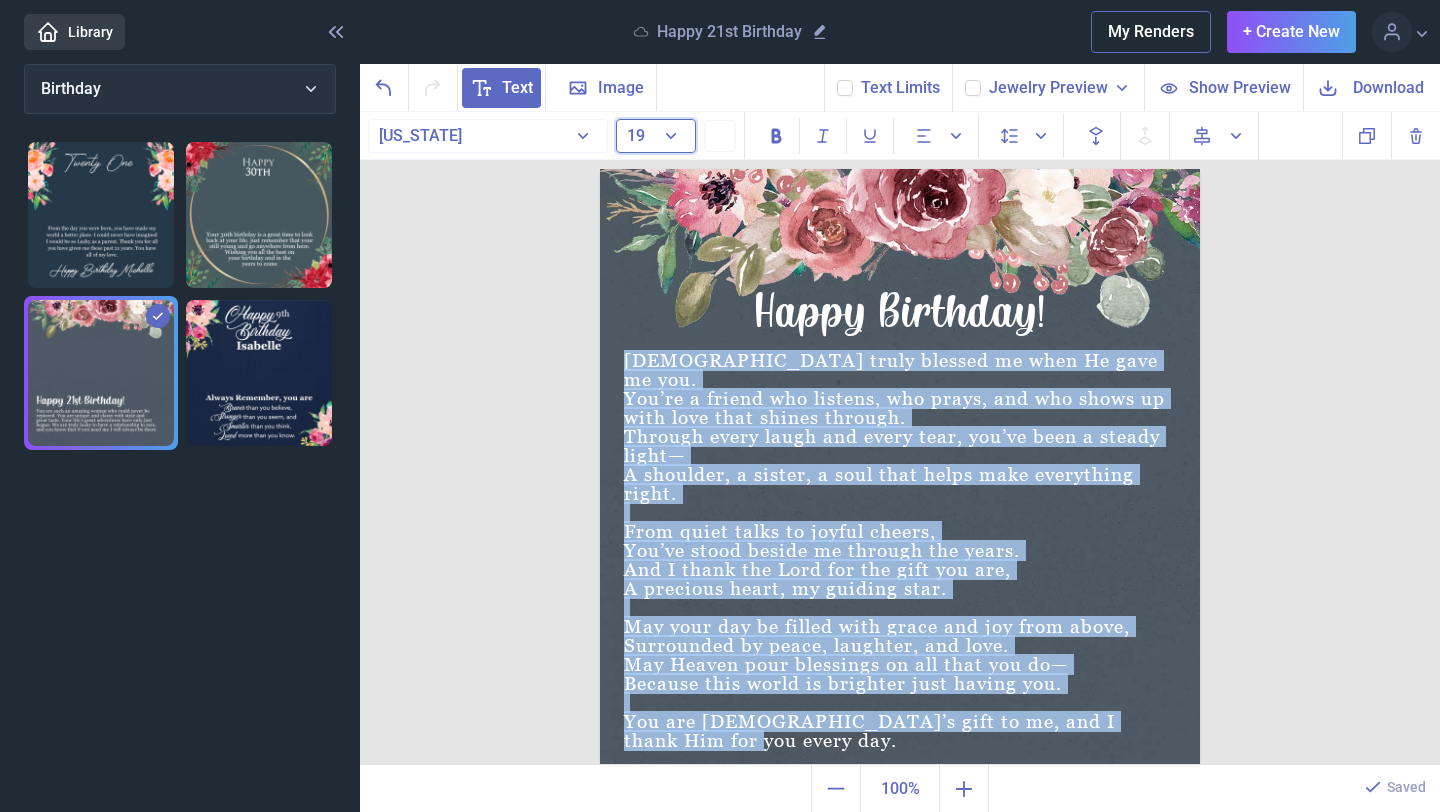 click on "19" at bounding box center [656, 136] 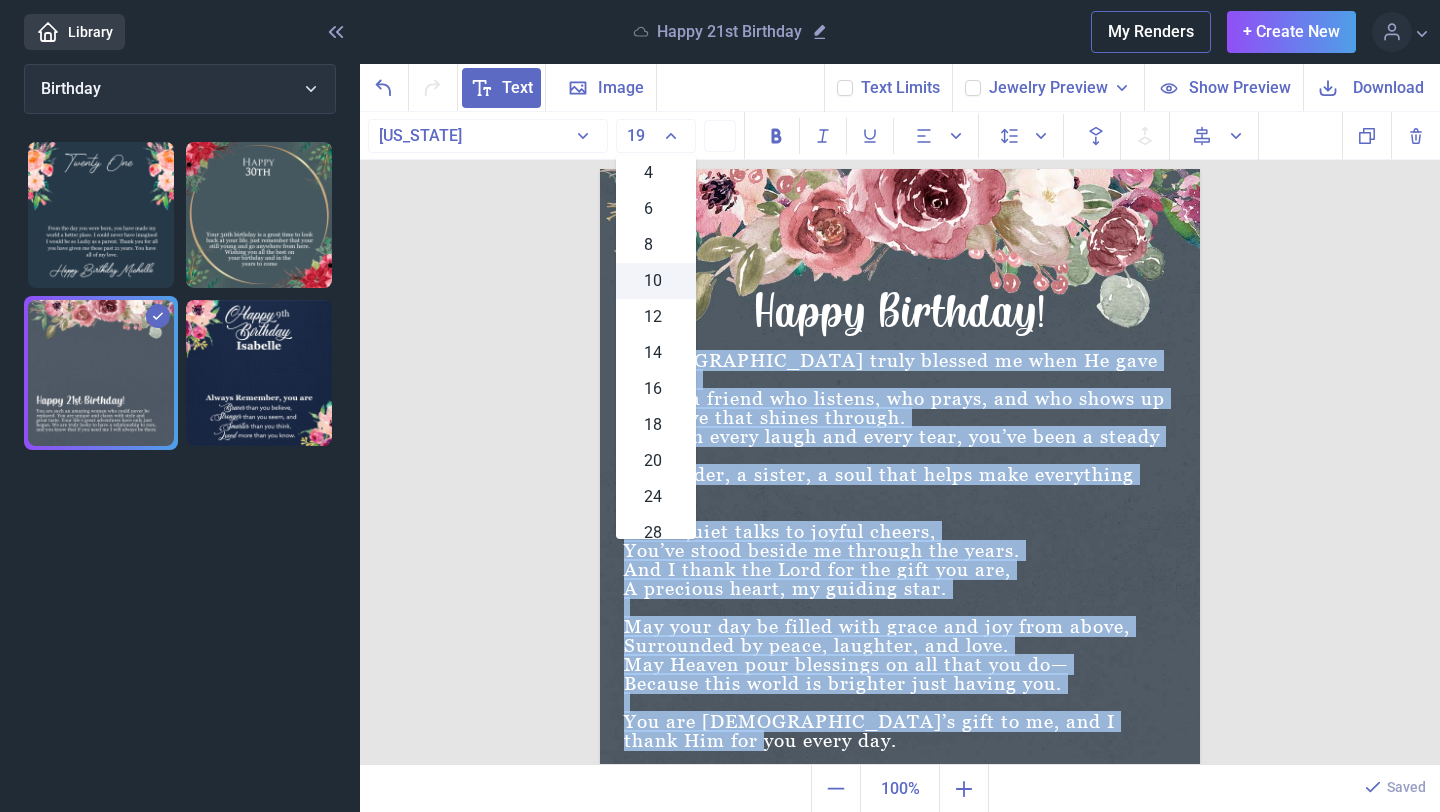 click on "10" at bounding box center (653, 281) 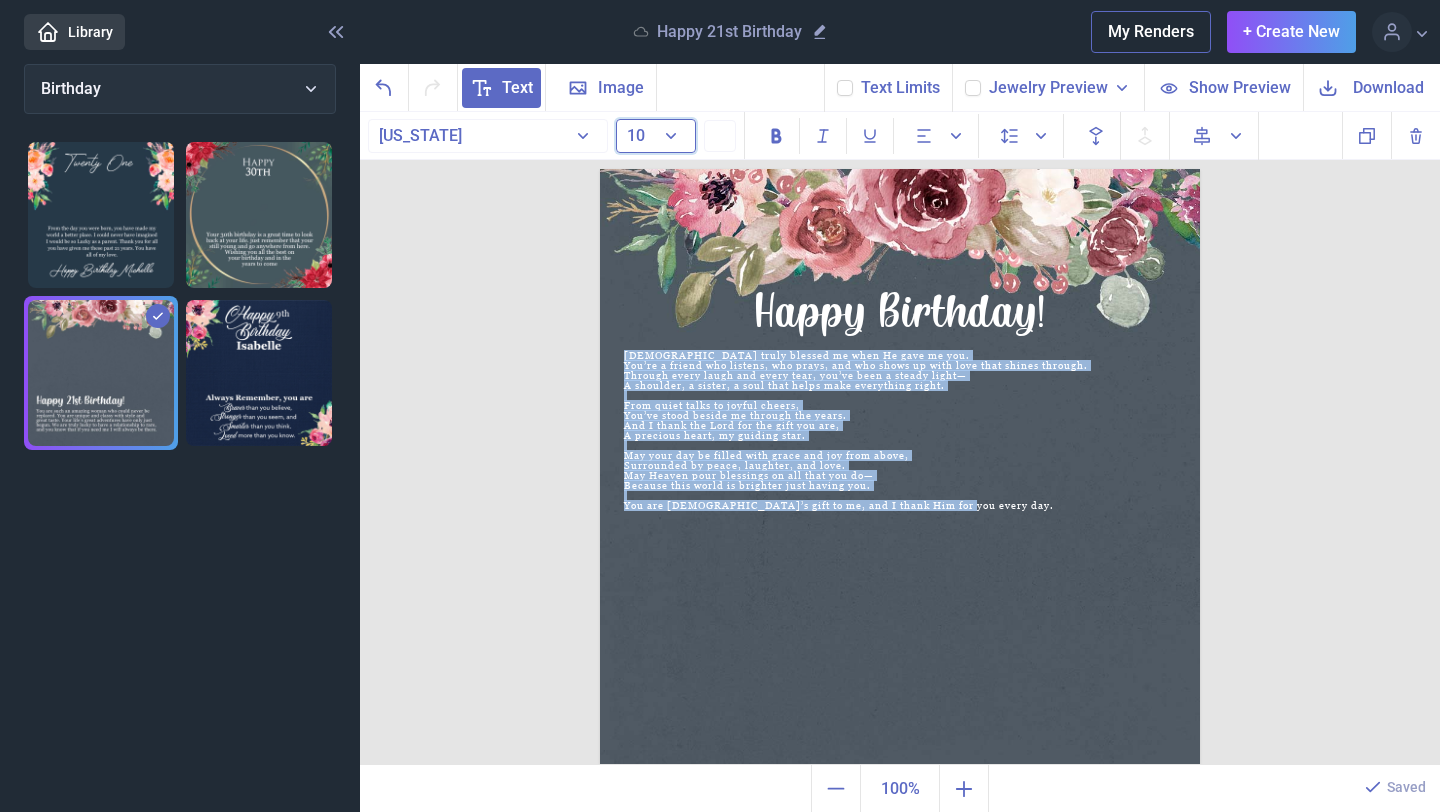click on "10" at bounding box center (656, 136) 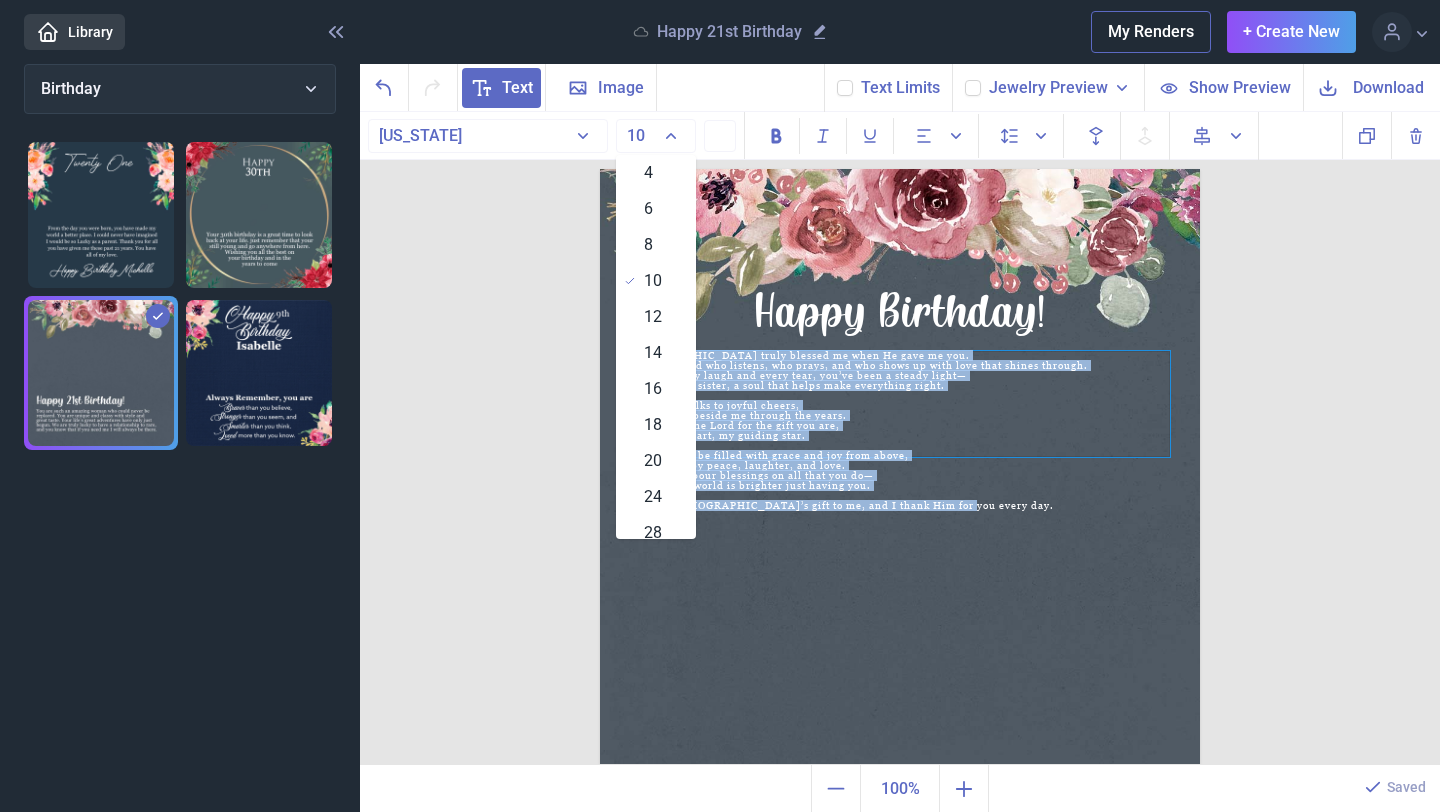 click on "14" at bounding box center [656, 353] 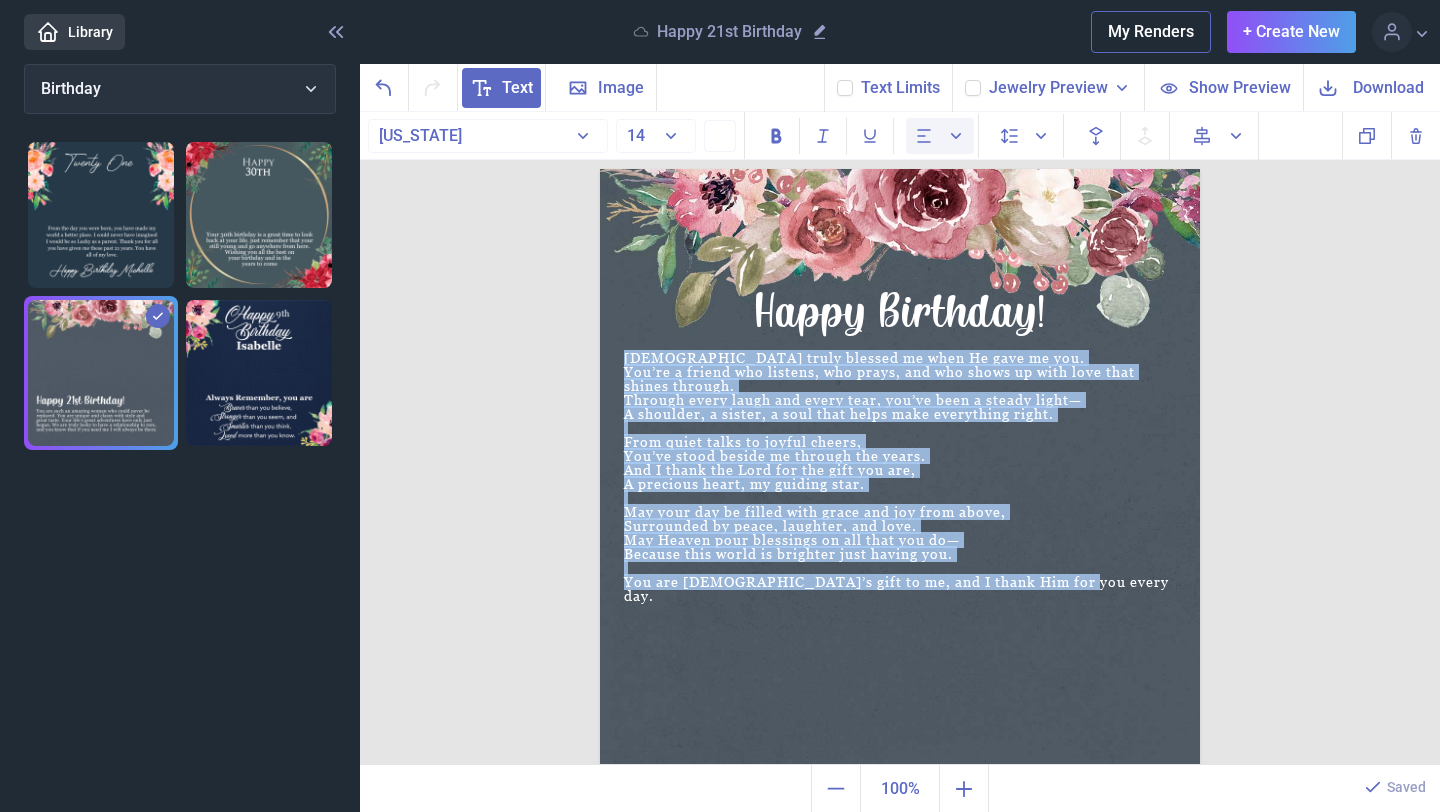 click 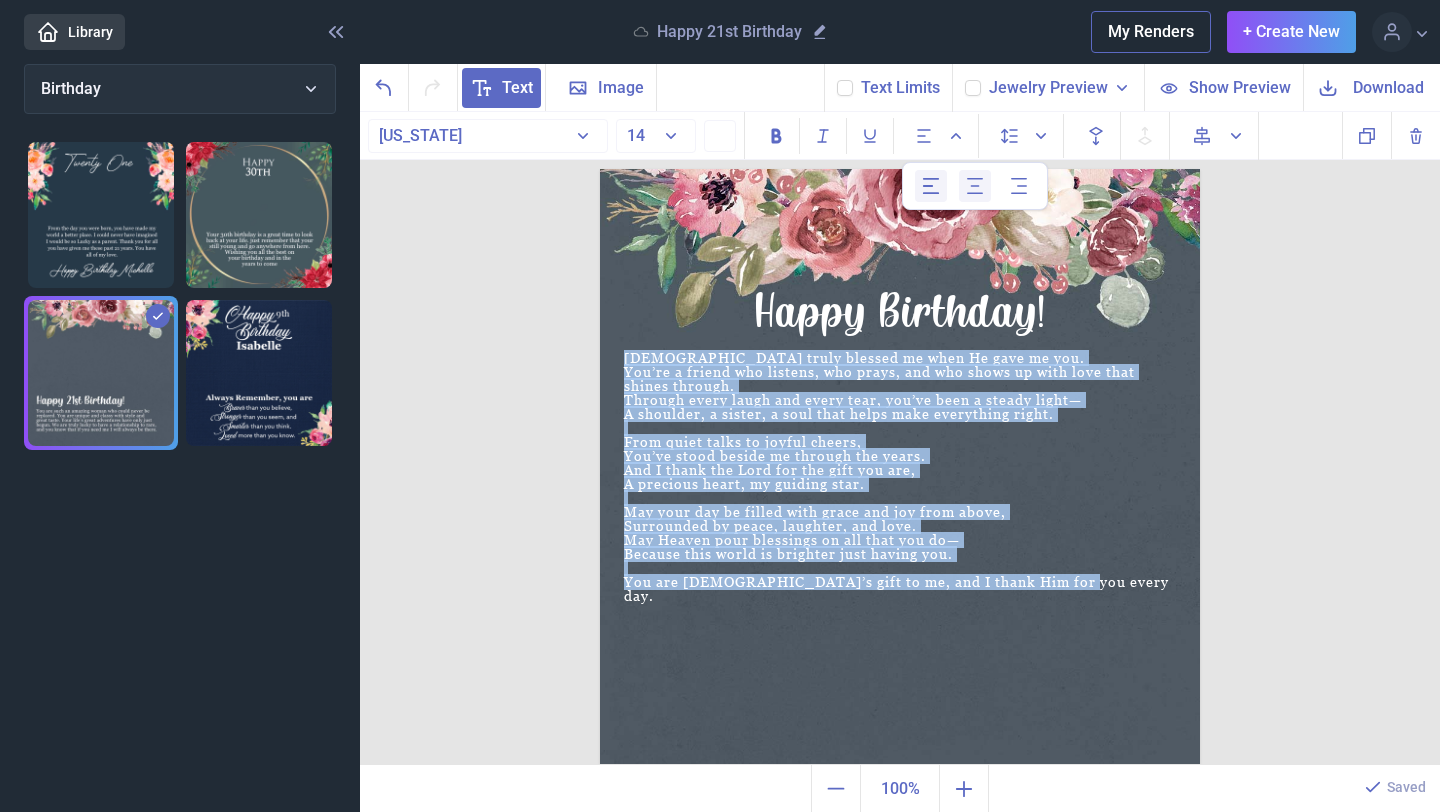 click 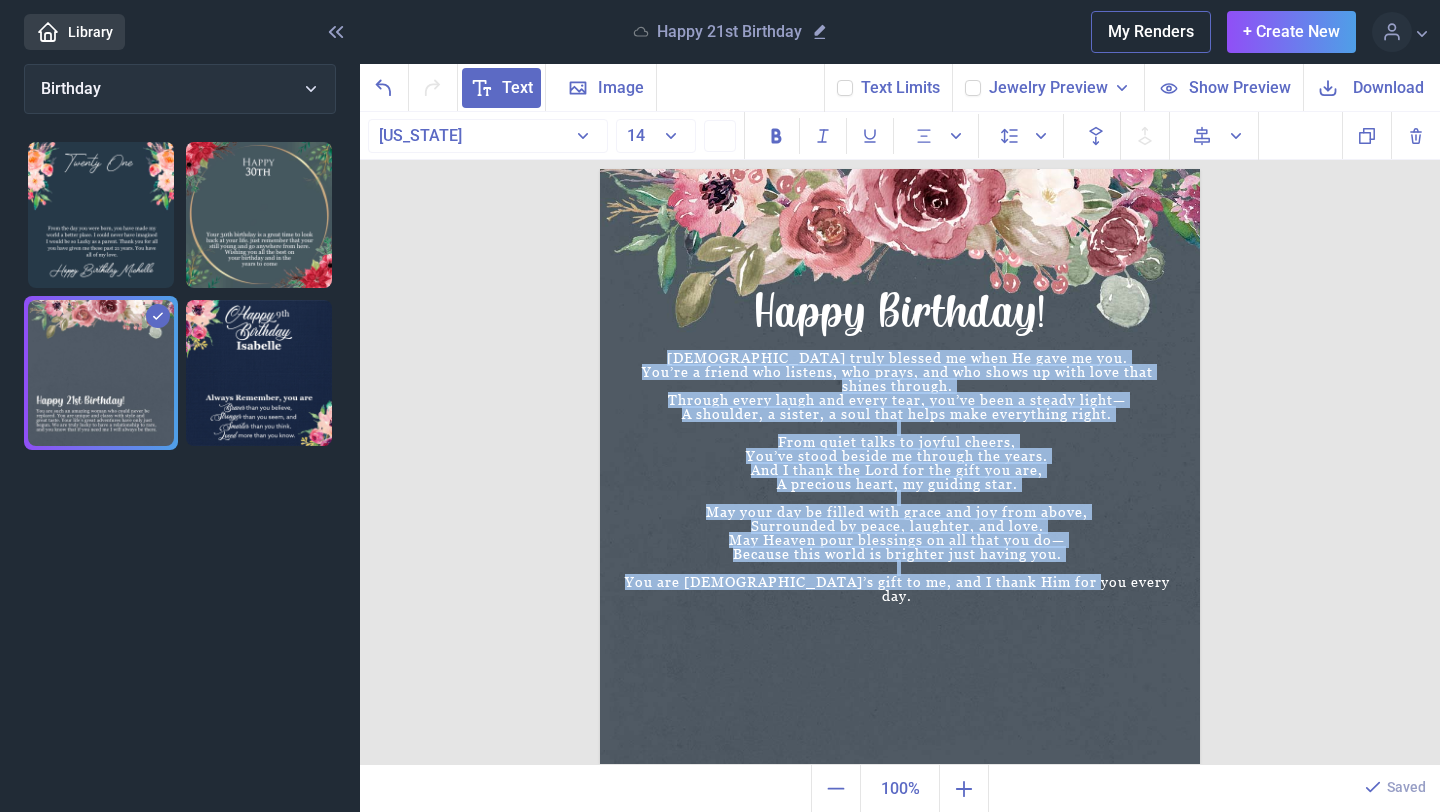 click at bounding box center (900, 469) 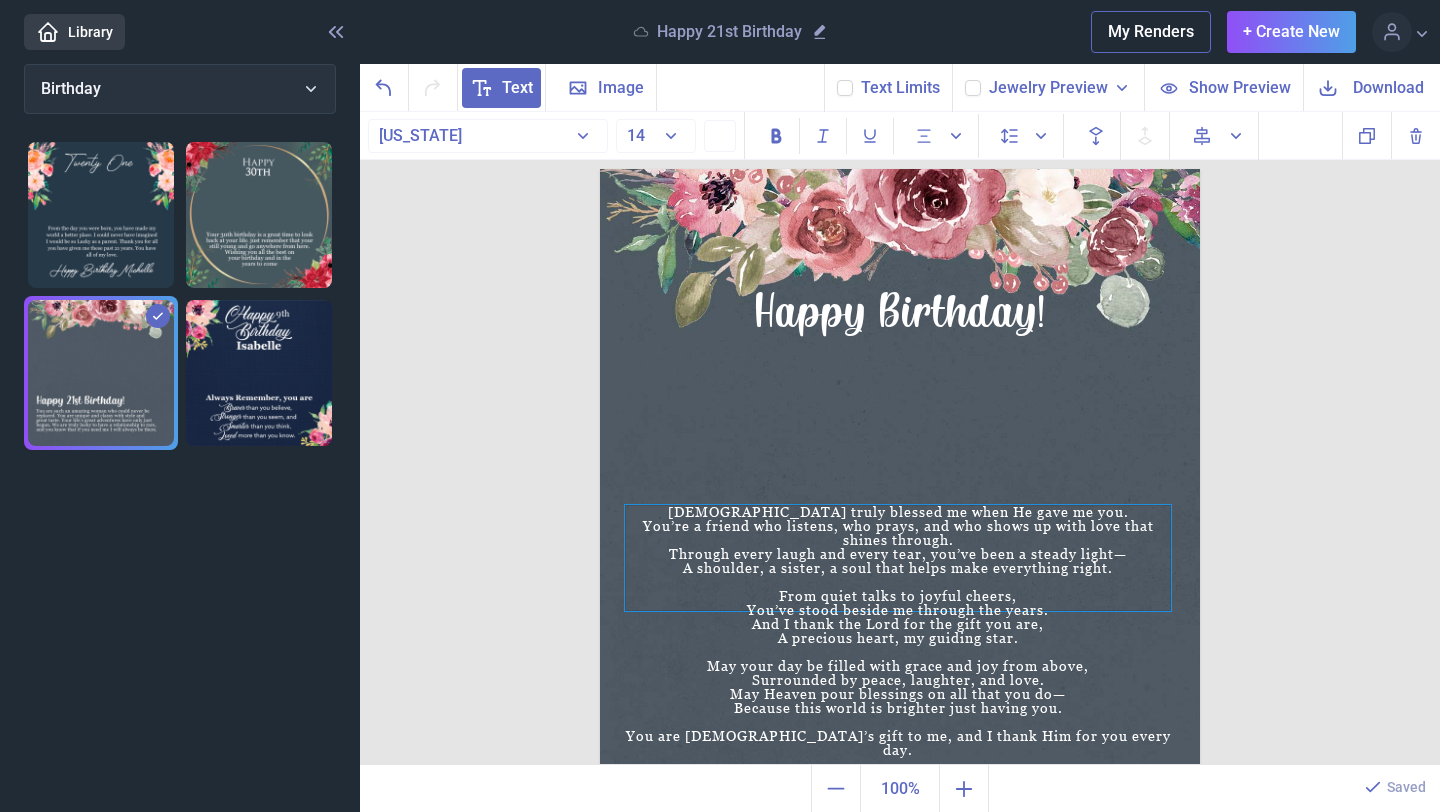 drag, startPoint x: 892, startPoint y: 407, endPoint x: 893, endPoint y: 561, distance: 154.00325 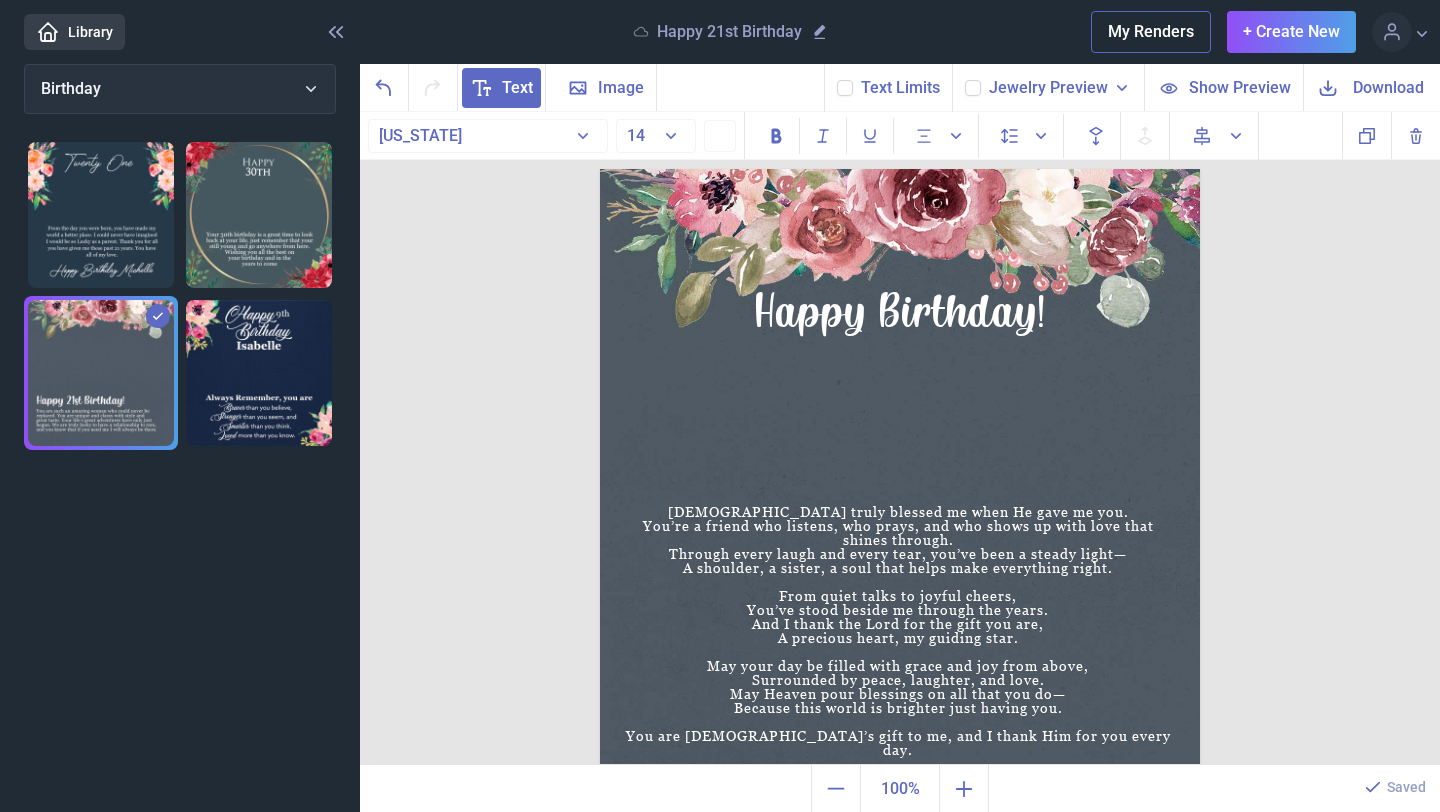 click at bounding box center (900, 469) 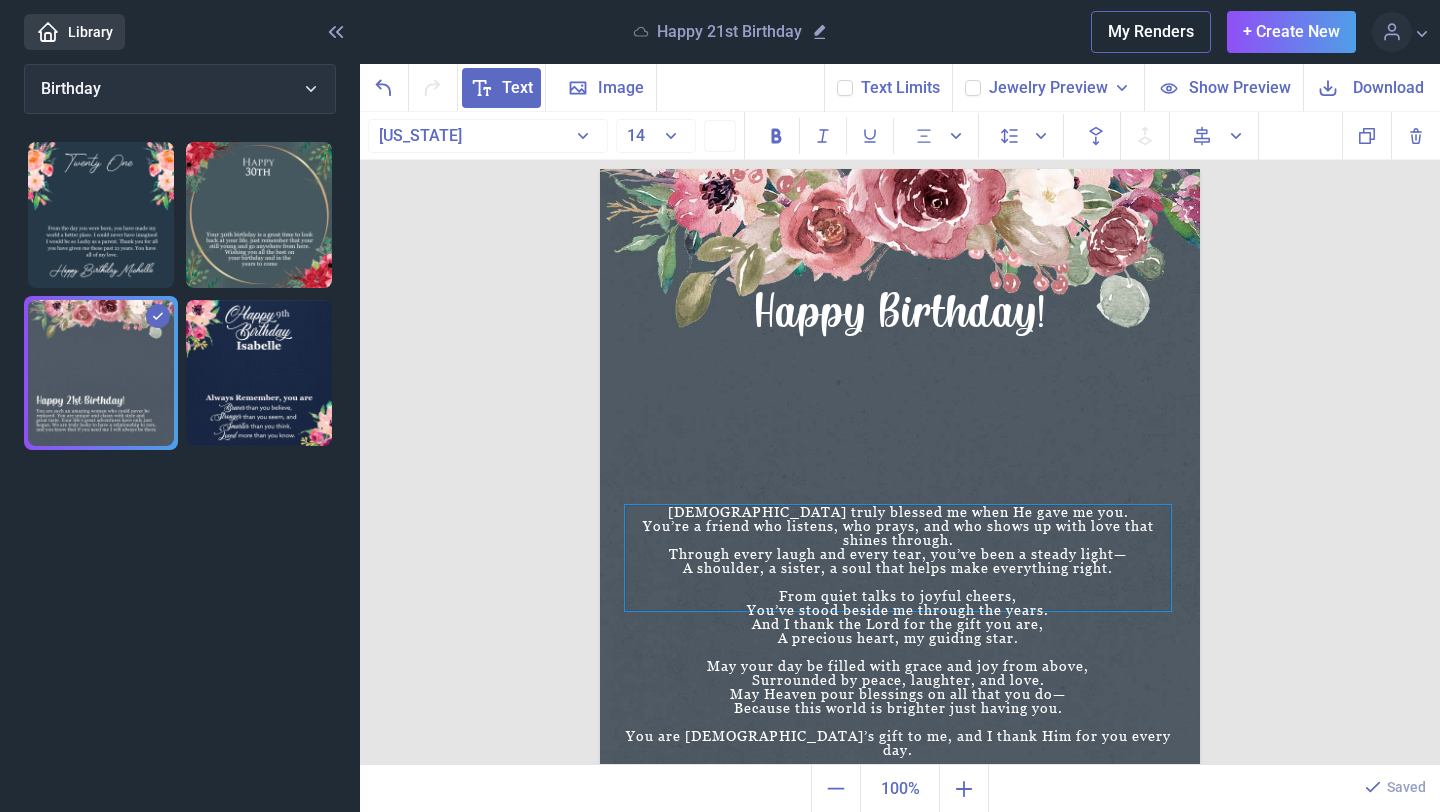 click on "You’re a friend who listens, who prays, and who shows up with love that shines through." at bounding box center [898, 533] 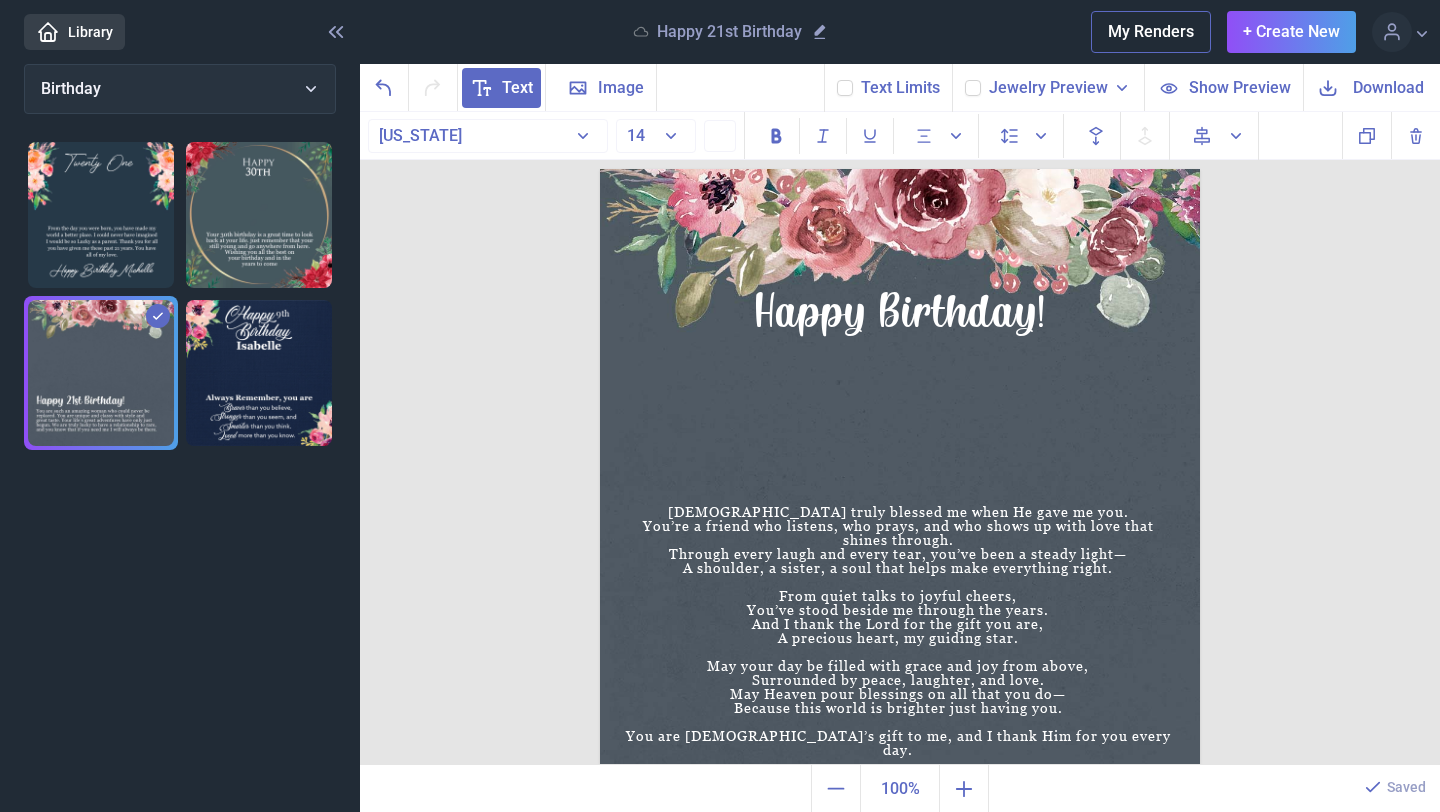 click at bounding box center (900, 469) 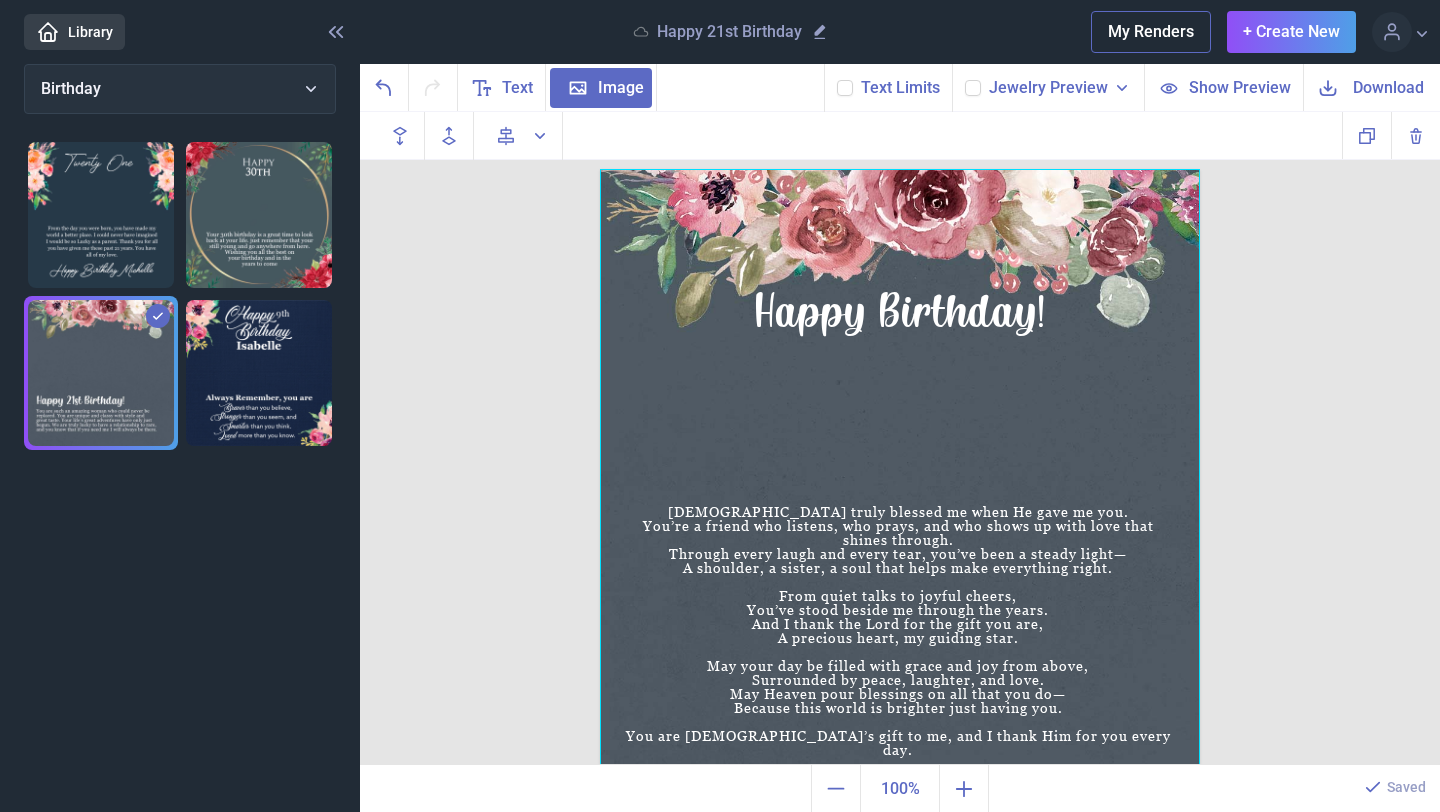 click at bounding box center [900, 469] 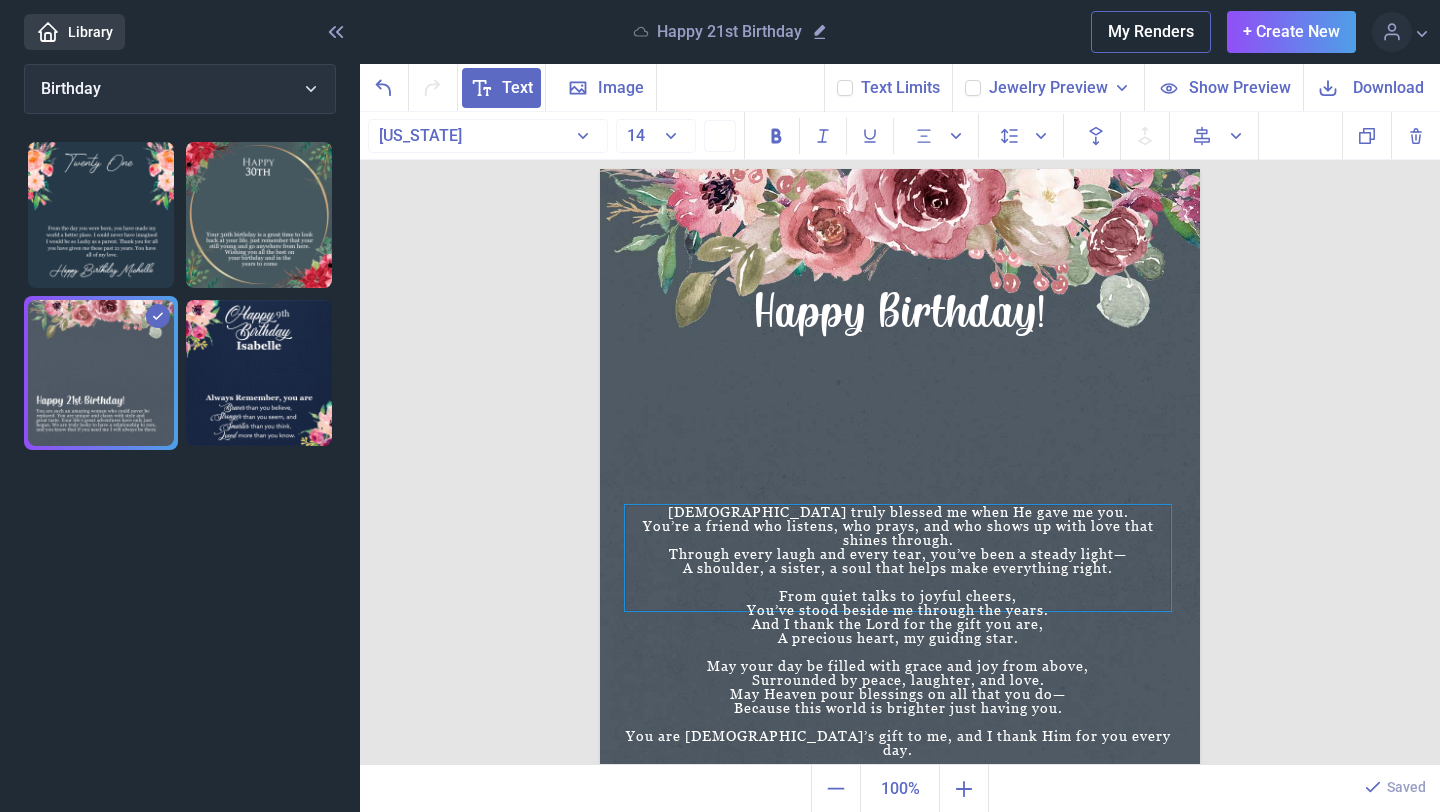 click on "You’re a friend who listens, who prays, and who shows up with love that shines through." at bounding box center [898, 533] 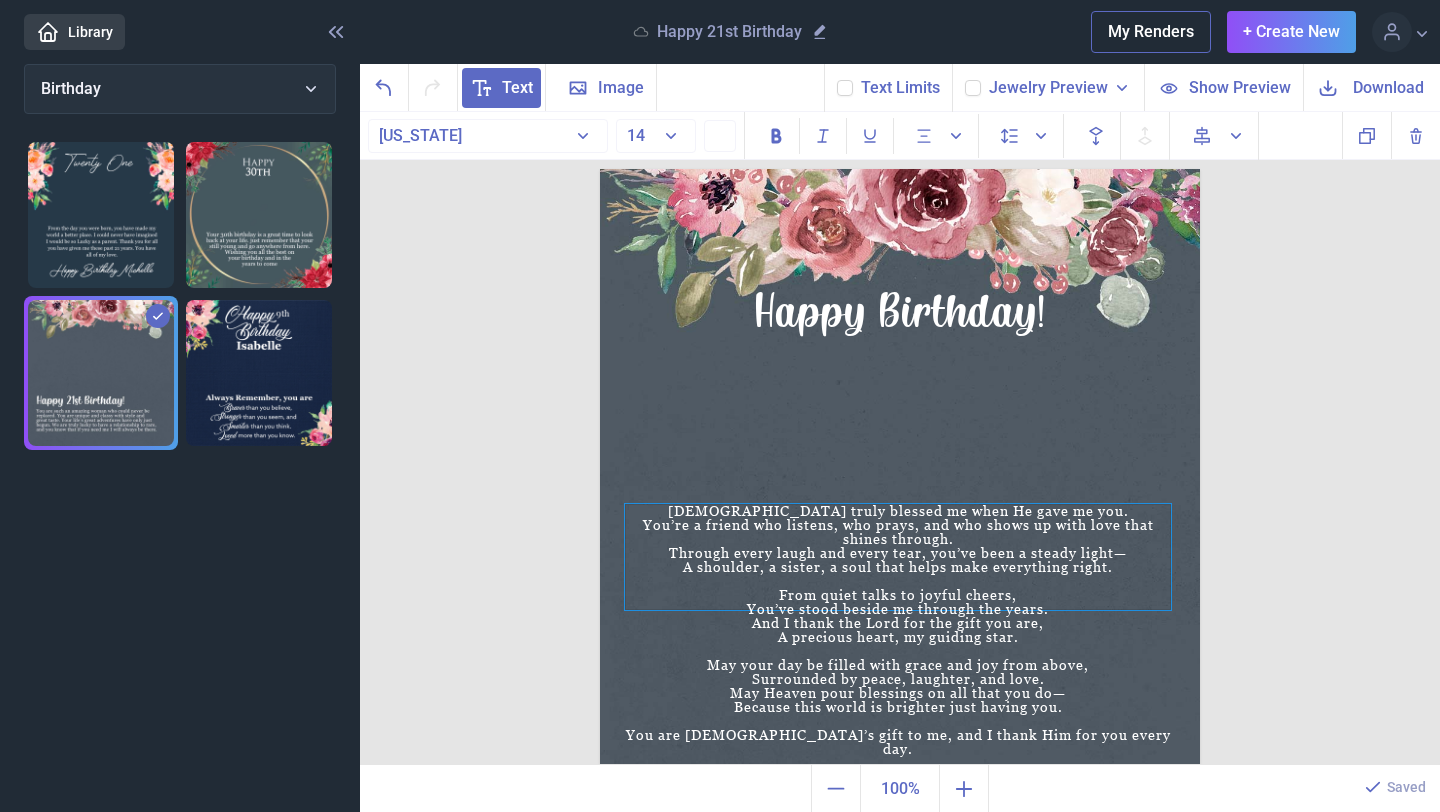 click on "You’re a friend who listens, who prays, and who shows up with love that shines through." at bounding box center [898, 532] 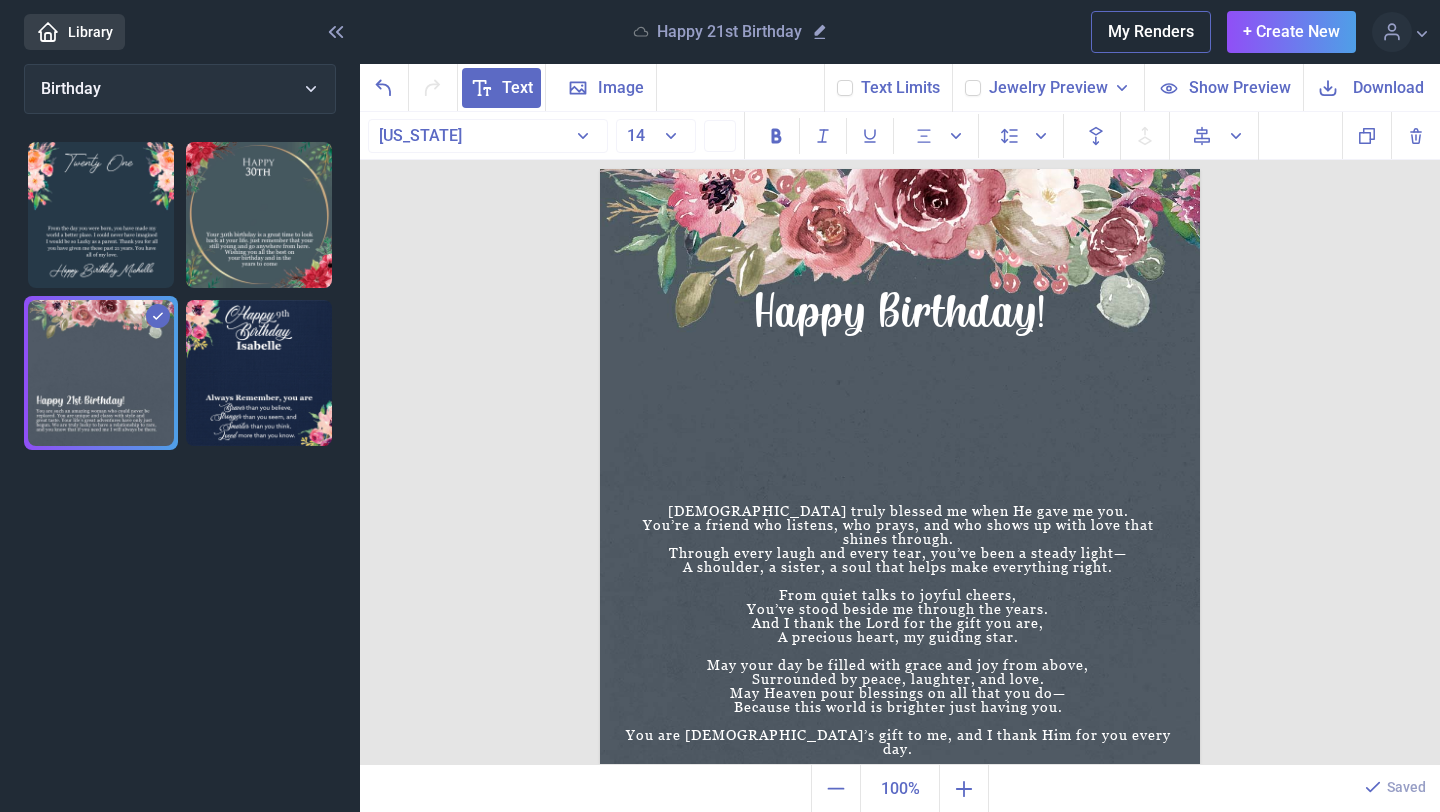 click at bounding box center [900, 469] 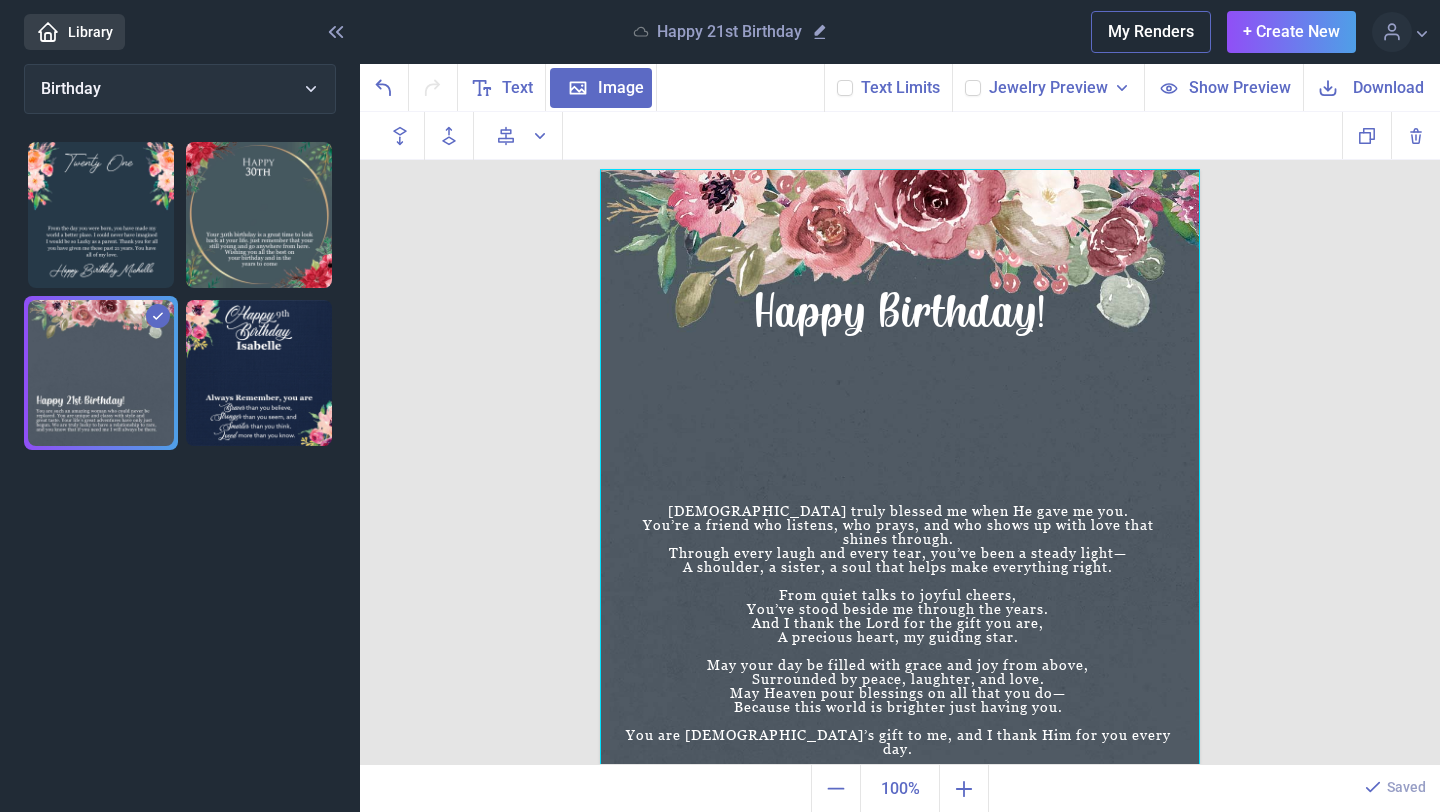 click at bounding box center (900, 469) 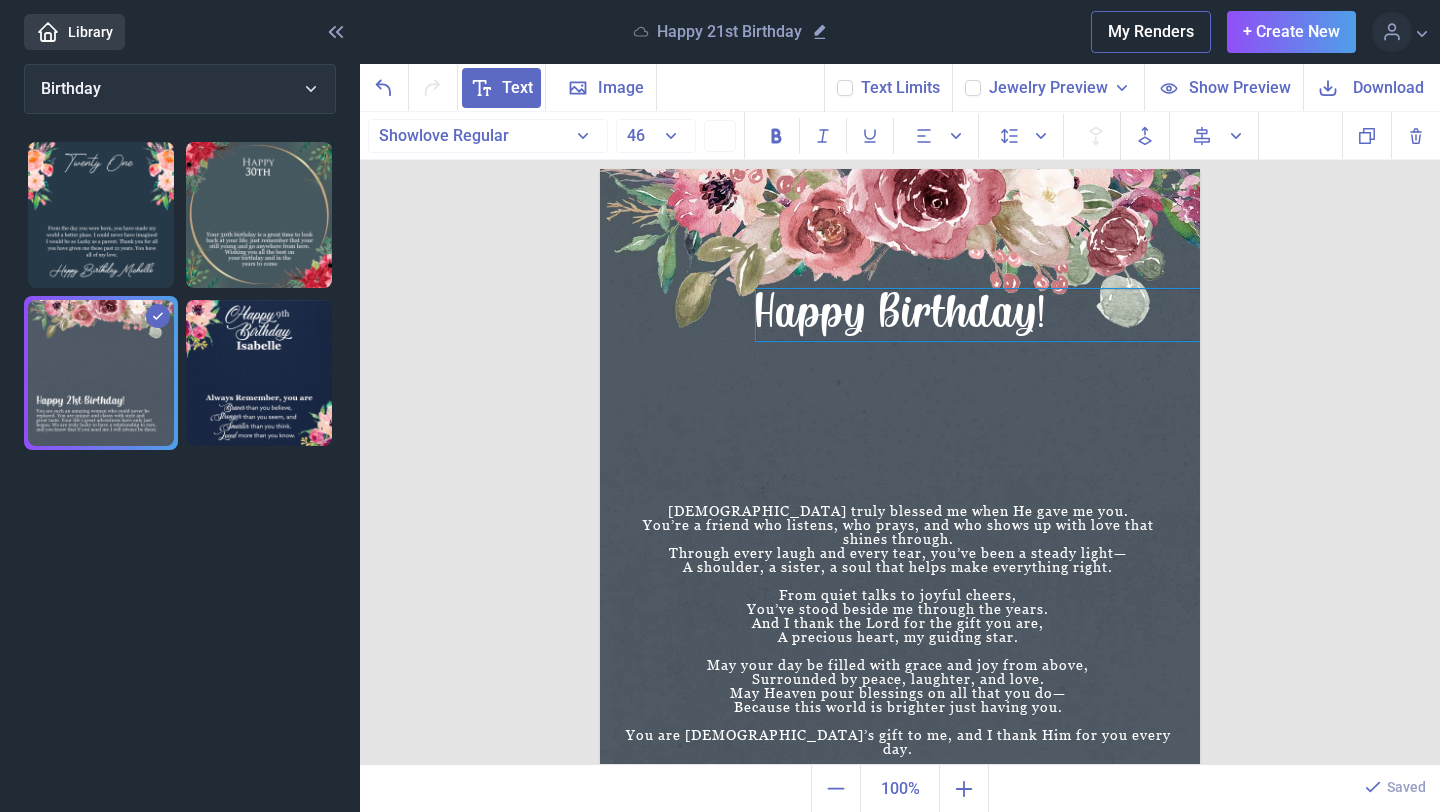 click on "Happy Birthday!" at bounding box center [981, 315] 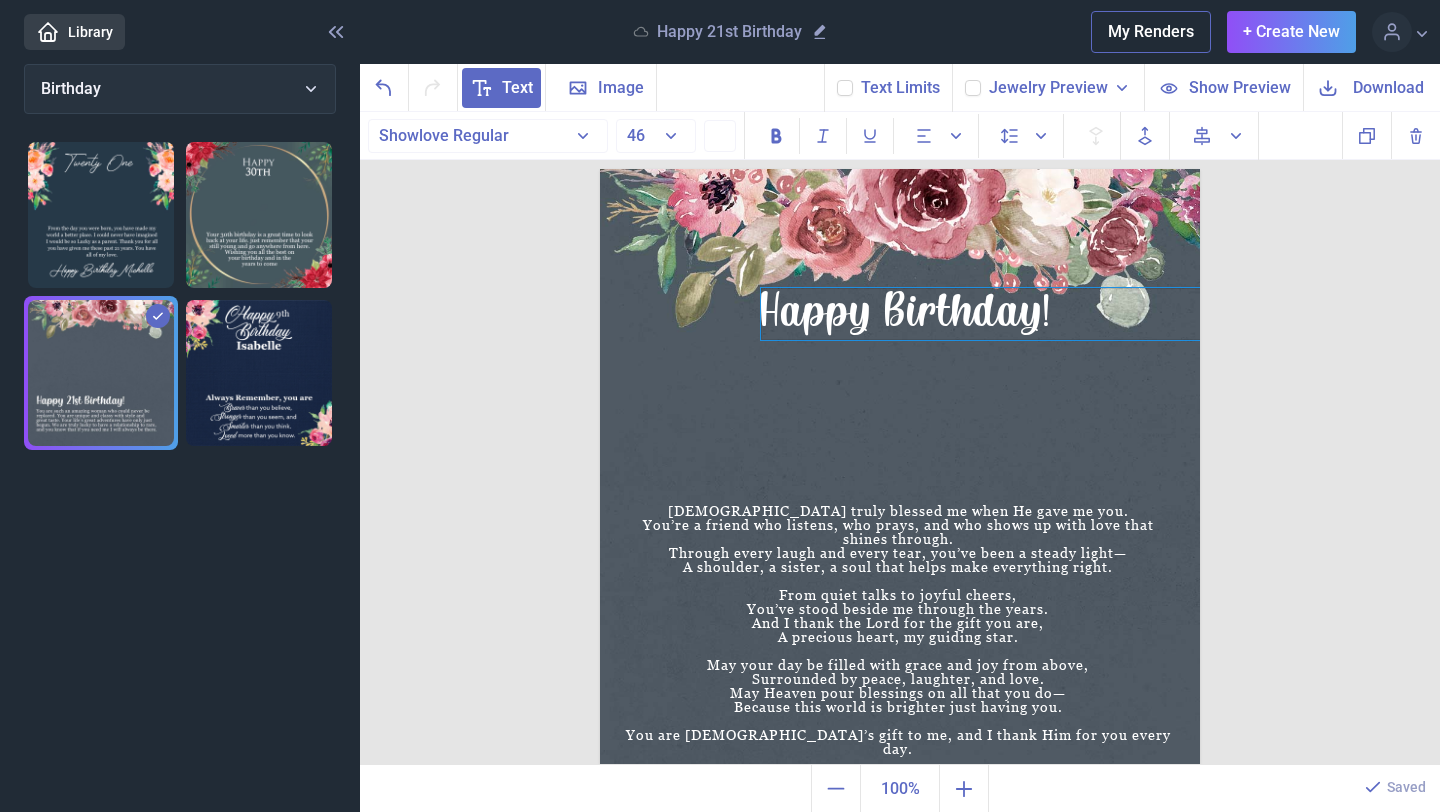 click on "Happy Birthday!" at bounding box center (986, 314) 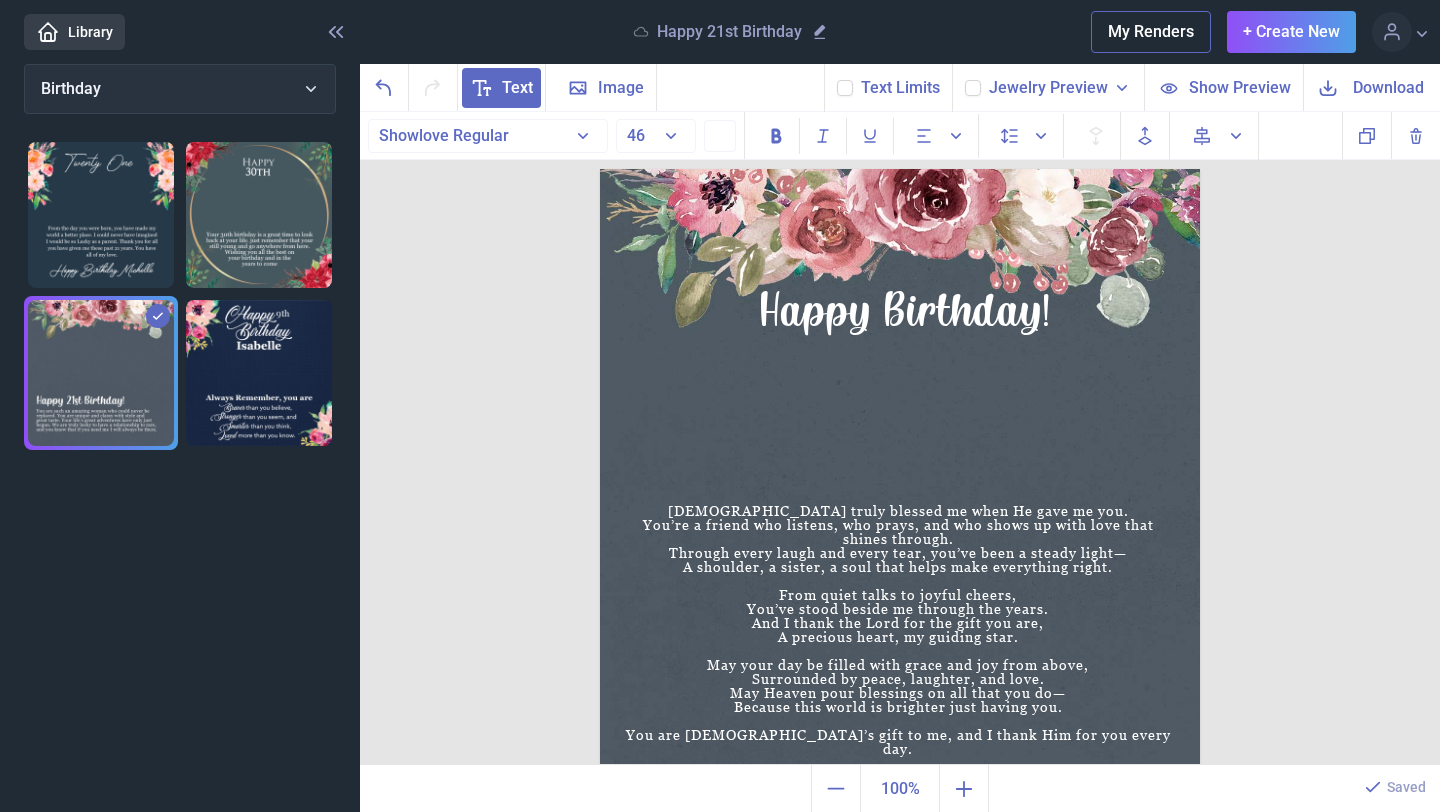 click at bounding box center [900, 469] 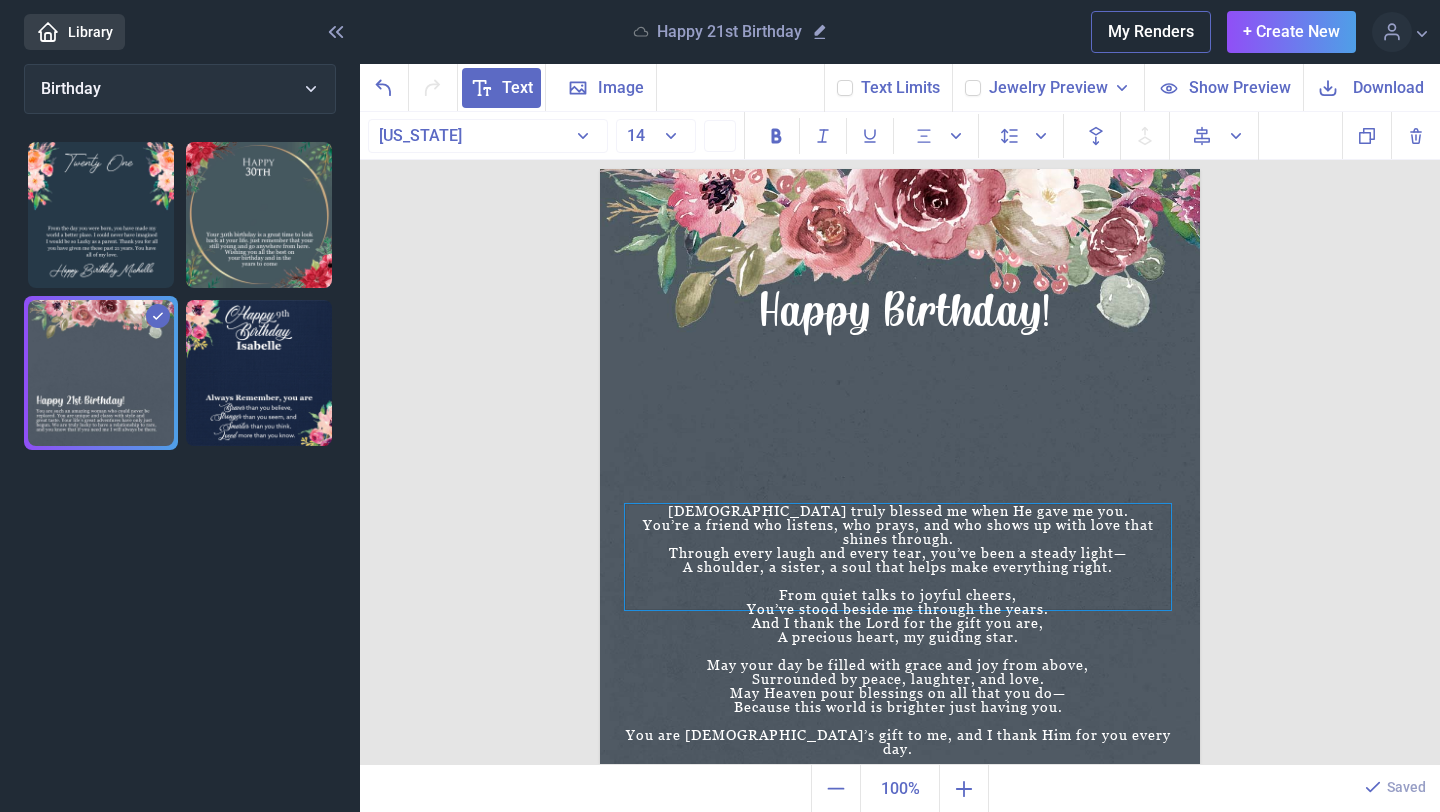 click on "A shoulder, a sister, a soul that helps make everything right." at bounding box center [898, 567] 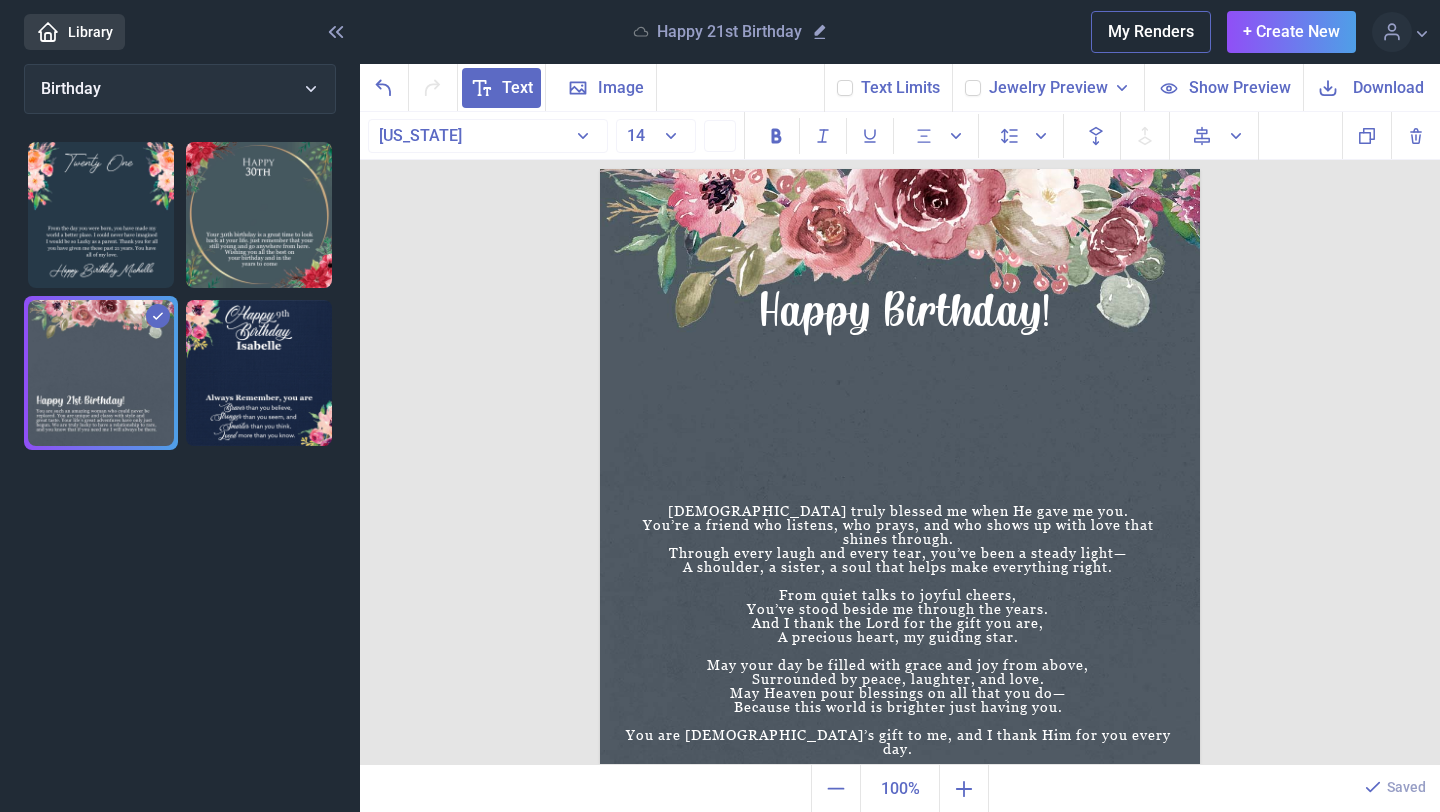 click at bounding box center [900, 469] 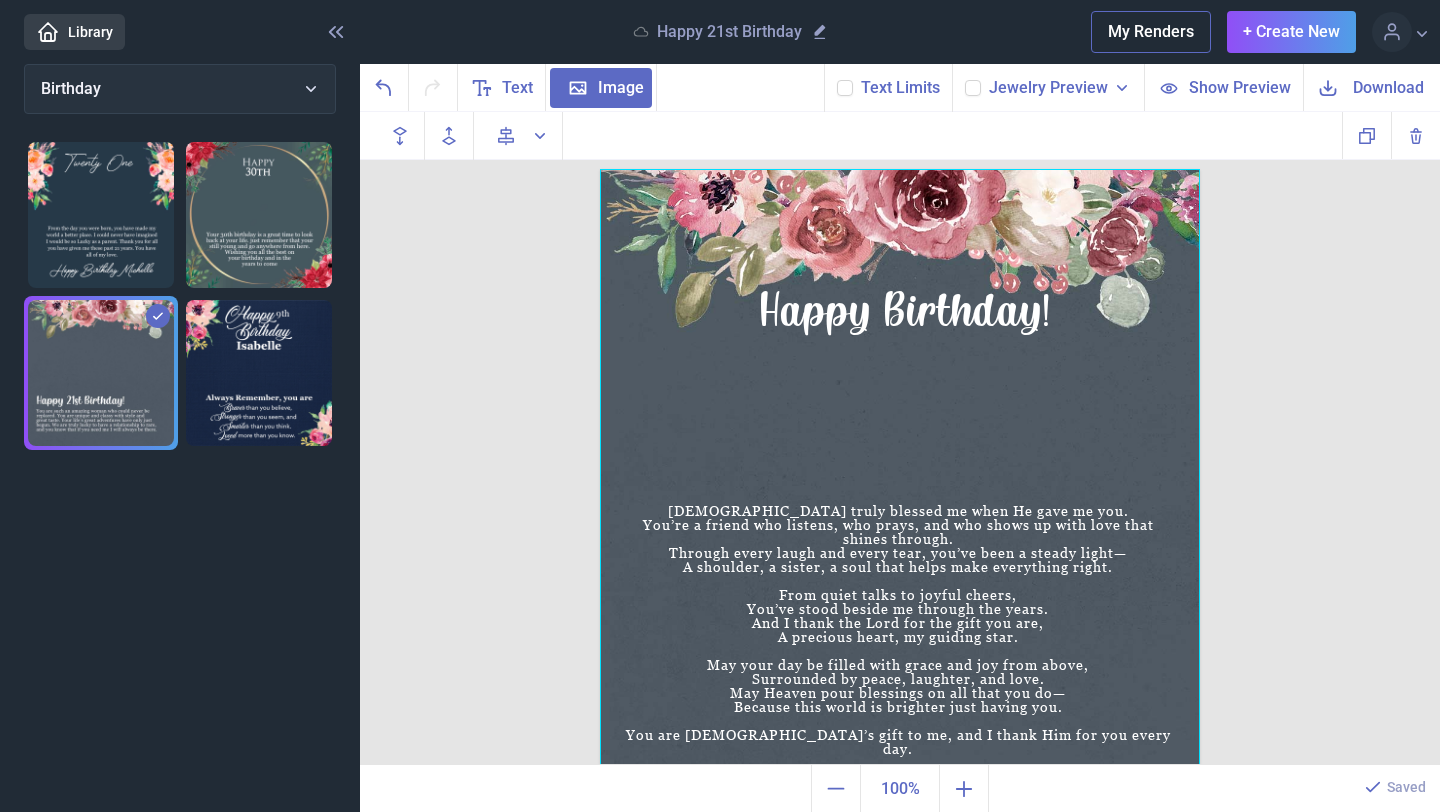 click at bounding box center [900, 469] 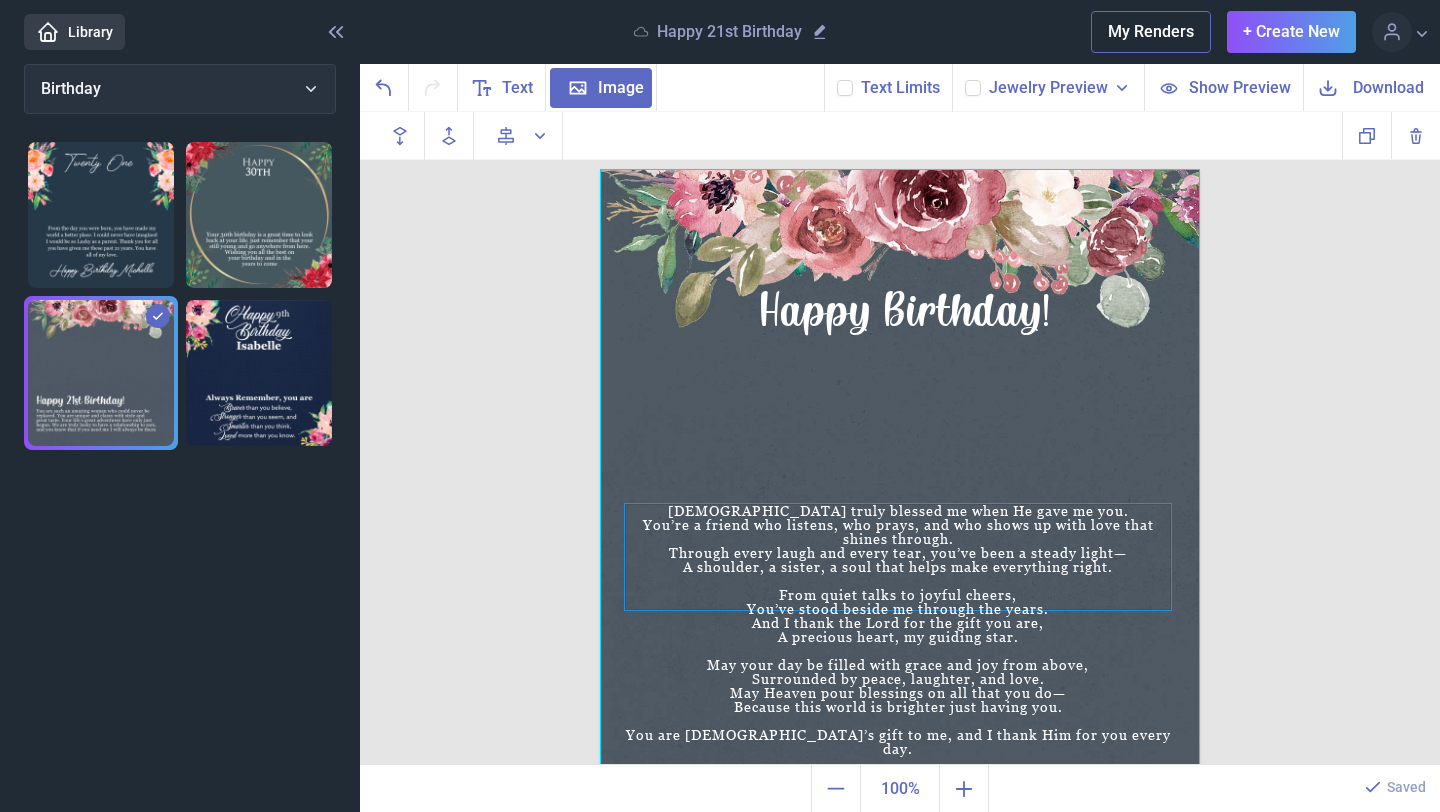 click on "You’re a friend who listens, who prays, and who shows up with love that shines through." at bounding box center (898, 532) 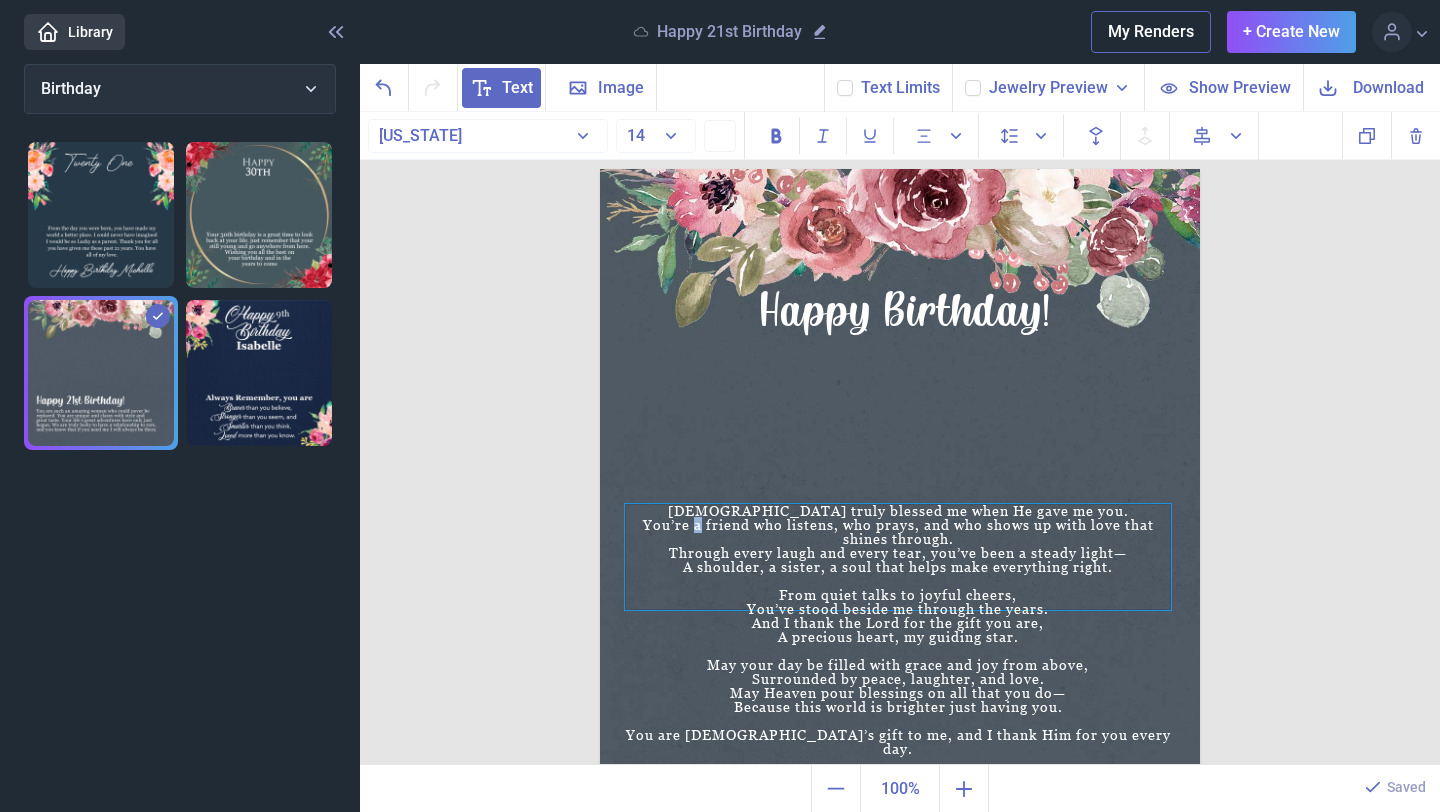 click on "You’re a friend who listens, who prays, and who shows up with love that shines through." at bounding box center (898, 532) 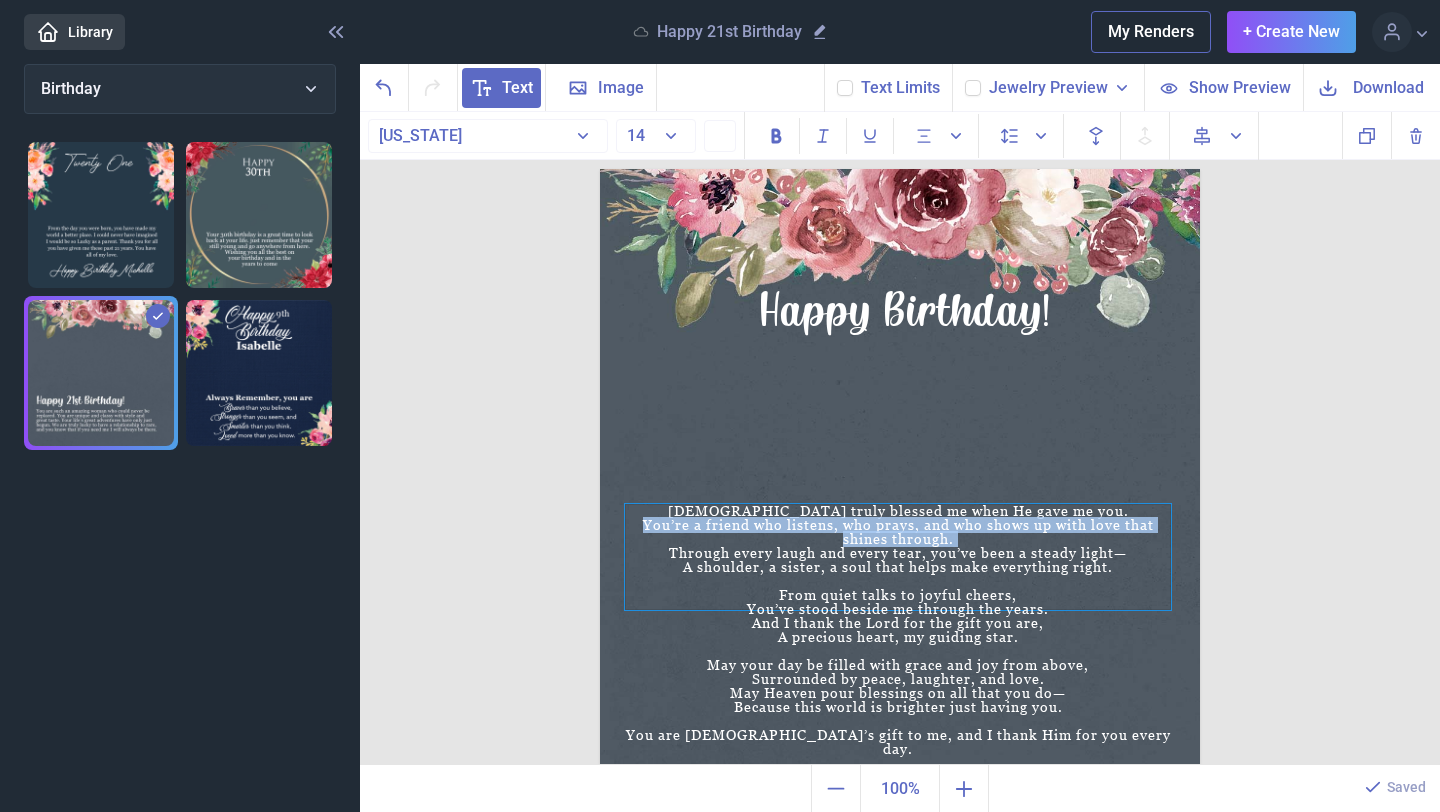 click on "You’re a friend who listens, who prays, and who shows up with love that shines through." at bounding box center (898, 532) 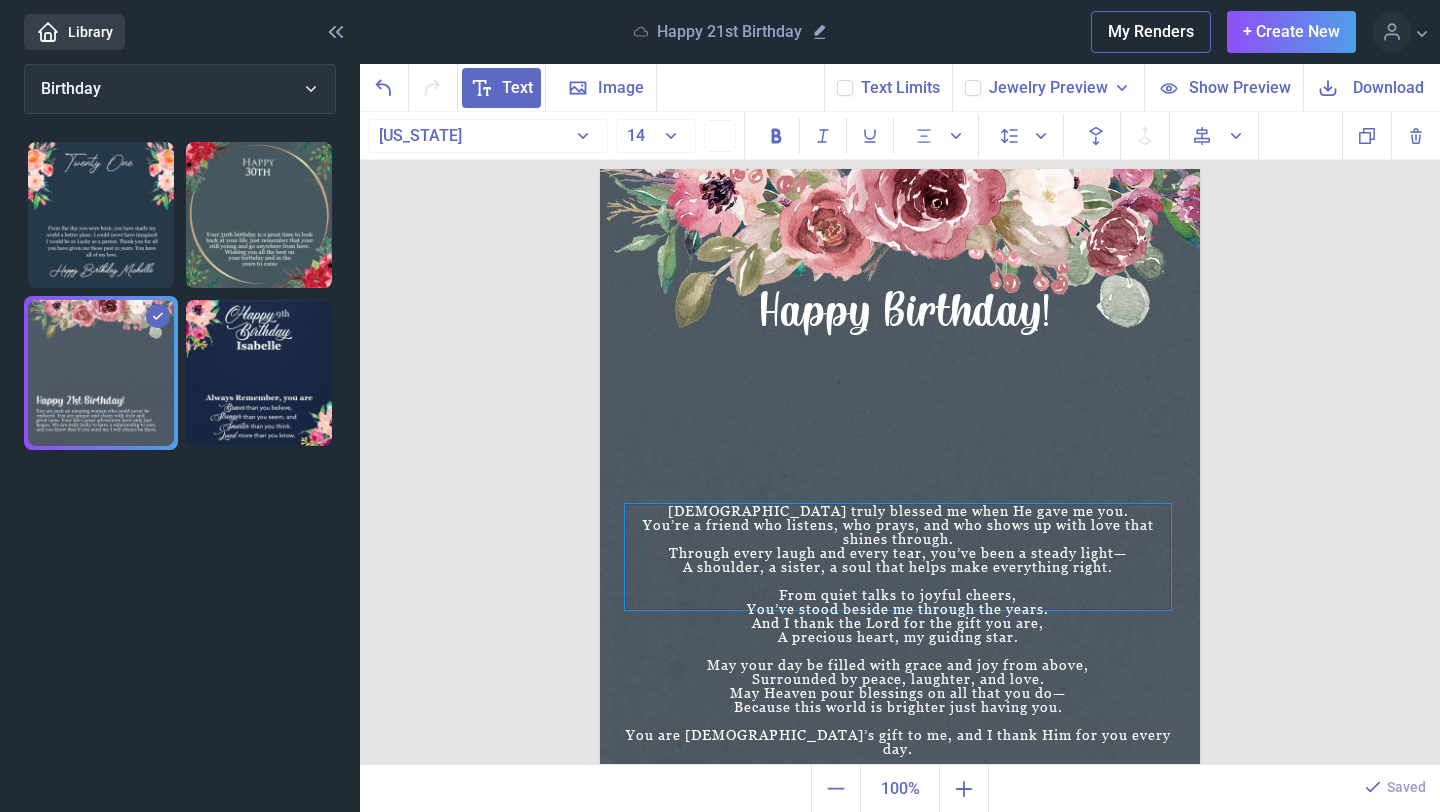 click on "A shoulder, a sister, a soul that helps make everything right." at bounding box center [898, 567] 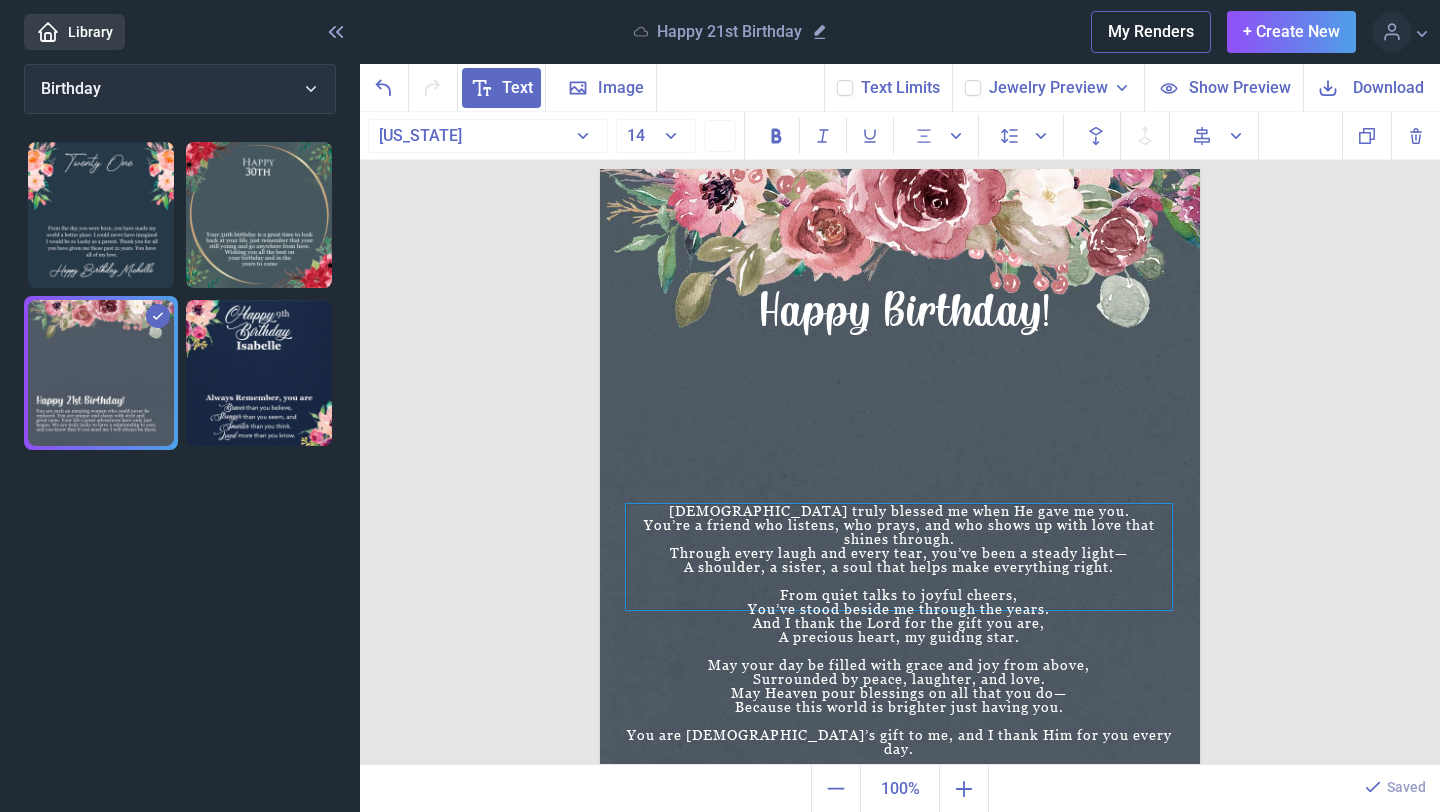 click on "You’ve stood beside me through the years." at bounding box center [899, 609] 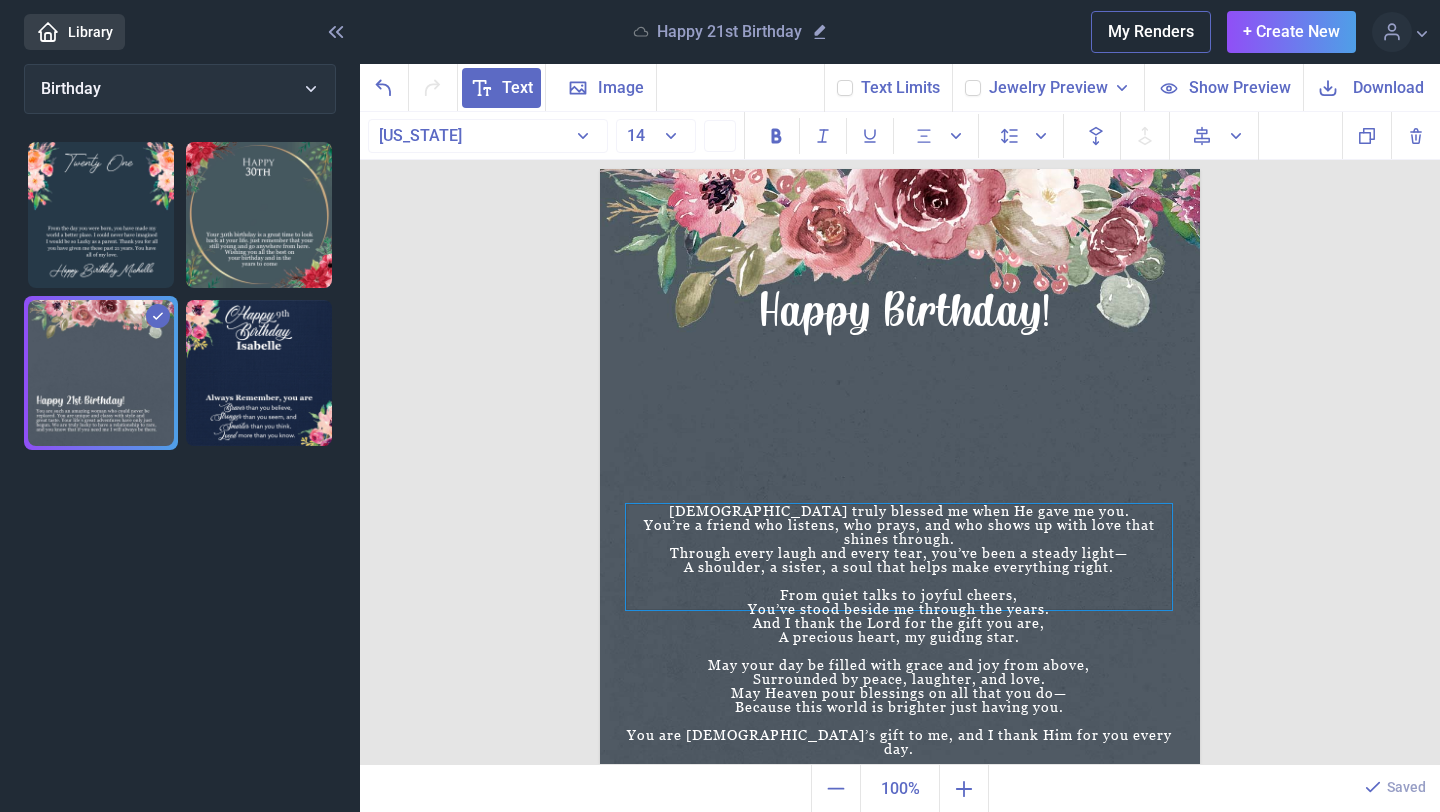 click on "You’ve stood beside me through the years." at bounding box center [899, 609] 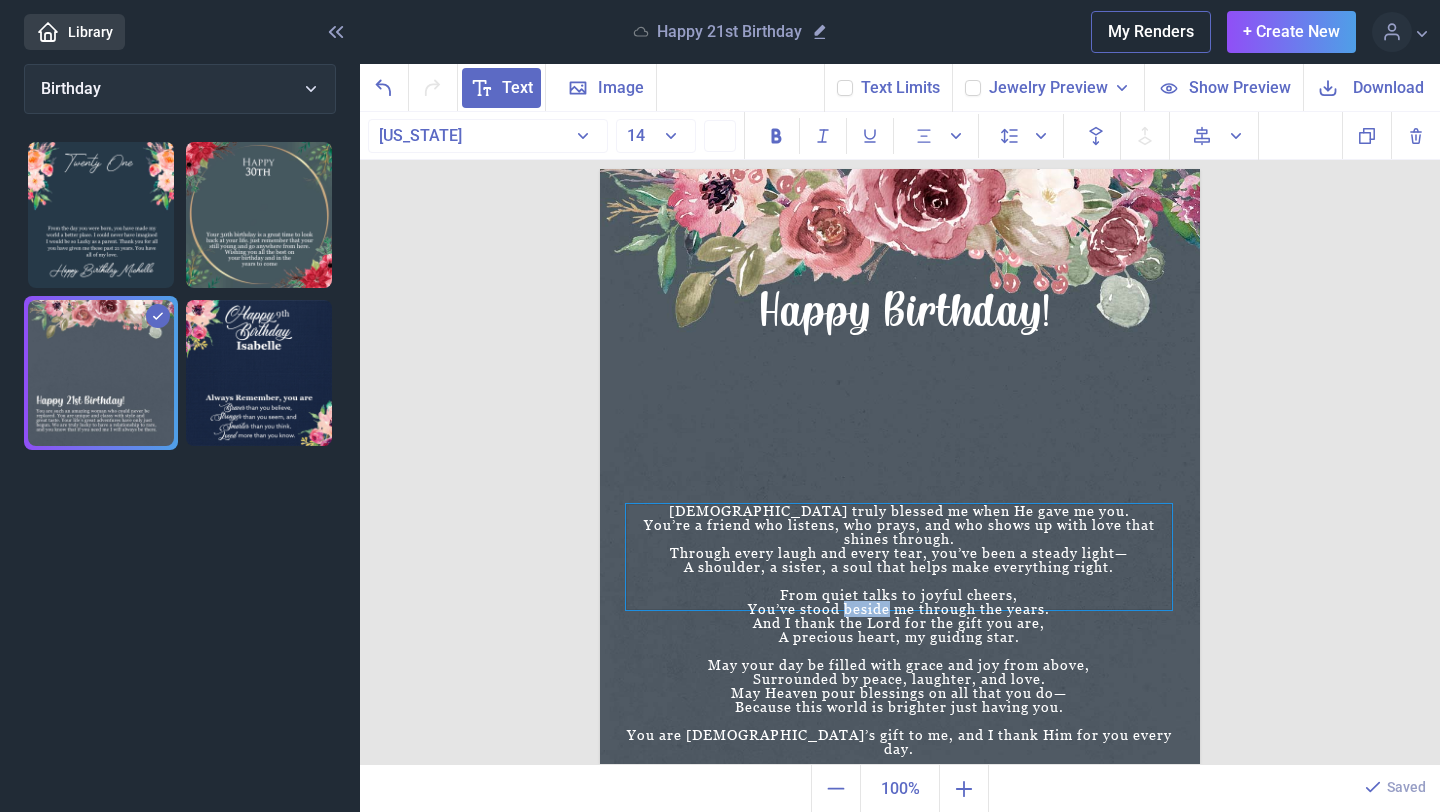 click on "You’ve stood beside me through the years." at bounding box center [899, 609] 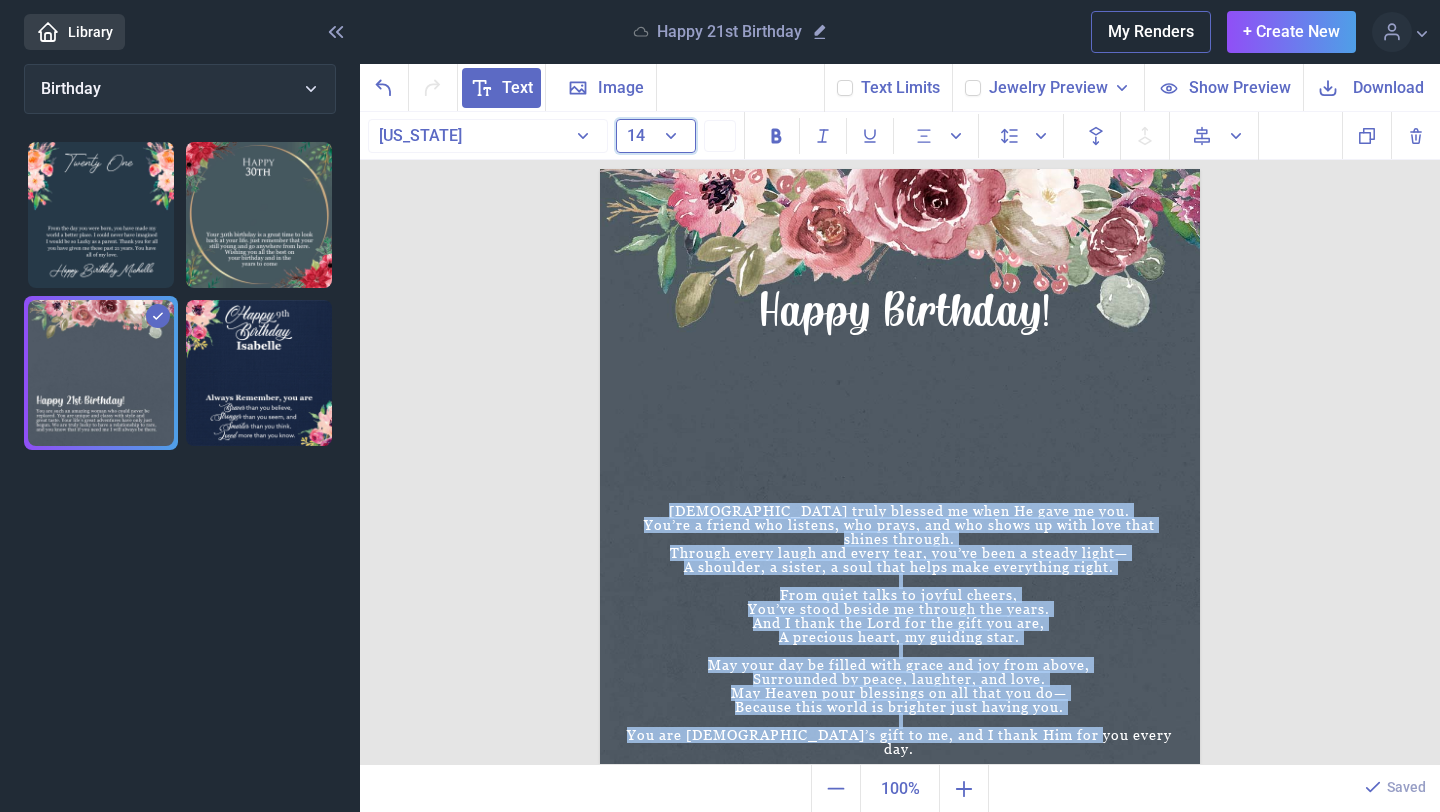 click on "14" at bounding box center [656, 136] 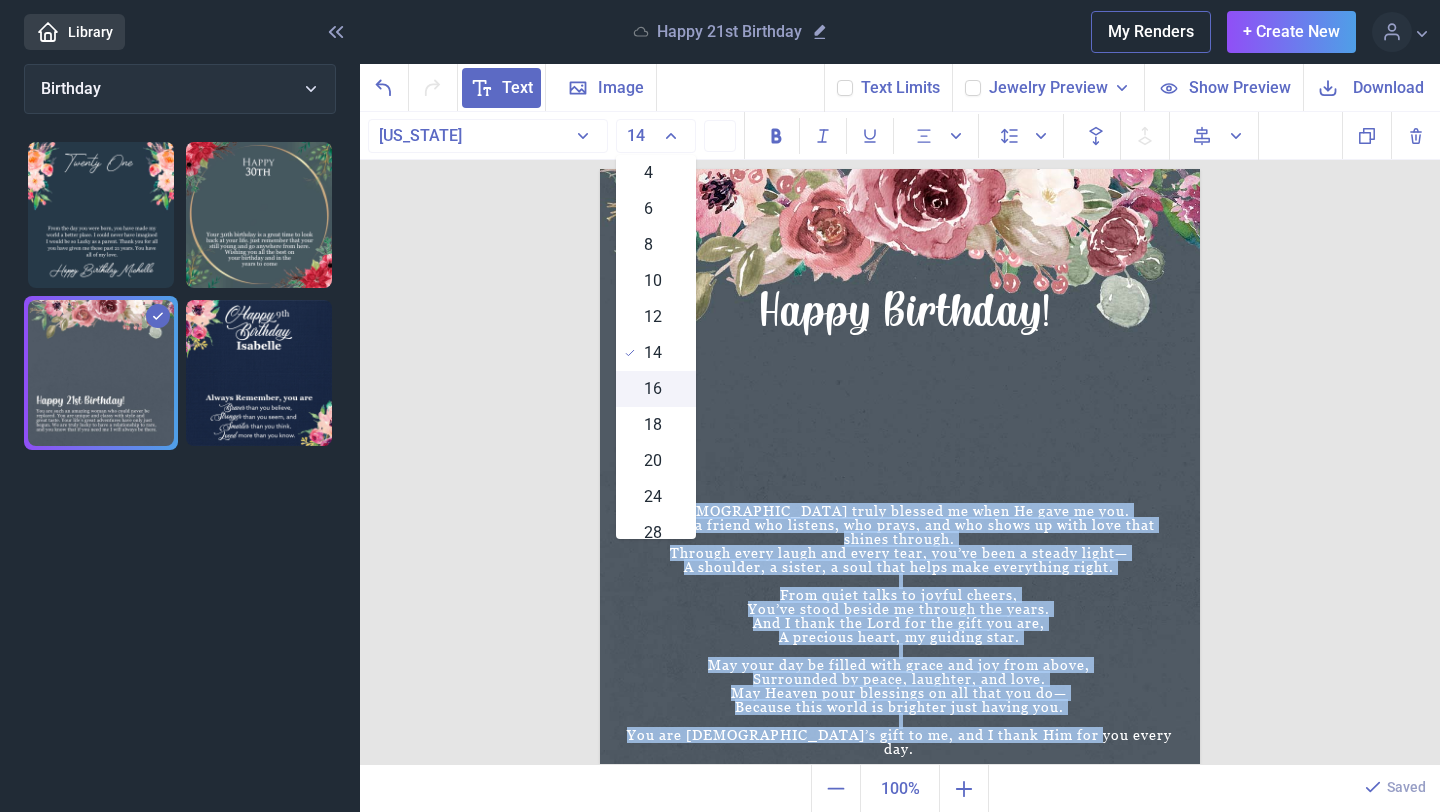 click on "16" at bounding box center [656, 389] 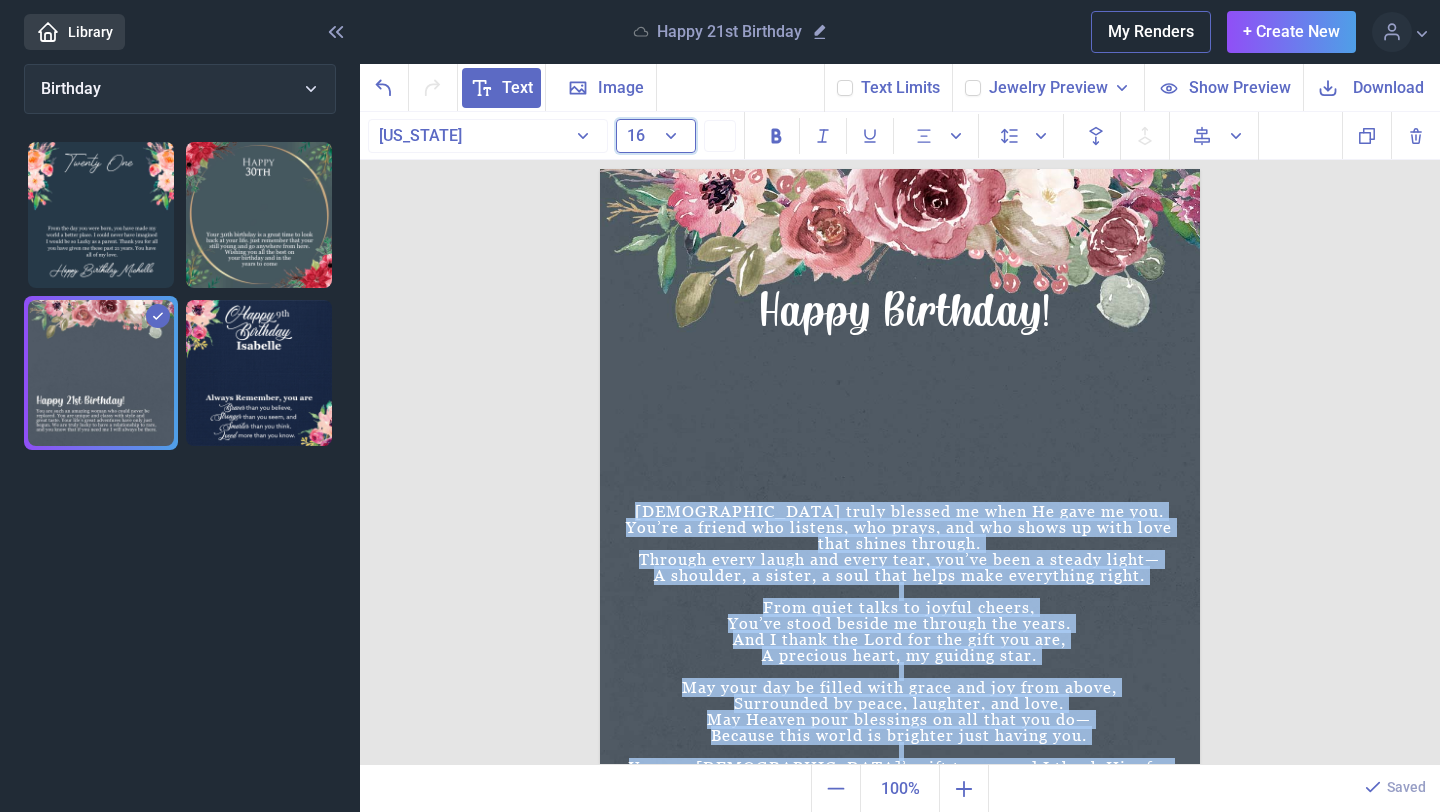 click on "16" at bounding box center (656, 136) 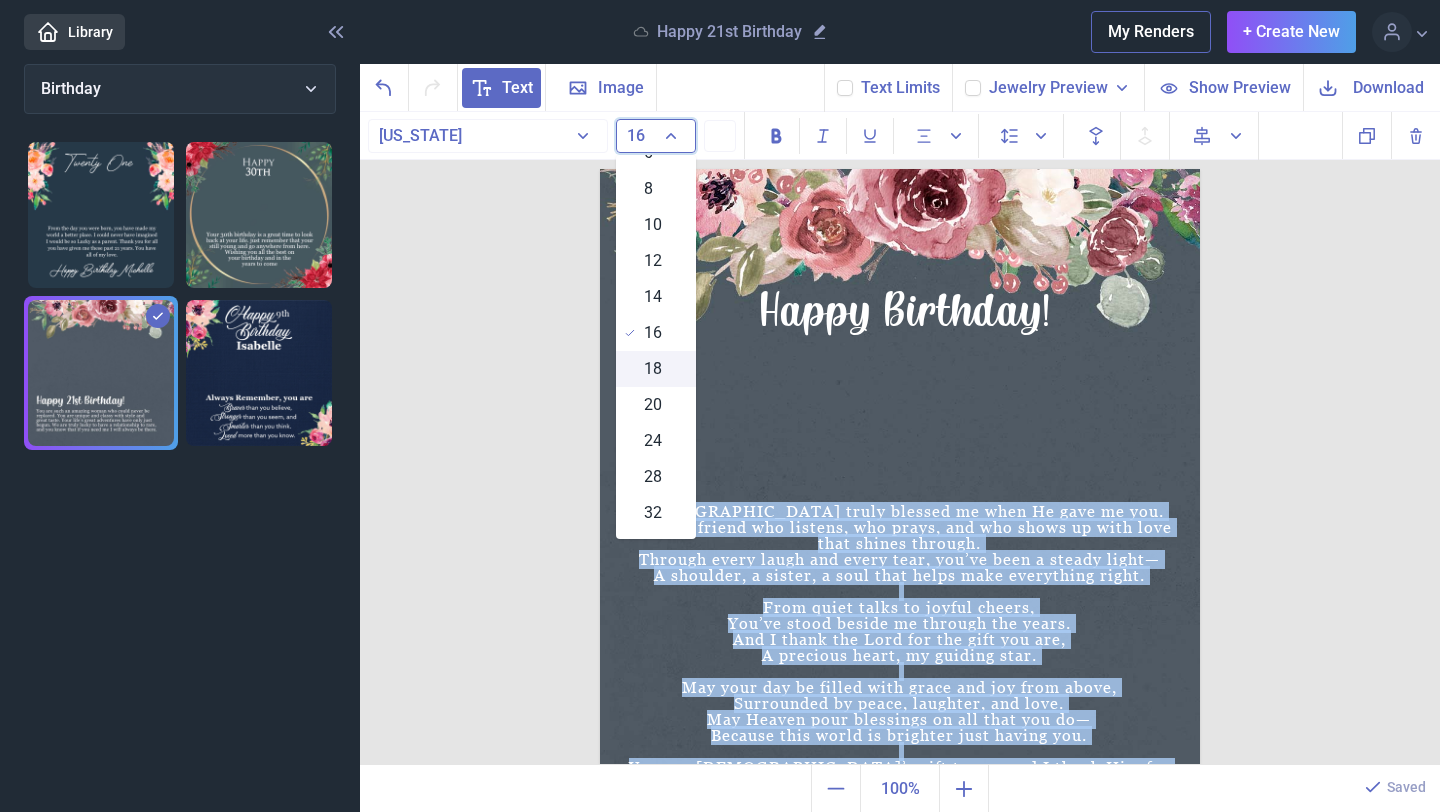 scroll, scrollTop: 60, scrollLeft: 0, axis: vertical 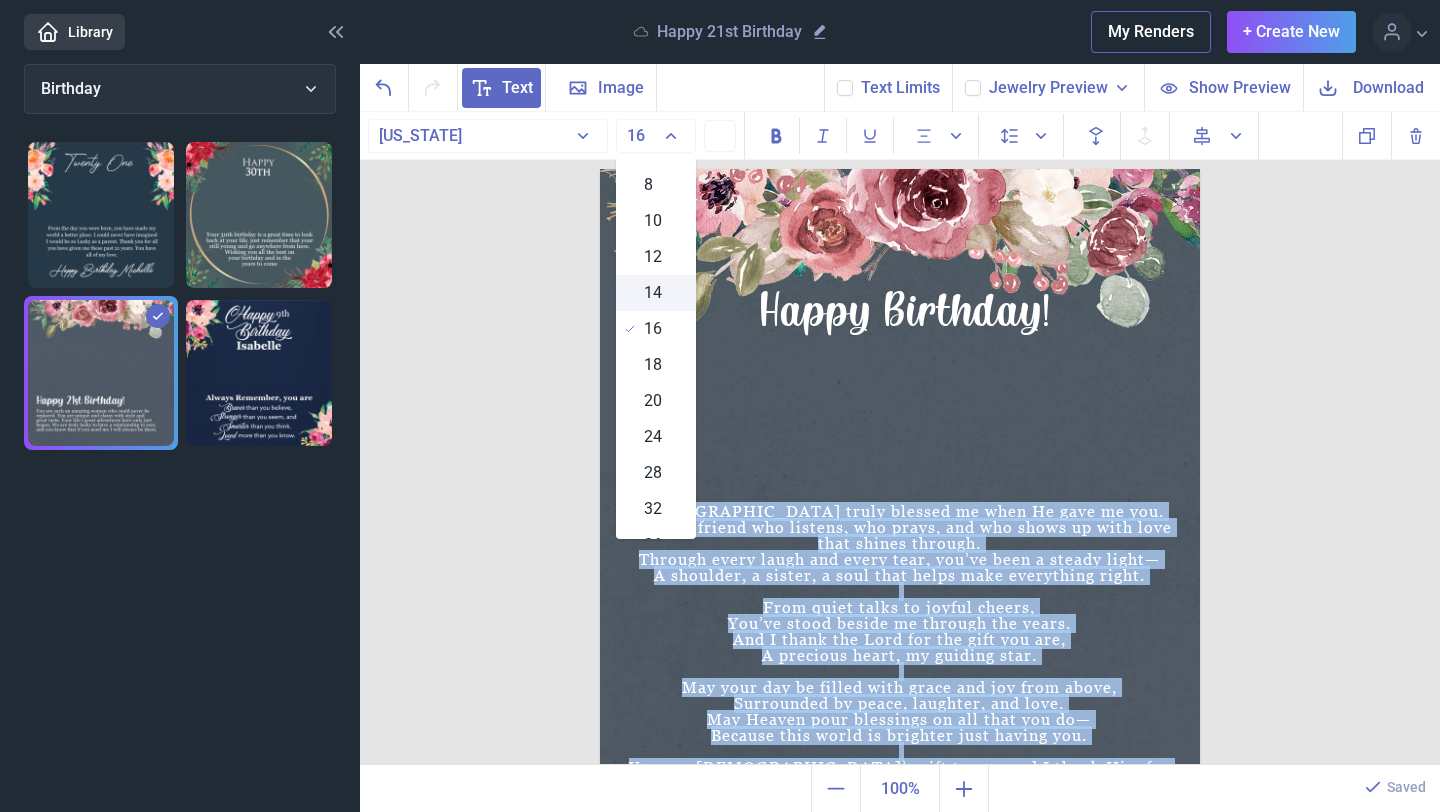 click on "14" at bounding box center [656, 293] 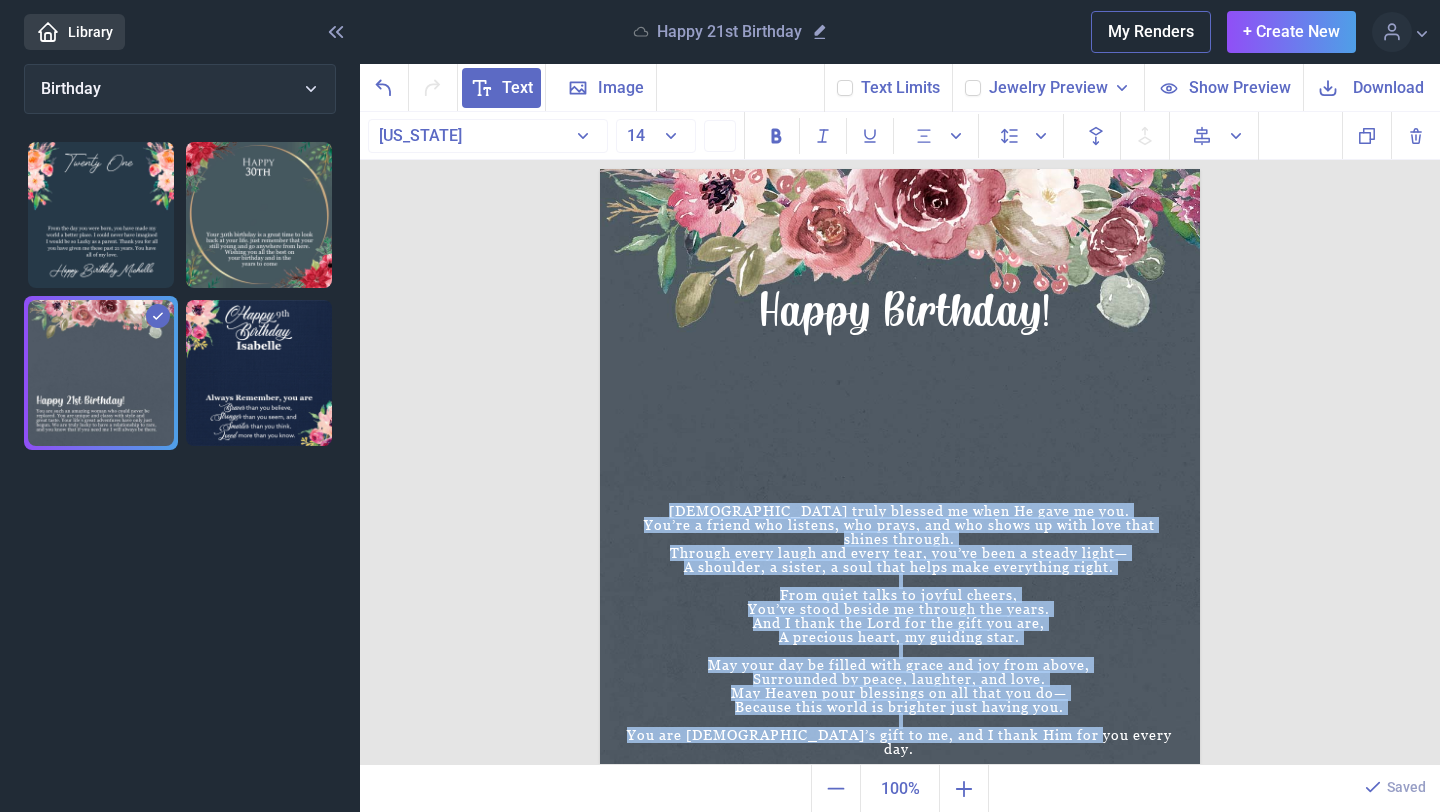 click at bounding box center [900, 469] 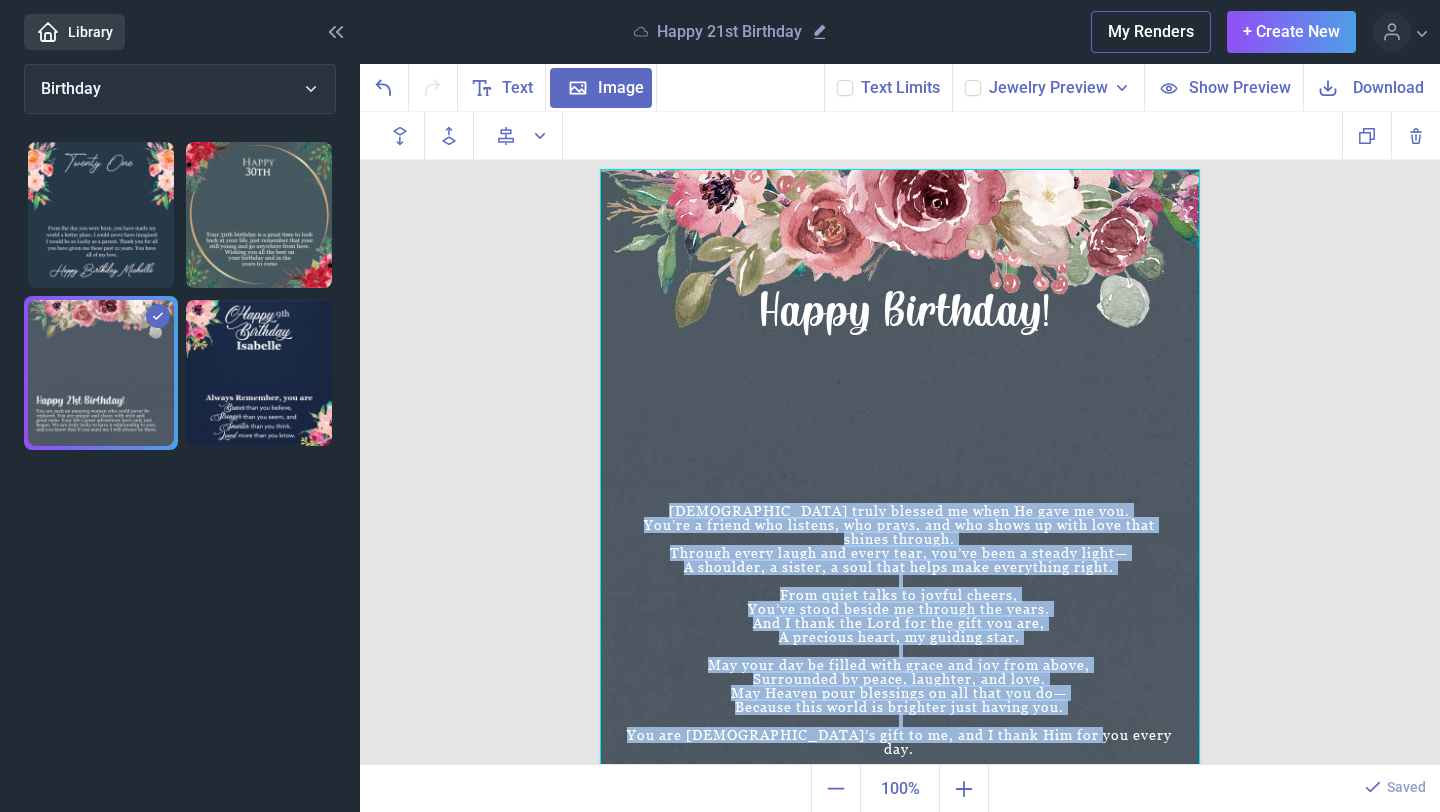 click at bounding box center [900, 469] 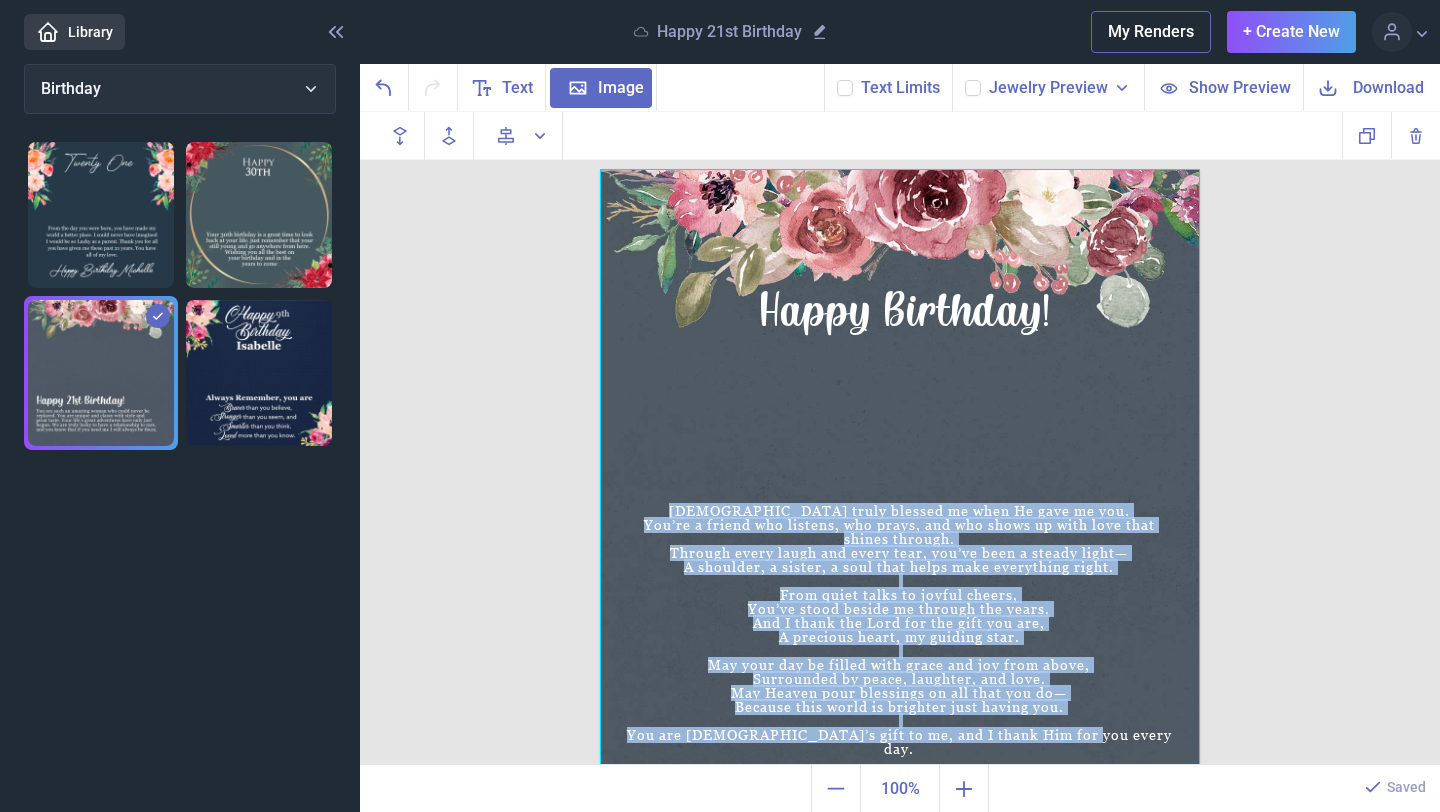 click at bounding box center [900, 469] 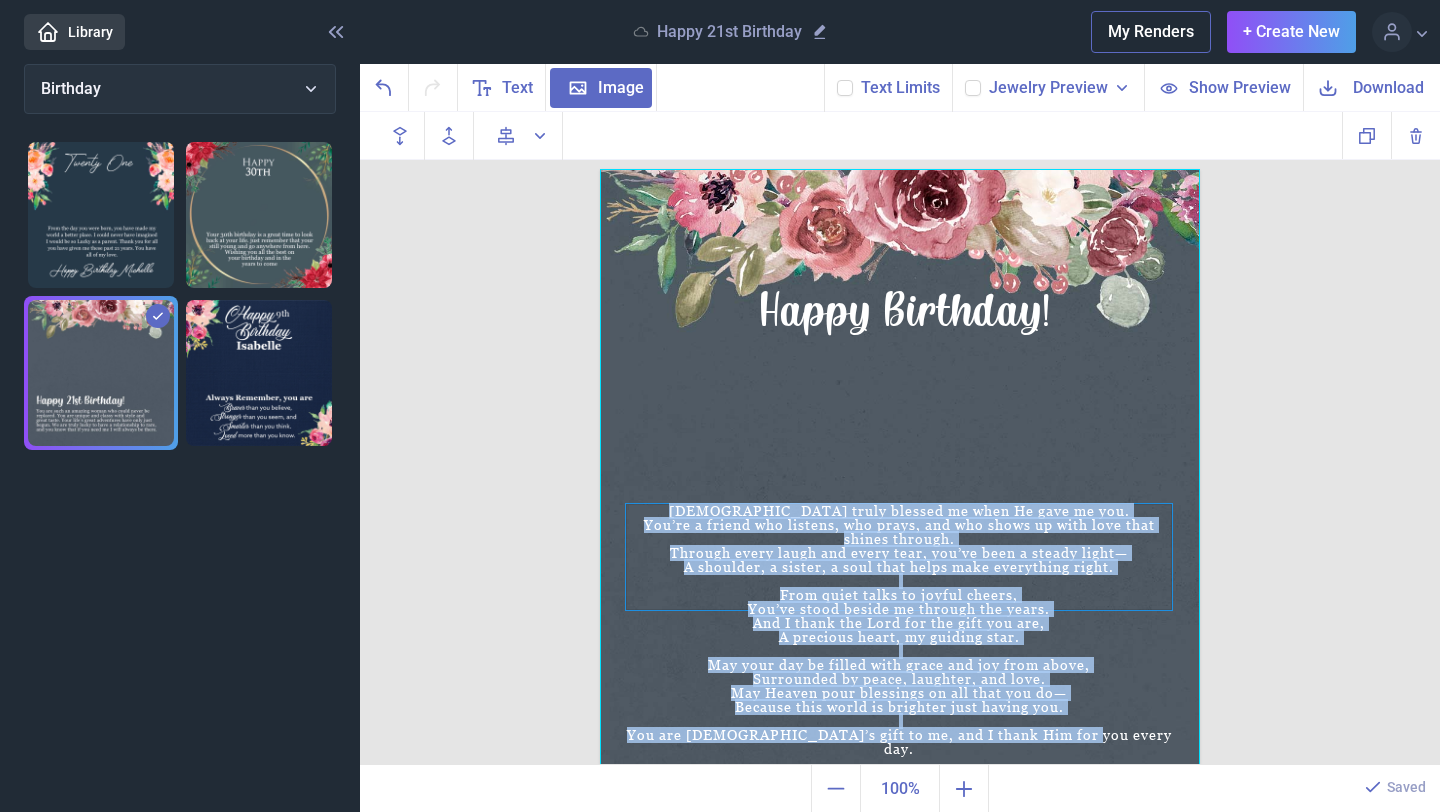click on "A shoulder, a sister, a soul that helps make everything right." at bounding box center [899, 567] 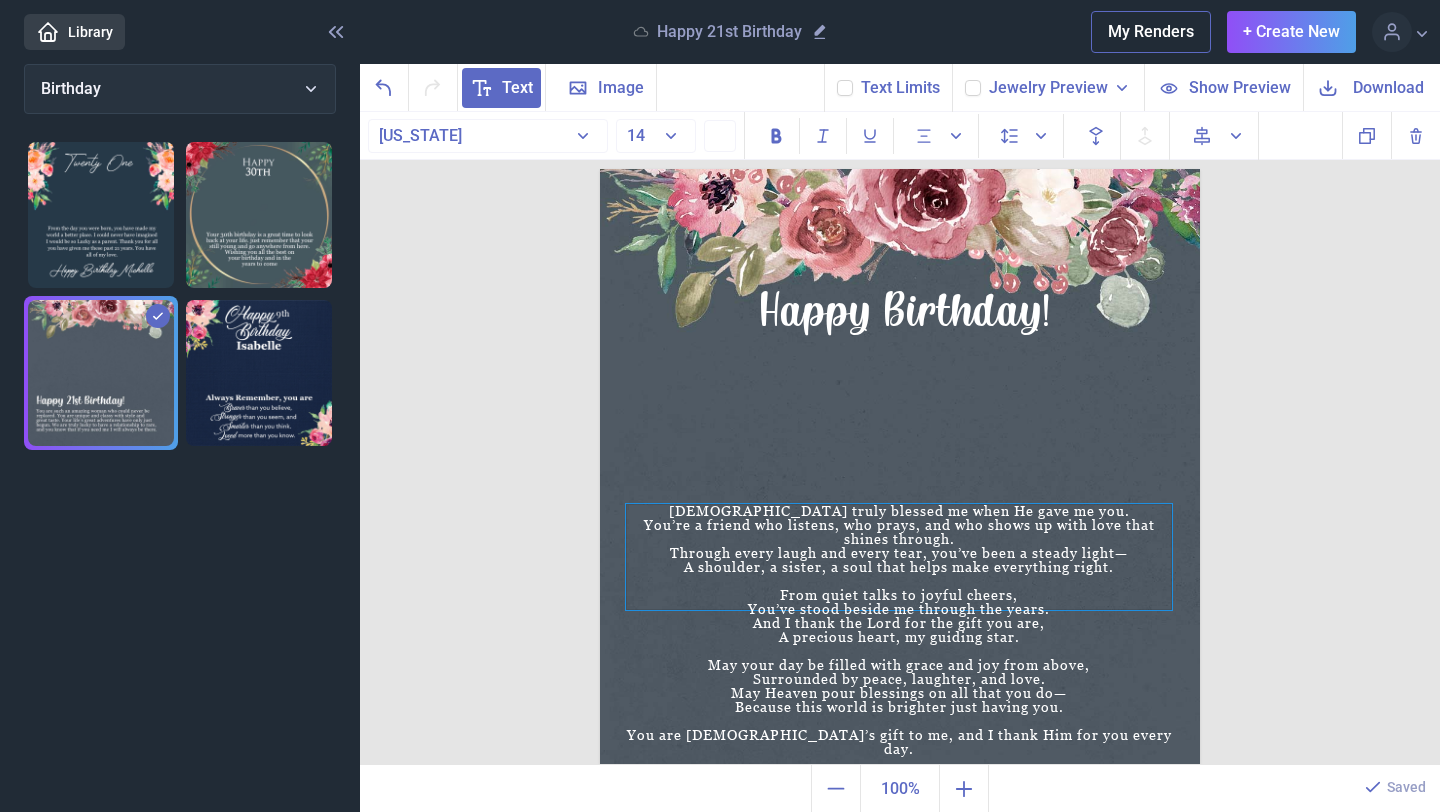 click on "From quiet talks to joyful cheers," at bounding box center [899, 595] 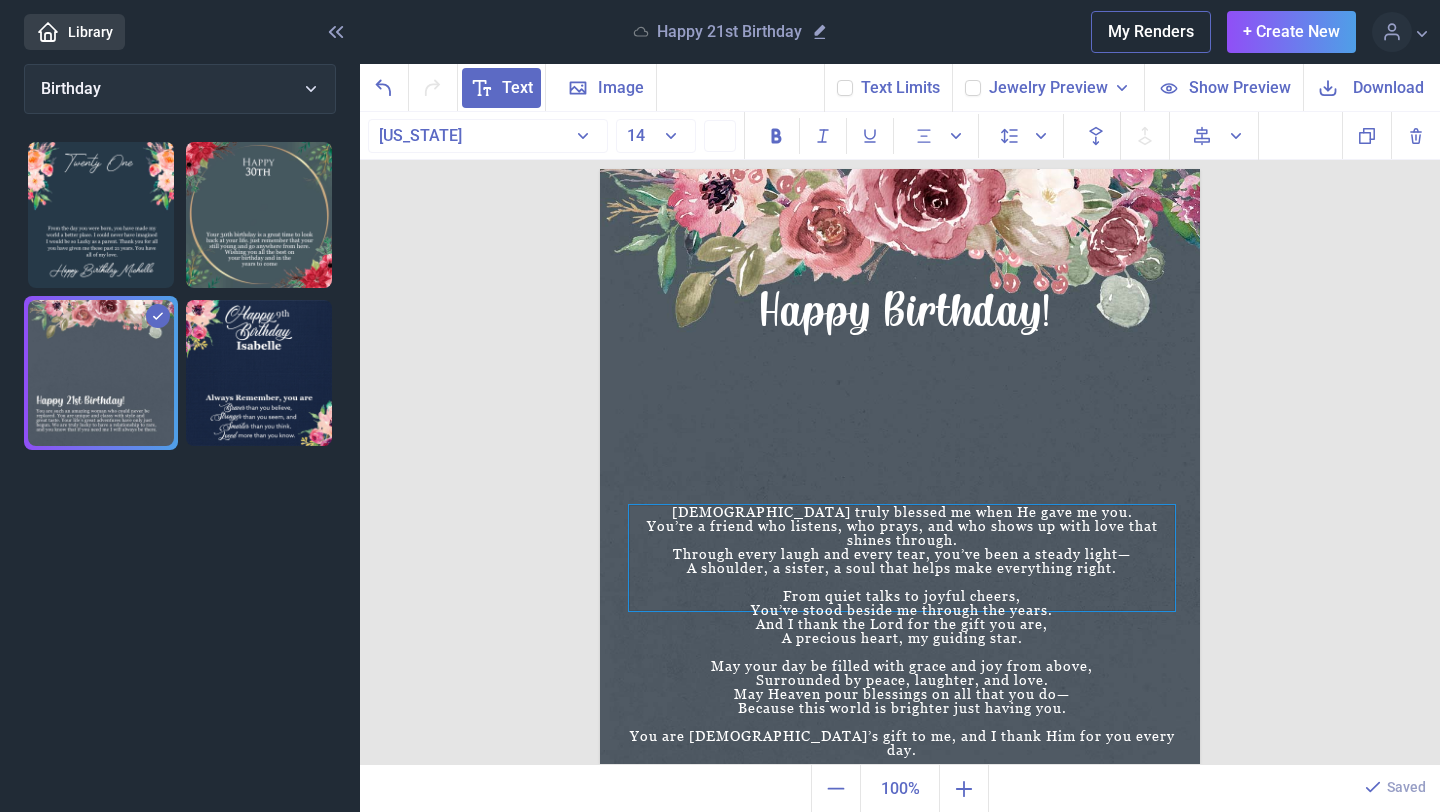 click on "A precious heart, my guiding star." at bounding box center (902, 638) 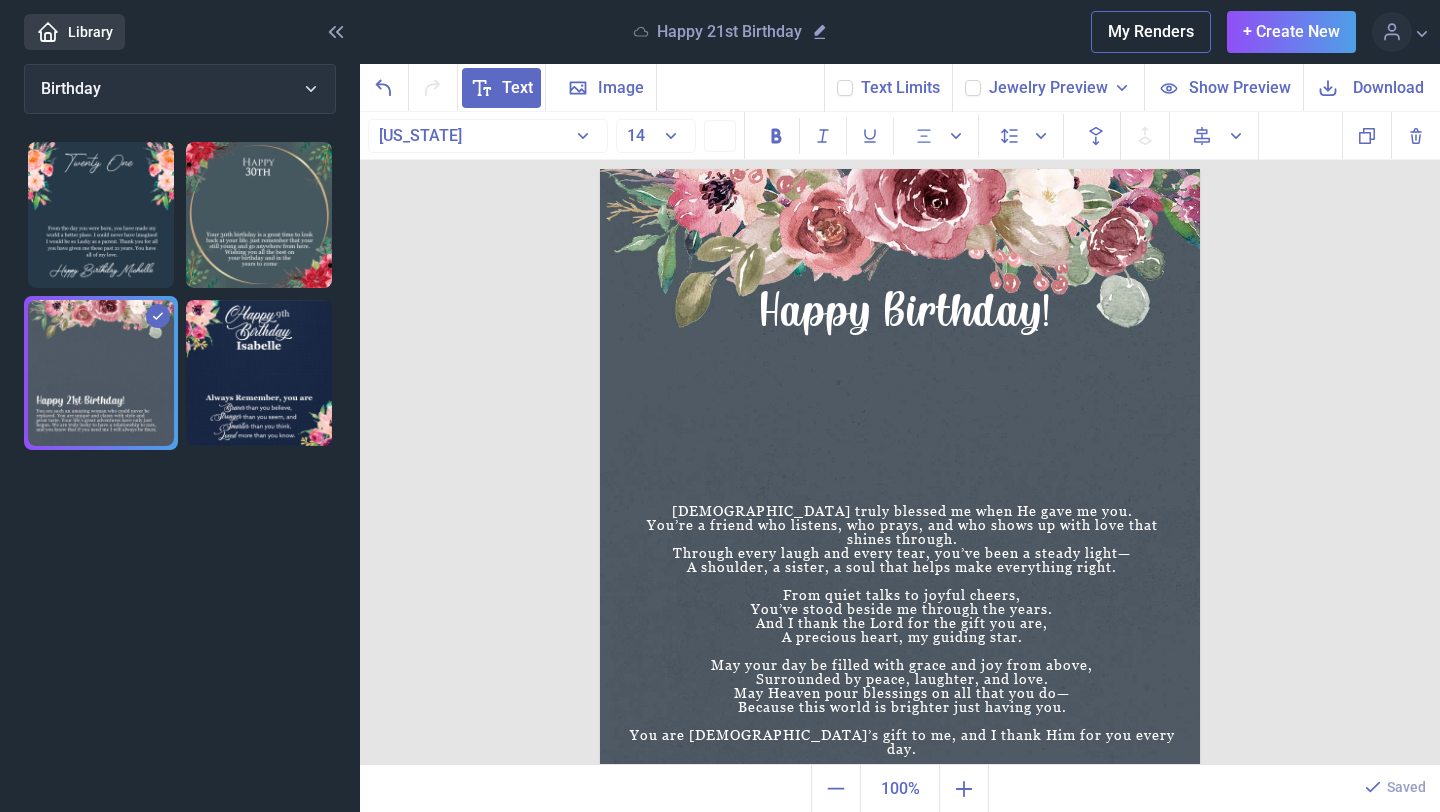 click at bounding box center [900, 469] 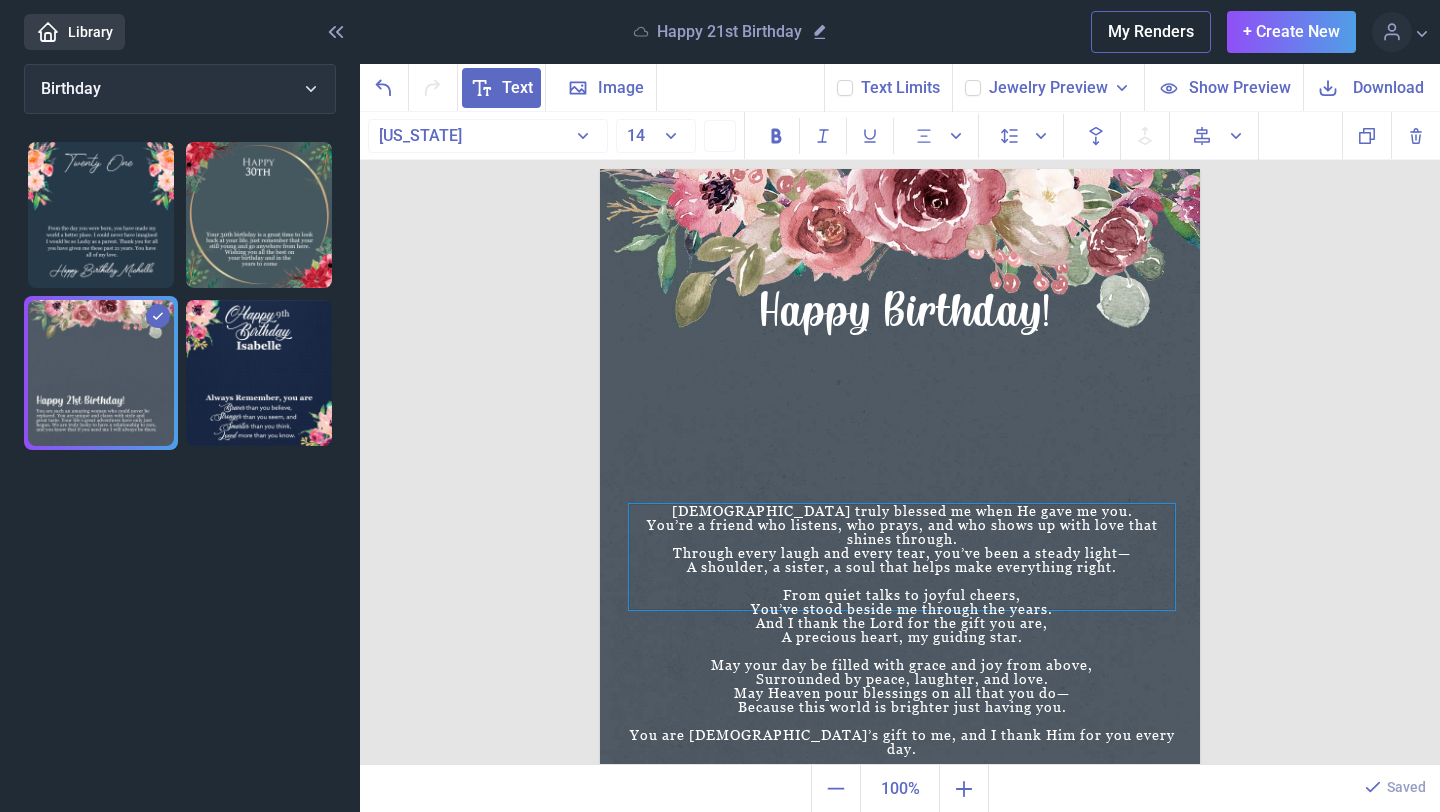 click on "May your day be filled with grace and joy from above," at bounding box center [902, 665] 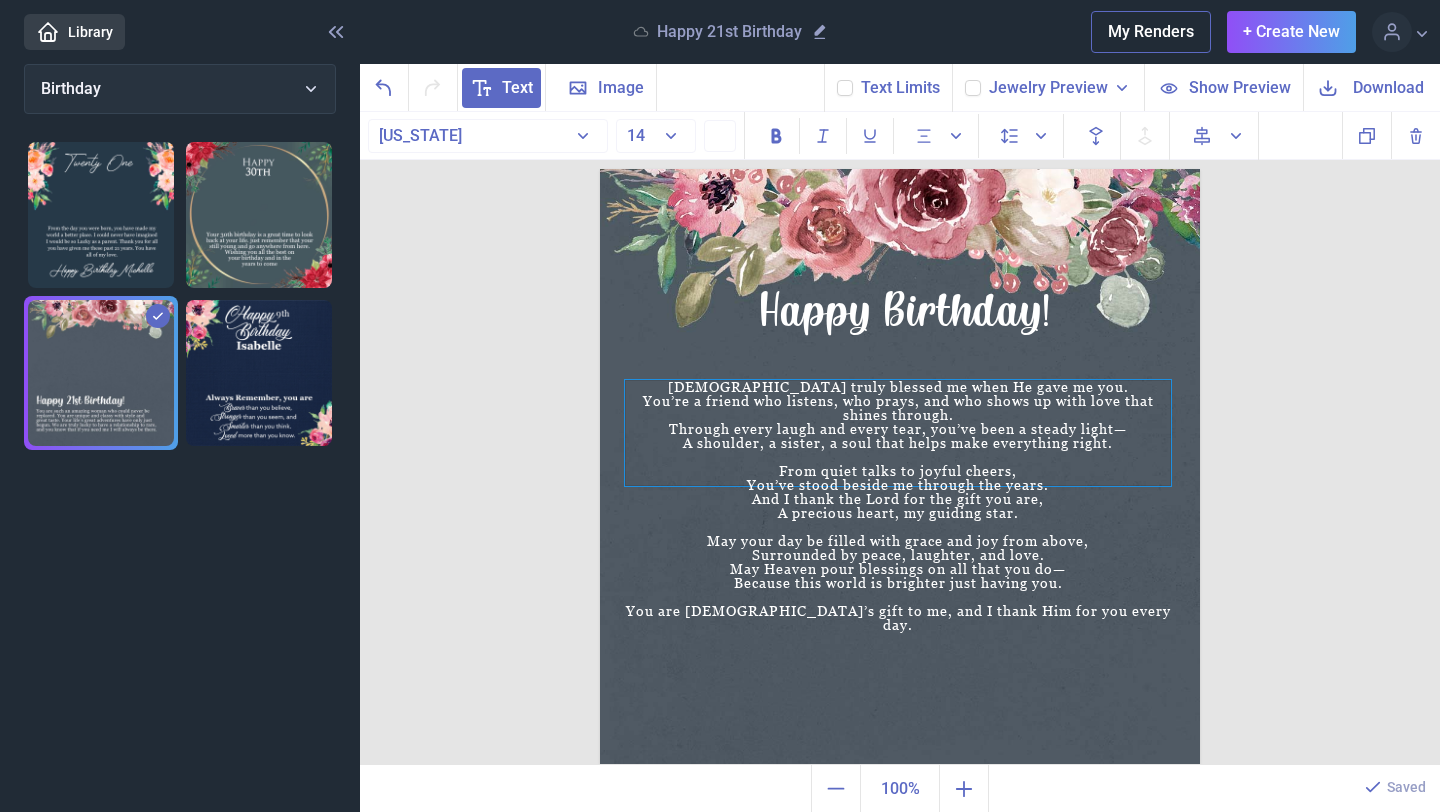 drag, startPoint x: 992, startPoint y: 594, endPoint x: 996, endPoint y: 543, distance: 51.156624 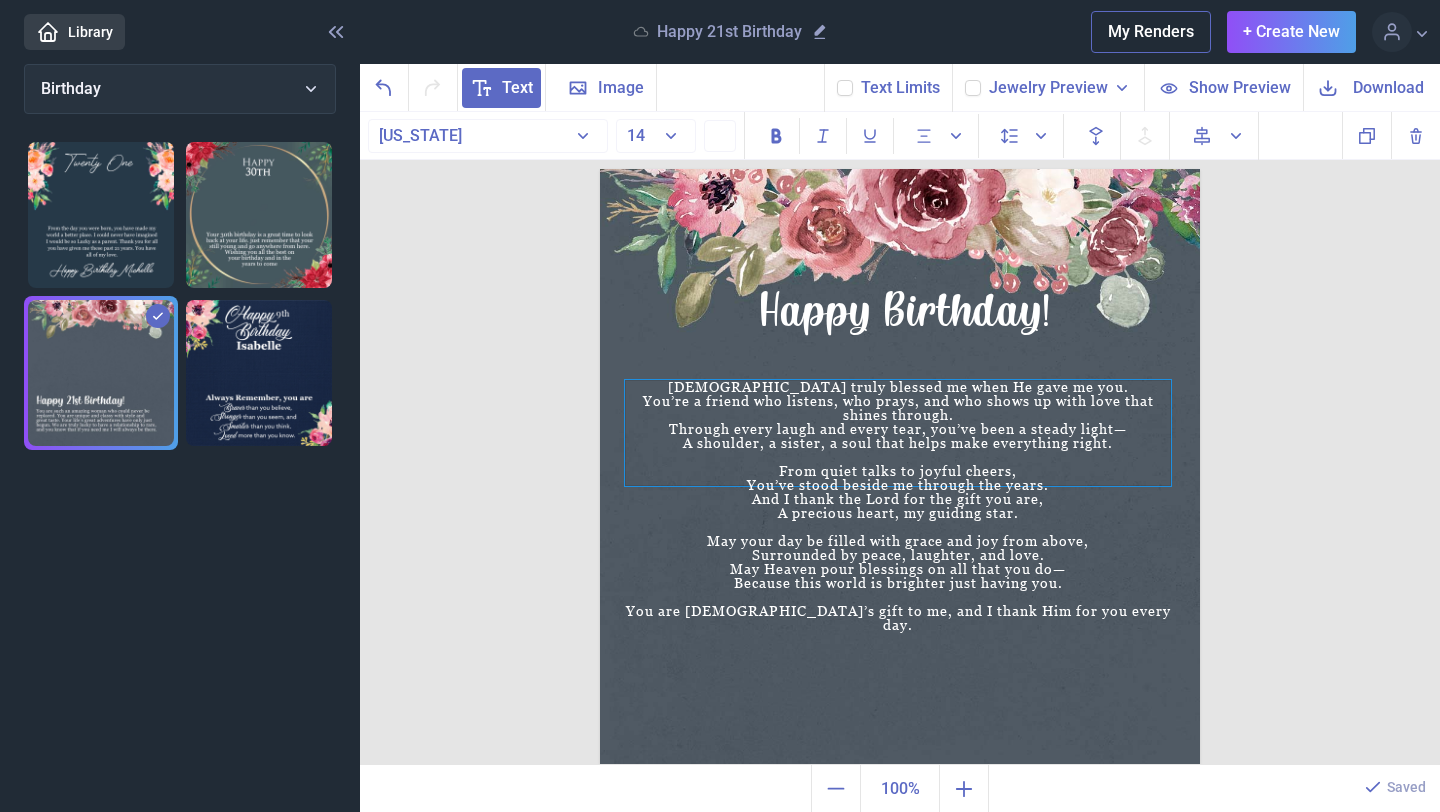 click on "Surrounded by peace, laughter, and love." at bounding box center [898, 555] 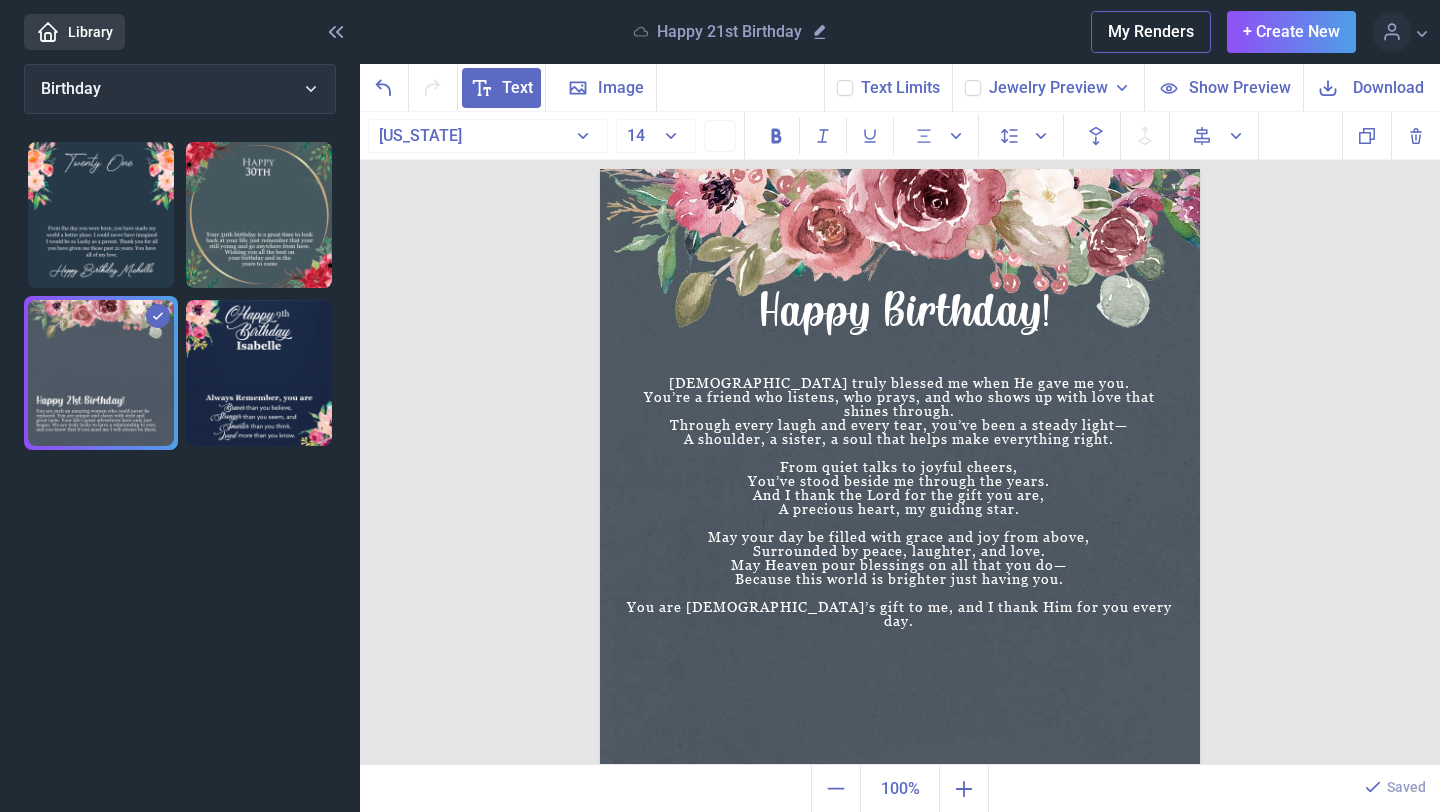 click at bounding box center (900, 469) 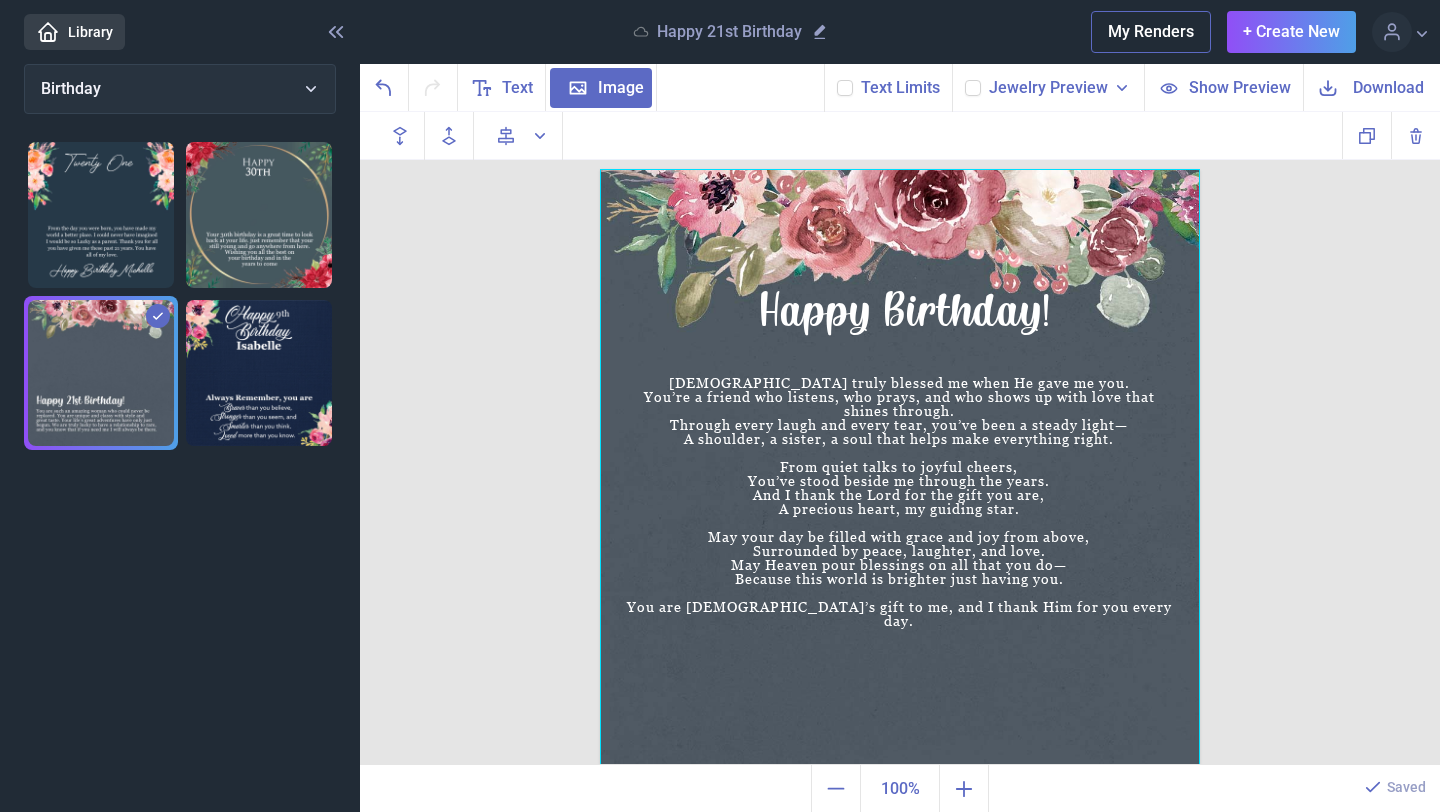 click at bounding box center [900, 469] 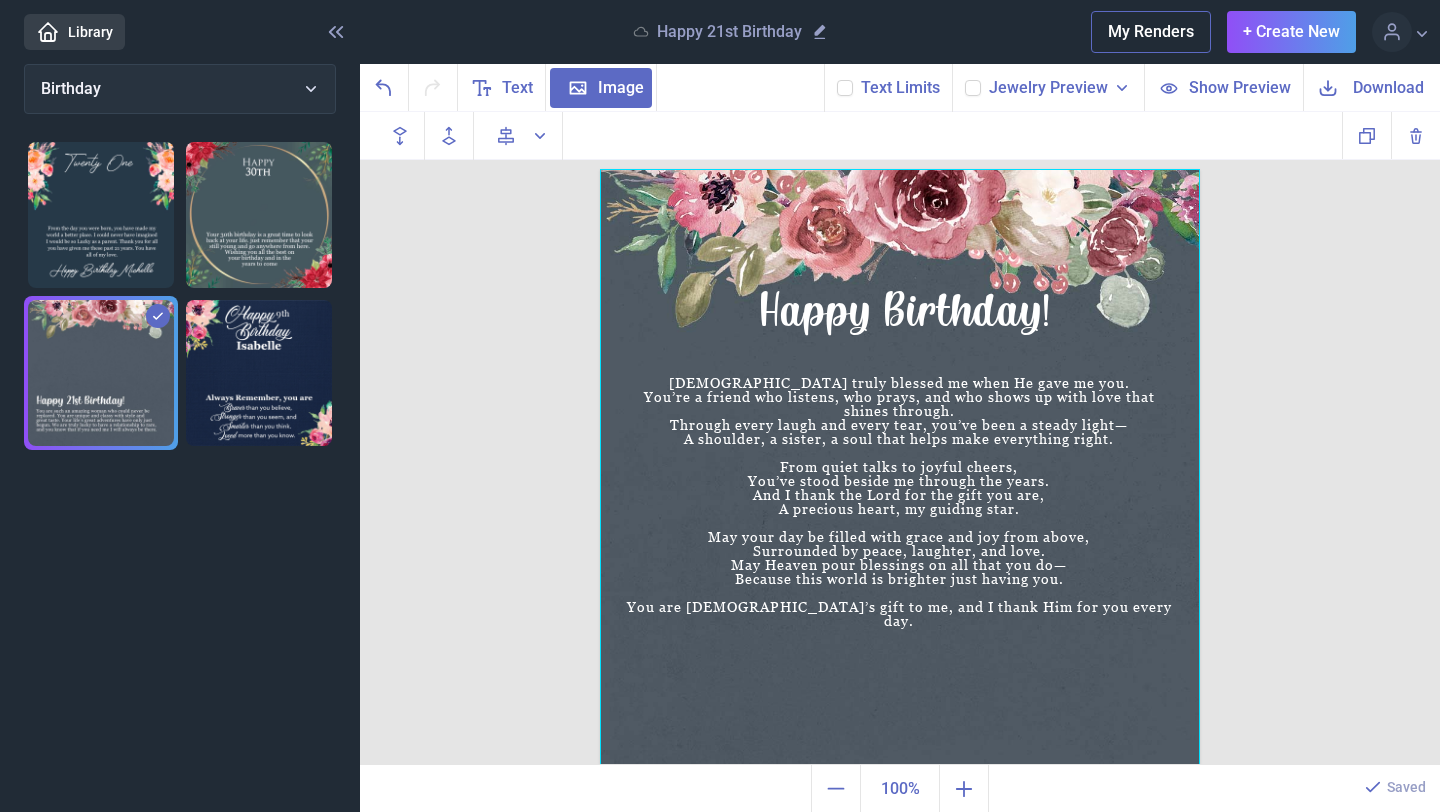 click at bounding box center [900, 469] 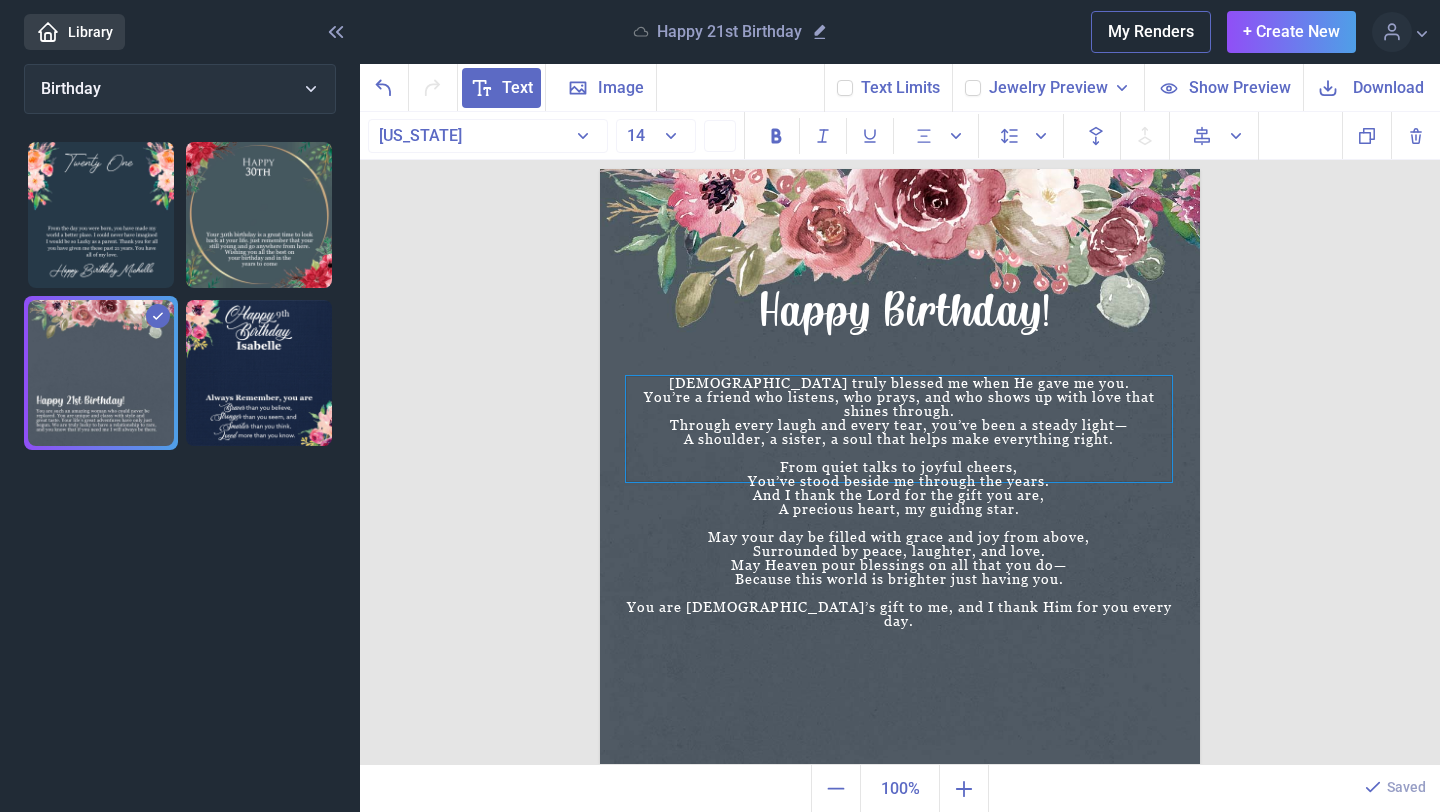 click on "May Heaven pour blessings on all that you do—" at bounding box center (899, 565) 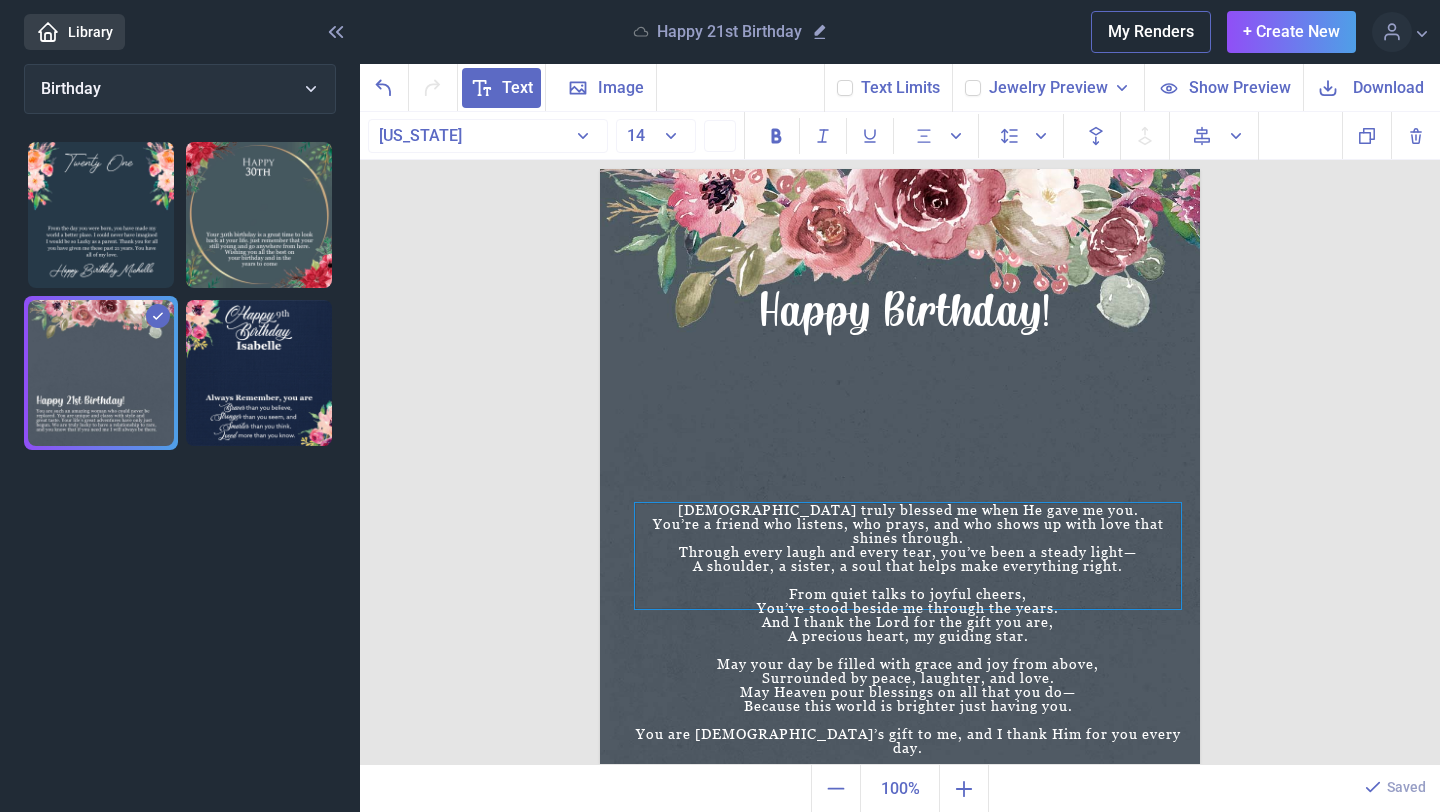 drag, startPoint x: 843, startPoint y: 434, endPoint x: 854, endPoint y: 548, distance: 114.52947 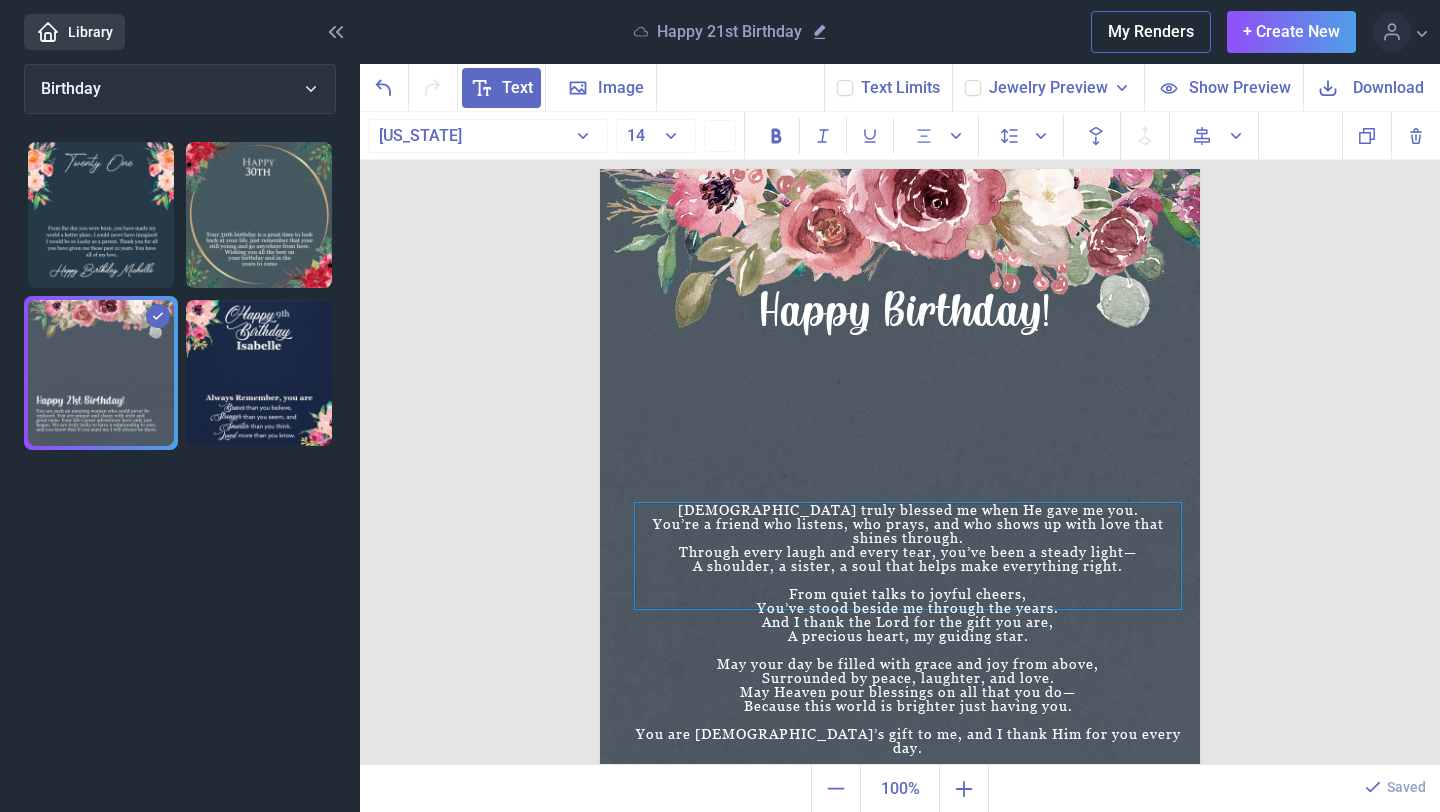 click on "Through every laugh and every tear, you’ve been a steady light—" at bounding box center [908, 552] 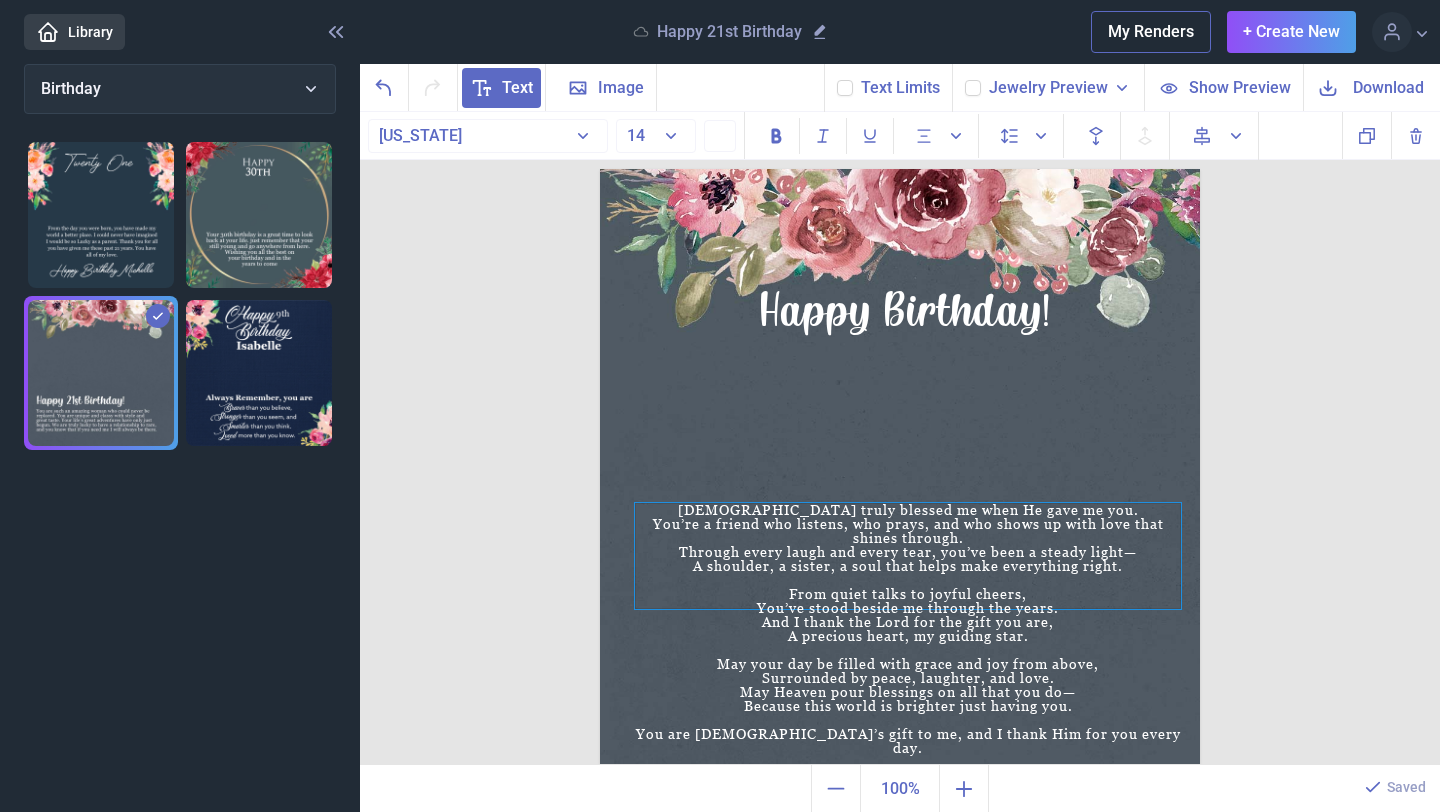 click on "[DEMOGRAPHIC_DATA] truly blessed me when He gave me you." at bounding box center (908, 510) 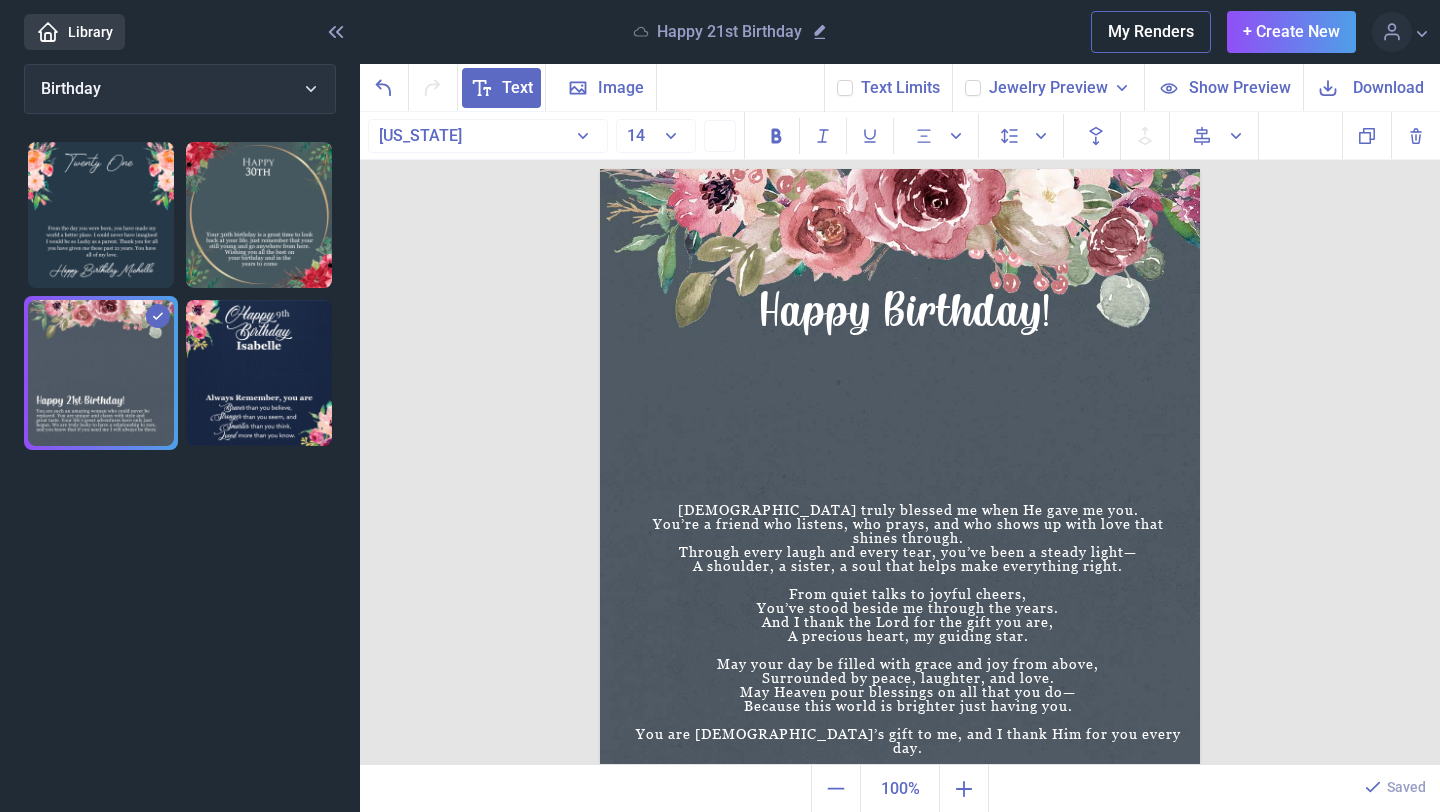 click at bounding box center [900, 469] 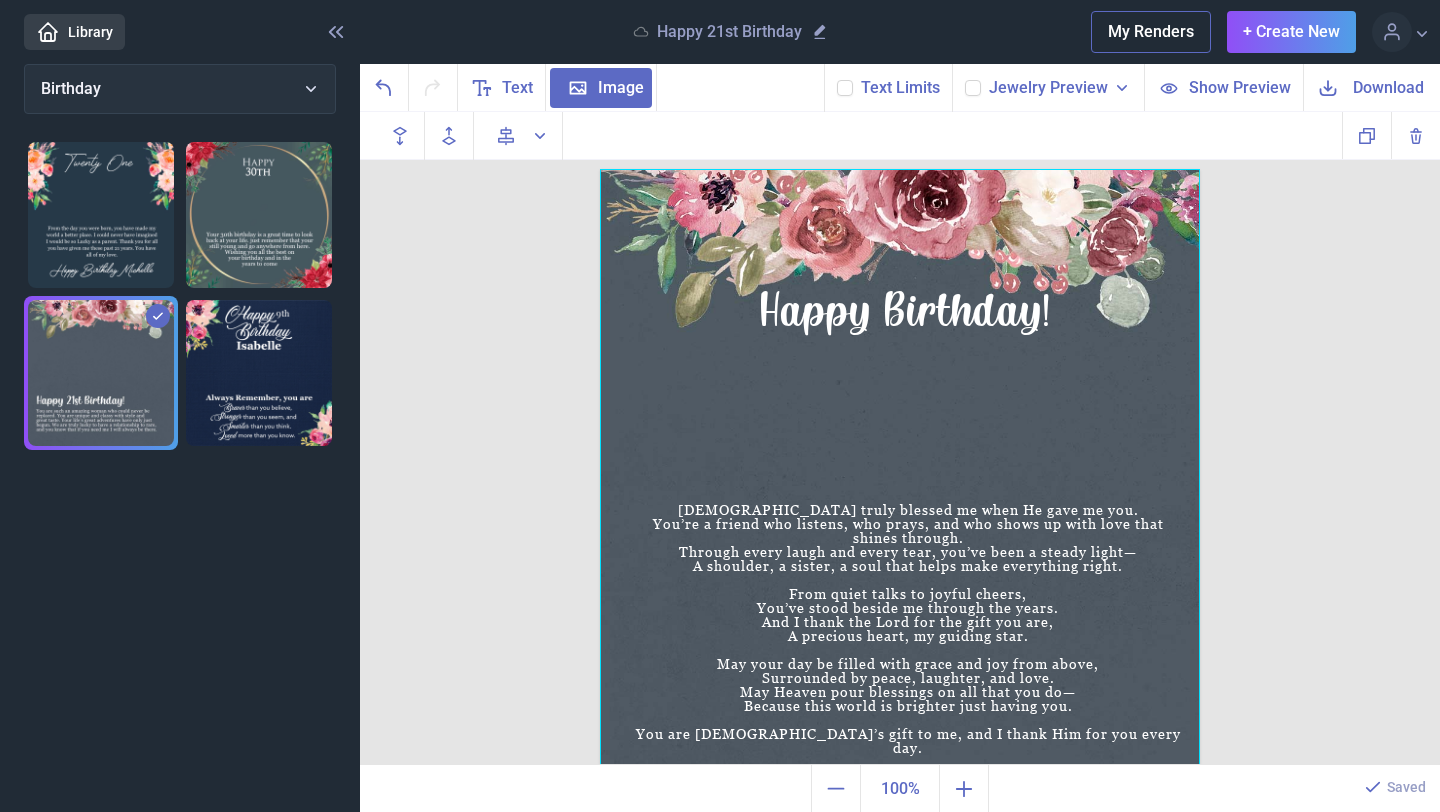 click at bounding box center [900, 469] 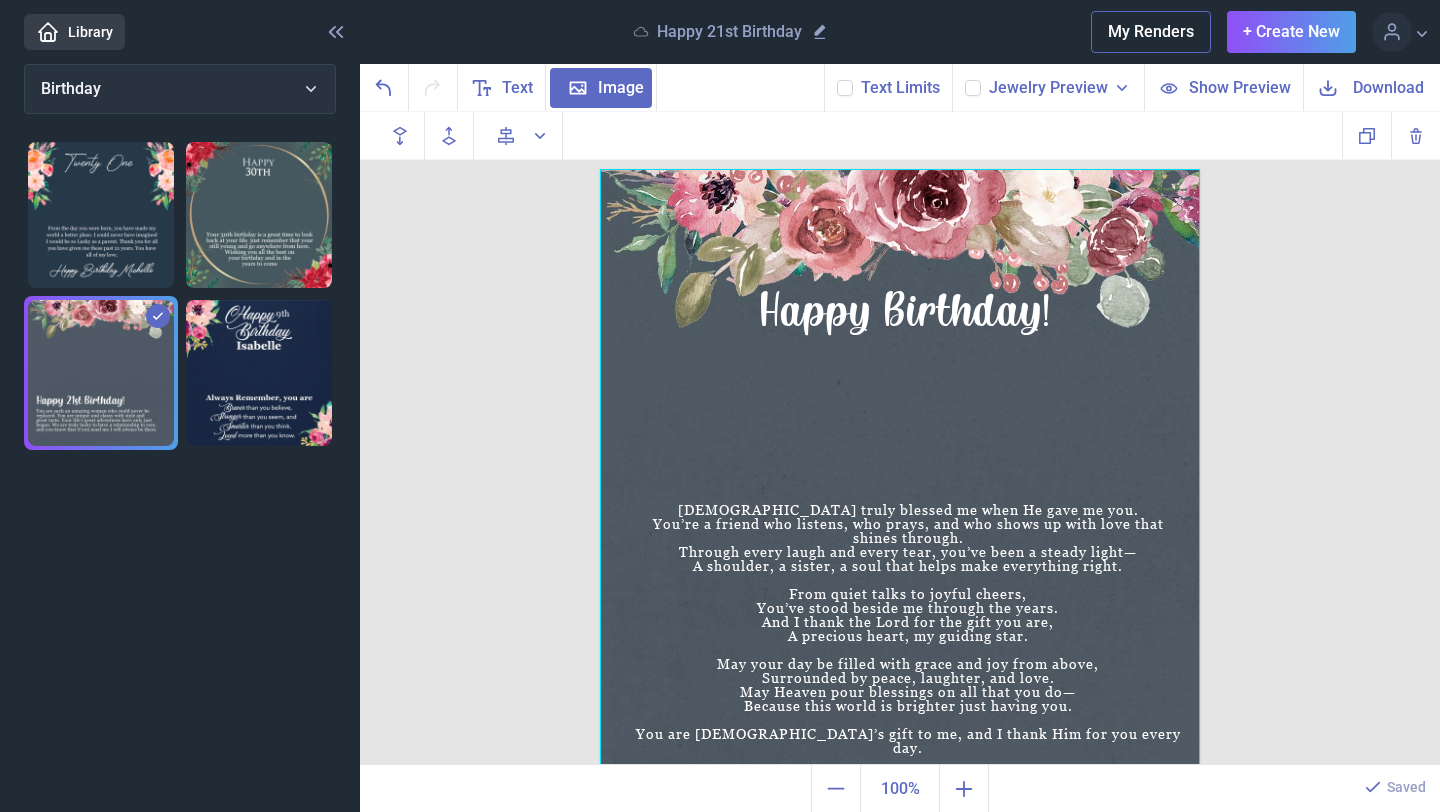 click at bounding box center [900, 469] 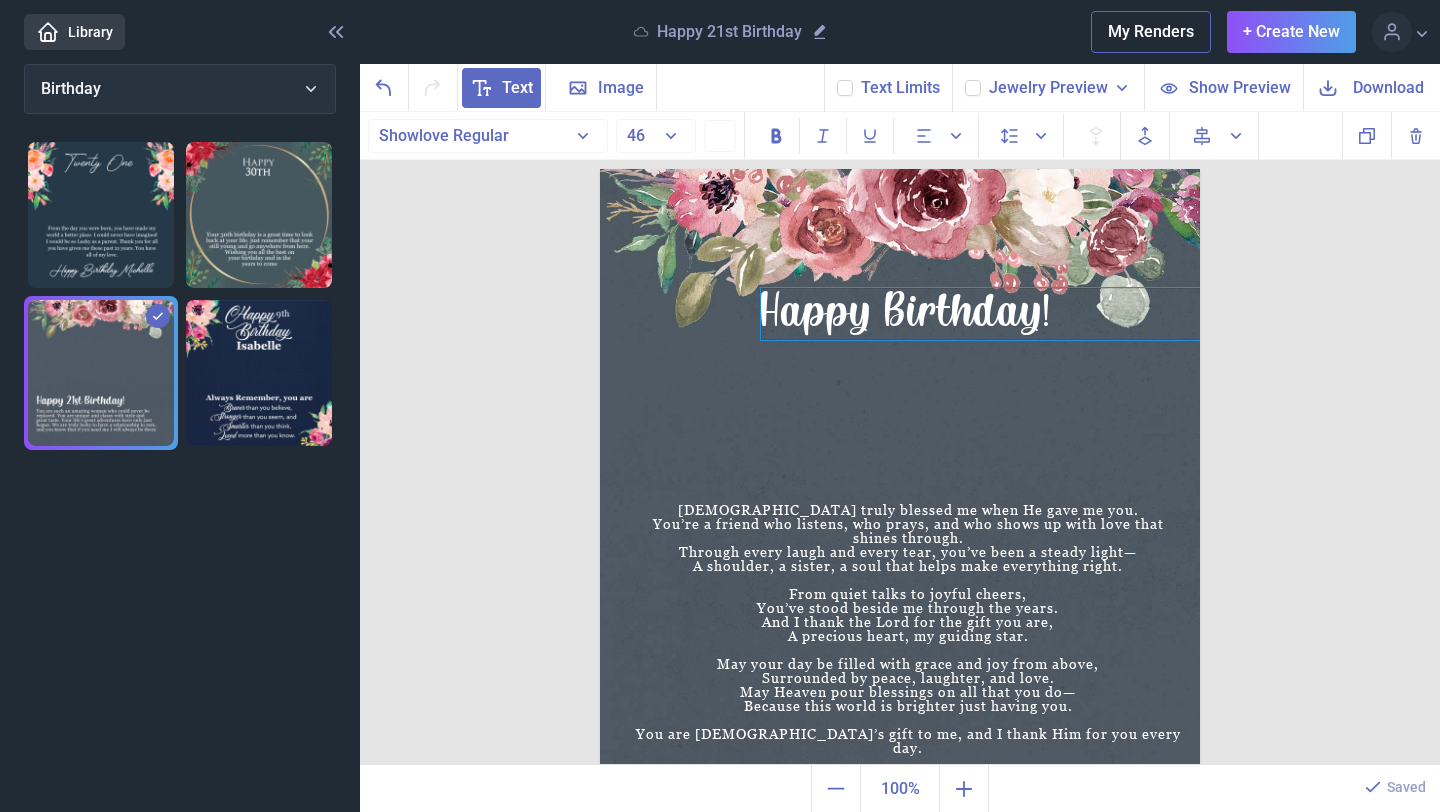 click on "Happy Birthday!" at bounding box center [986, 314] 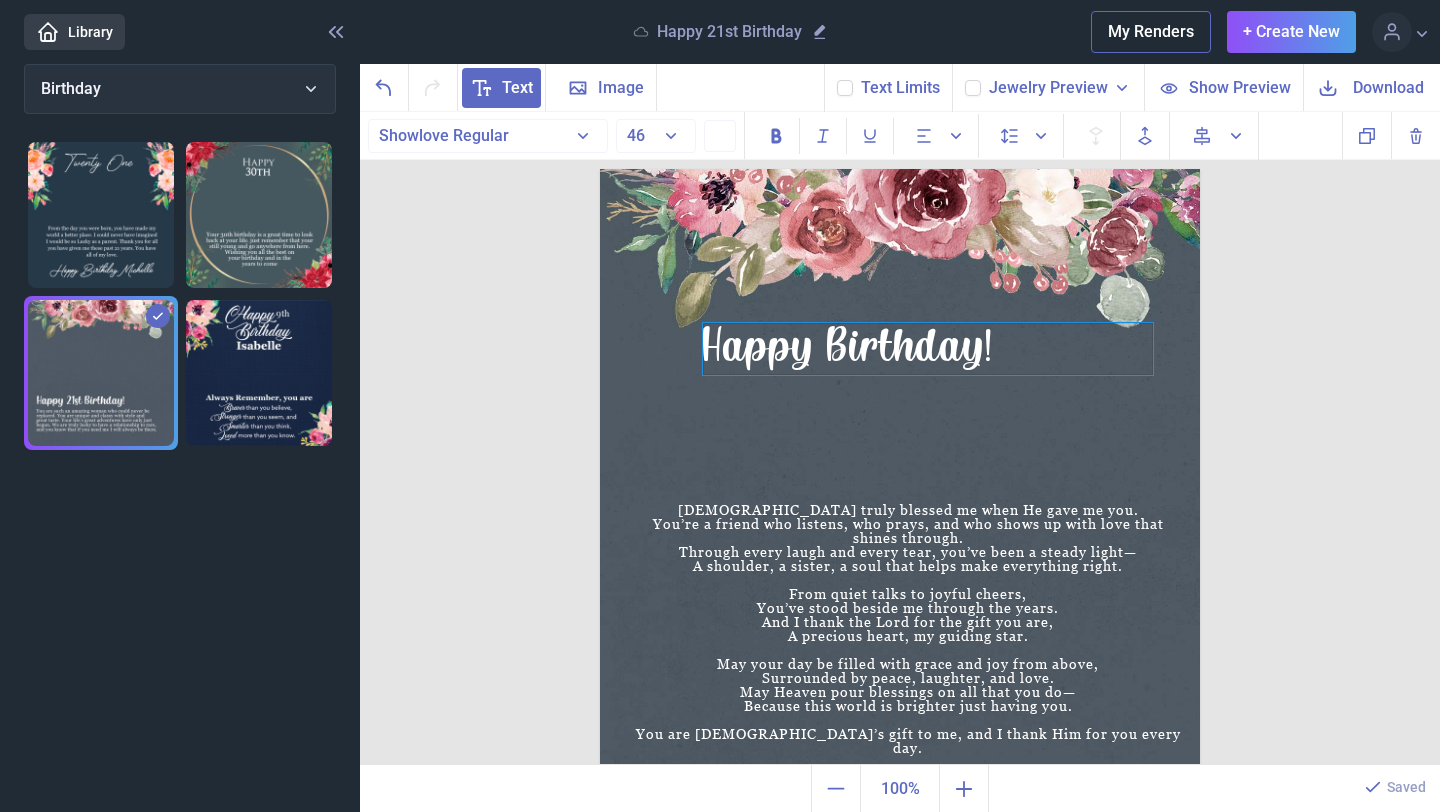 drag, startPoint x: 977, startPoint y: 323, endPoint x: 919, endPoint y: 358, distance: 67.74216 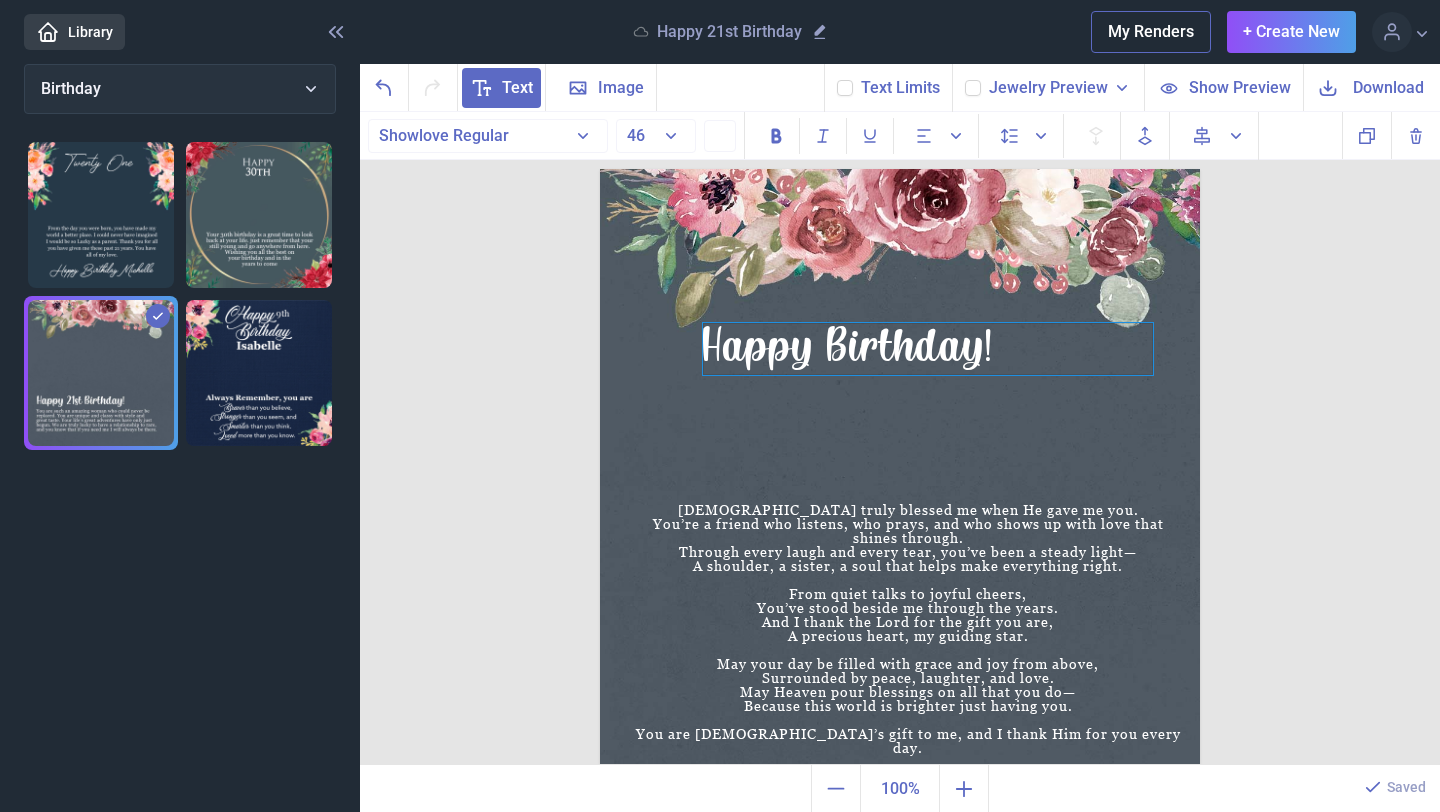 click on "Happy Birthday!" at bounding box center [928, 349] 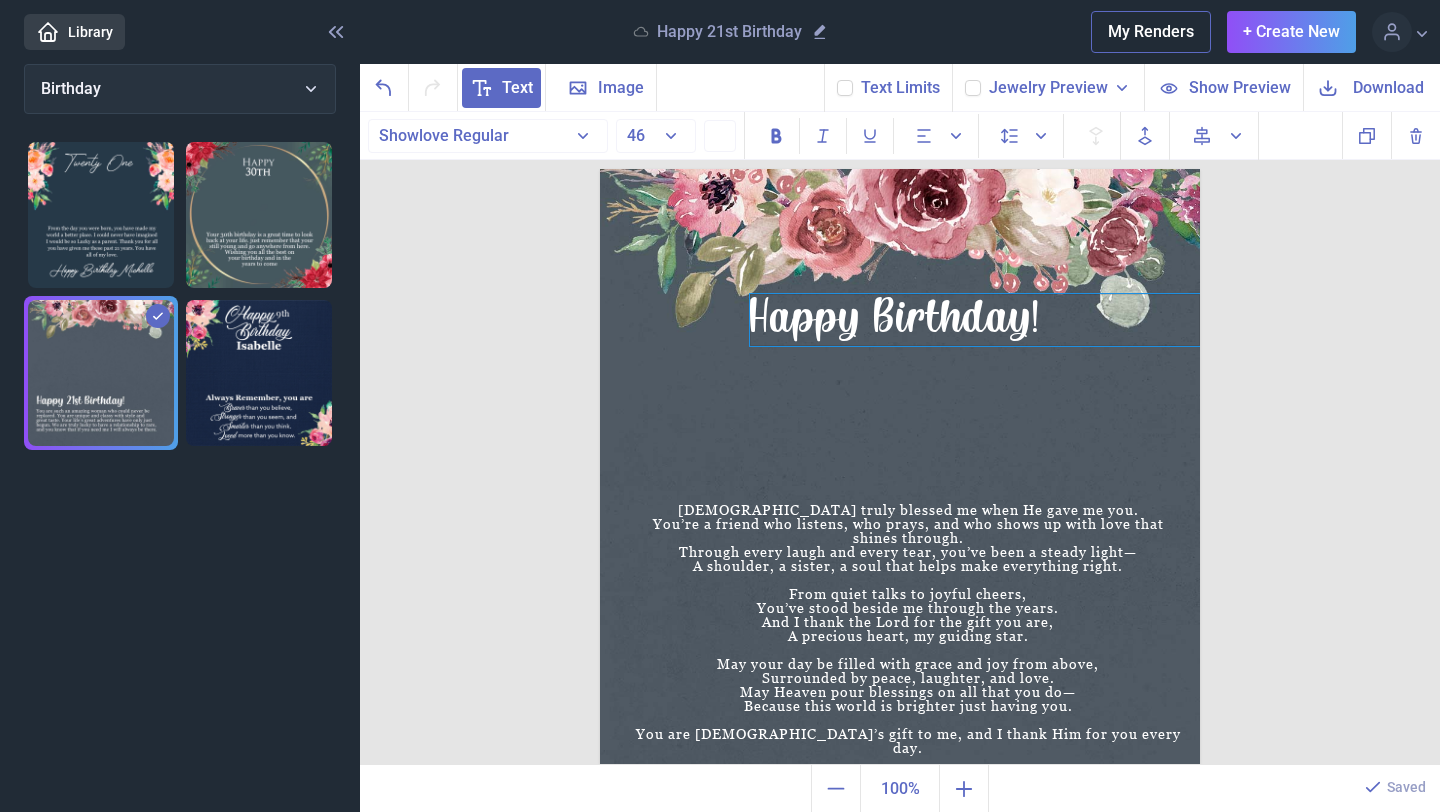 drag, startPoint x: 847, startPoint y: 351, endPoint x: 894, endPoint y: 322, distance: 55.226807 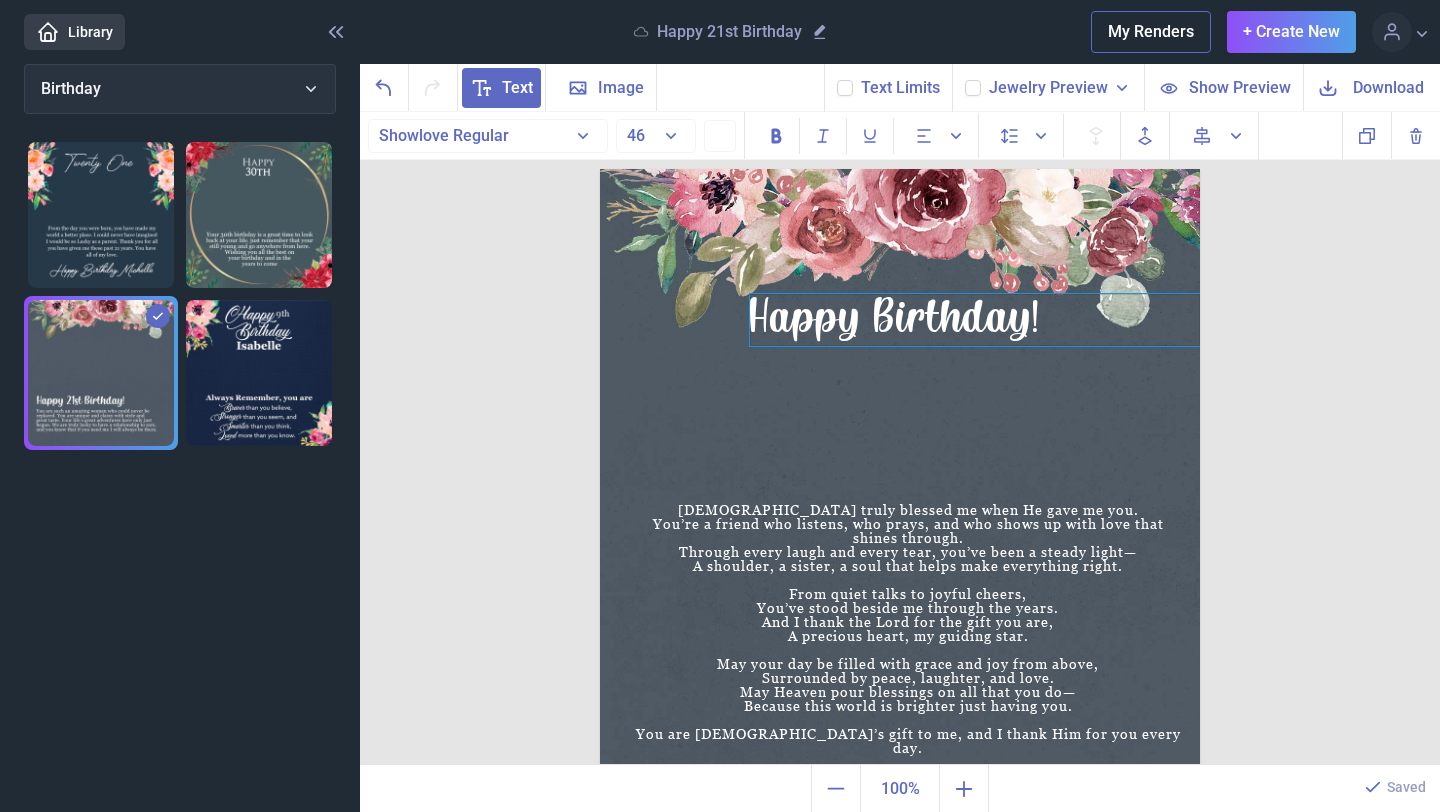 click on "Happy Birthday!" at bounding box center (975, 320) 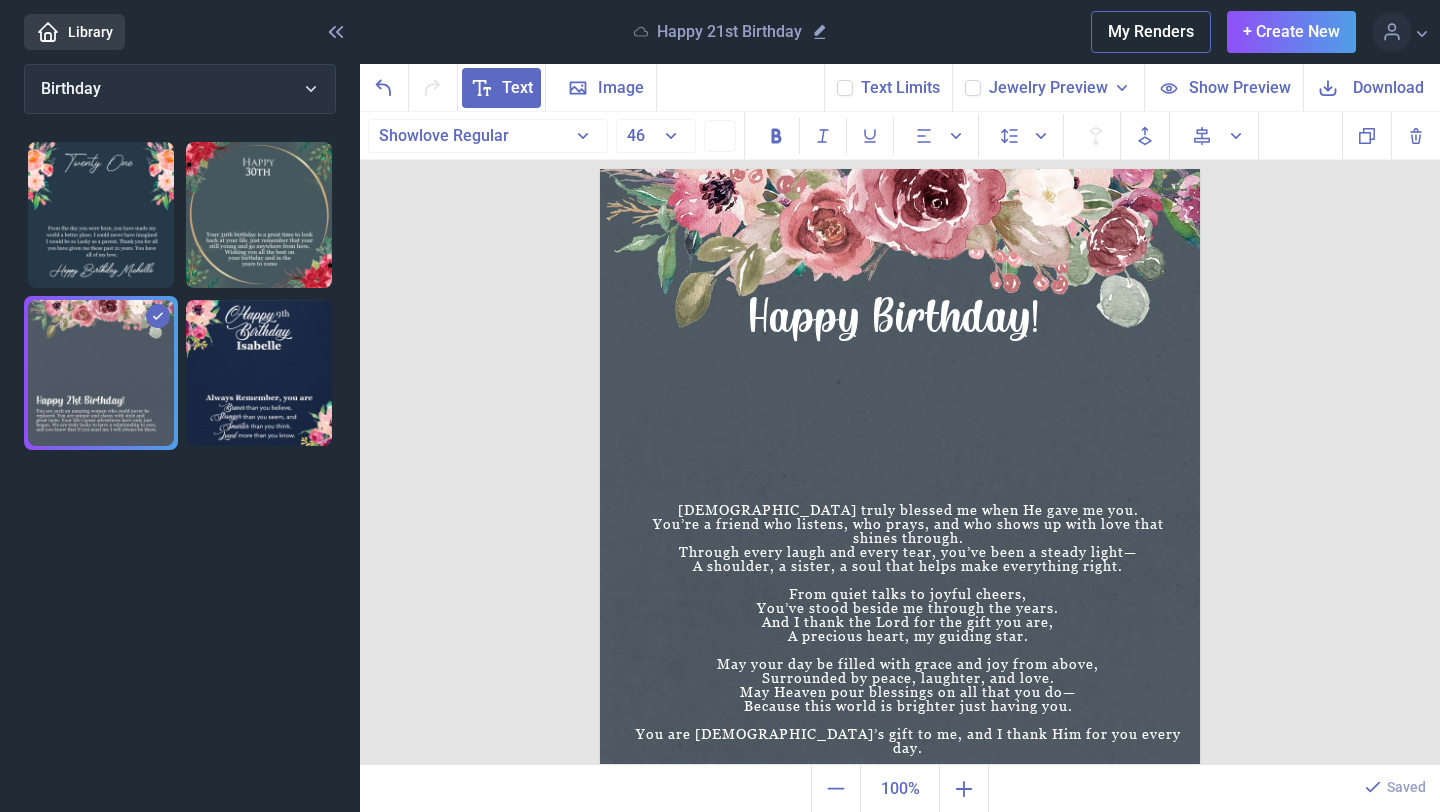 click at bounding box center [900, 469] 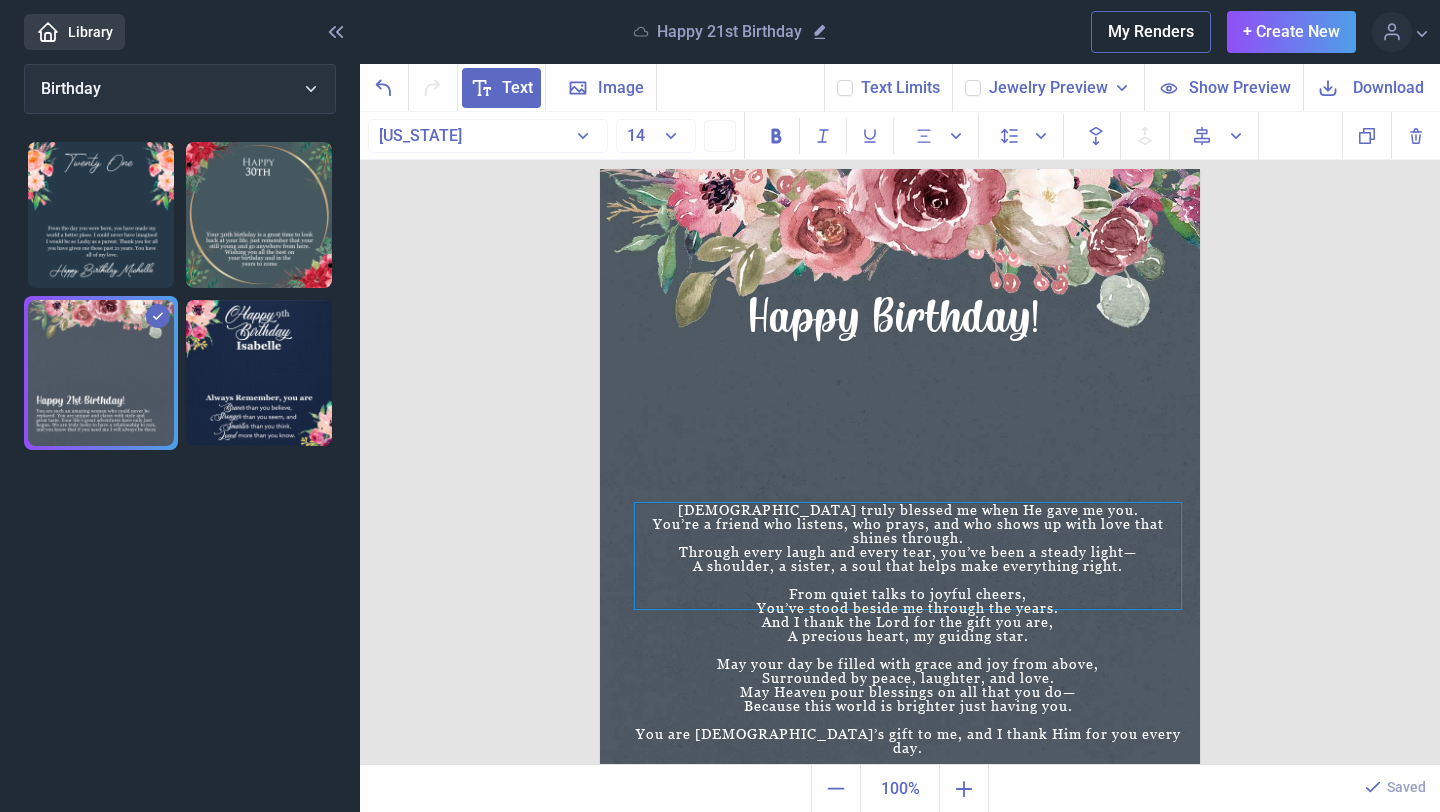 click on "[DEMOGRAPHIC_DATA] truly blessed me when He gave me you." at bounding box center [908, 510] 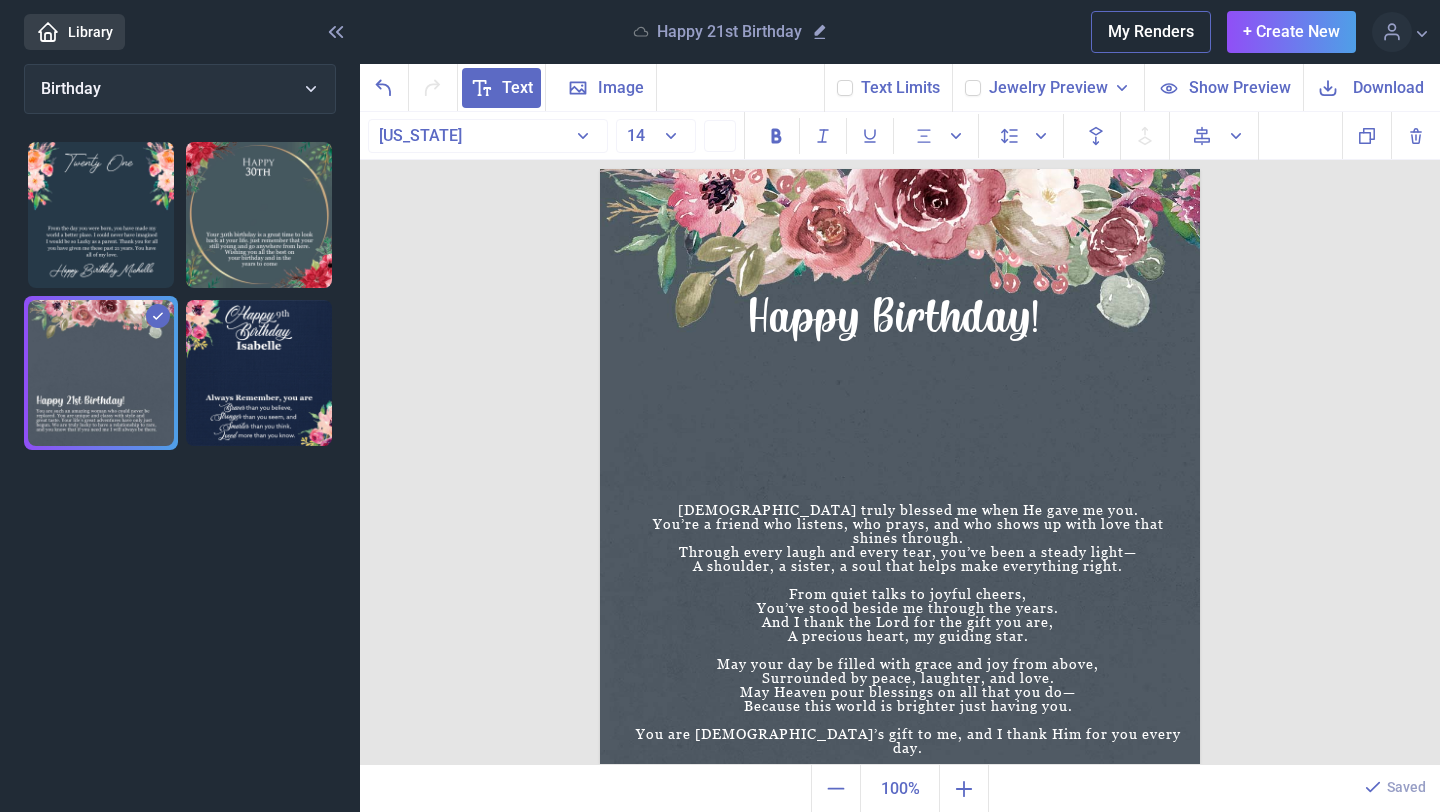 click at bounding box center (900, 469) 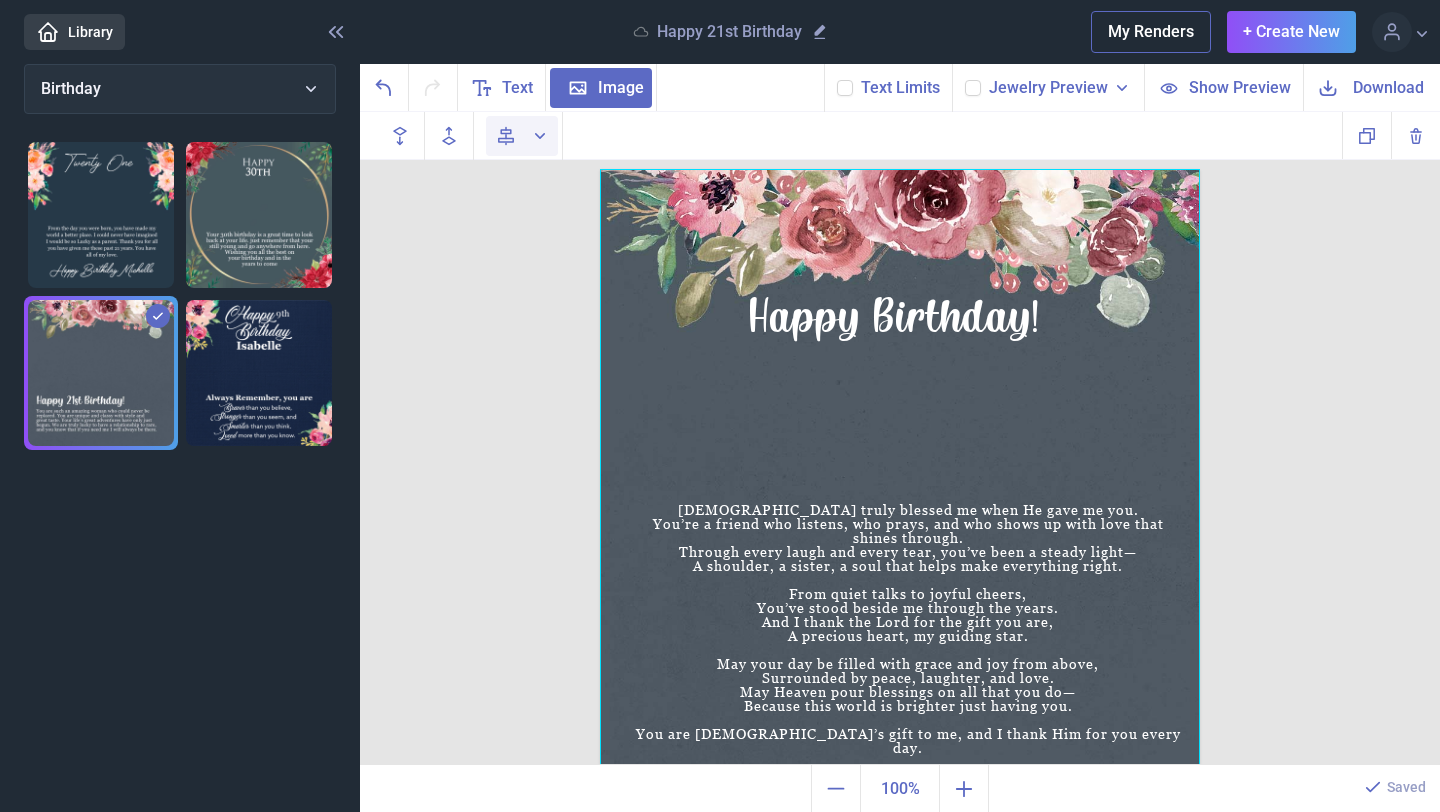click at bounding box center [522, 136] 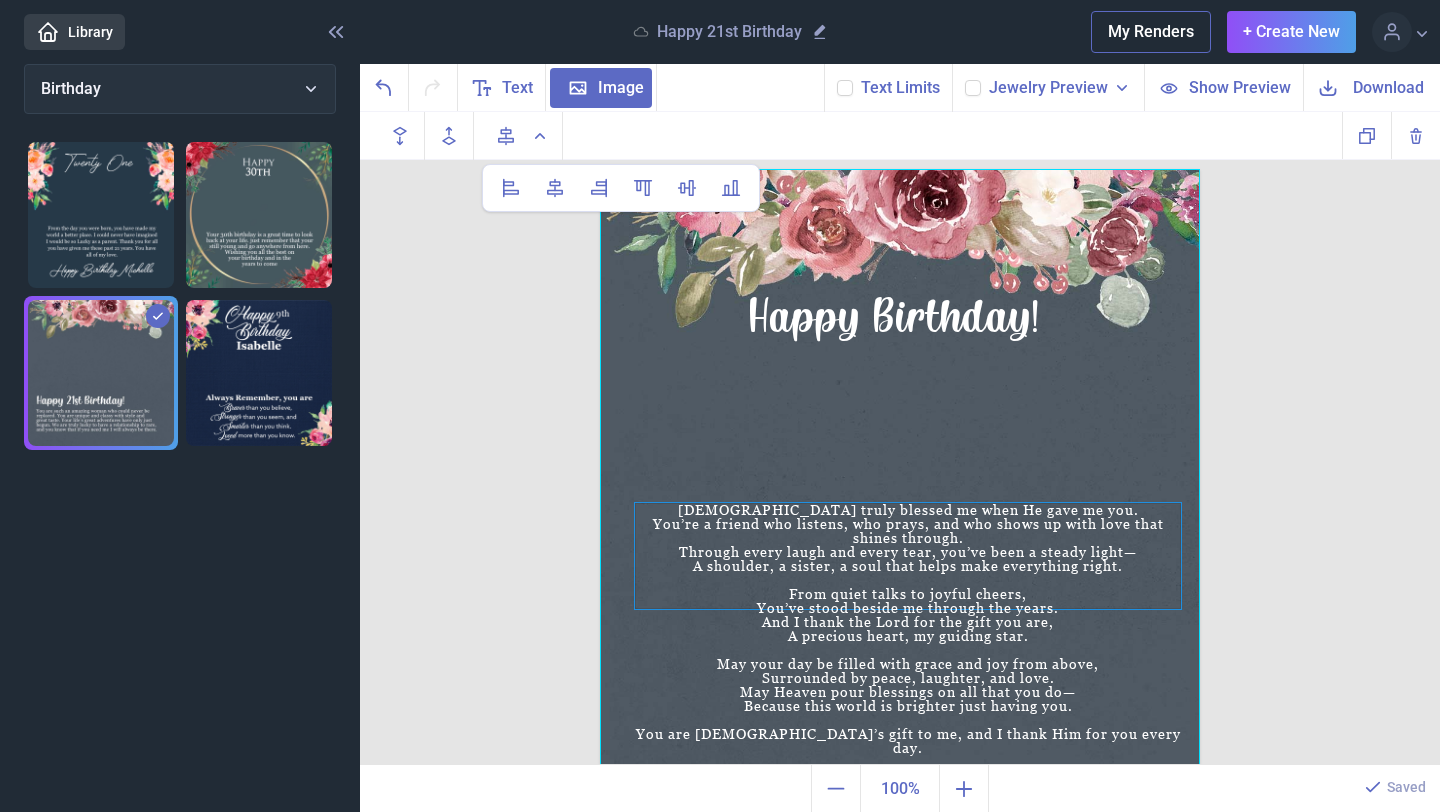 click on "You’re a friend who listens, who prays, and who shows up with love that shines through." at bounding box center (908, 531) 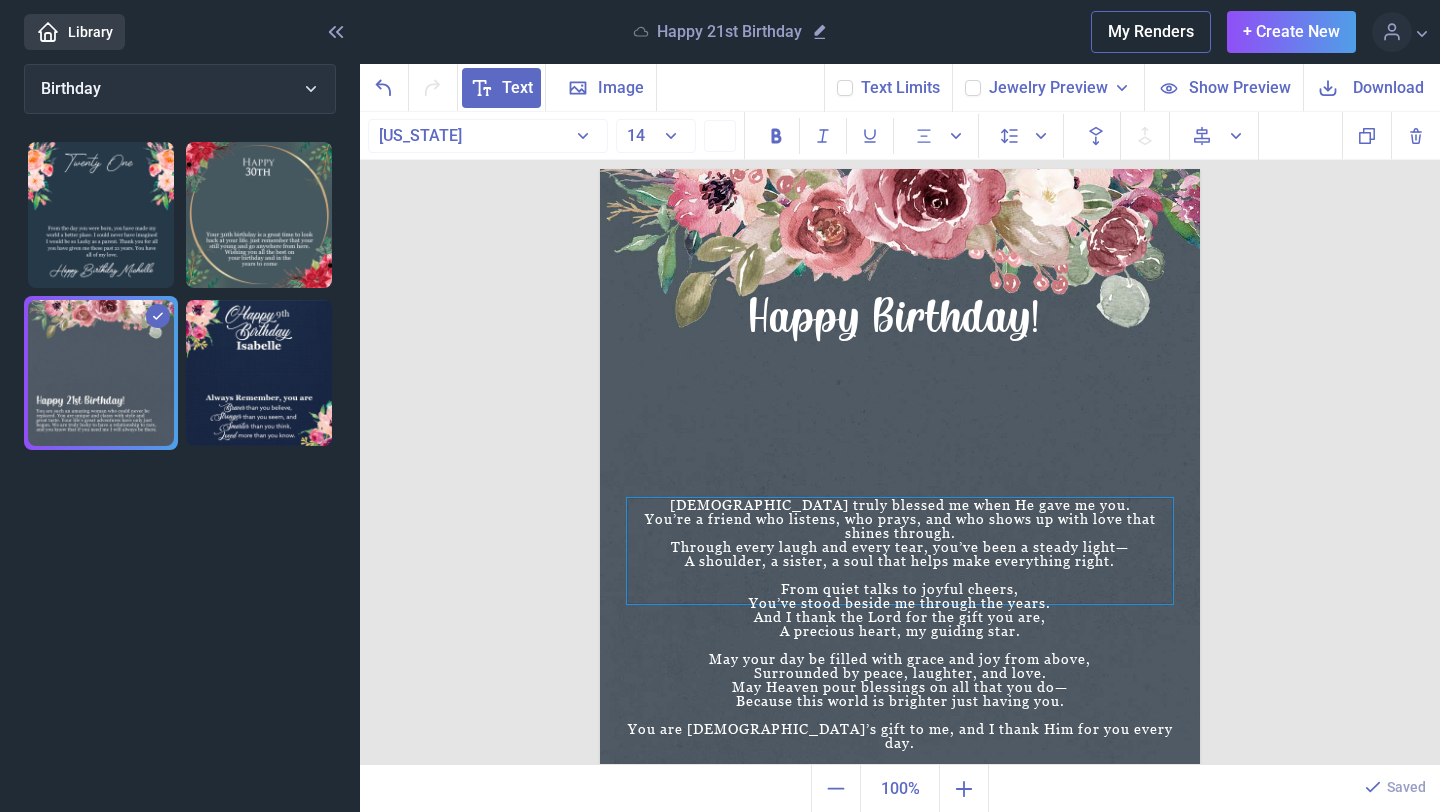 drag, startPoint x: 887, startPoint y: 518, endPoint x: 882, endPoint y: 509, distance: 10.29563 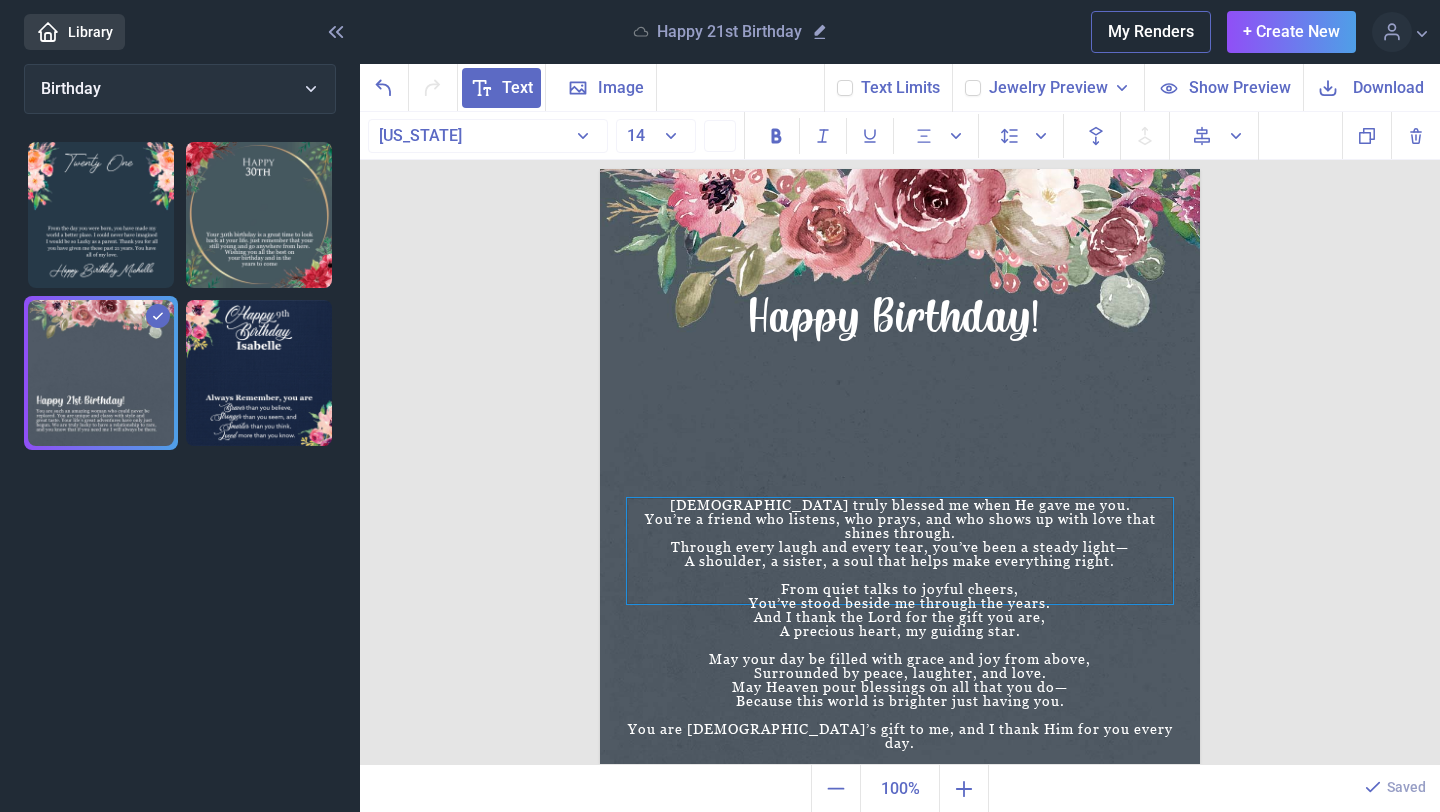 click on "You’re a friend who listens, who prays, and who shows up with love that shines through." at bounding box center (900, 526) 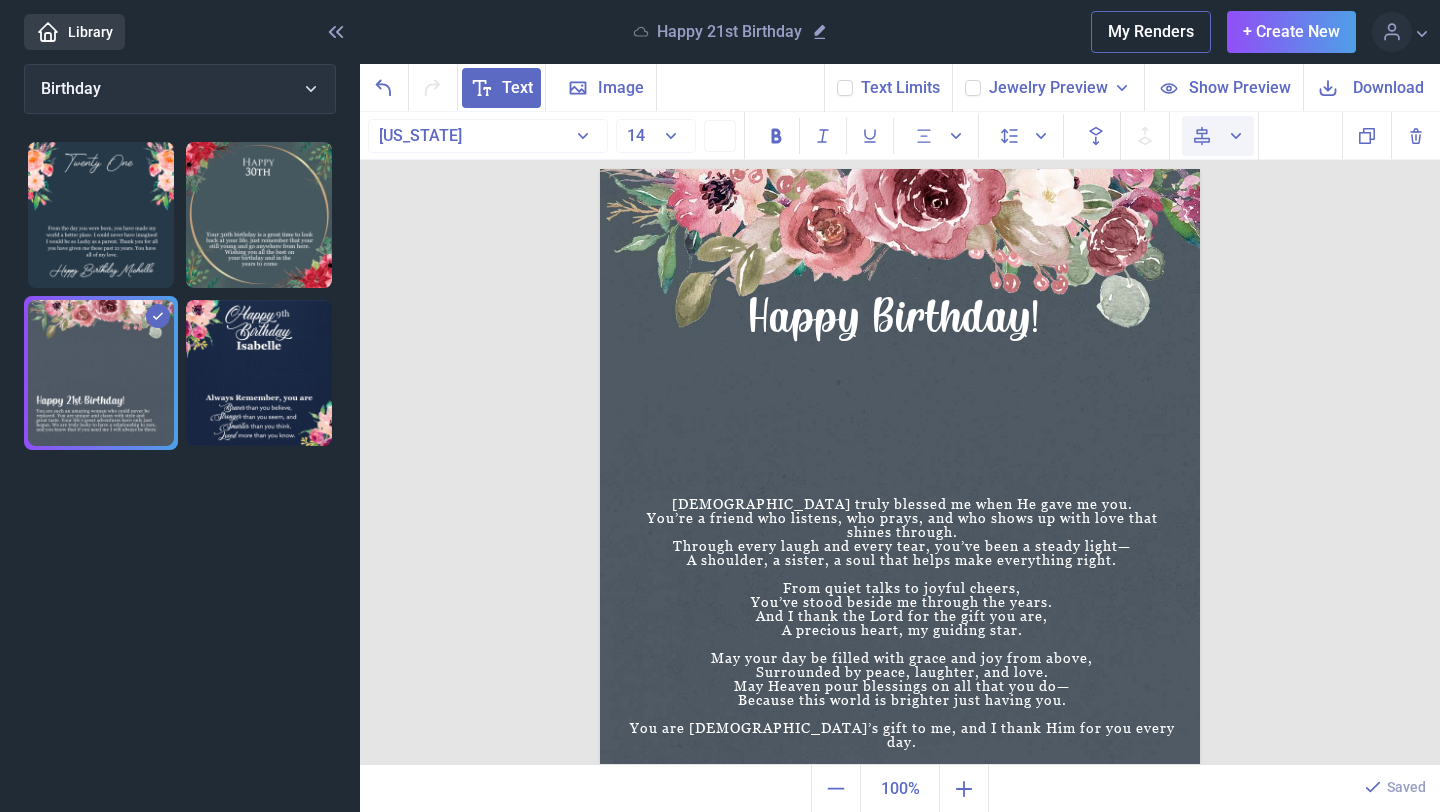 click at bounding box center (1218, 136) 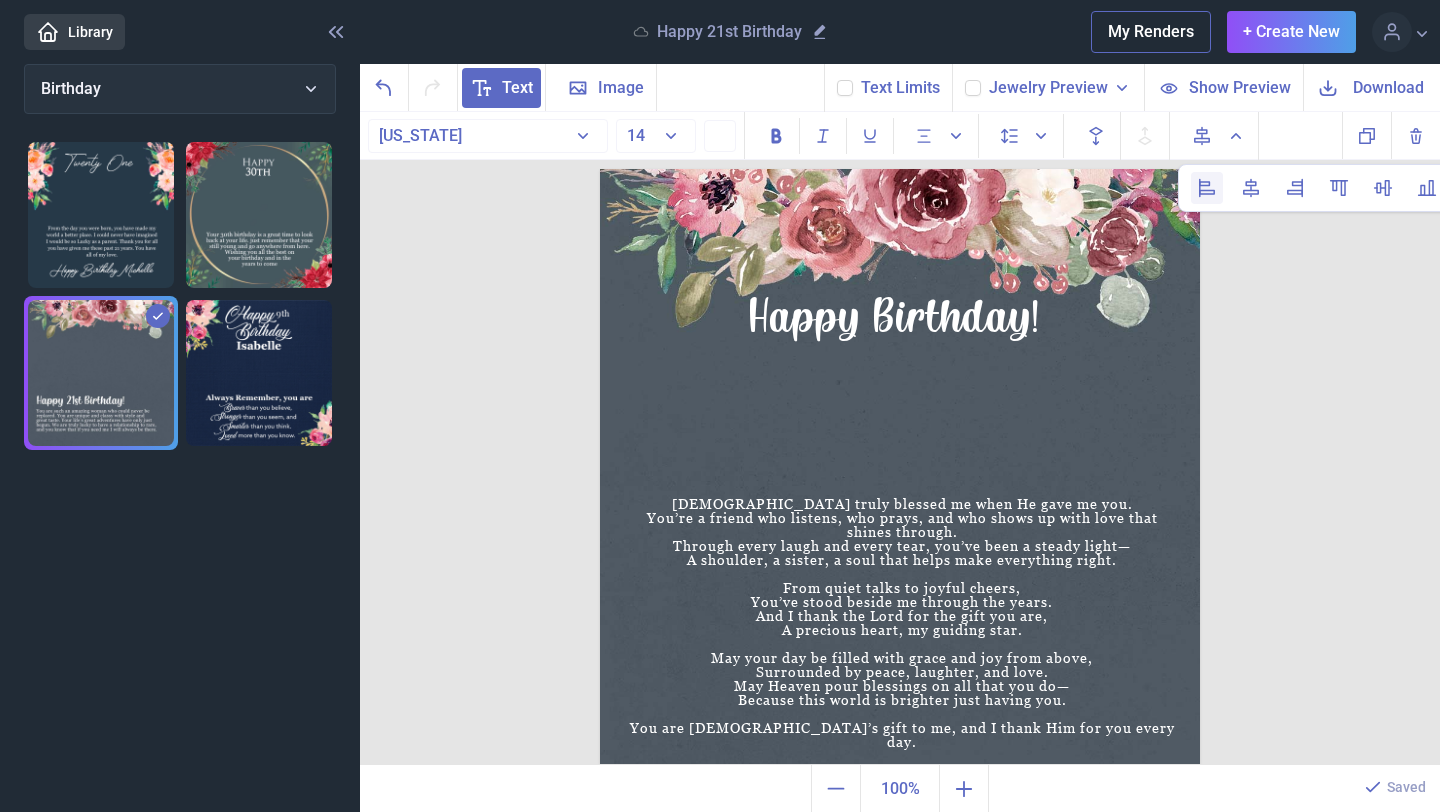 click 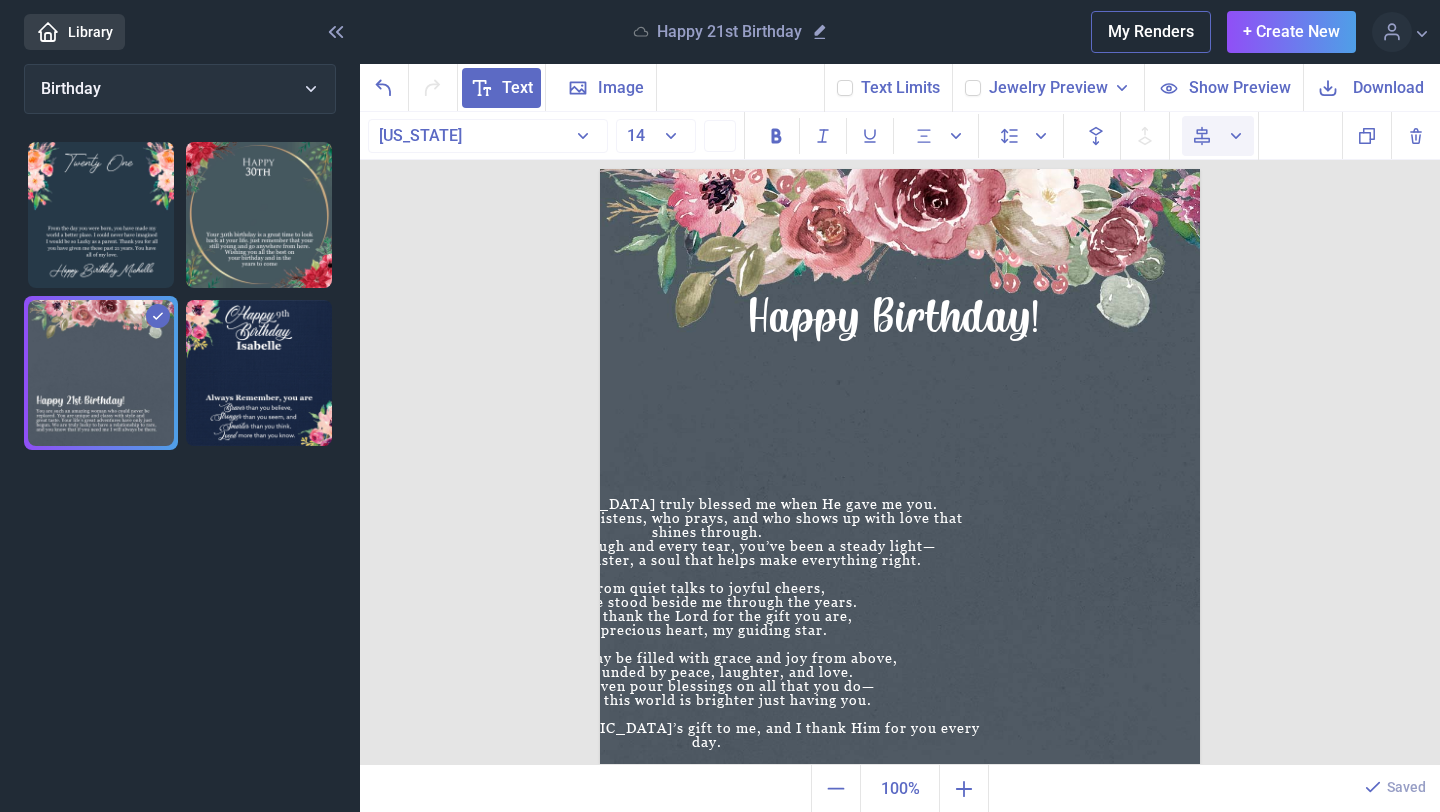 click at bounding box center [1218, 136] 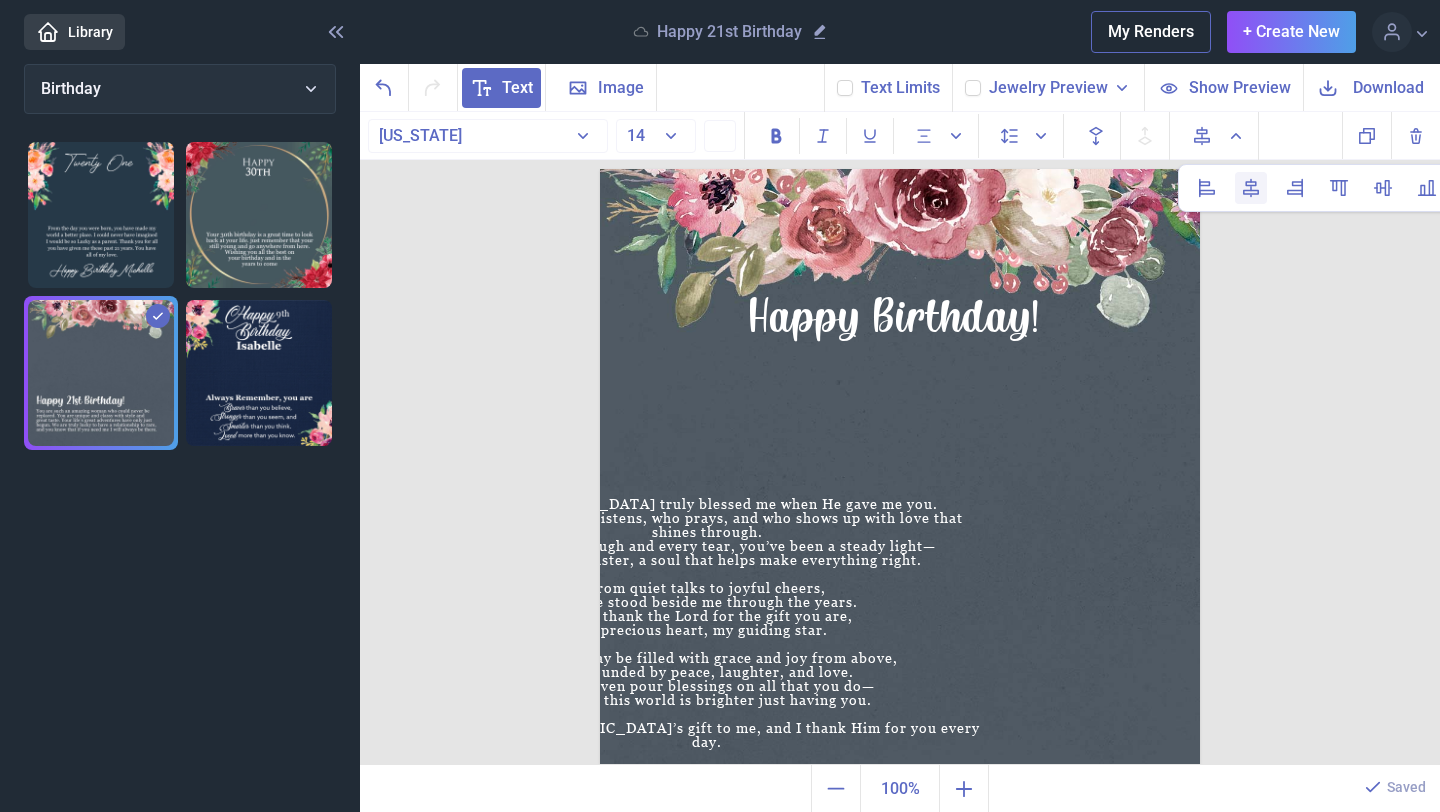 click 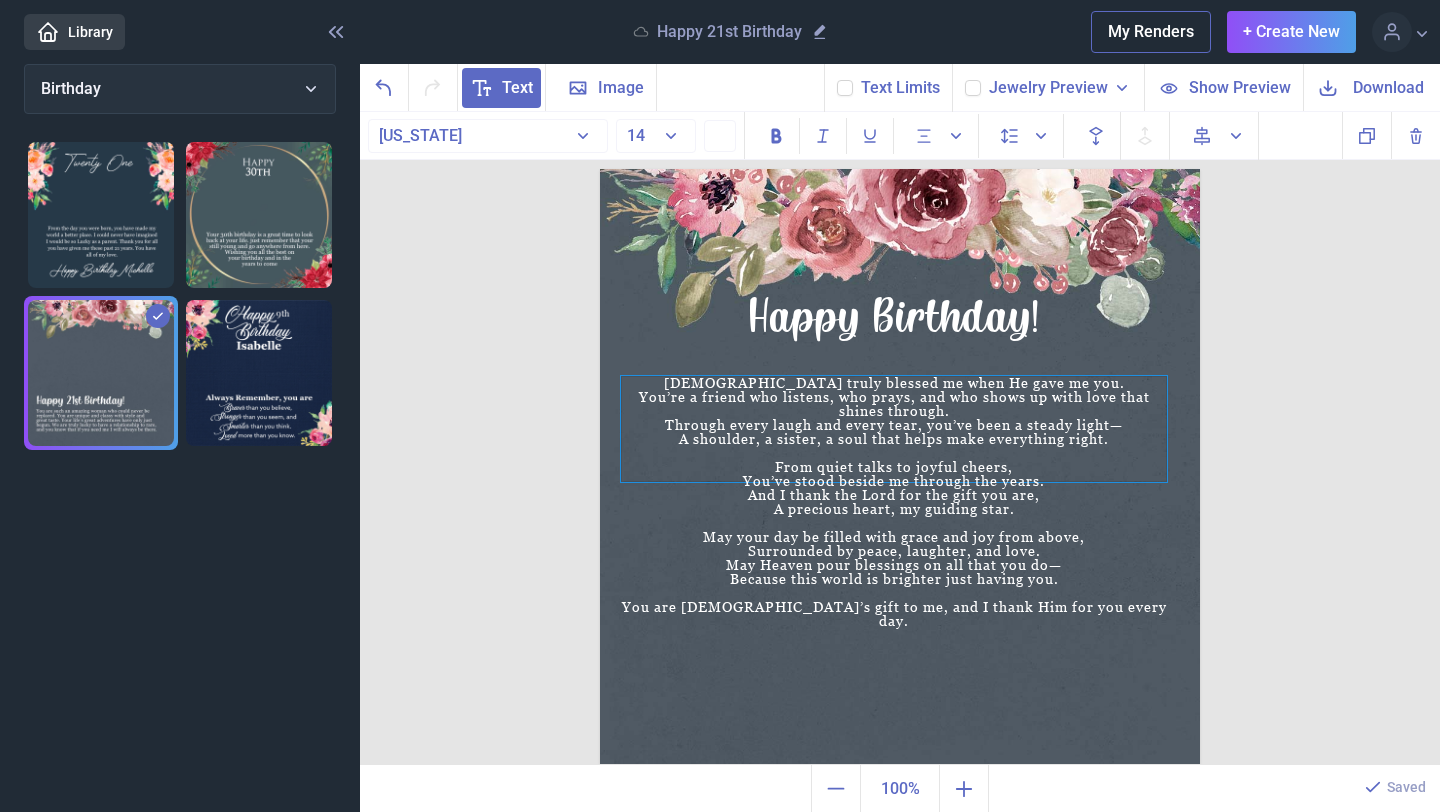 drag, startPoint x: 873, startPoint y: 623, endPoint x: 953, endPoint y: 499, distance: 147.56694 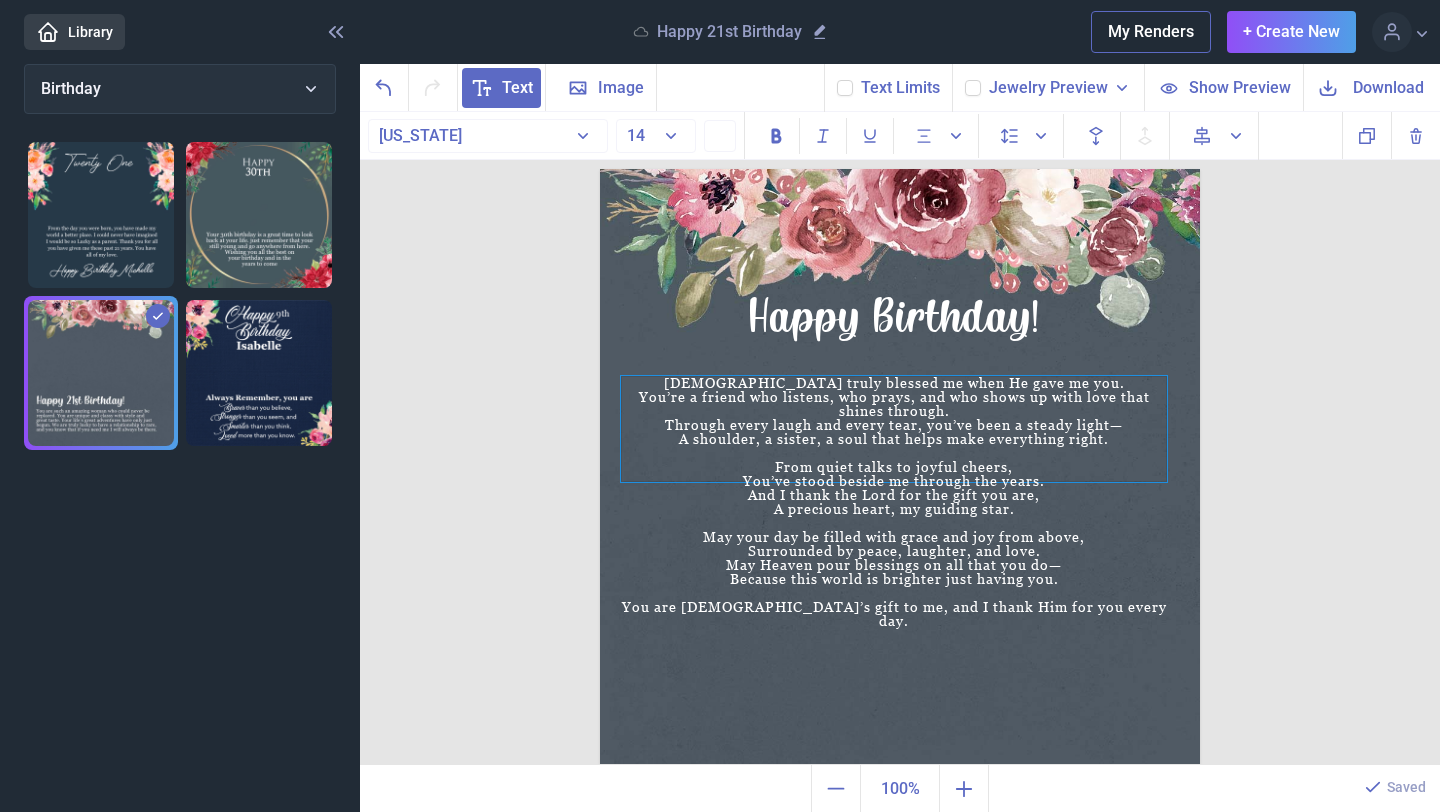click on "A precious heart, my guiding star." at bounding box center [894, 509] 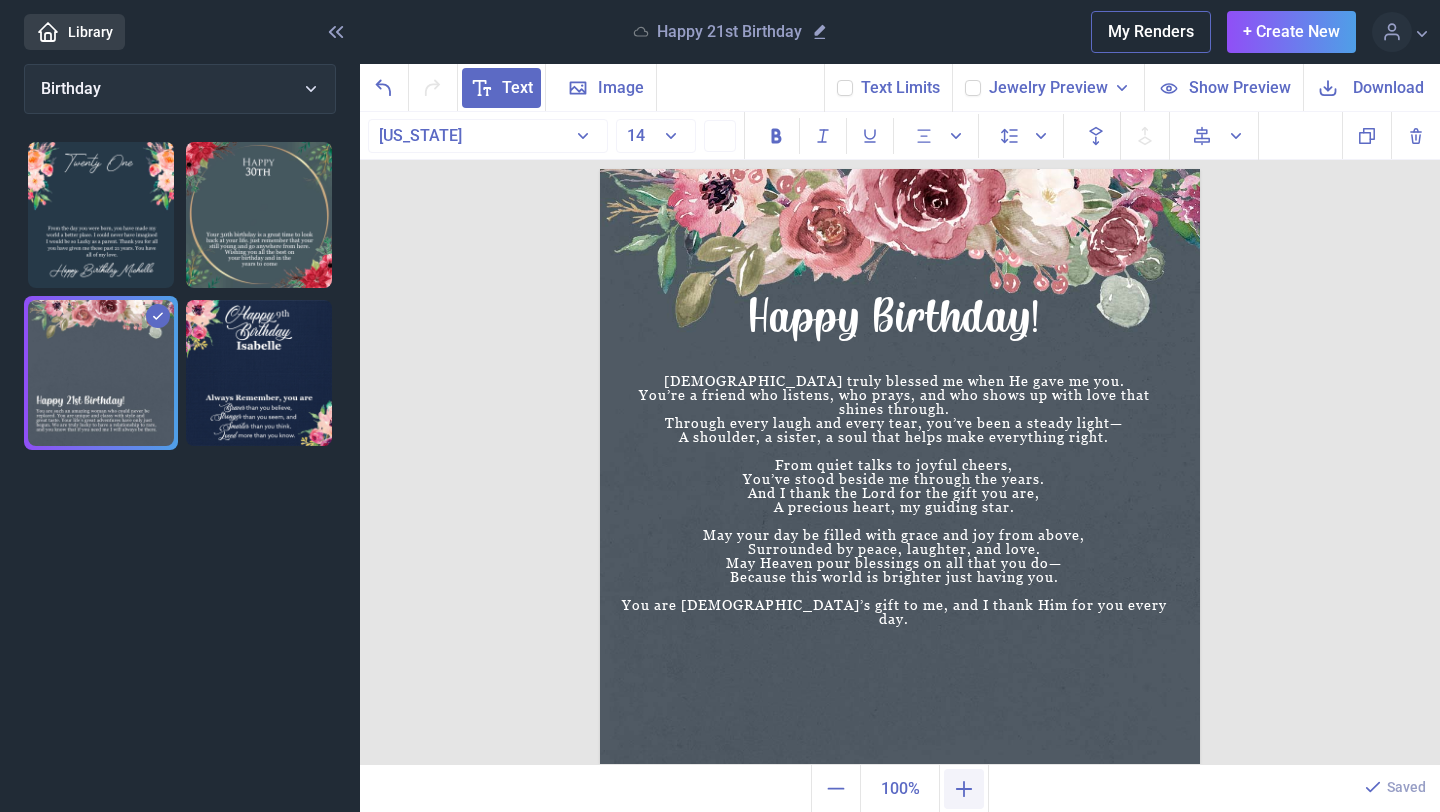 click at bounding box center [964, 789] 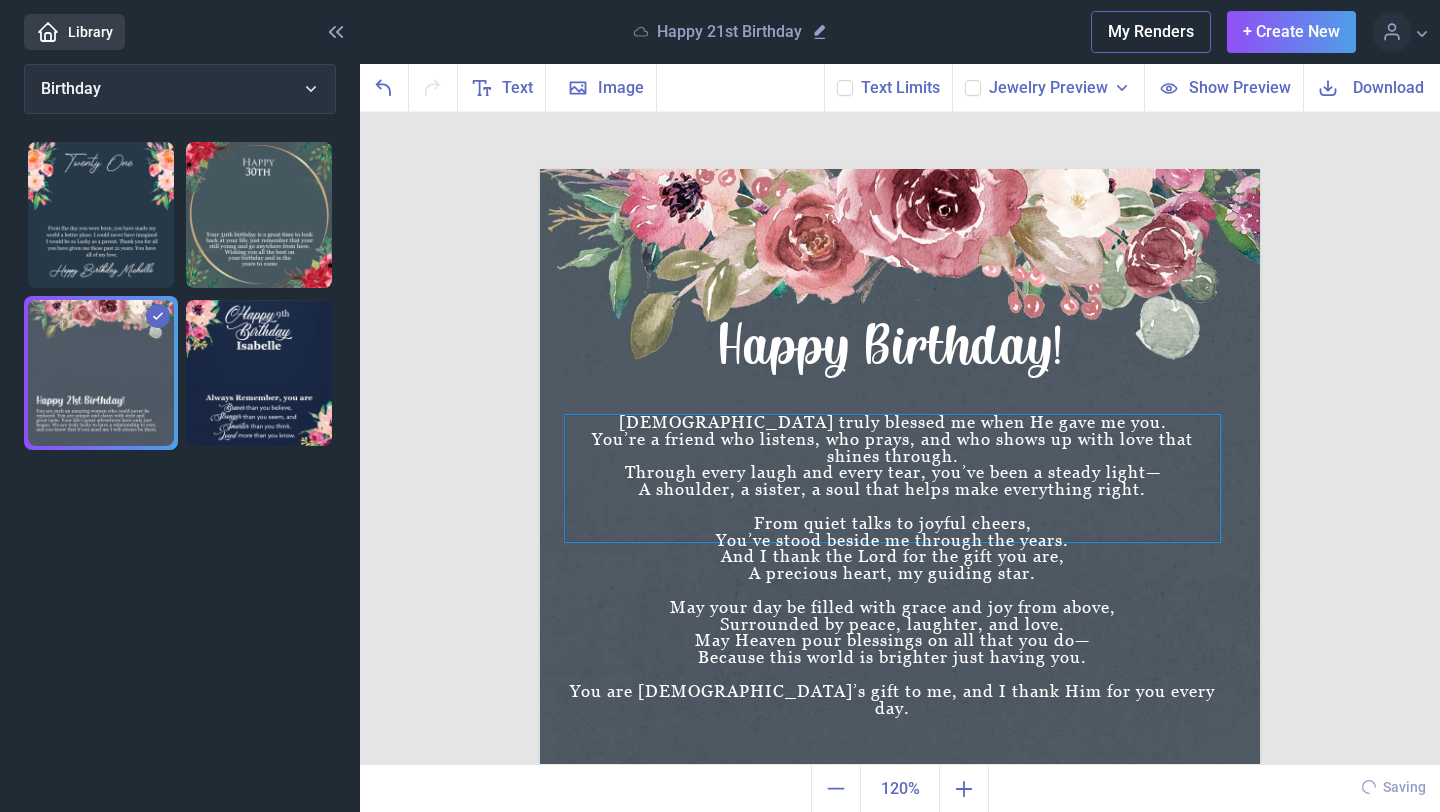 click on "May Heaven pour blessings on all that you do—" at bounding box center (892, 641) 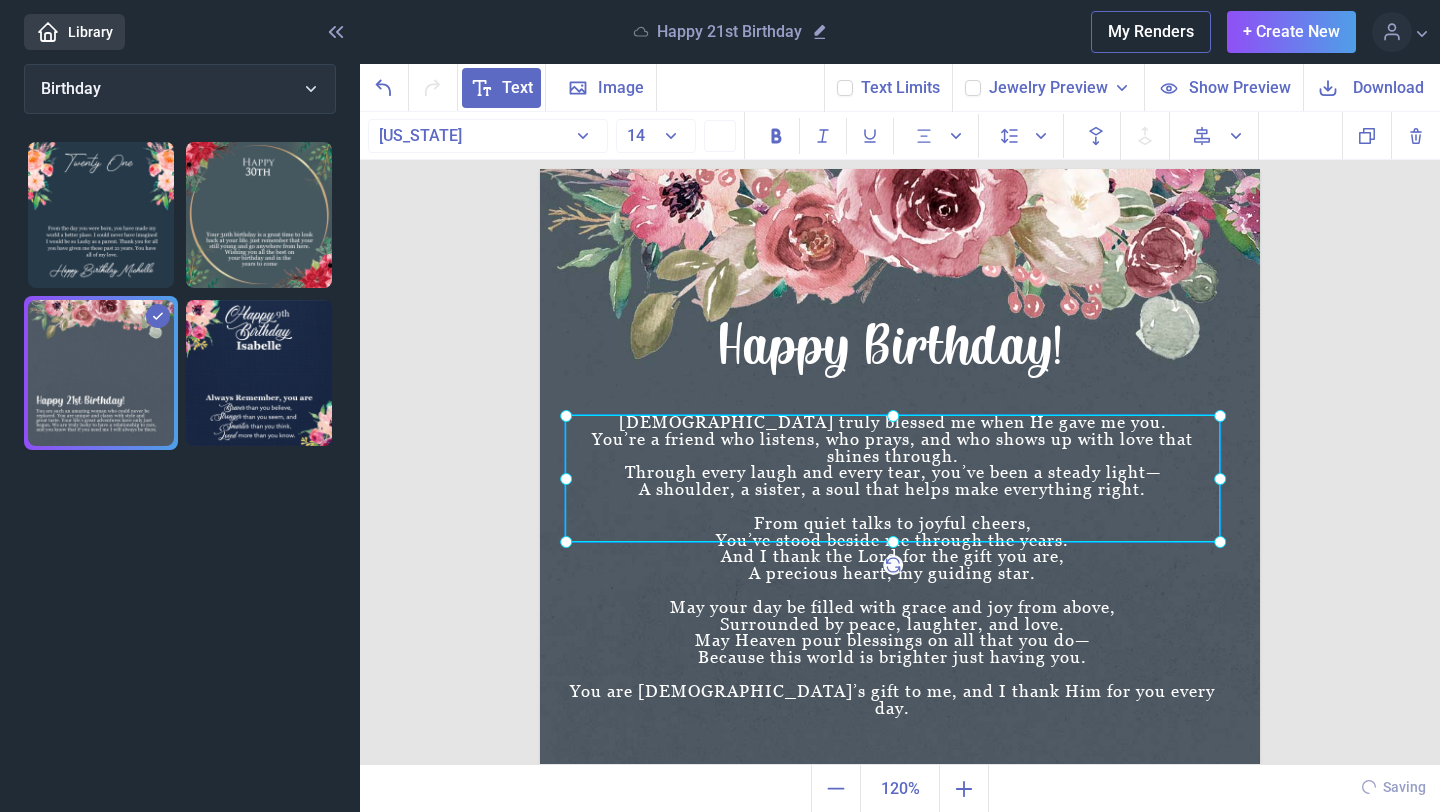 click on "May Heaven pour blessings on all that you do—" at bounding box center [892, 641] 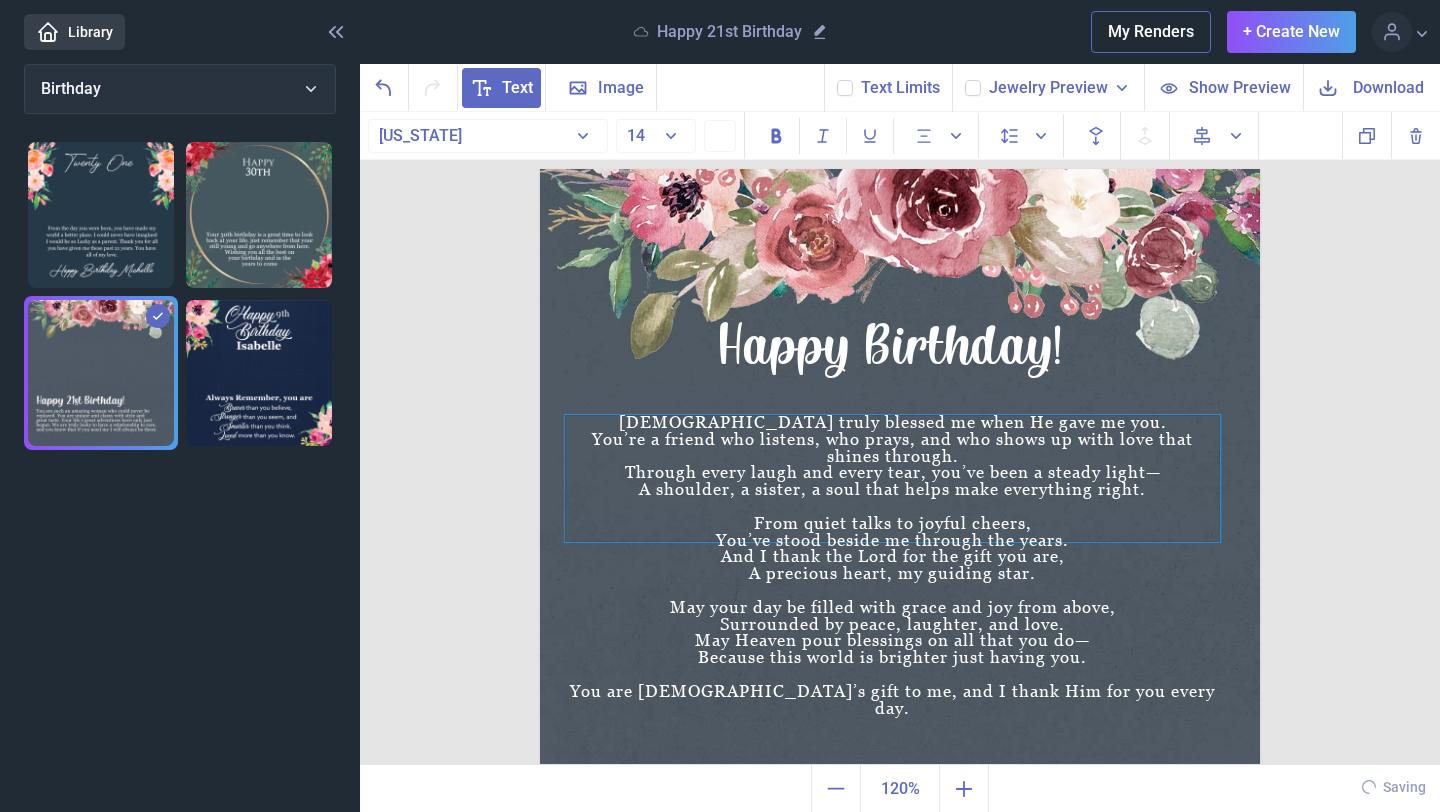 click on "May your day be filled with grace and joy from above," at bounding box center [892, 608] 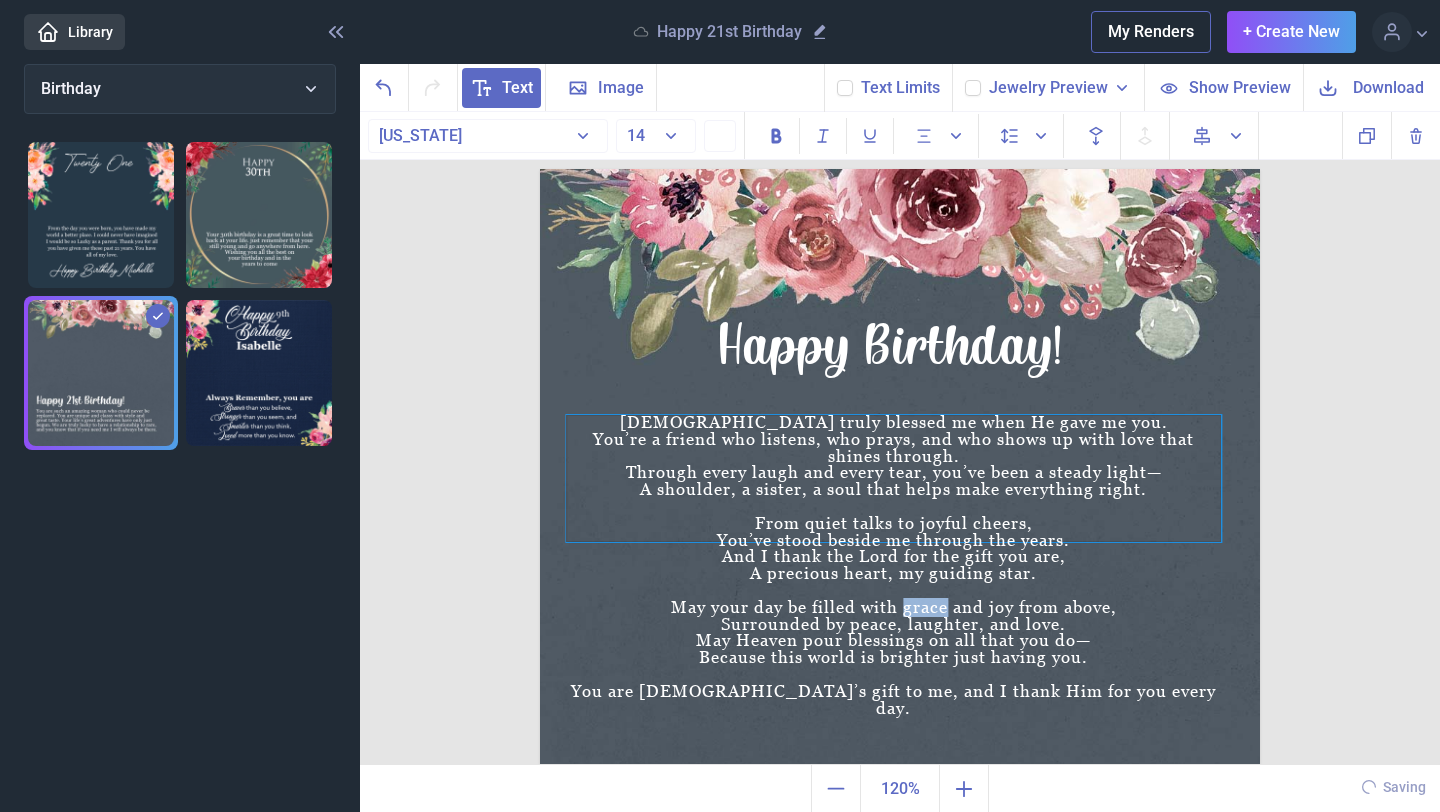 click on "May your day be filled with grace and joy from above," at bounding box center [893, 608] 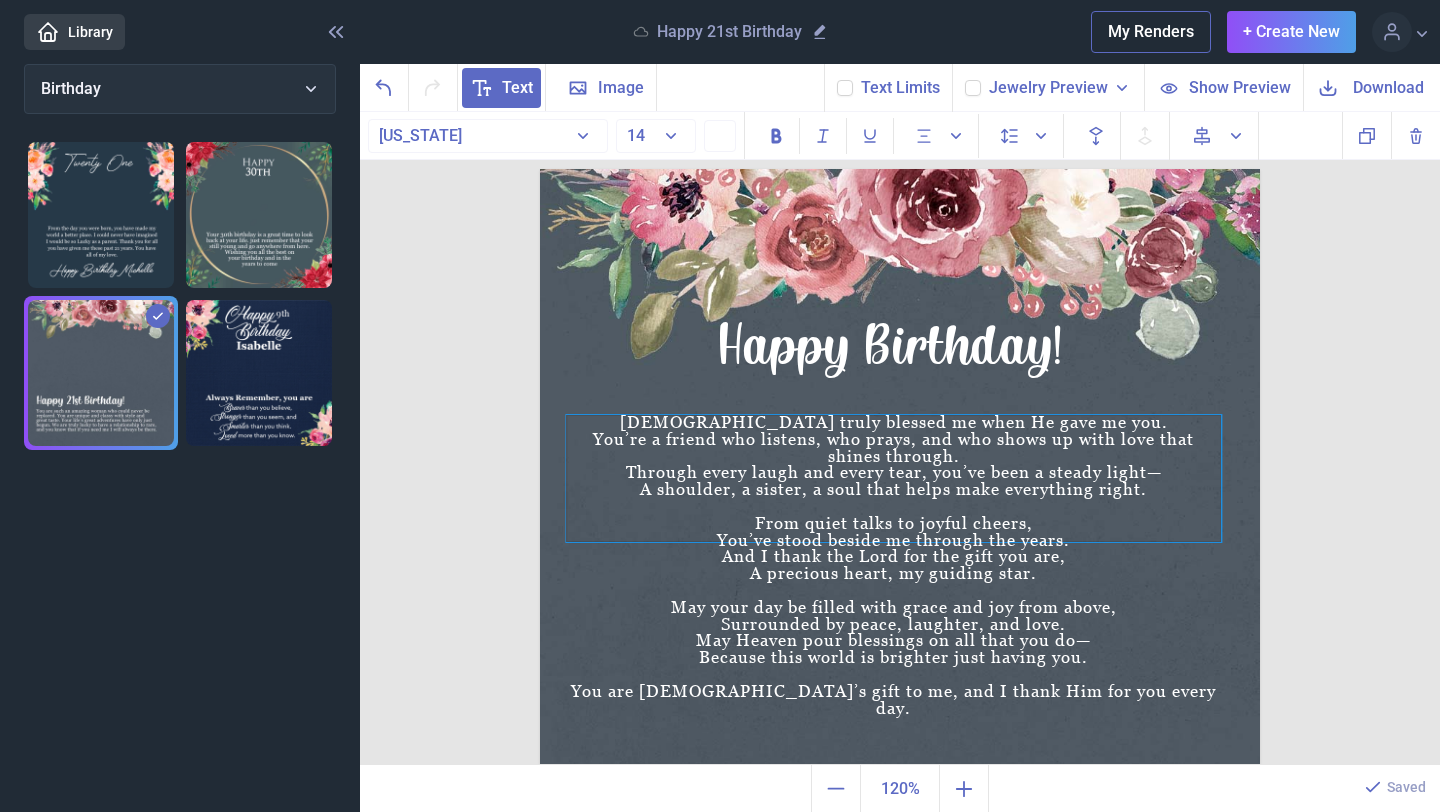 click on "You are [DEMOGRAPHIC_DATA]’s gift to me, and I thank Him for you every day." at bounding box center (893, 701) 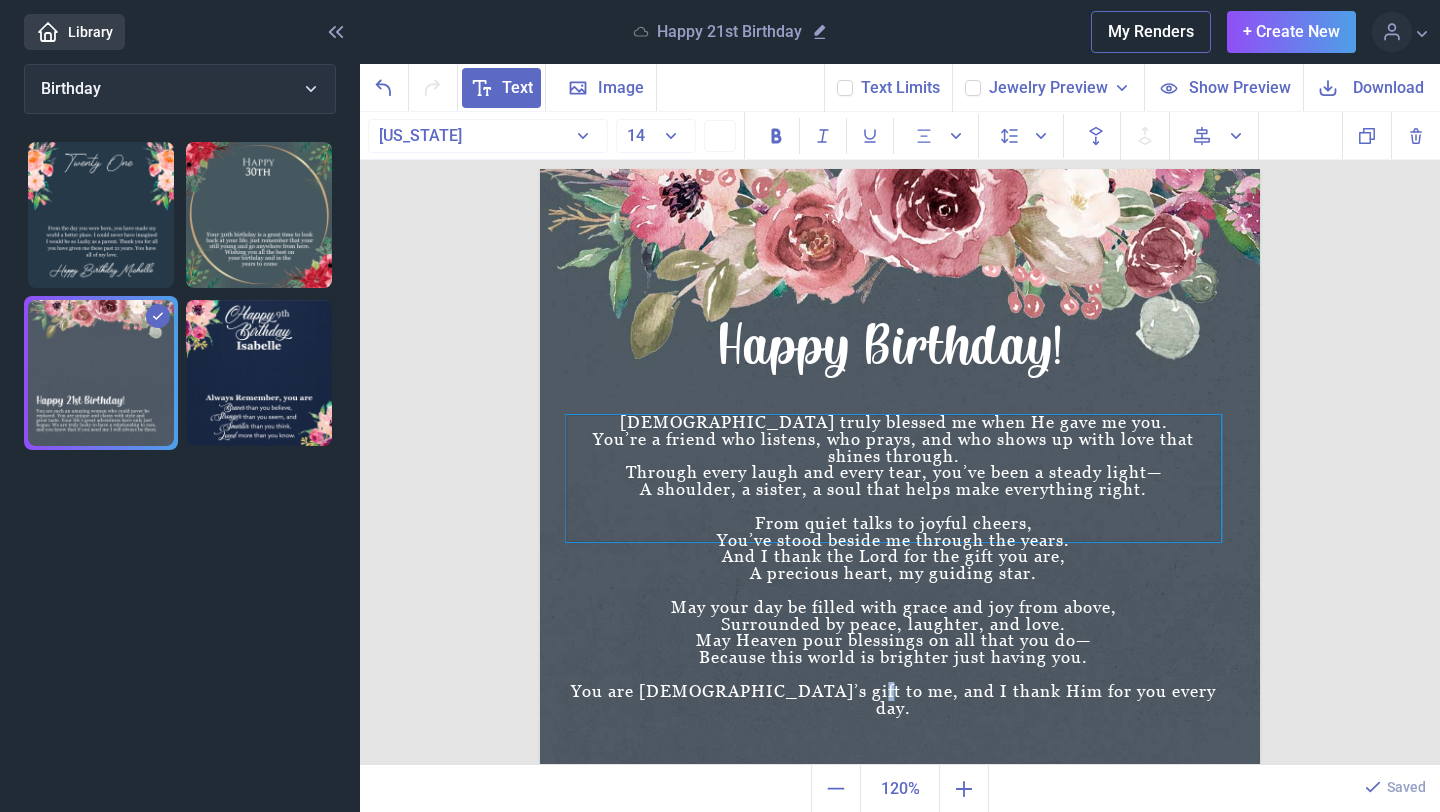 click on "You are [DEMOGRAPHIC_DATA]’s gift to me, and I thank Him for you every day." at bounding box center (893, 701) 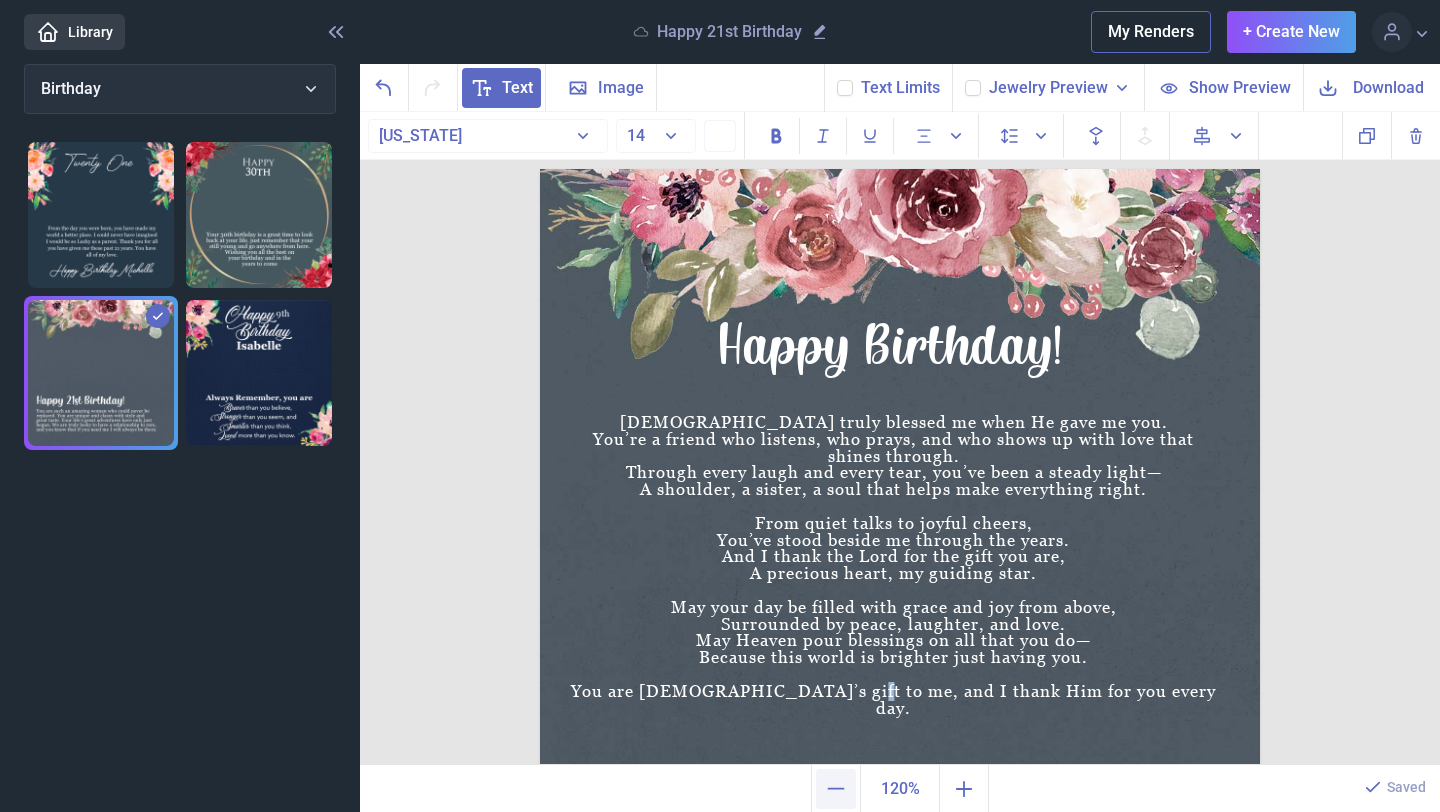 click 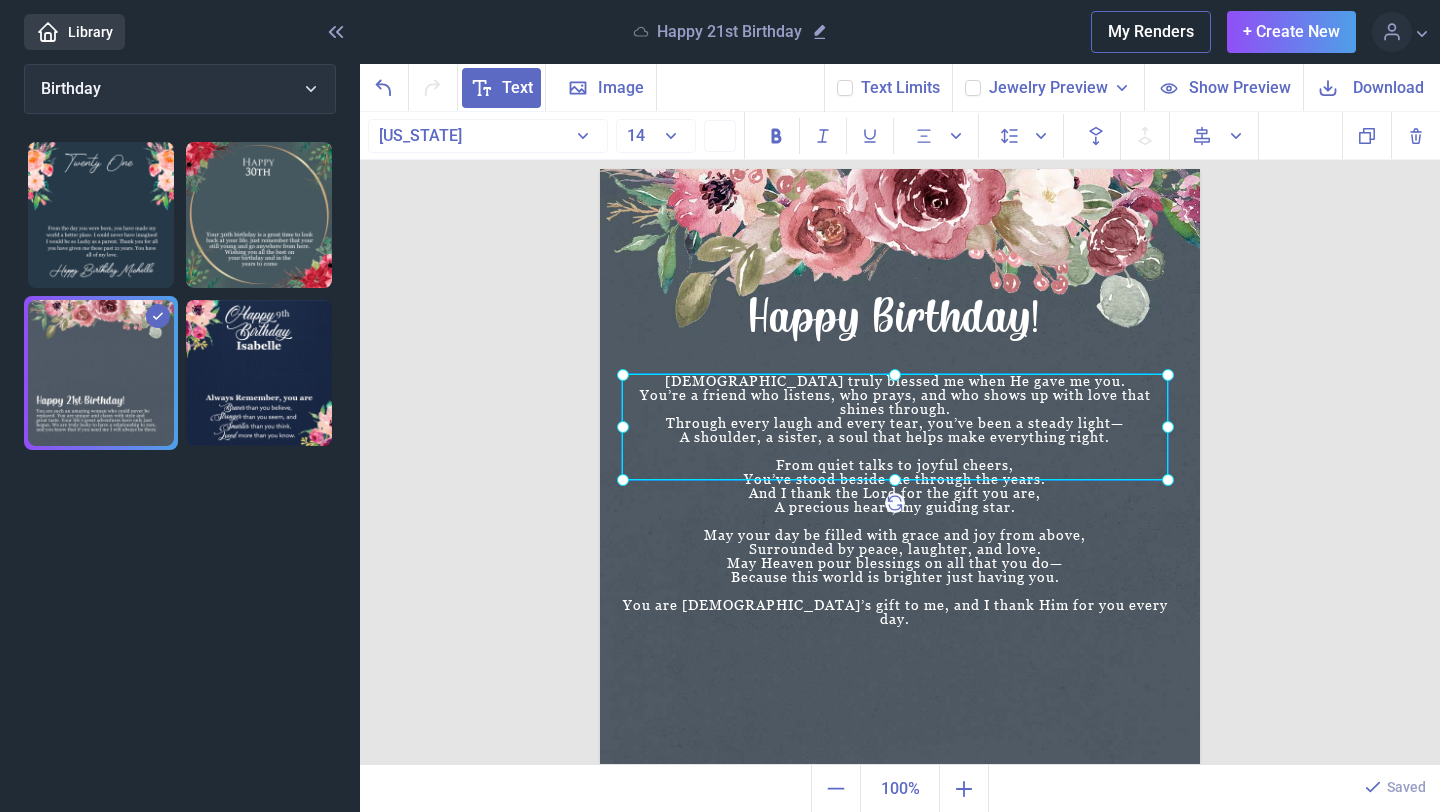 click on "Surrounded by peace, laughter, and love." at bounding box center [895, 549] 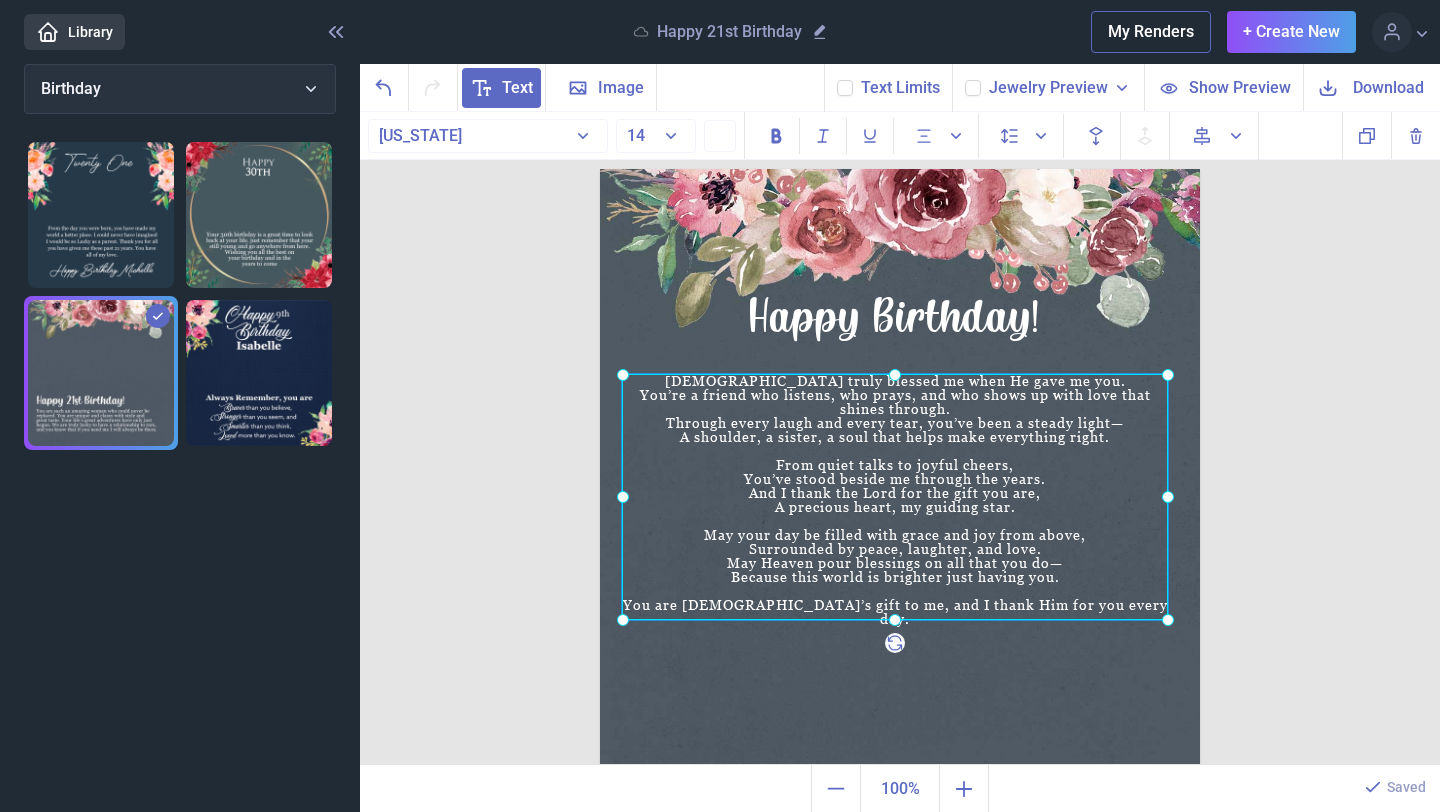 drag, startPoint x: 896, startPoint y: 482, endPoint x: 911, endPoint y: 619, distance: 137.81873 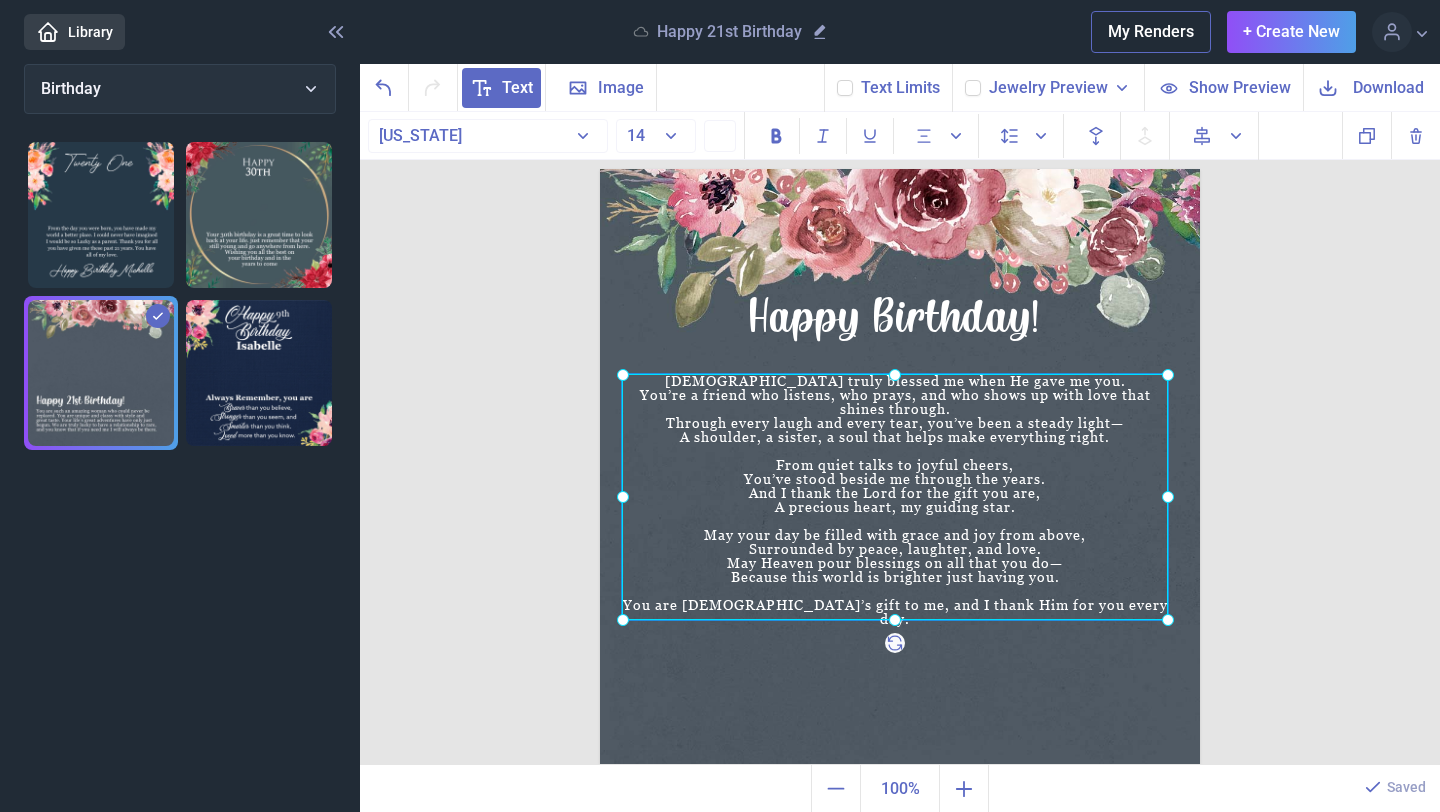 click on "Happy Birthday!       [DEMOGRAPHIC_DATA] truly blessed me when He gave me you. You’re a friend who listens, who prays, and who shows up with love that shines through. Through every laugh and every tear, you’ve been a steady light— A shoulder, a sister, a soul that helps make everything right. From quiet talks to joyful cheers, You’ve stood beside me through the years. And I thank the Lord for the gift you are, A precious heart, my guiding star. May your day be filled with grace and joy from above, Surrounded by peace, laughter, and love. May Heaven pour blessings on all that you do— Because this world is brighter just having you. You are [DEMOGRAPHIC_DATA]’s gift to me, and I thank Him for you every day." at bounding box center [900, 469] 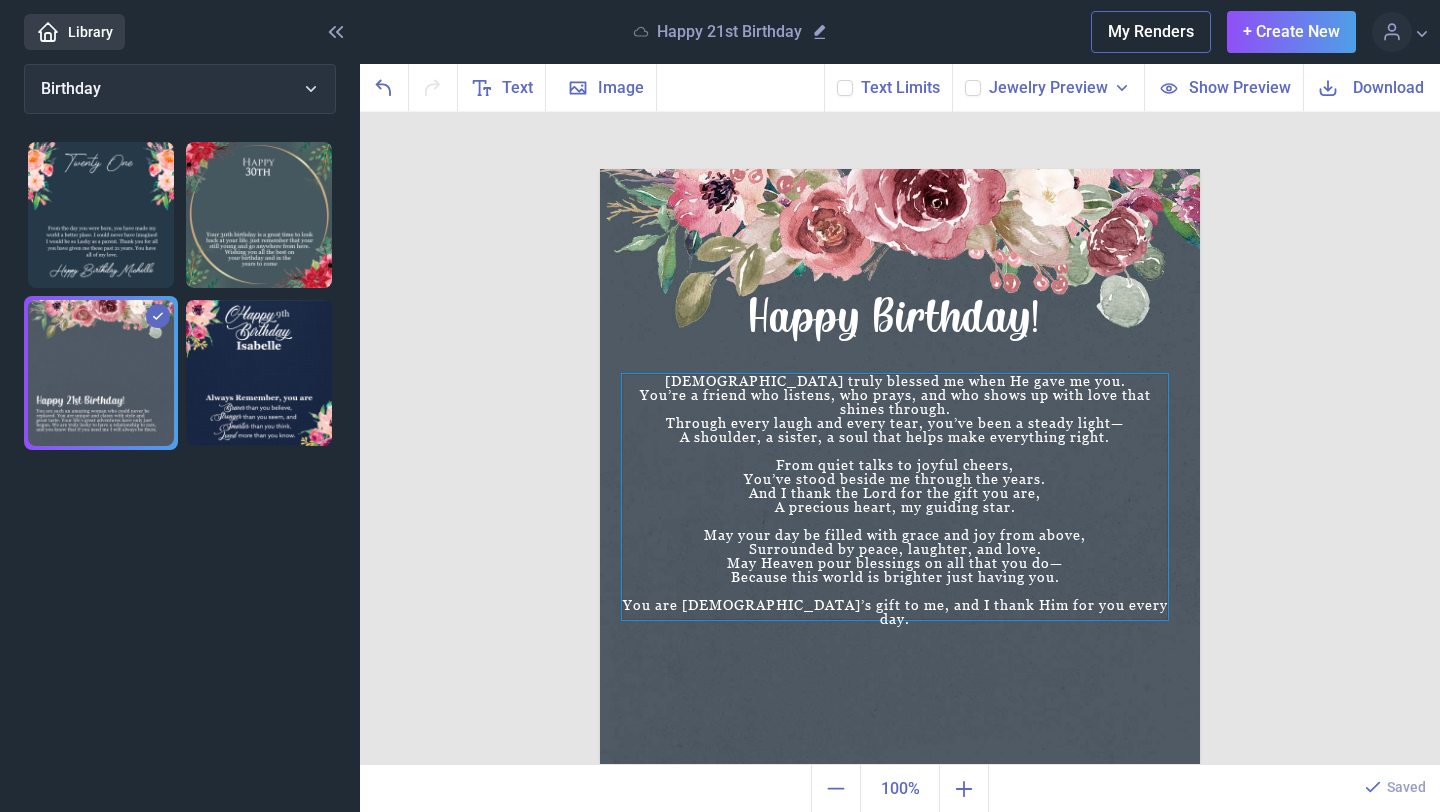 click on "[DEMOGRAPHIC_DATA] truly blessed me when He gave me you. You’re a friend who listens, who prays, and who shows up with love that shines through. Through every laugh and every tear, you’ve been a steady light— A shoulder, a sister, a soul that helps make everything right. From quiet talks to joyful cheers, You’ve stood beside me through the years. And I thank the Lord for the gift you are, A precious heart, my guiding star. May your day be filled with grace and joy from above, Surrounded by peace, laughter, and love. May Heaven pour blessings on all that you do— Because this world is brighter just having you. You are [DEMOGRAPHIC_DATA]’s gift to me, and I thank Him for you every day." at bounding box center [900, 169] 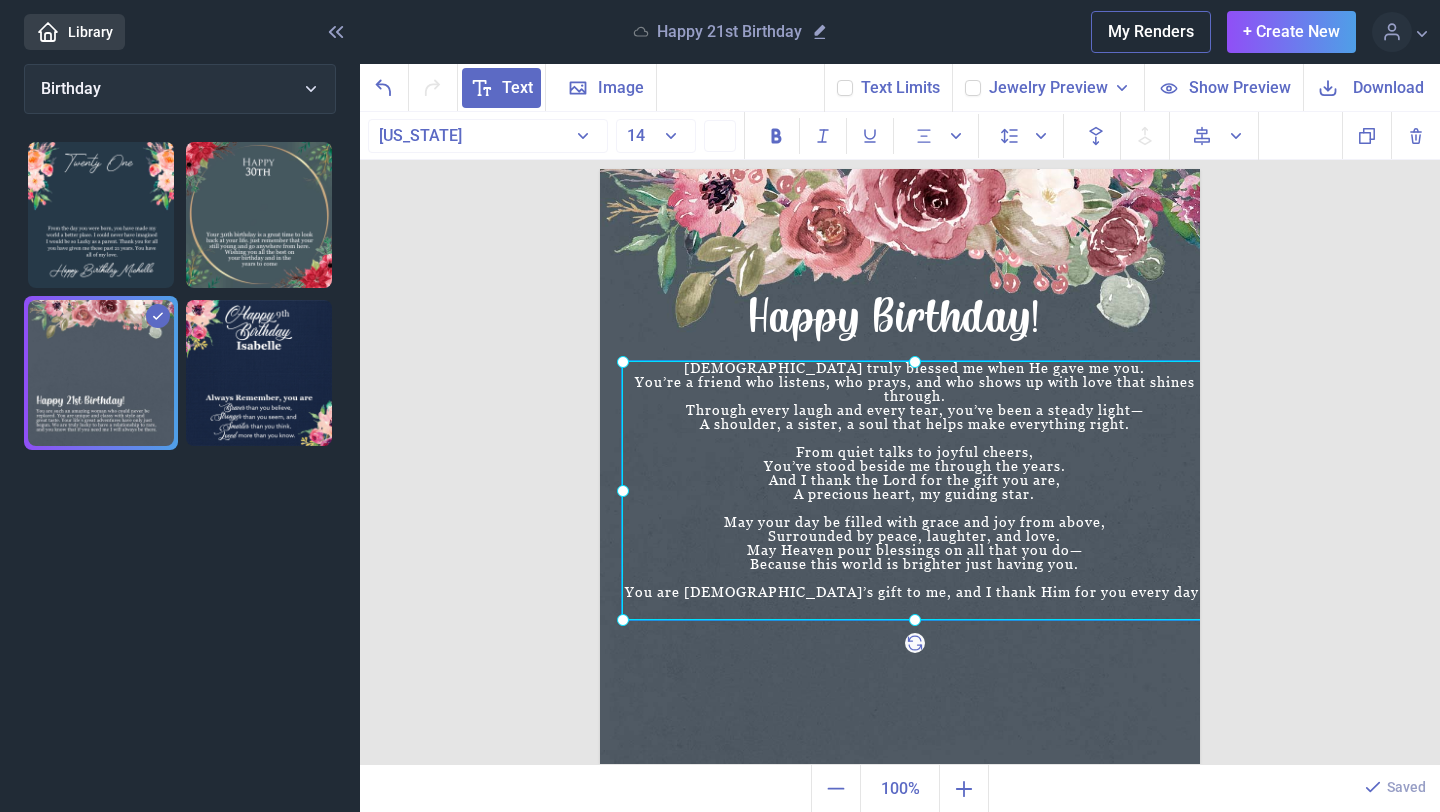 drag, startPoint x: 1167, startPoint y: 376, endPoint x: 1180, endPoint y: 379, distance: 13.341664 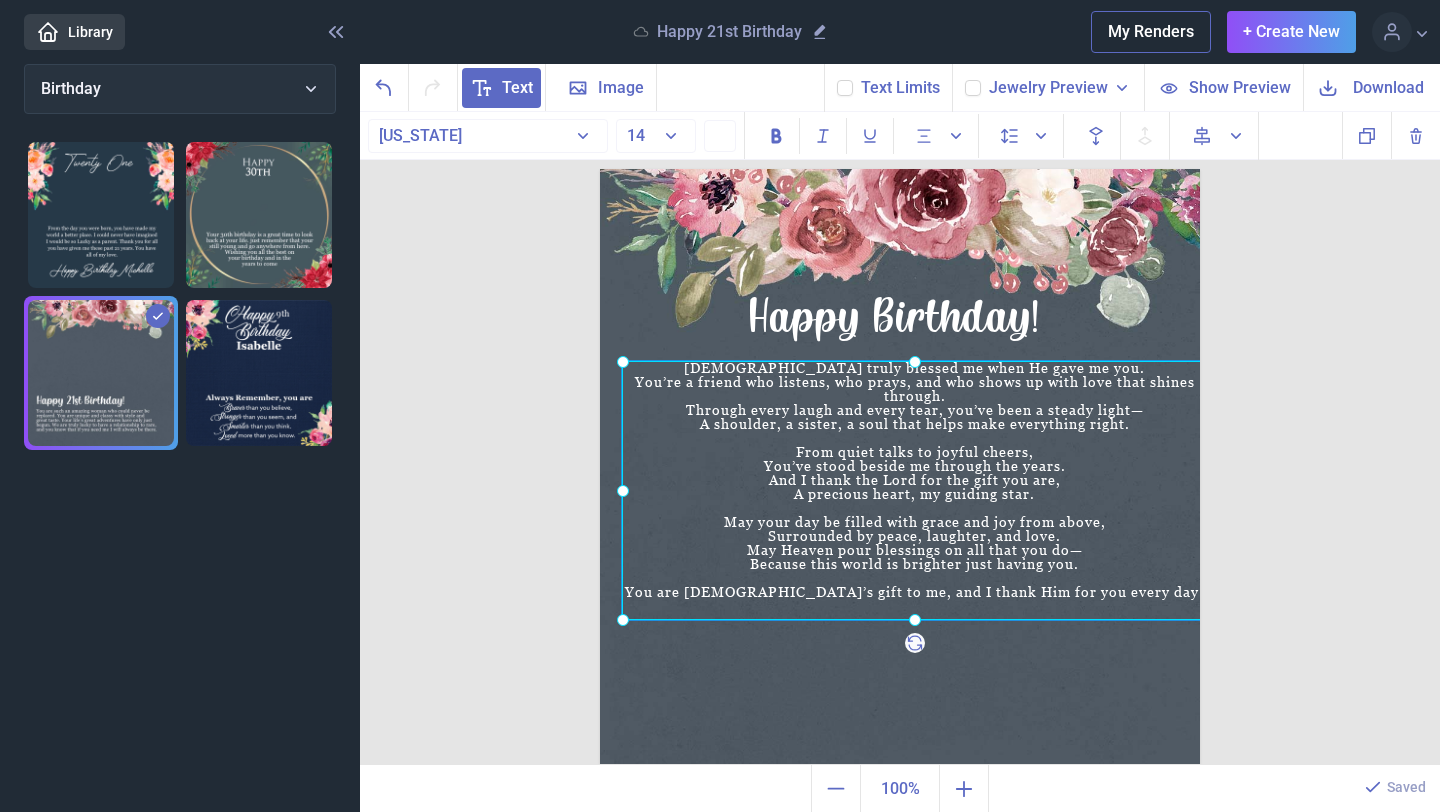 click on "Happy Birthday!       [DEMOGRAPHIC_DATA] truly blessed me when He gave me you. You’re a friend who listens, who prays, and who shows up with love that shines through. Through every laugh and every tear, you’ve been a steady light— A shoulder, a sister, a soul that helps make everything right. From quiet talks to joyful cheers, You’ve stood beside me through the years. And I thank the Lord for the gift you are, A precious heart, my guiding star. May your day be filled with grace and joy from above, Surrounded by peace, laughter, and love. May Heaven pour blessings on all that you do— Because this world is brighter just having you. You are [DEMOGRAPHIC_DATA]’s gift to me, and I thank Him for you every day.                            Duplicate     Delete       Backwards   >   Forward" at bounding box center (900, 439) 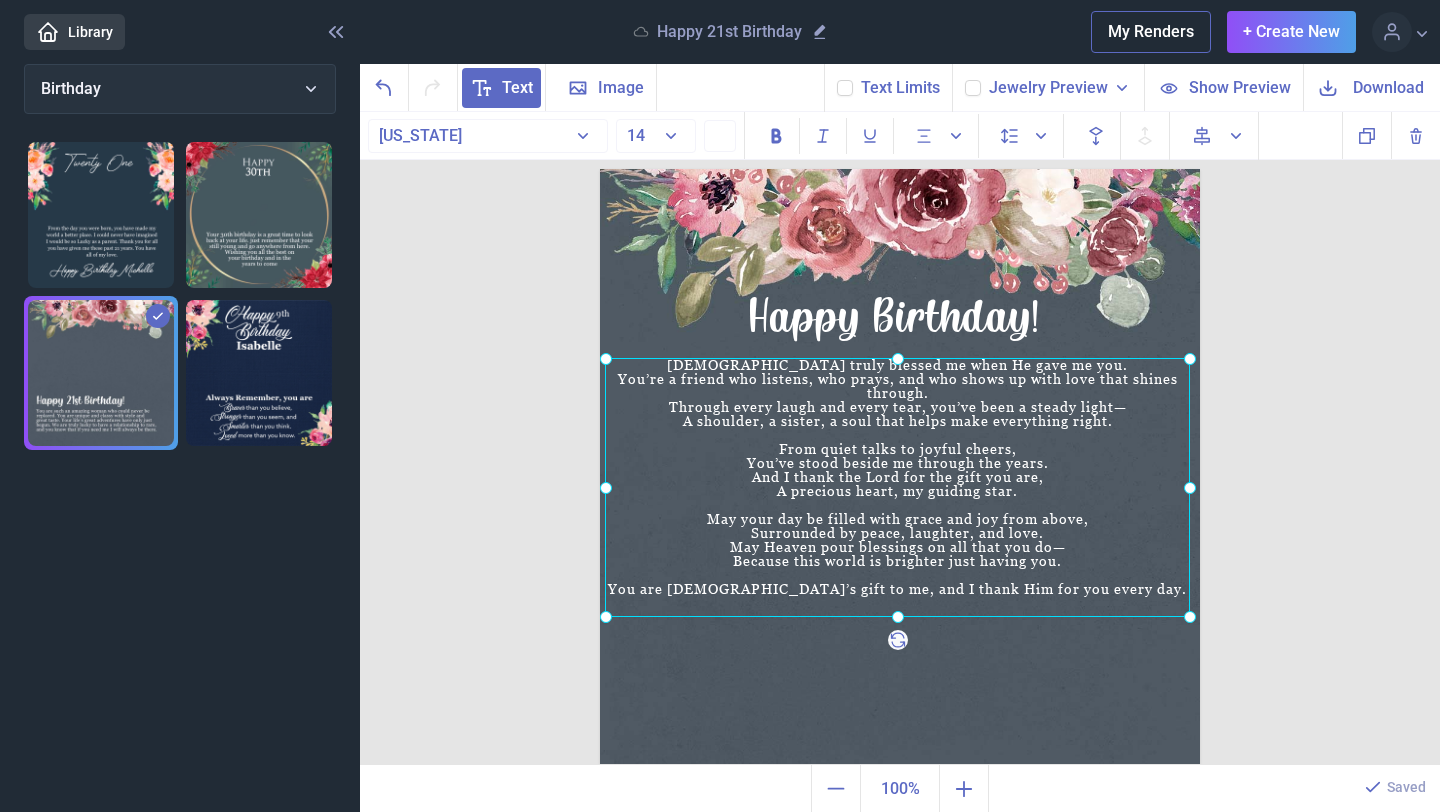 drag, startPoint x: 1018, startPoint y: 459, endPoint x: 1003, endPoint y: 458, distance: 15.033297 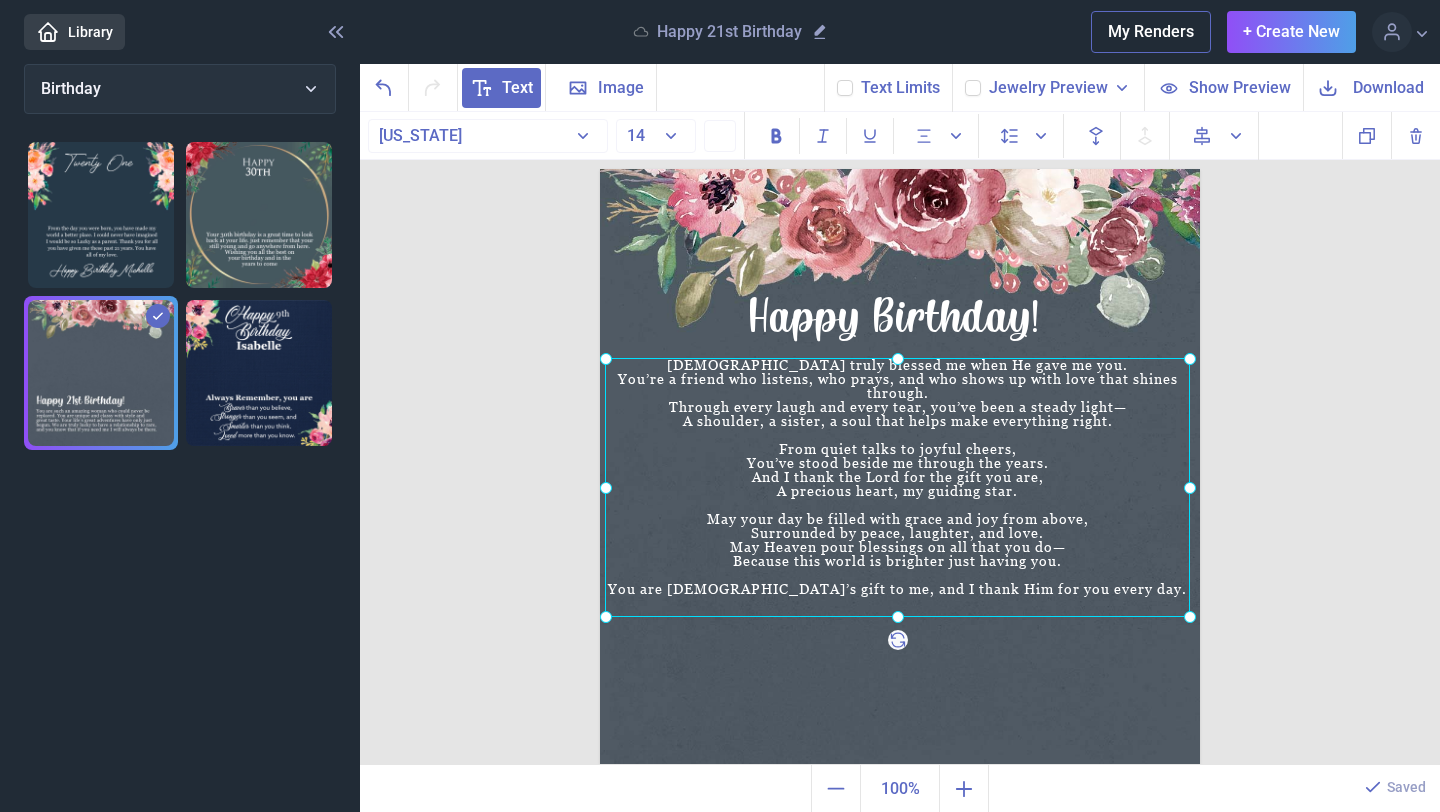click on "[DEMOGRAPHIC_DATA] truly blessed me when He gave me you. You’re a friend who listens, who prays, and who shows up with love that shines through. Through every laugh and every tear, you’ve been a steady light— A shoulder, a sister, a soul that helps make everything right. From quiet talks to joyful cheers, You’ve stood beside me through the years. And I thank the Lord for the gift you are, A precious heart, my guiding star. May your day be filled with grace and joy from above, Surrounded by peace, laughter, and love. May Heaven pour blessings on all that you do— Because this world is brighter just having you. You are [DEMOGRAPHIC_DATA]’s gift to me, and I thank Him for you every day." at bounding box center [600, 169] 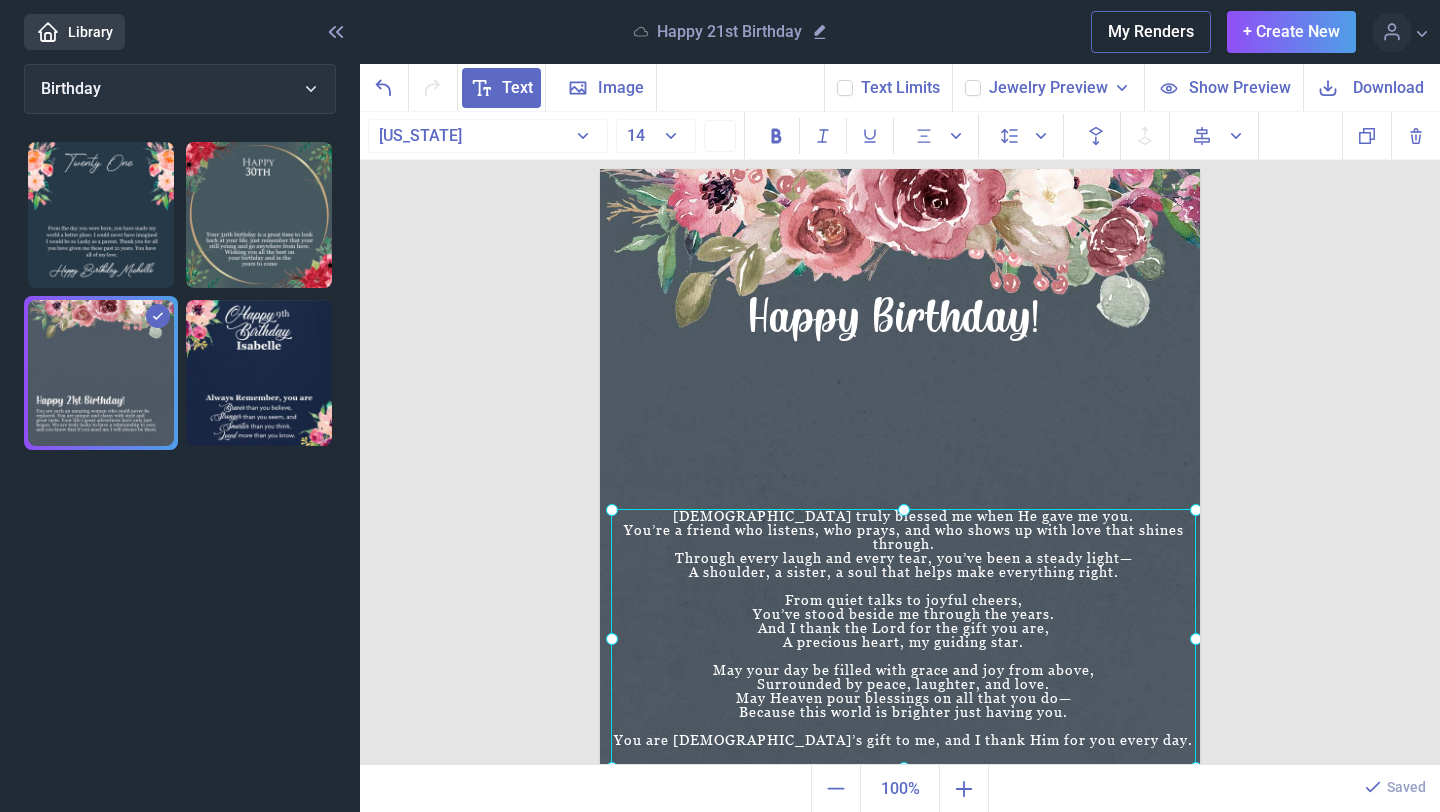 drag, startPoint x: 904, startPoint y: 422, endPoint x: 908, endPoint y: 572, distance: 150.05333 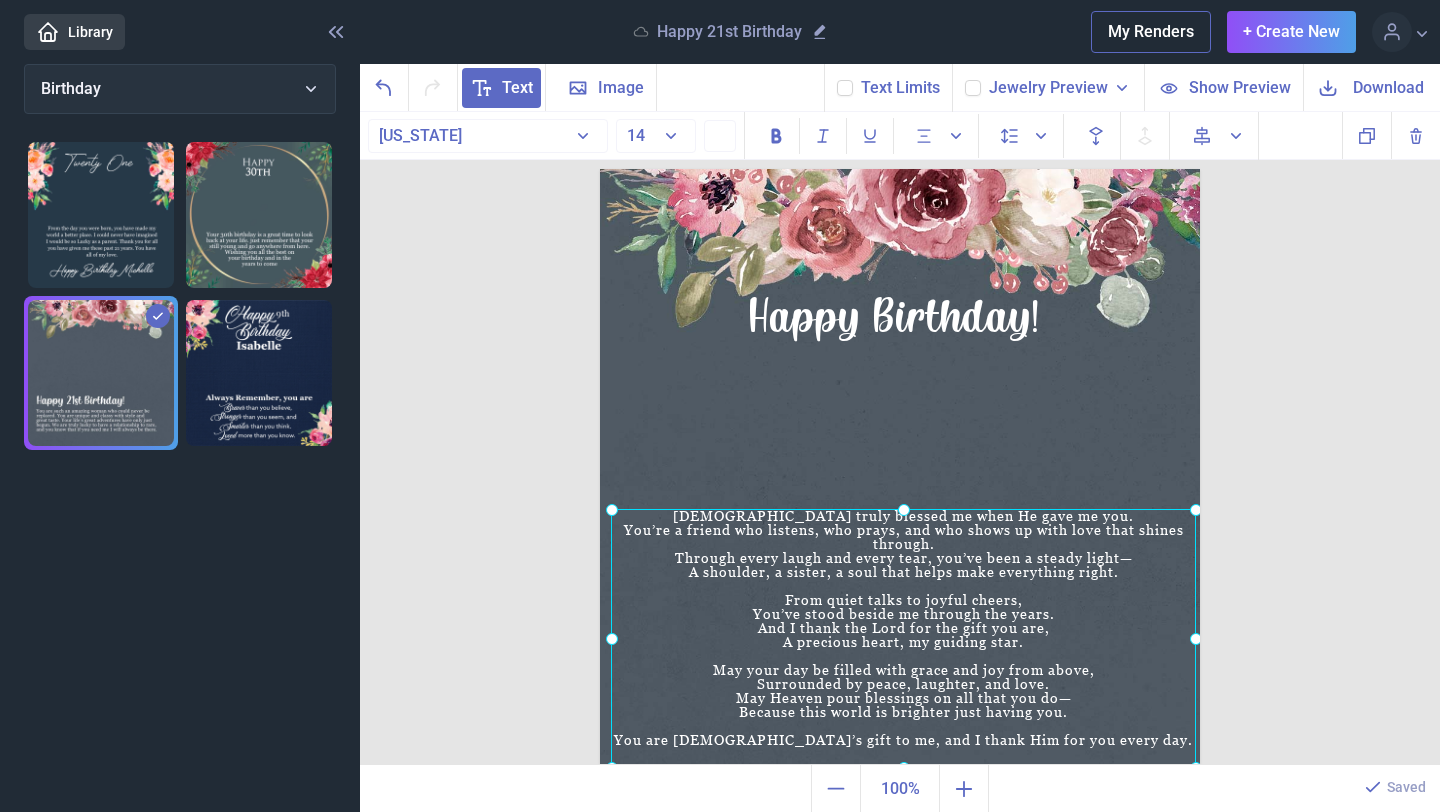 click at bounding box center (903, 638) 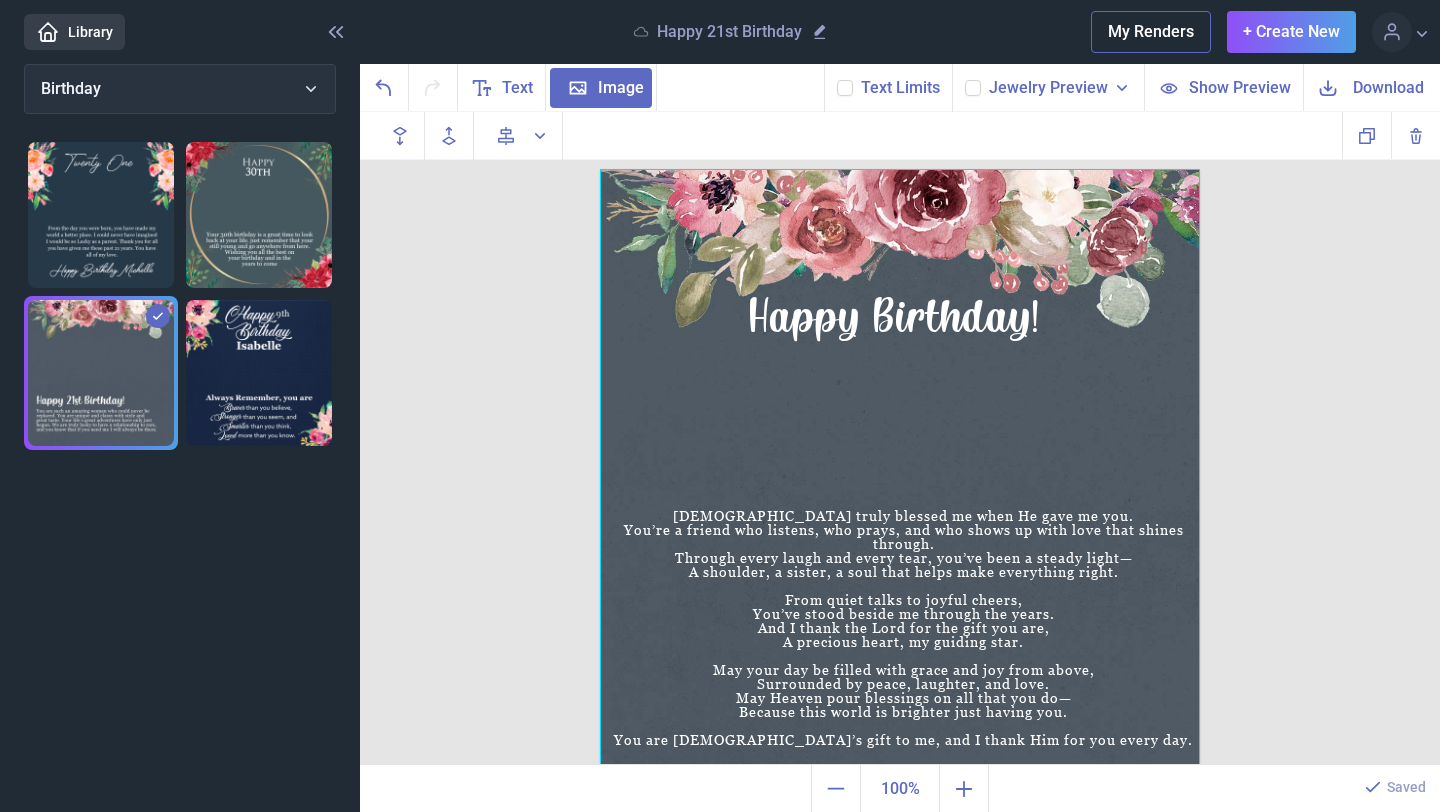 scroll, scrollTop: 16, scrollLeft: 0, axis: vertical 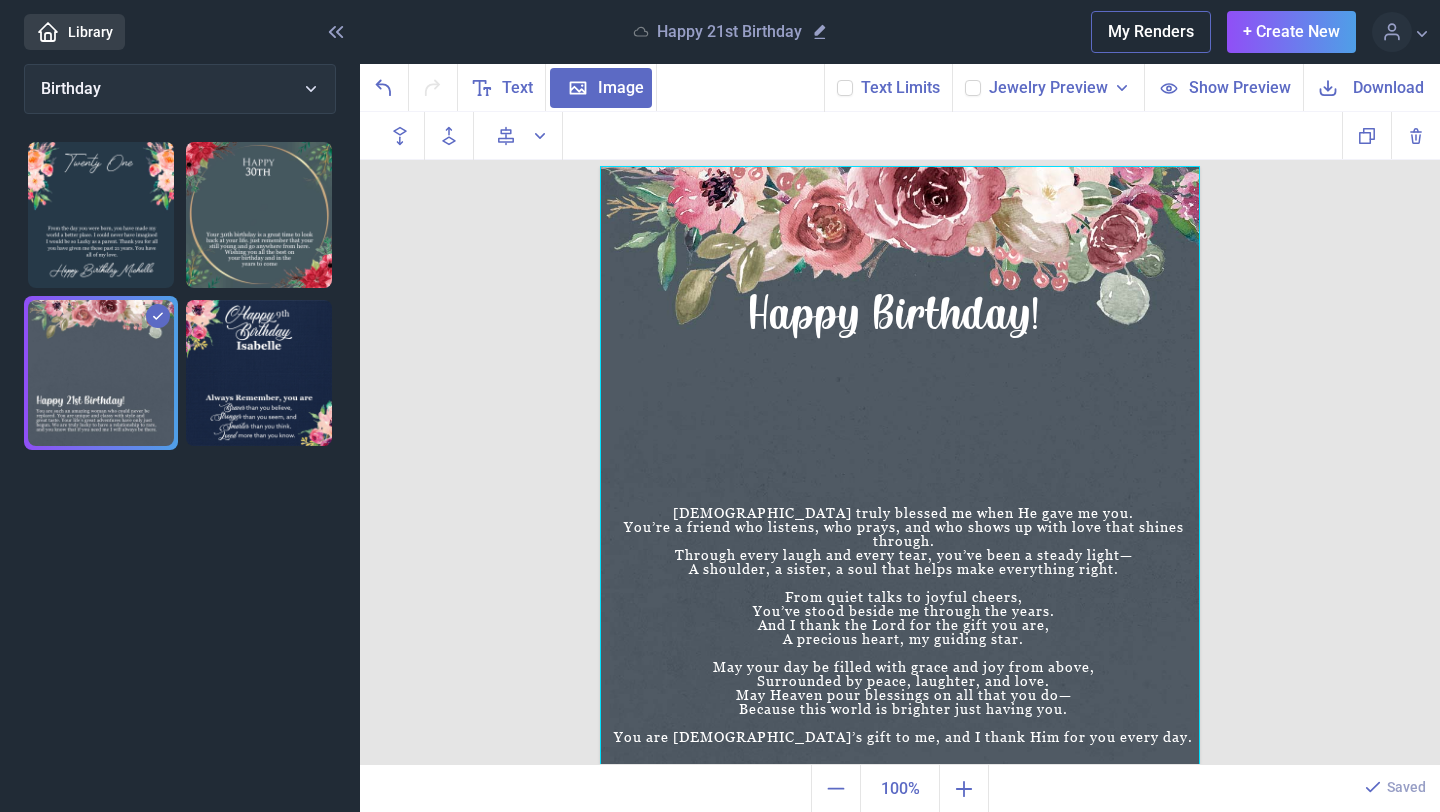 click on "Happy Birthday!       [DEMOGRAPHIC_DATA] truly blessed me when He gave me you. You’re a friend who listens, who prays, and who shows up with love that shines through. Through every laugh and every tear, you’ve been a steady light— A shoulder, a sister, a soul that helps make everything right. From quiet talks to joyful cheers, You’ve stood beside me through the years. And I thank the Lord for the gift you are, A precious heart, my guiding star. May your day be filled with grace and joy from above, Surrounded by peace, laughter, and love. May Heaven pour blessings on all that you do— Because this world is brighter just having you. You are [DEMOGRAPHIC_DATA]’s gift to me, and I thank Him for you every day.            Duplicate     Delete       Backwards   >   Forward" at bounding box center [900, 439] 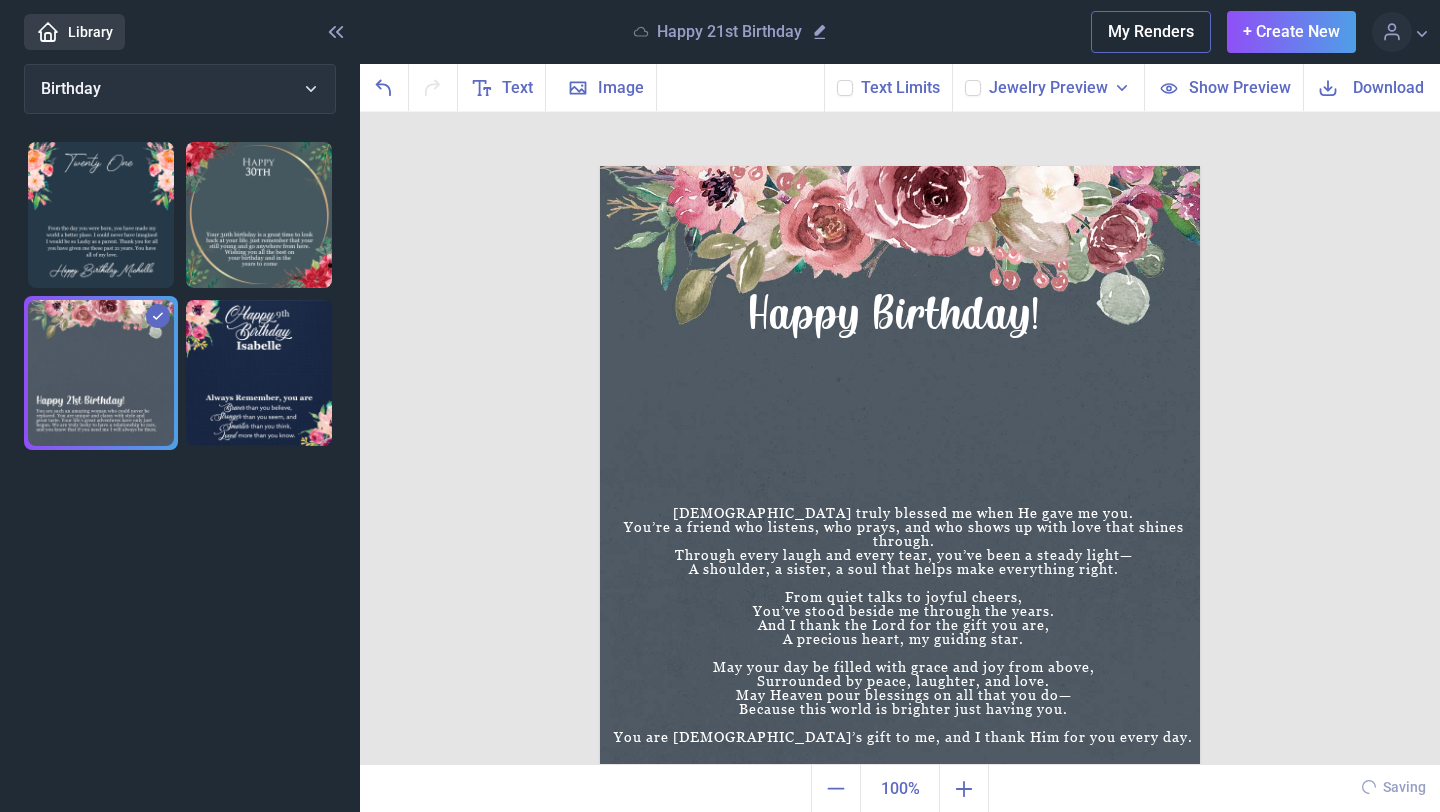 click 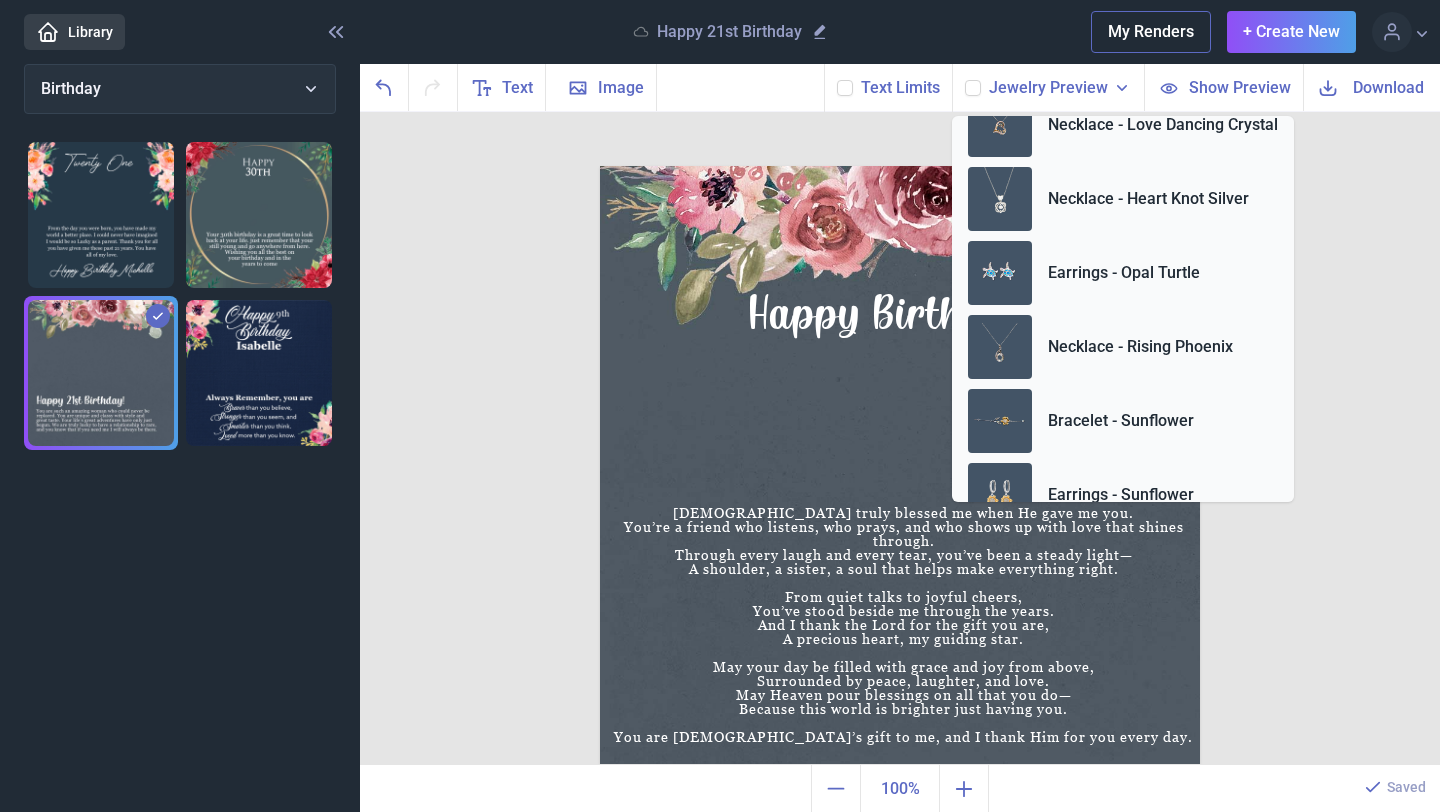 scroll, scrollTop: 412, scrollLeft: 0, axis: vertical 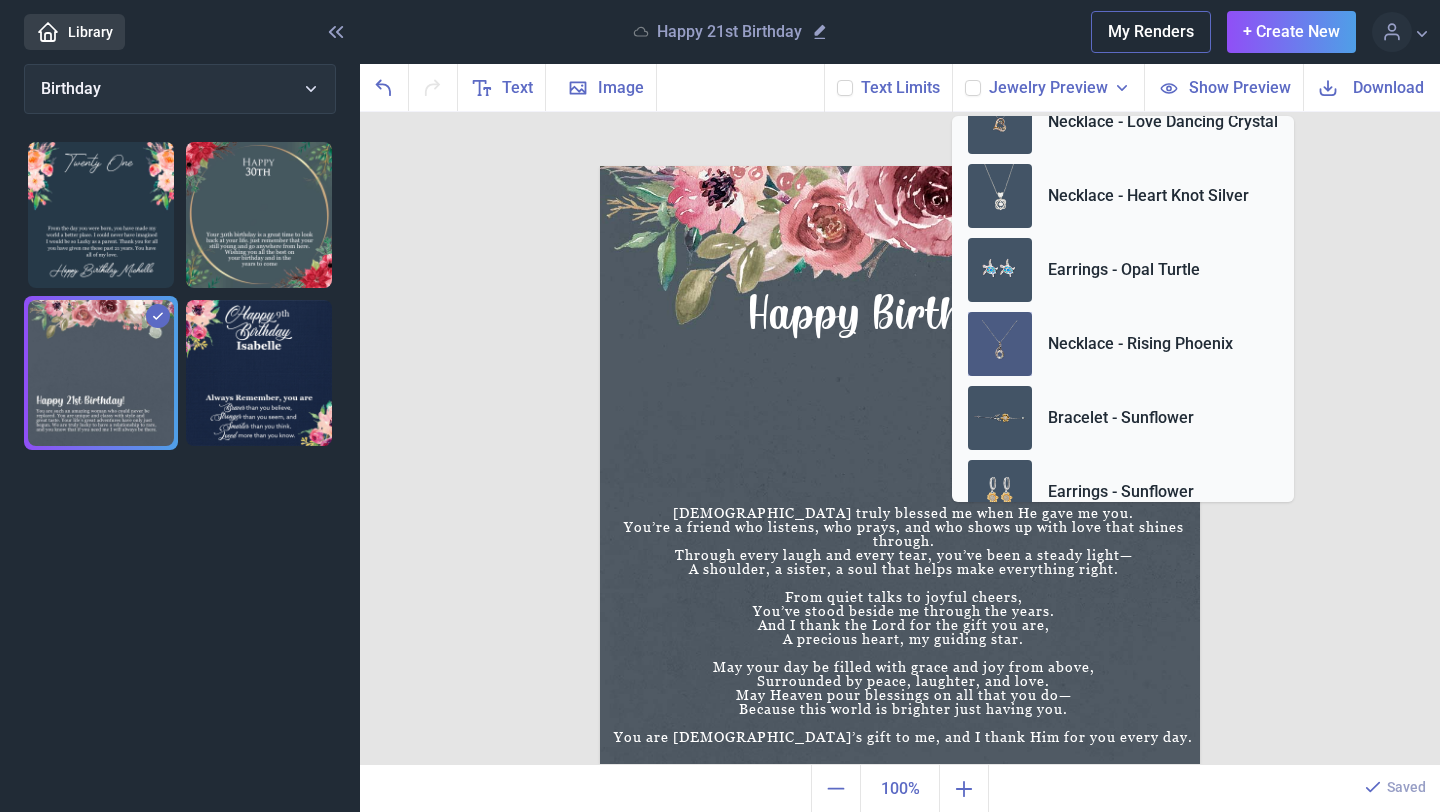 click on "Necklace - Rising Phoenix" at bounding box center (1140, 344) 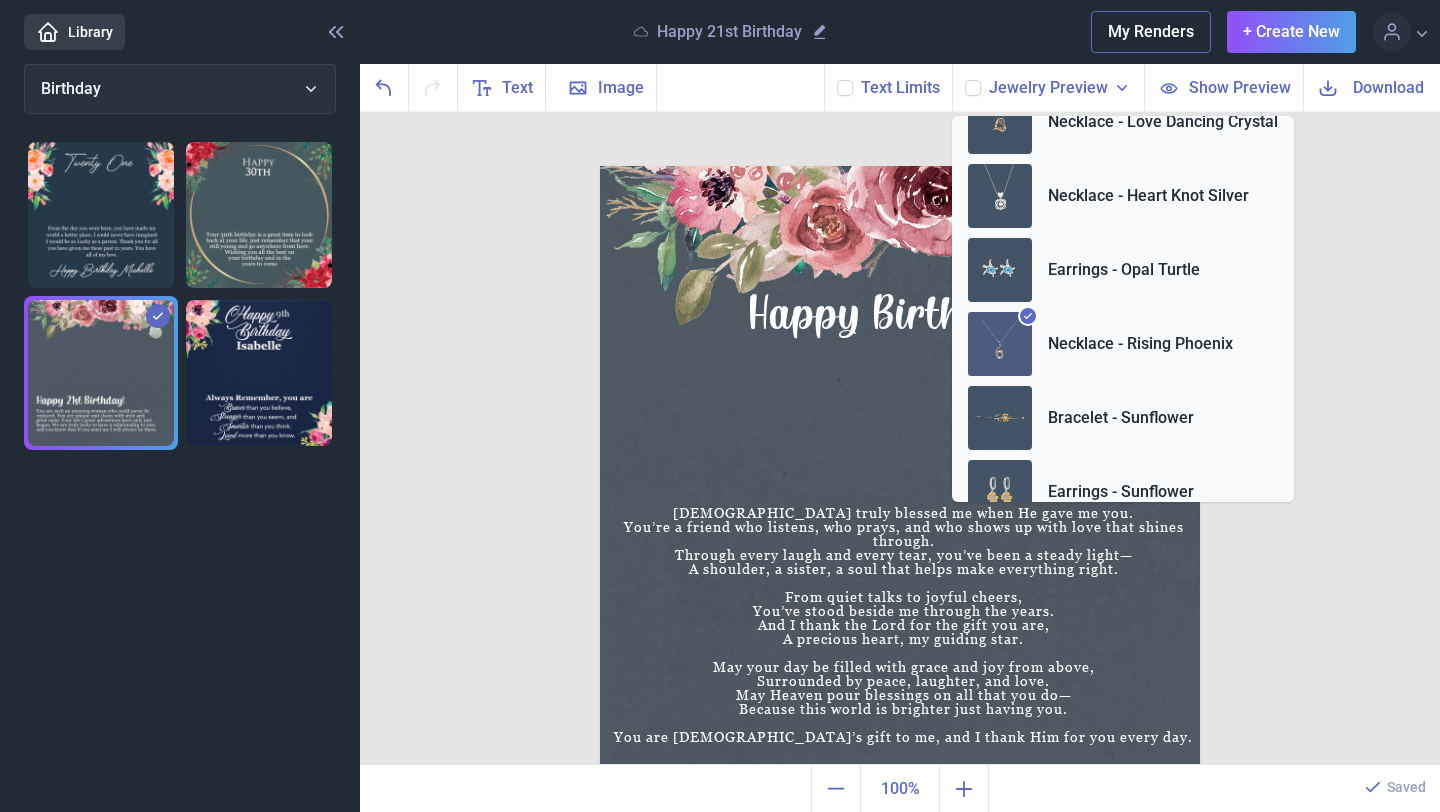 click 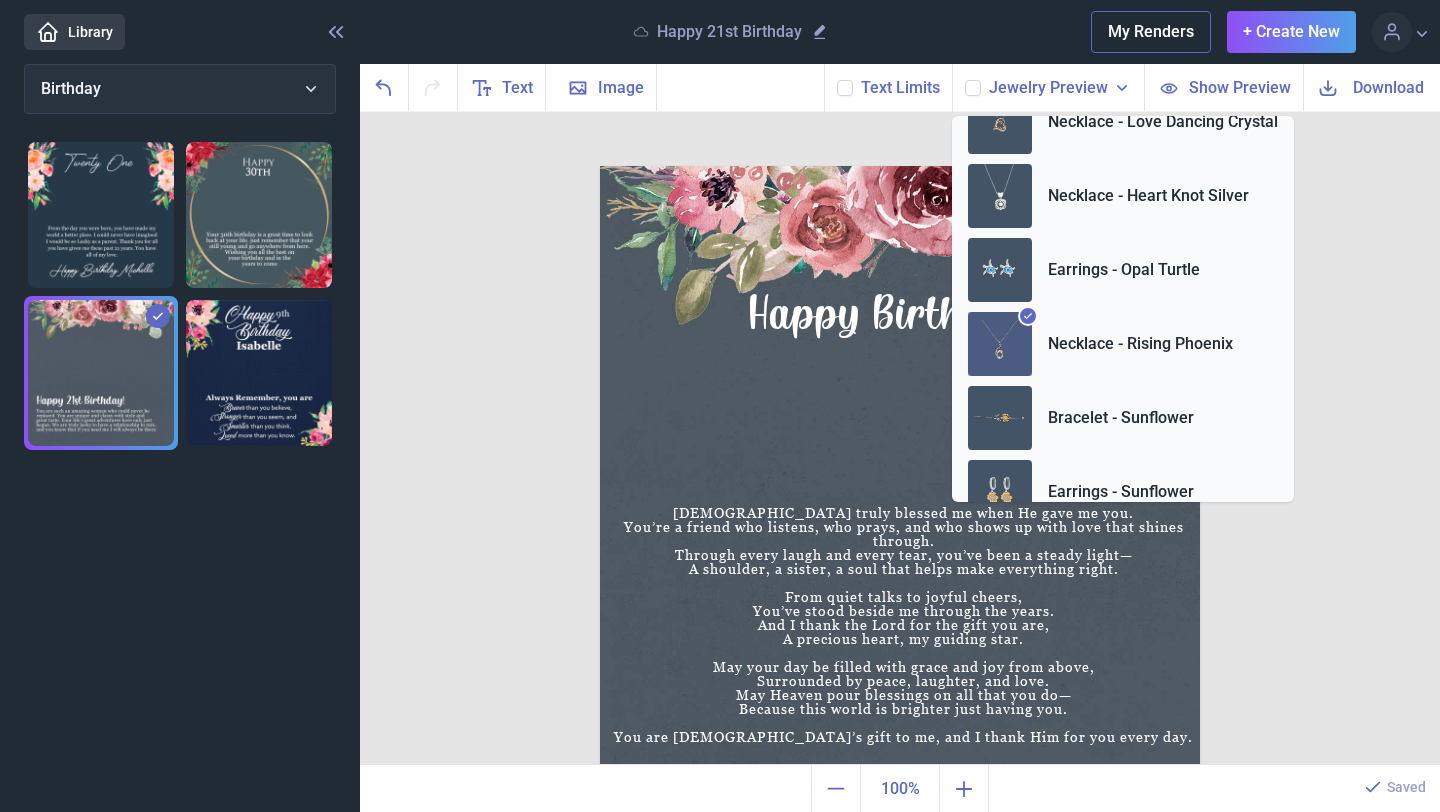 click at bounding box center [964, 79] 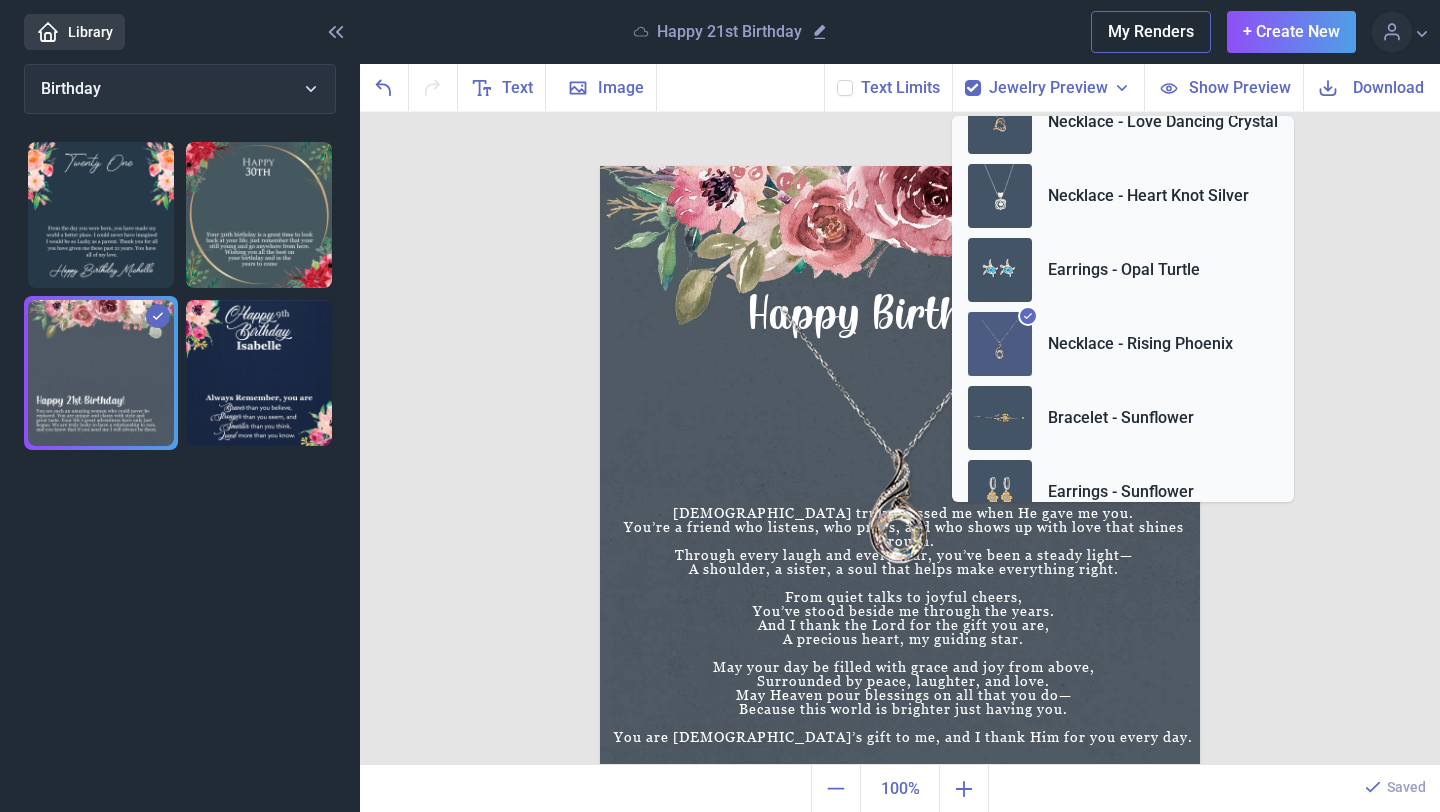 click 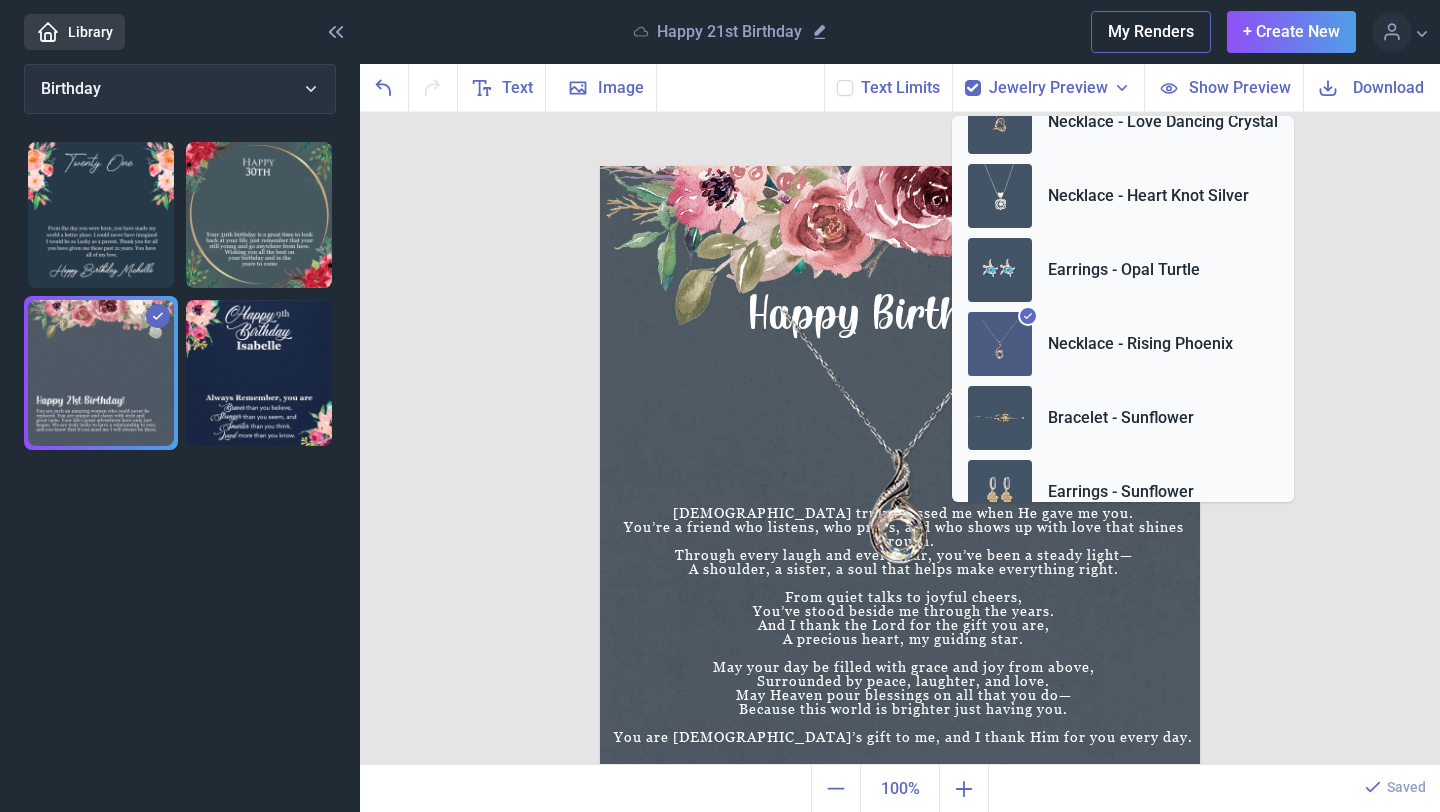 click at bounding box center [964, 79] 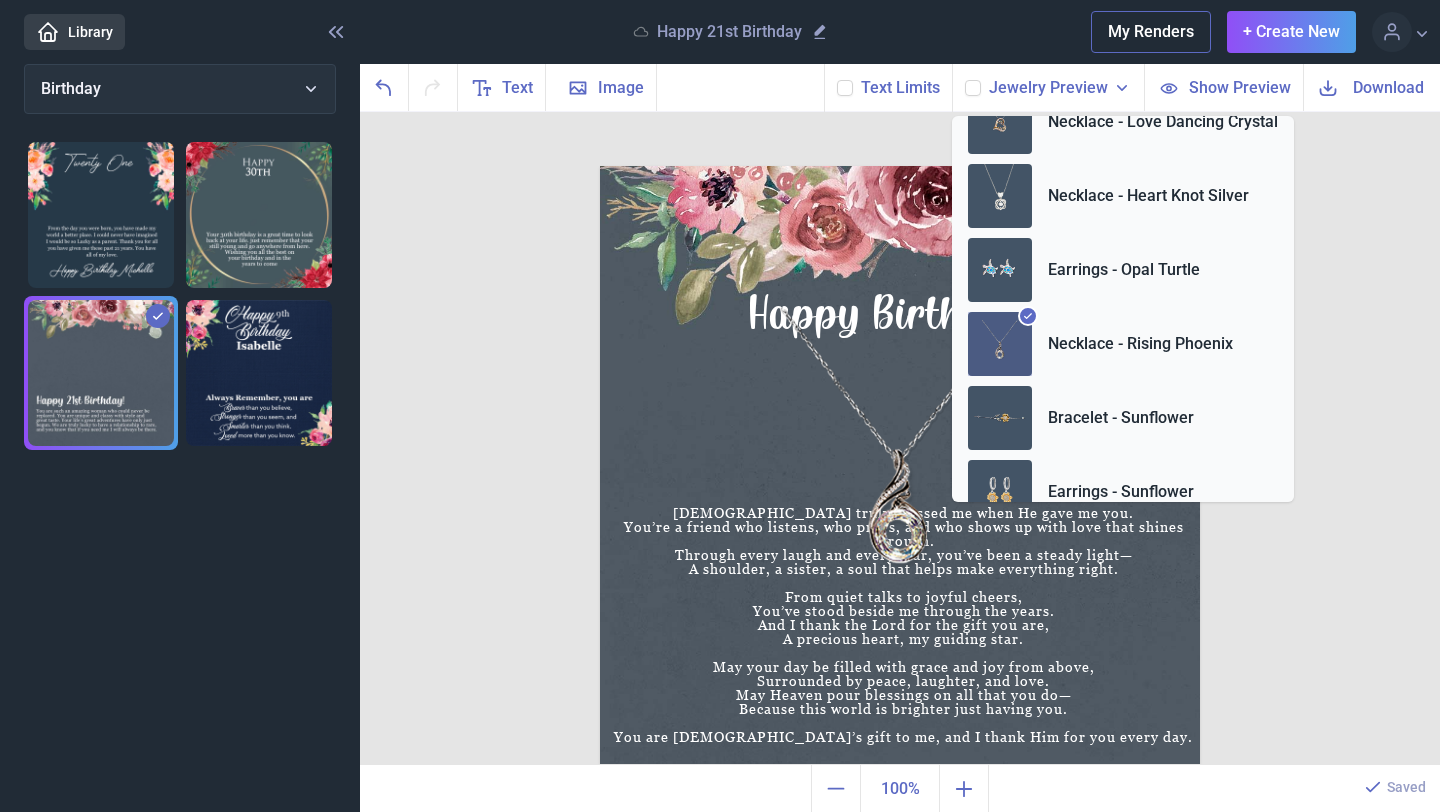checkbox on "false" 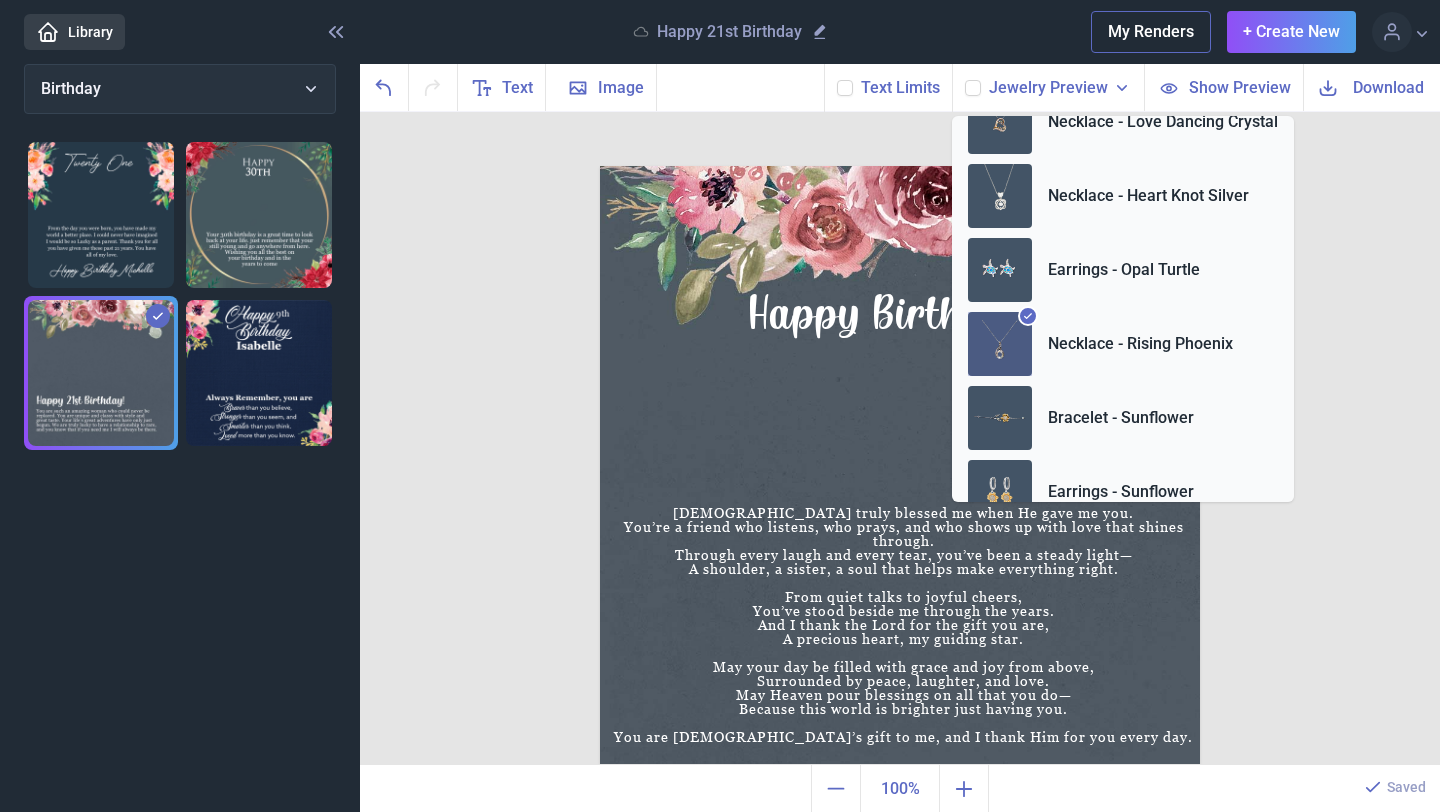click at bounding box center (900, 466) 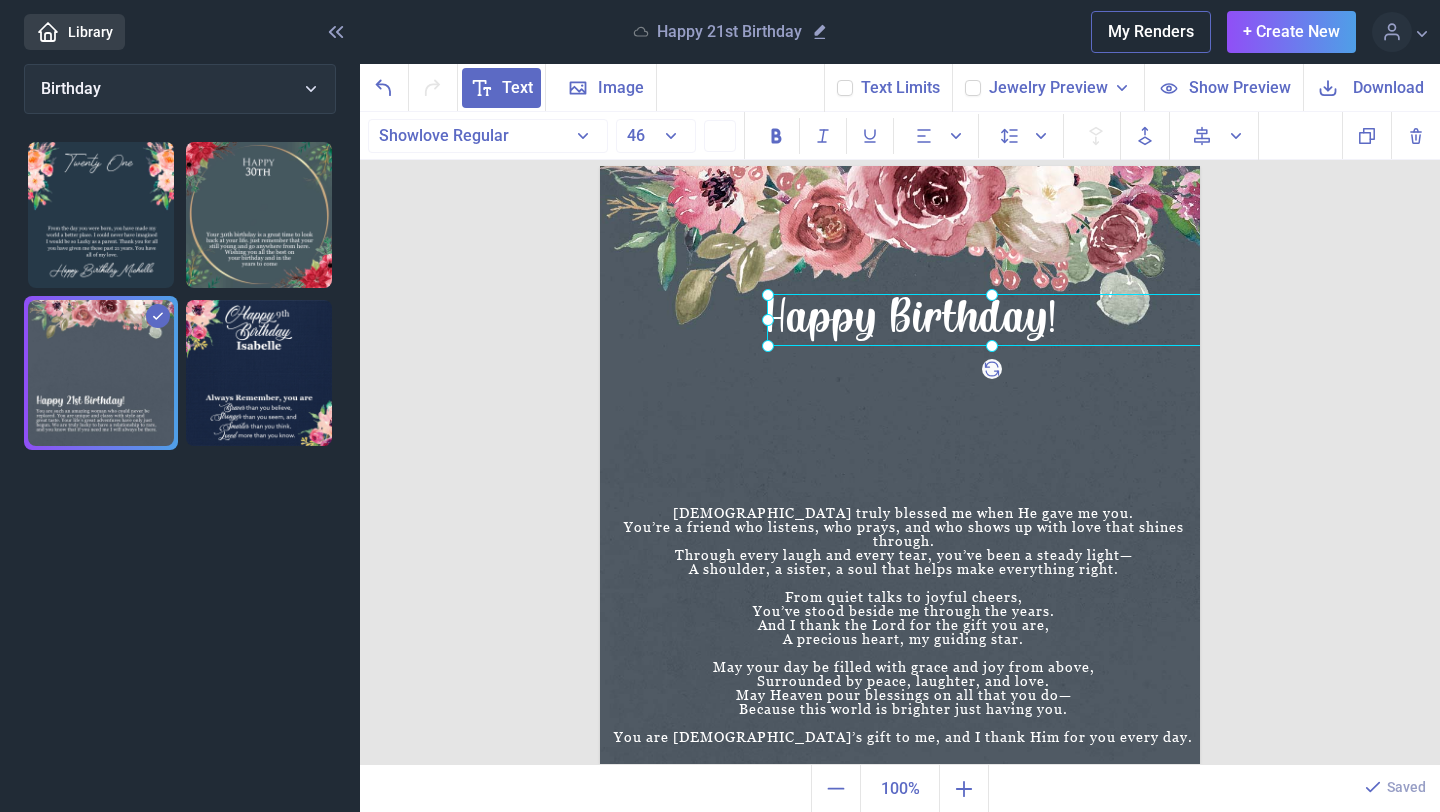 drag, startPoint x: 849, startPoint y: 305, endPoint x: 866, endPoint y: 308, distance: 17.262676 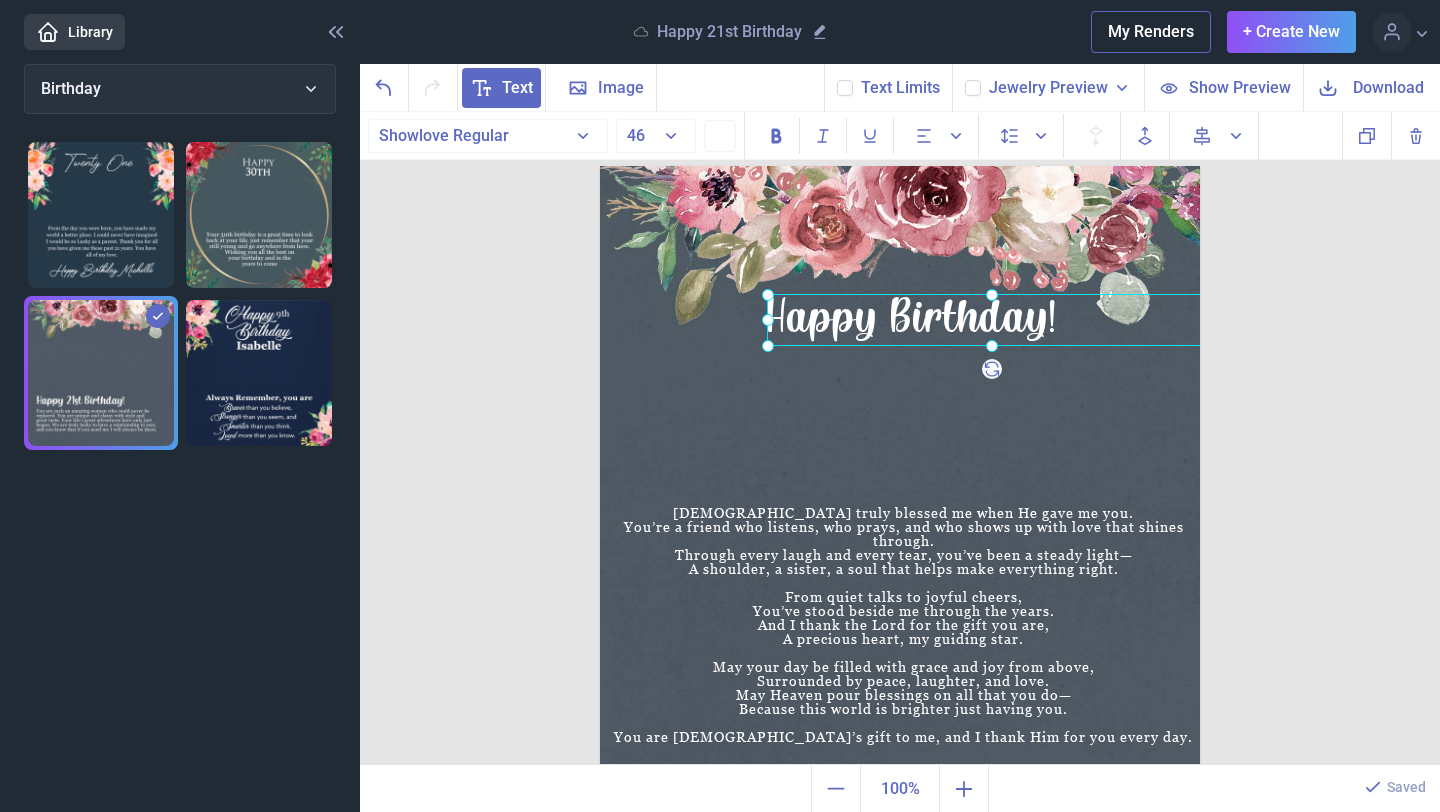 click on "Happy Birthday!" at bounding box center [600, 166] 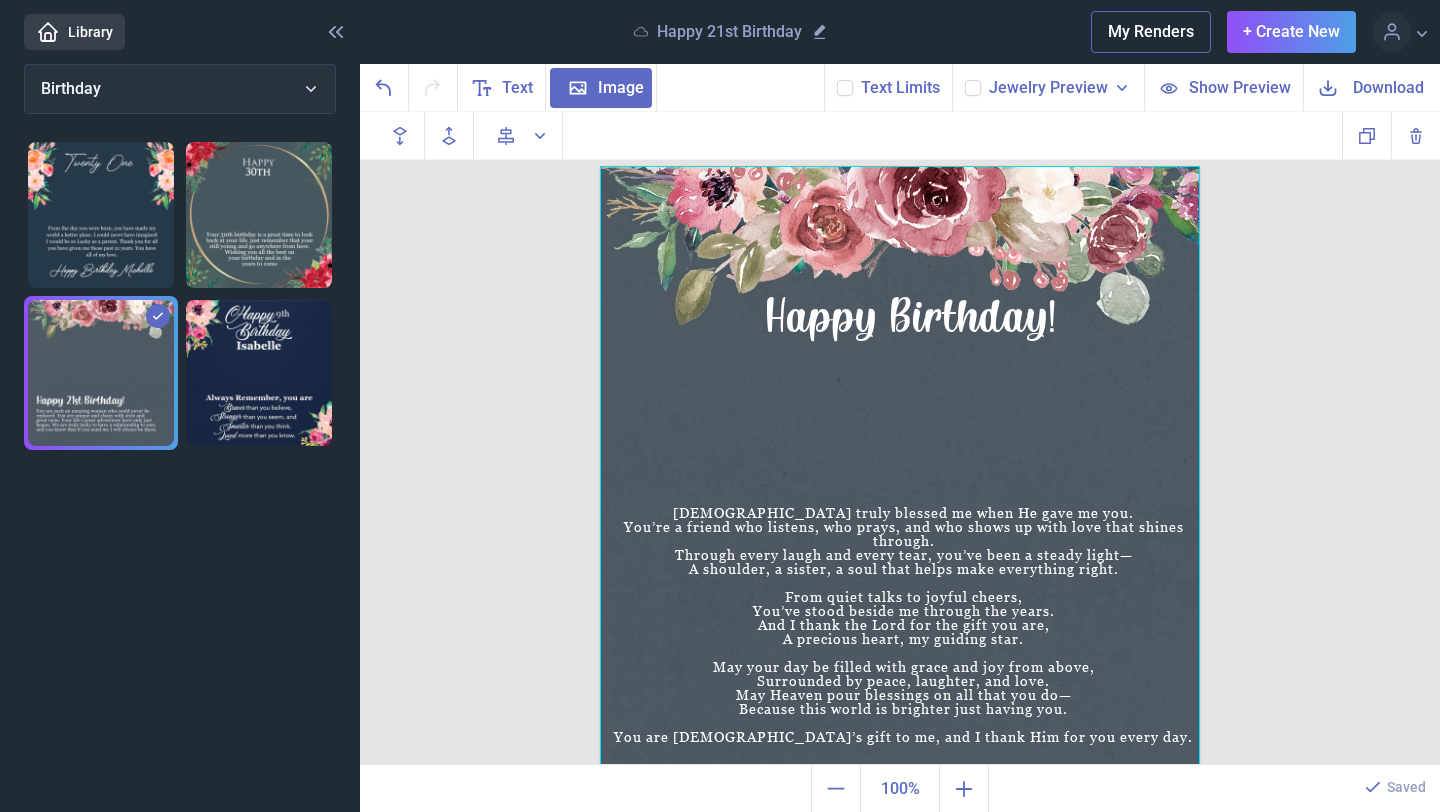 click on "Download" at bounding box center [1388, 87] 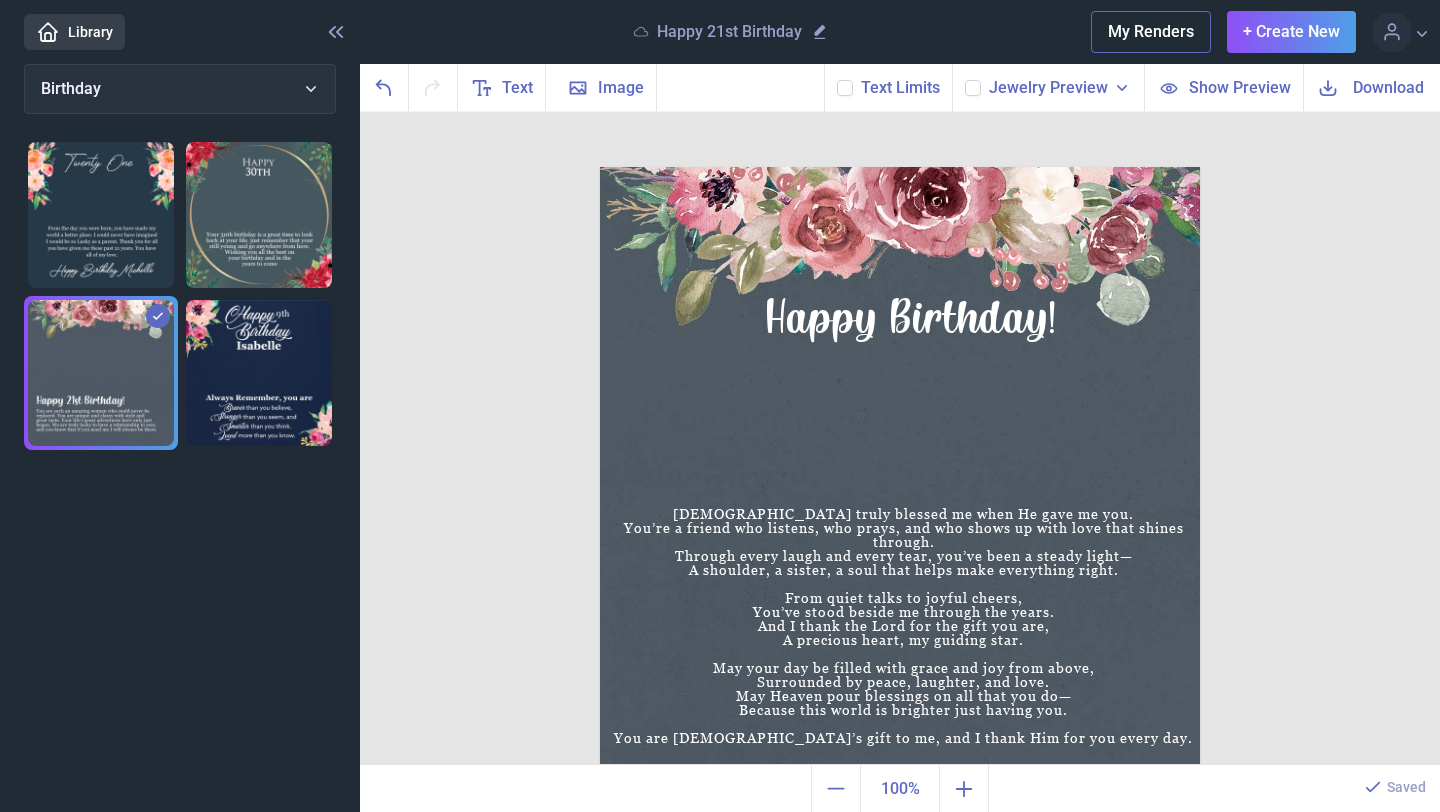 scroll, scrollTop: 16, scrollLeft: 0, axis: vertical 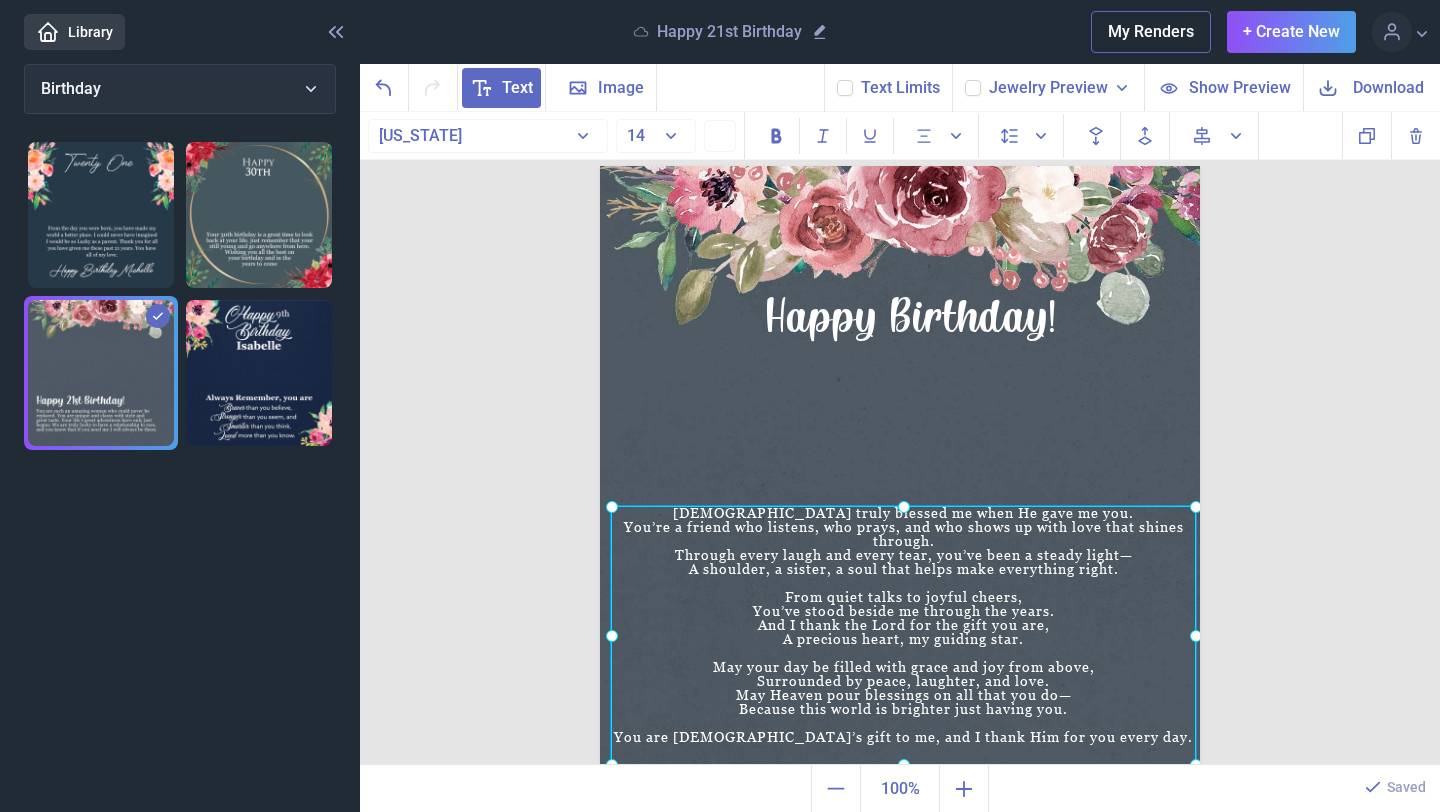 click on "[DEMOGRAPHIC_DATA] truly blessed me when He gave me you. You’re a friend who listens, who prays, and who shows up with love that shines through. Through every laugh and every tear, you’ve been a steady light— A shoulder, a sister, a soul that helps make everything right. From quiet talks to joyful cheers, You’ve stood beside me through the years. And I thank the Lord for the gift you are, A precious heart, my guiding star. May your day be filled with grace and joy from above, Surrounded by peace, laughter, and love. May Heaven pour blessings on all that you do— Because this world is brighter just having you. You are [DEMOGRAPHIC_DATA]’s gift to me, and I thank Him for you every day." at bounding box center [600, 166] 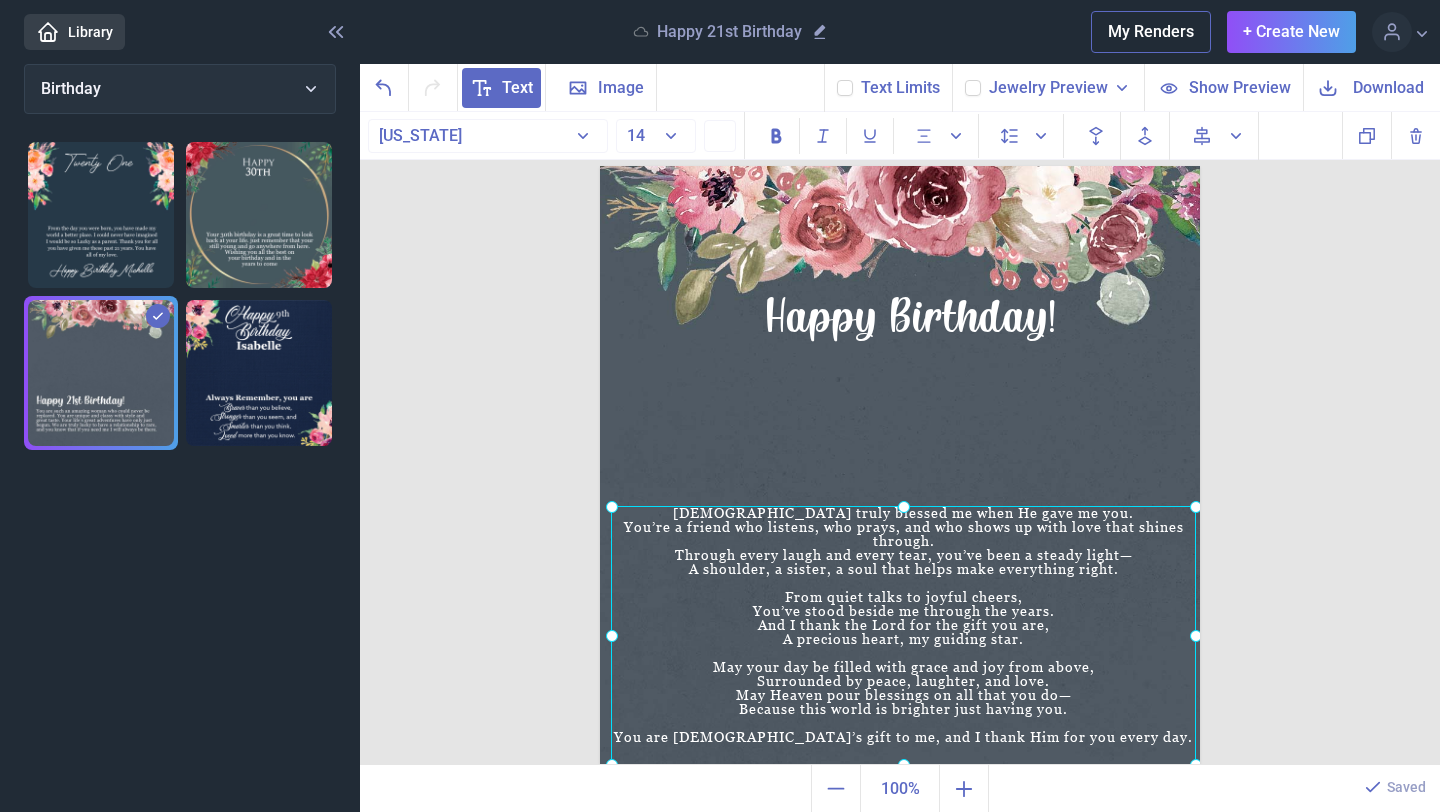 click at bounding box center (903, 635) 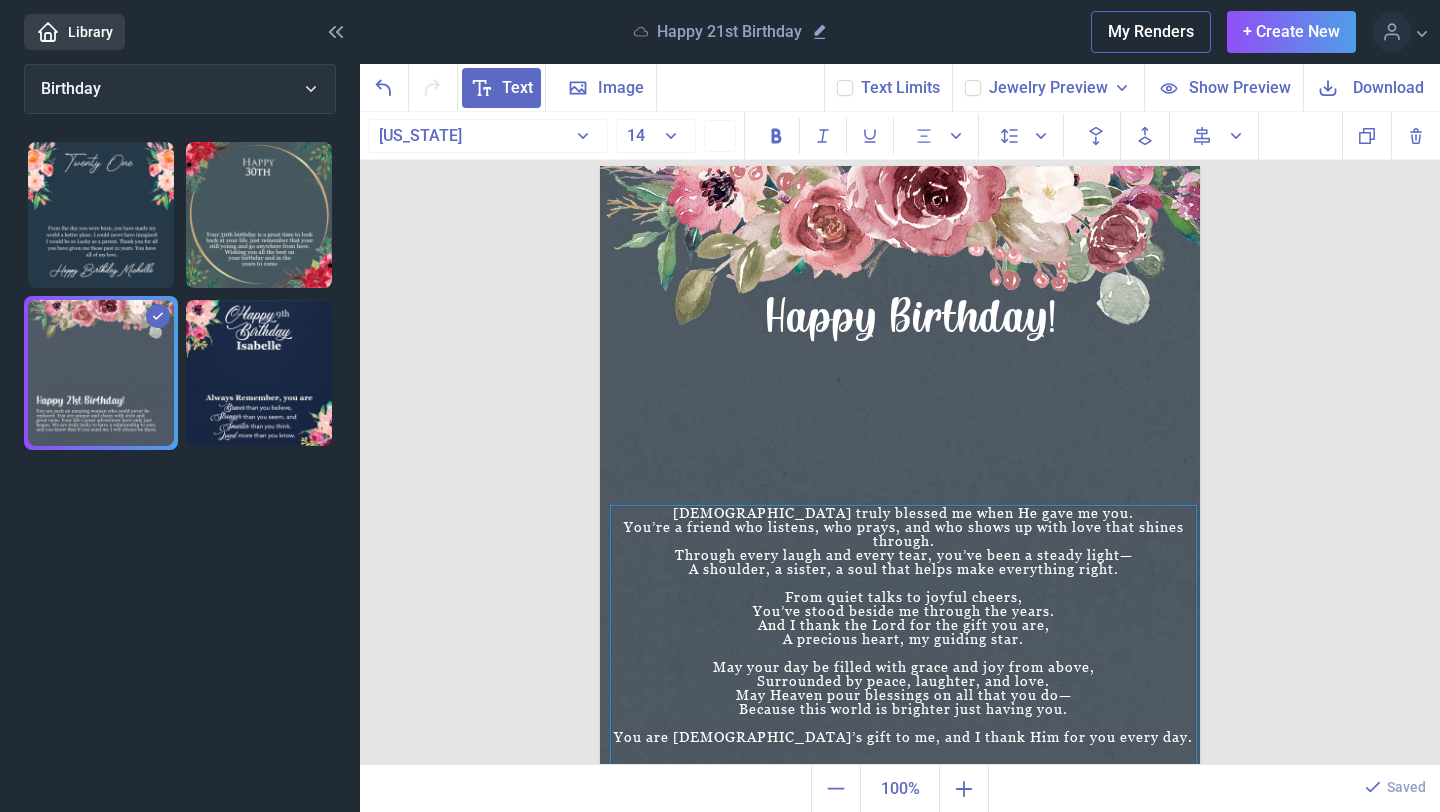 click on "Through every laugh and every tear, you’ve been a steady light—" at bounding box center (903, 555) 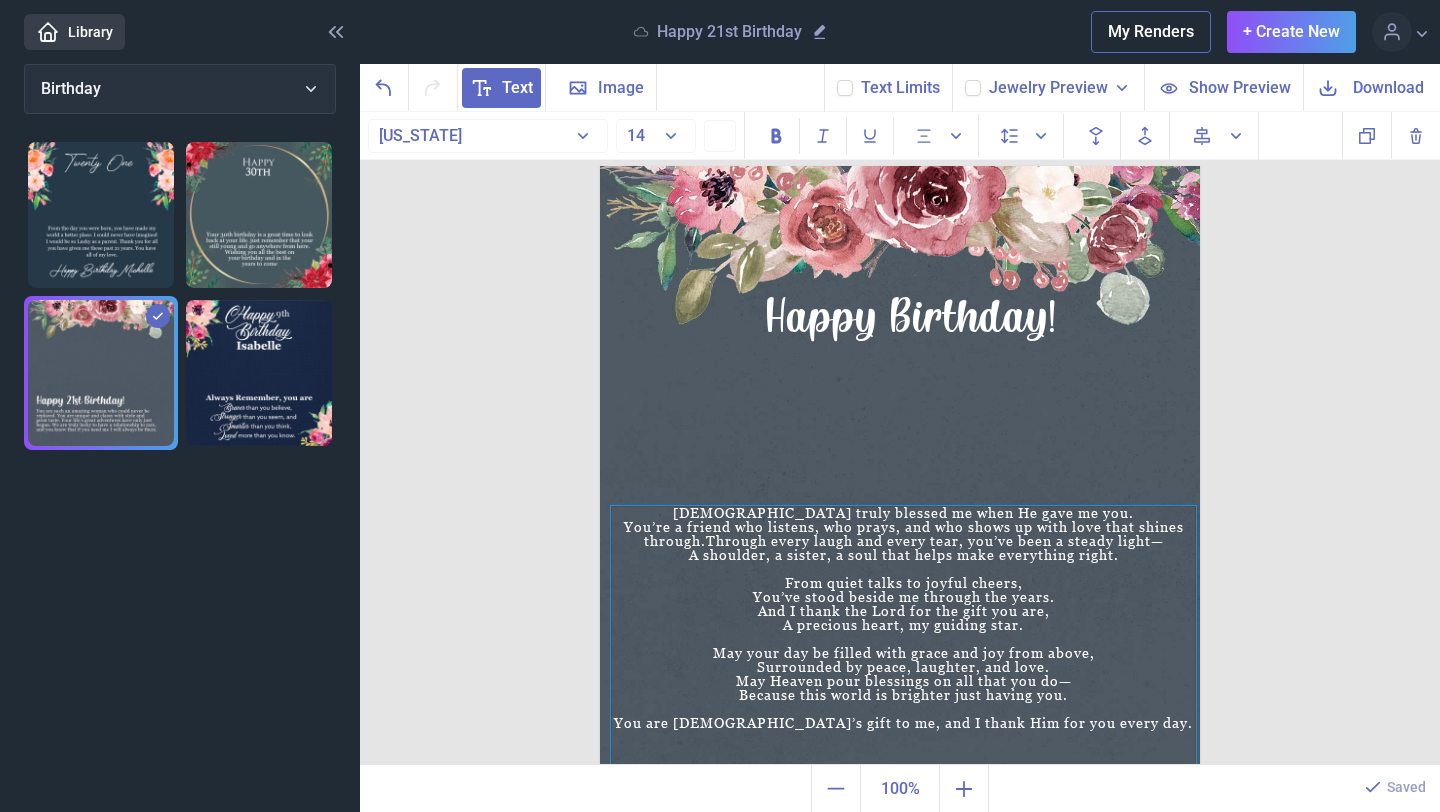 click on "From quiet talks to joyful cheers," at bounding box center [903, 583] 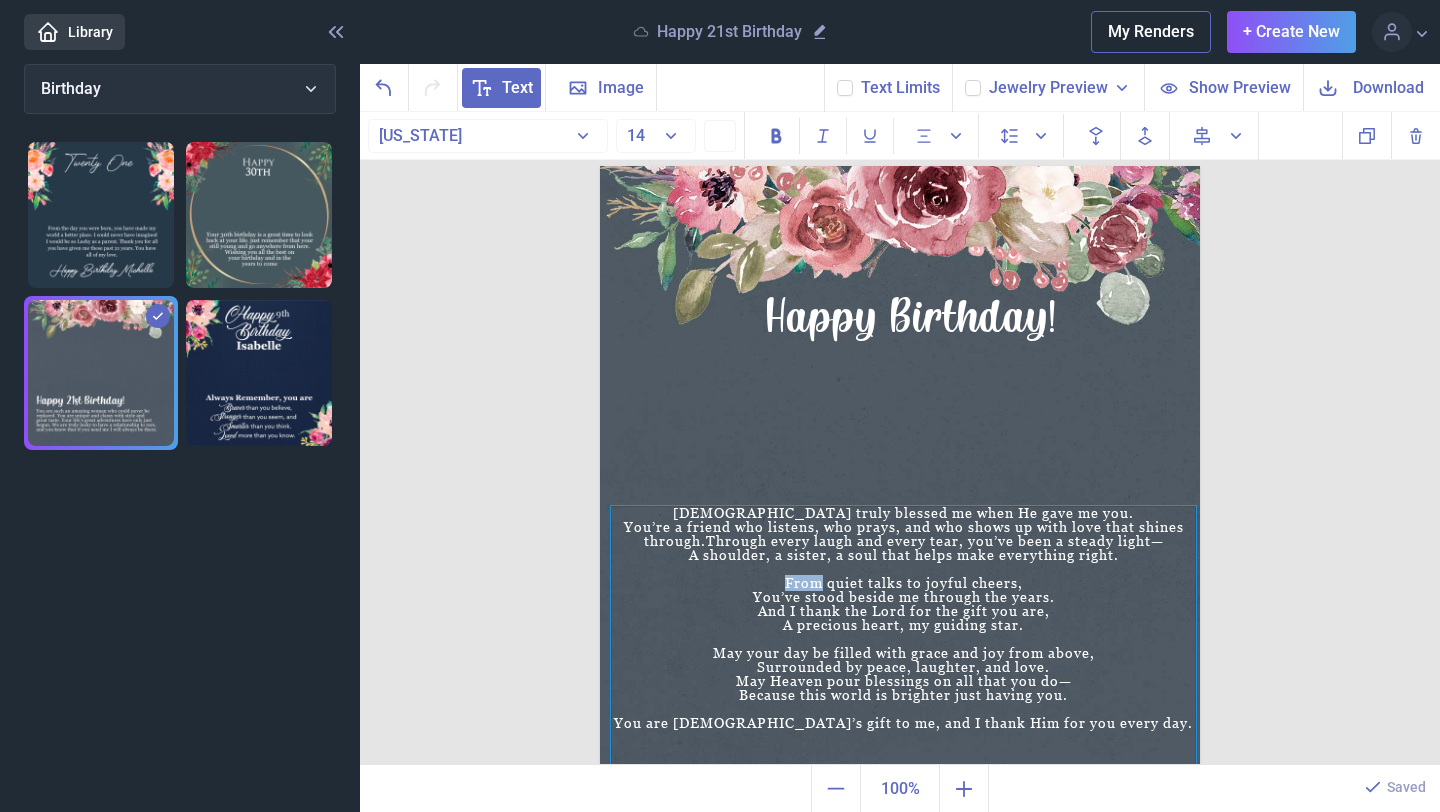 click on "From quiet talks to joyful cheers," at bounding box center [903, 583] 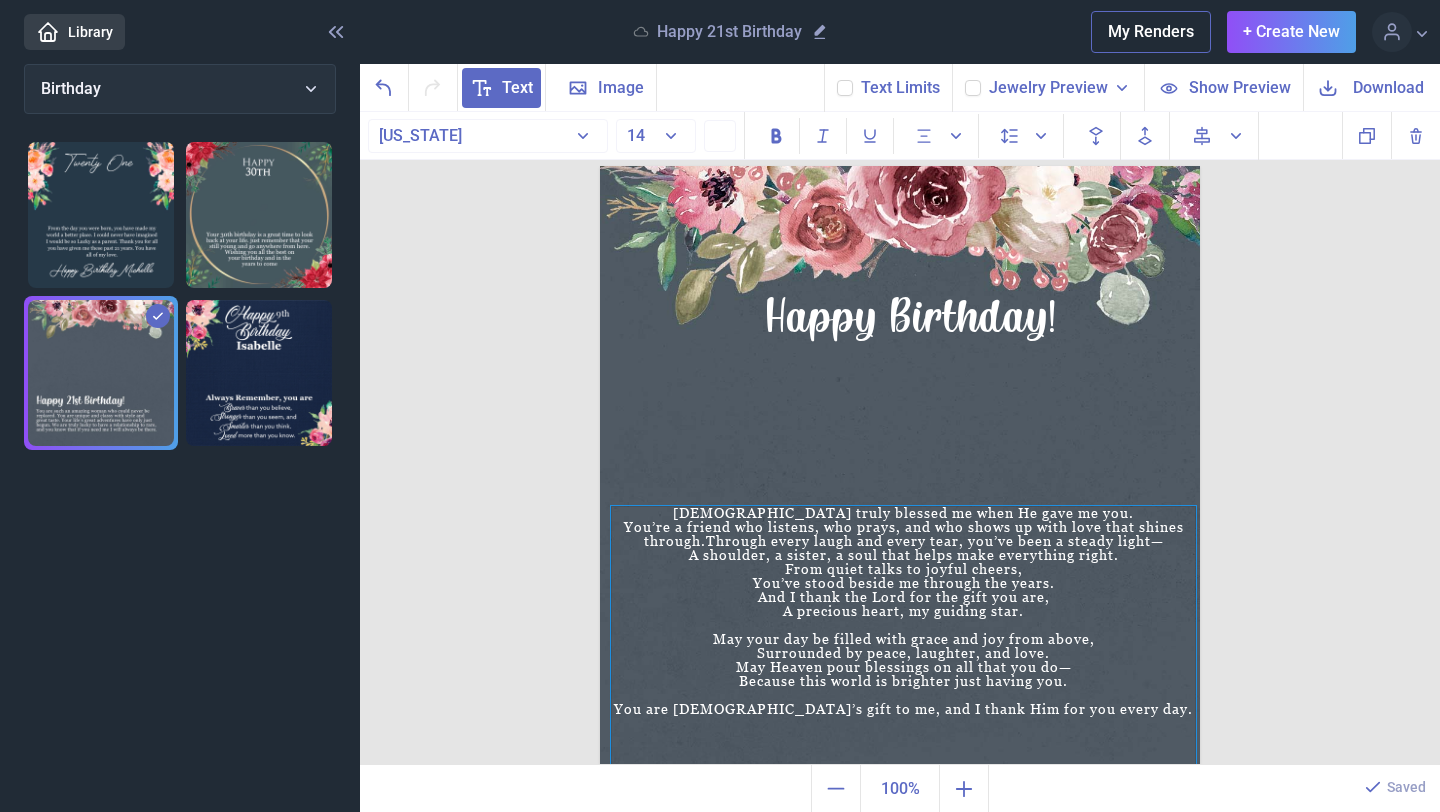 click on "May your day be filled with grace and joy from above," at bounding box center [903, 639] 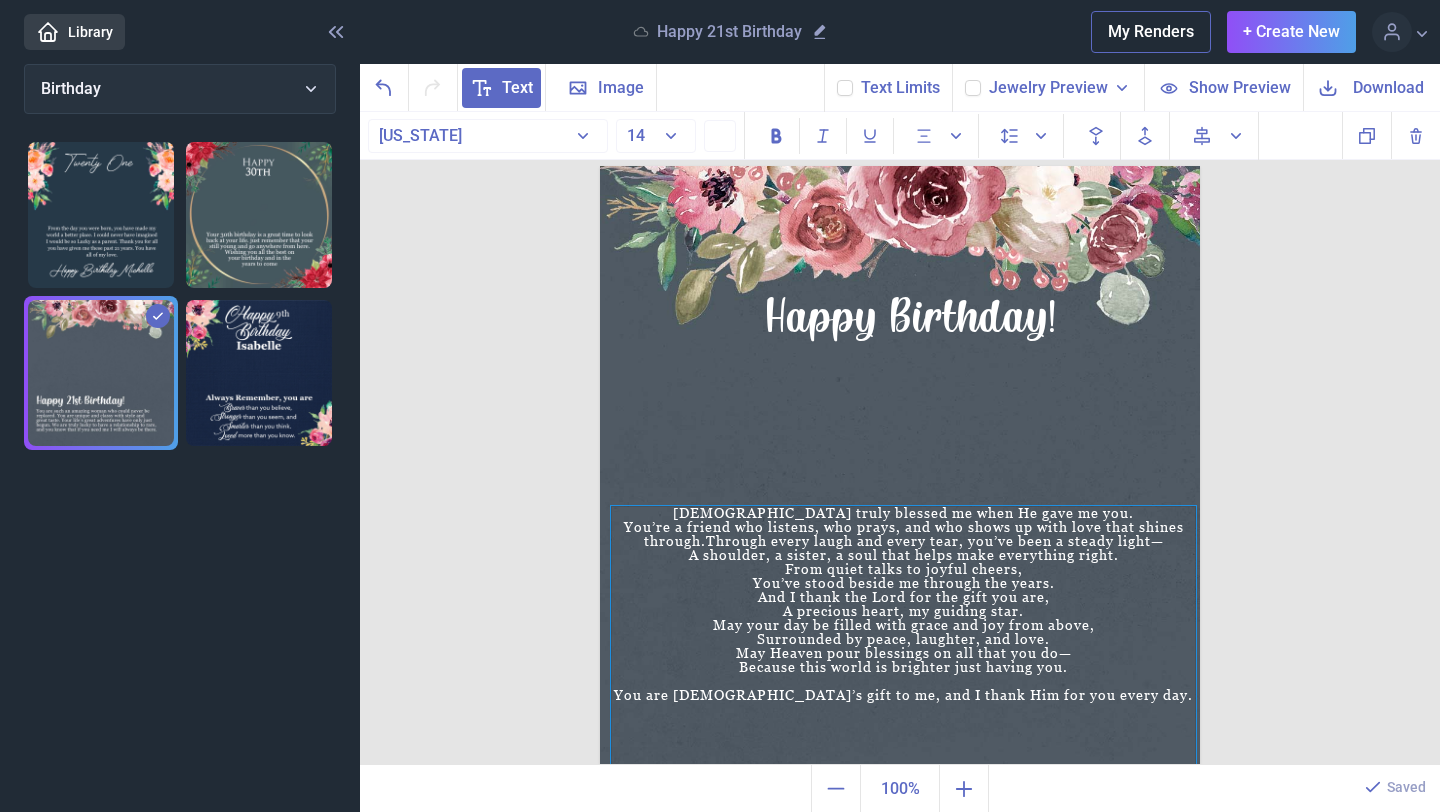 click on "From quiet talks to joyful cheers," at bounding box center [904, 569] 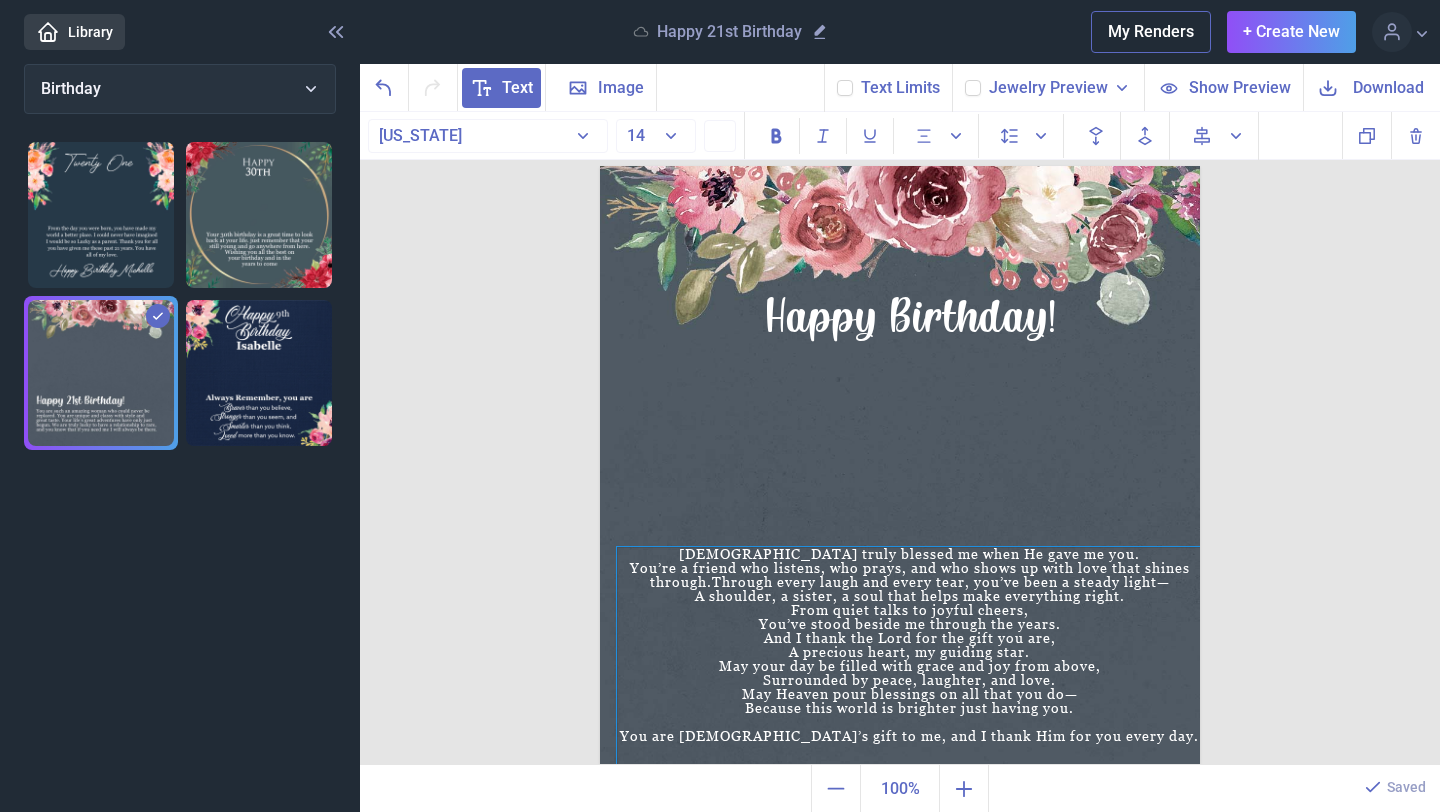 drag, startPoint x: 888, startPoint y: 600, endPoint x: 894, endPoint y: 641, distance: 41.4367 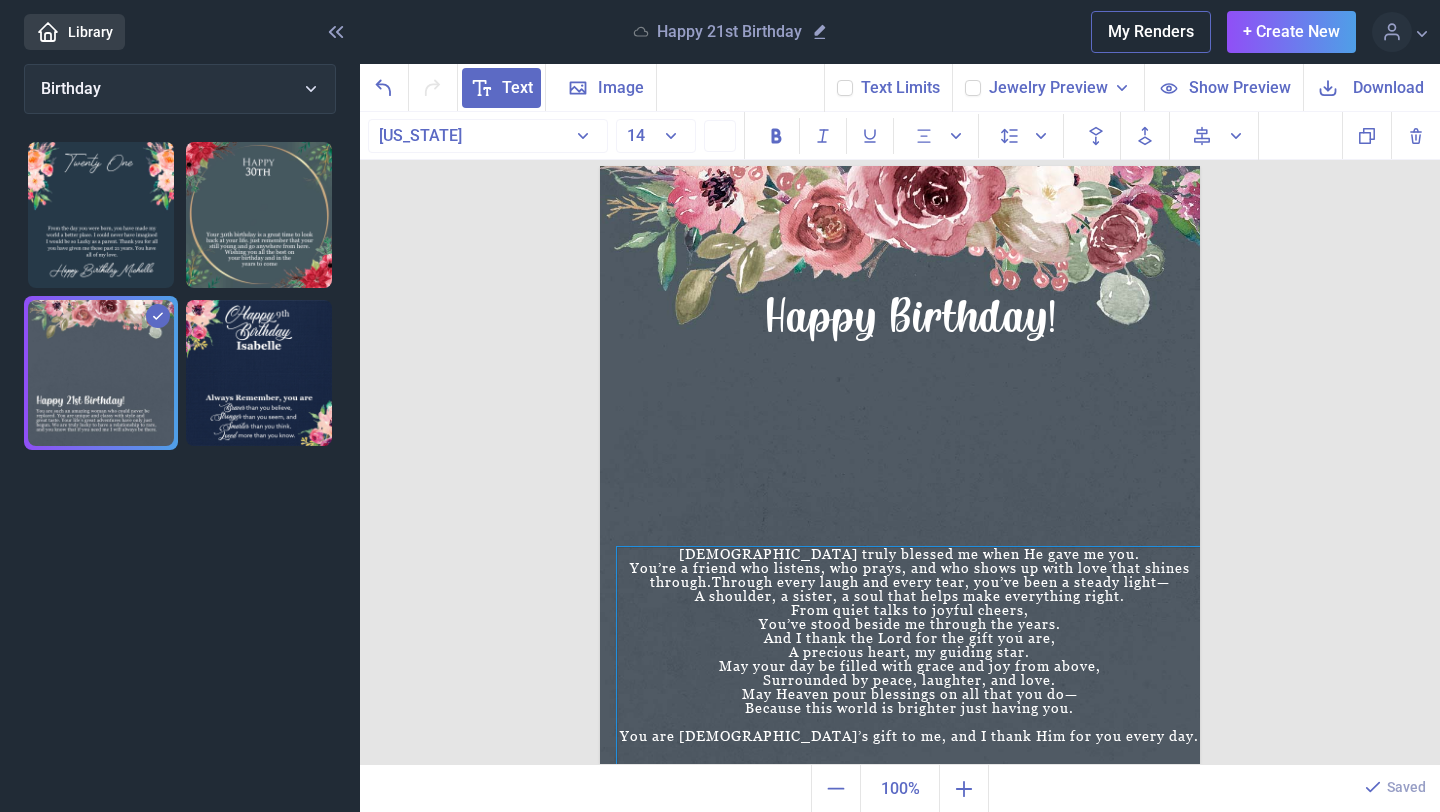 click on "And I thank the Lord for the gift you are," at bounding box center (909, 638) 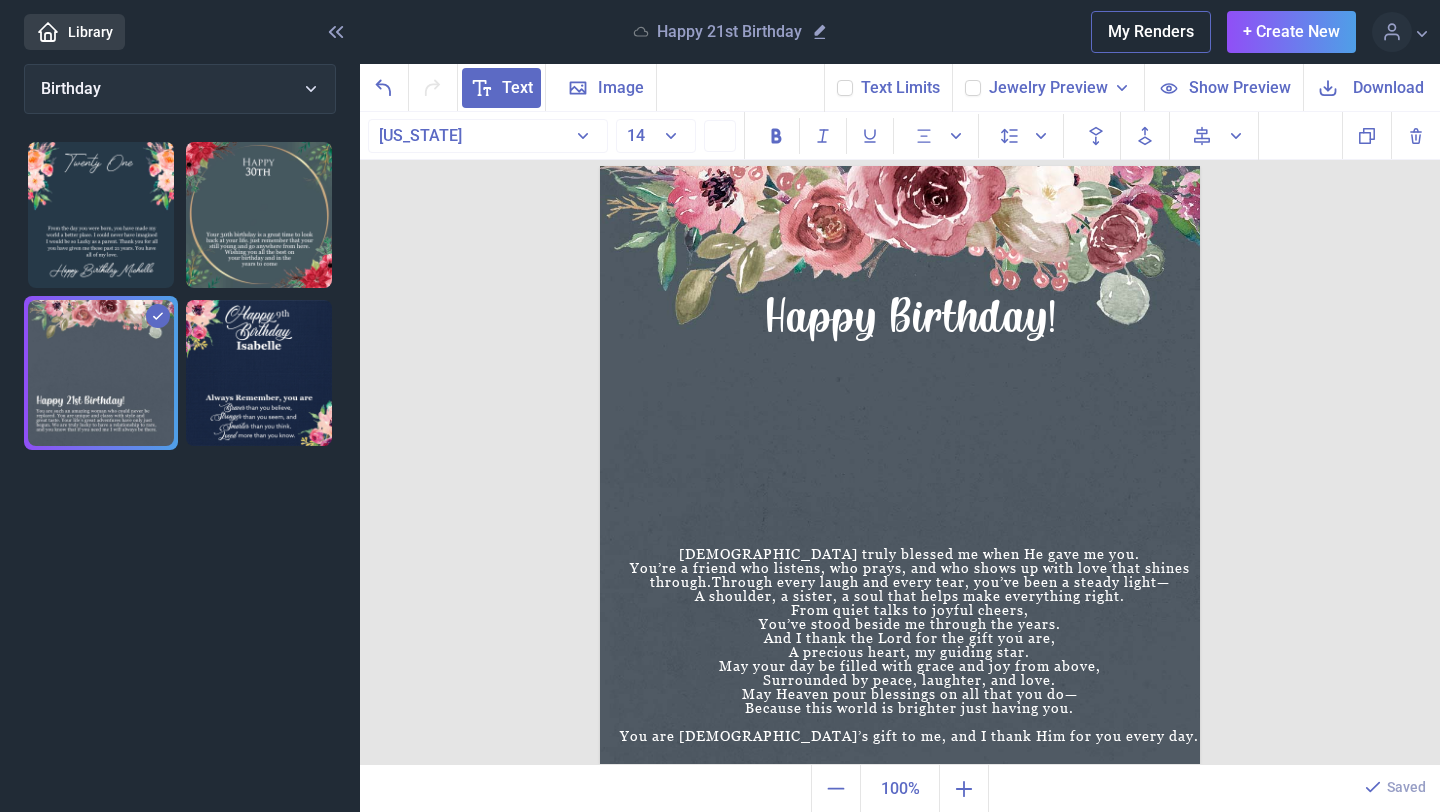 click at bounding box center (900, 466) 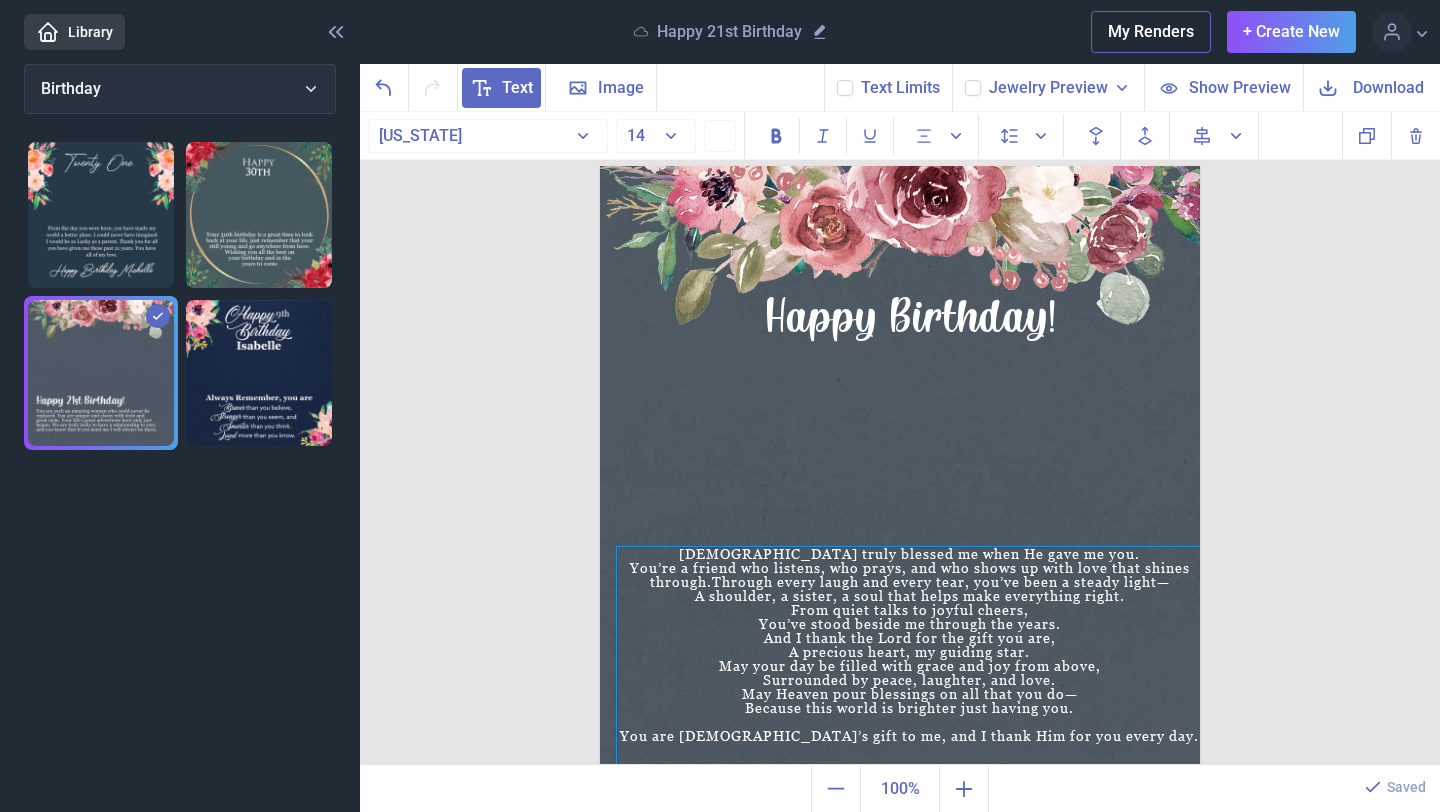 click on "A shoulder, a sister, a soul that helps make everything right." at bounding box center [909, 596] 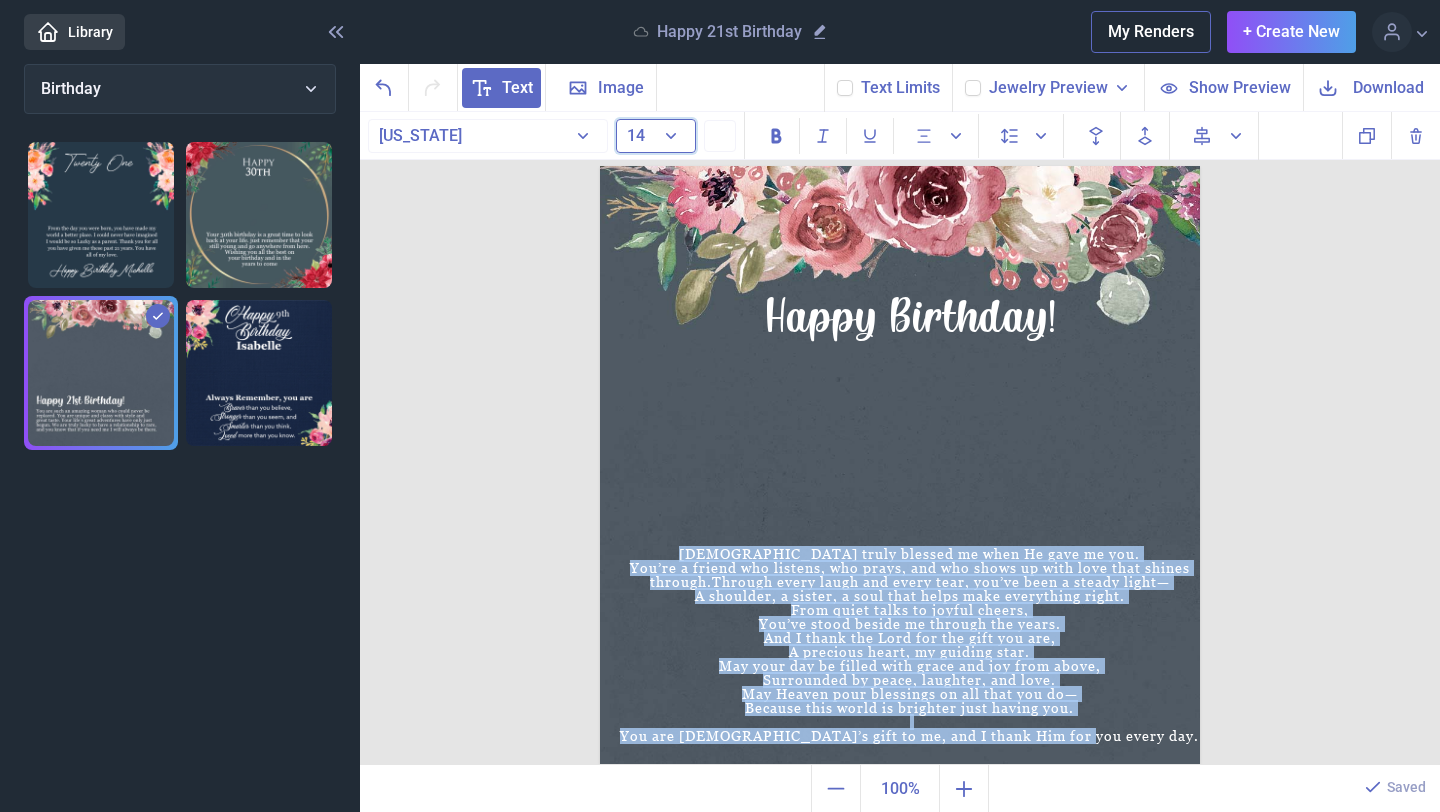 click on "14" at bounding box center (656, 136) 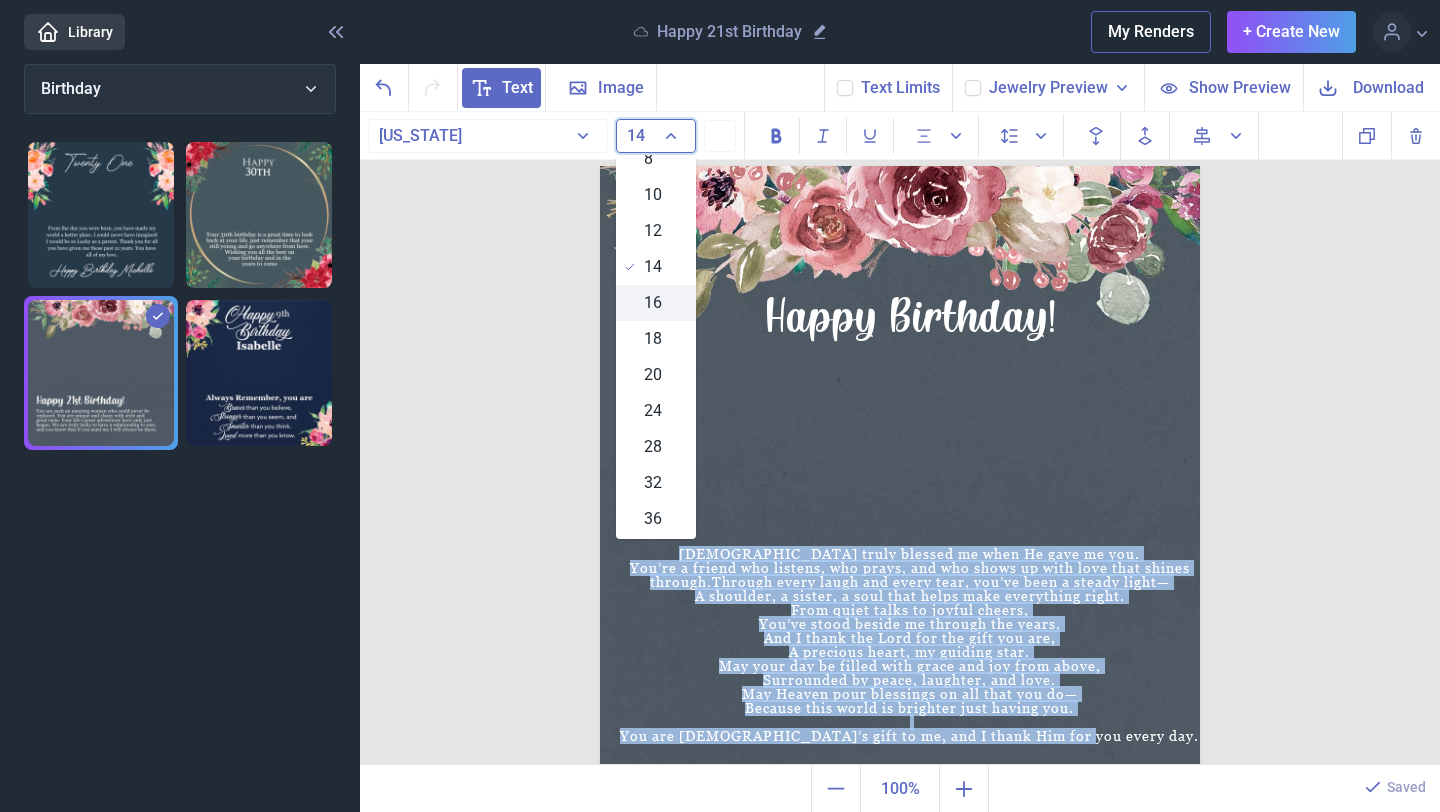 scroll, scrollTop: 89, scrollLeft: 0, axis: vertical 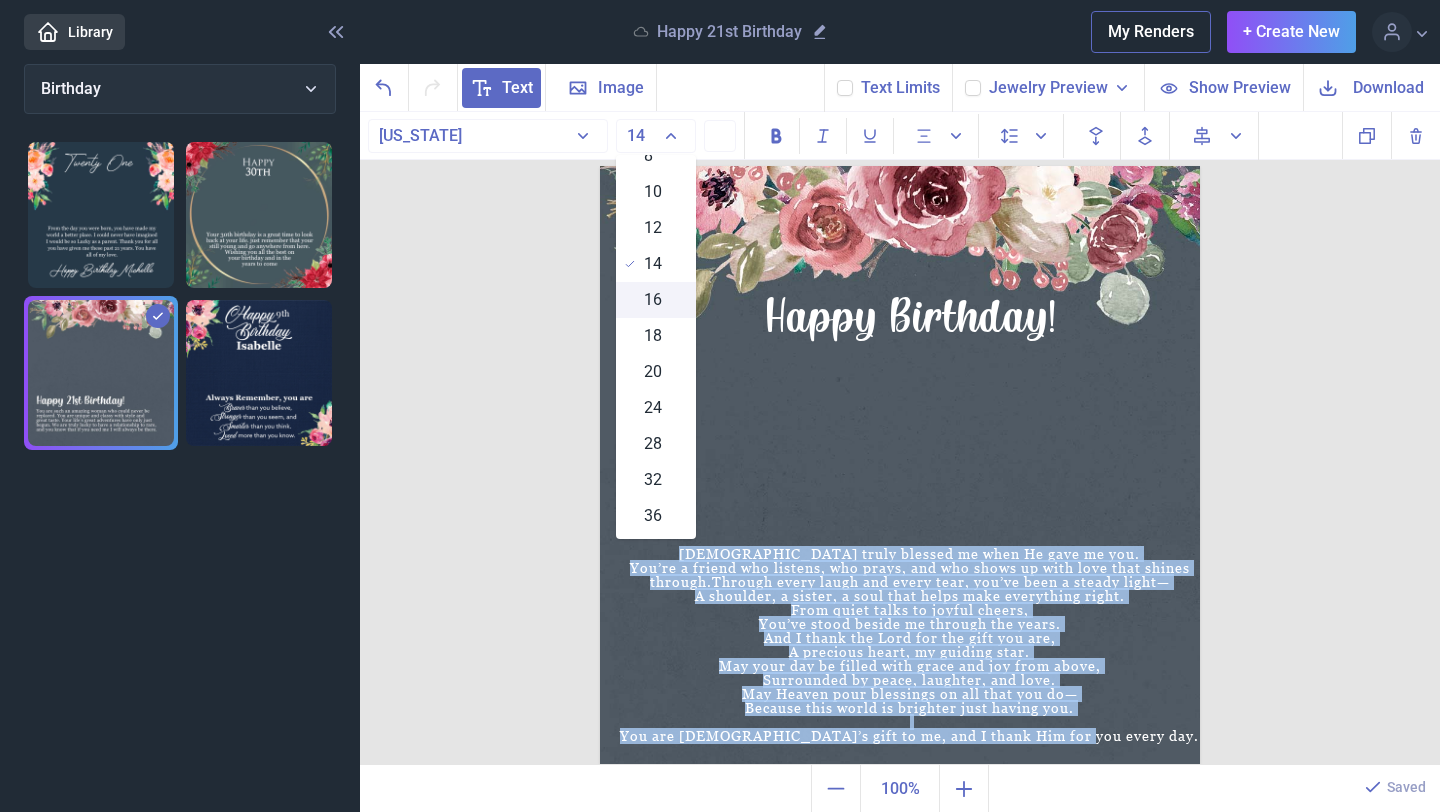 click on "16" at bounding box center (653, 300) 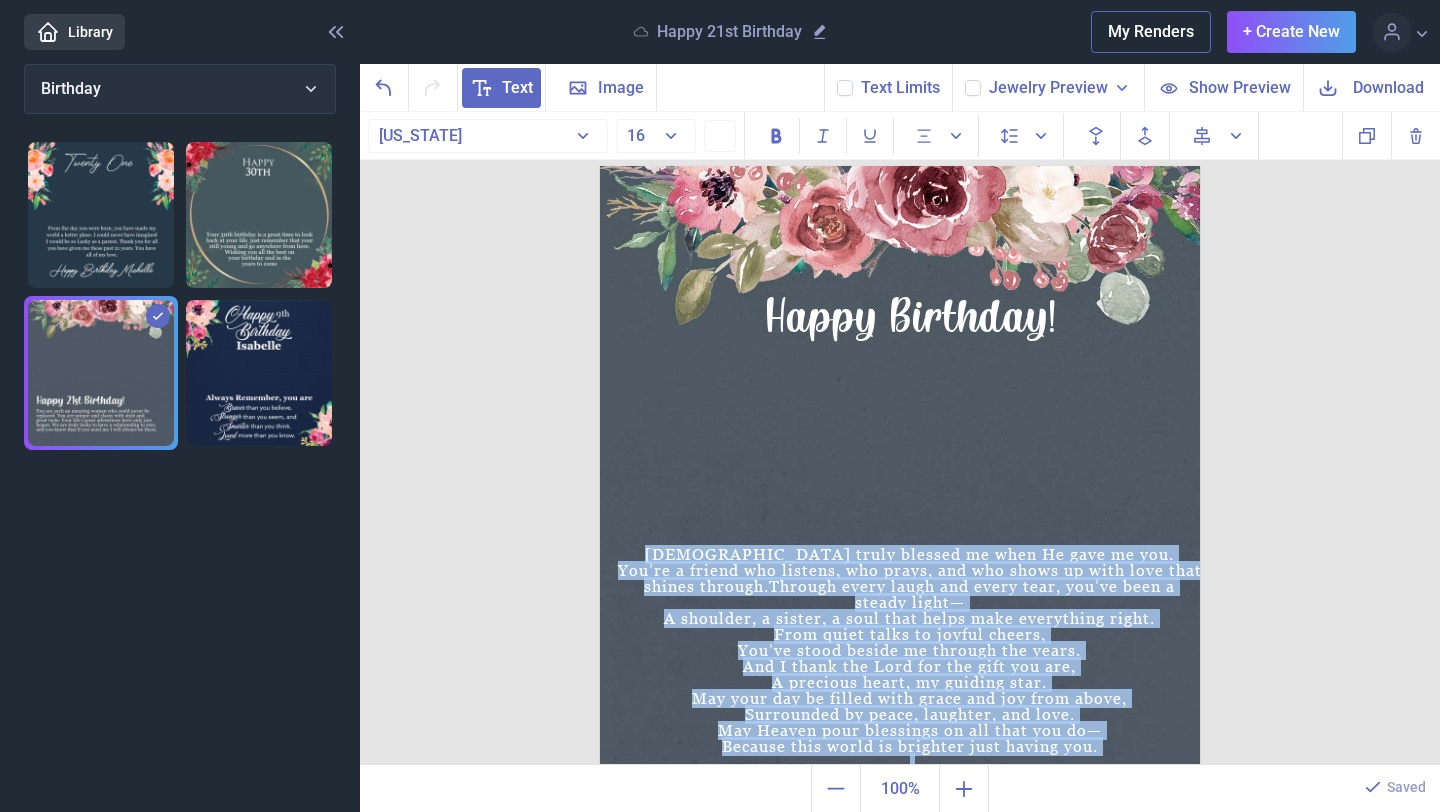 click at bounding box center [900, 466] 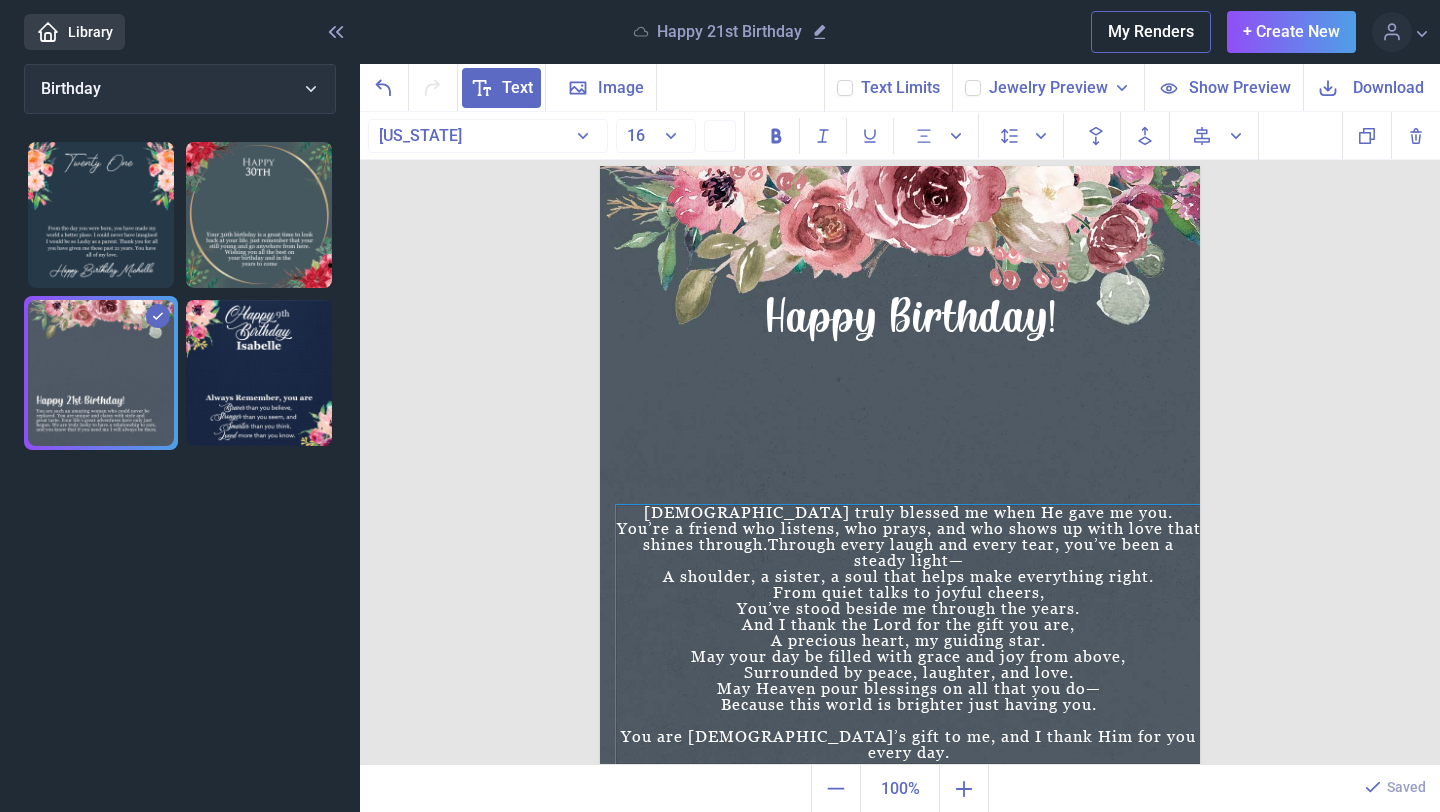 drag, startPoint x: 925, startPoint y: 599, endPoint x: 924, endPoint y: 557, distance: 42.0119 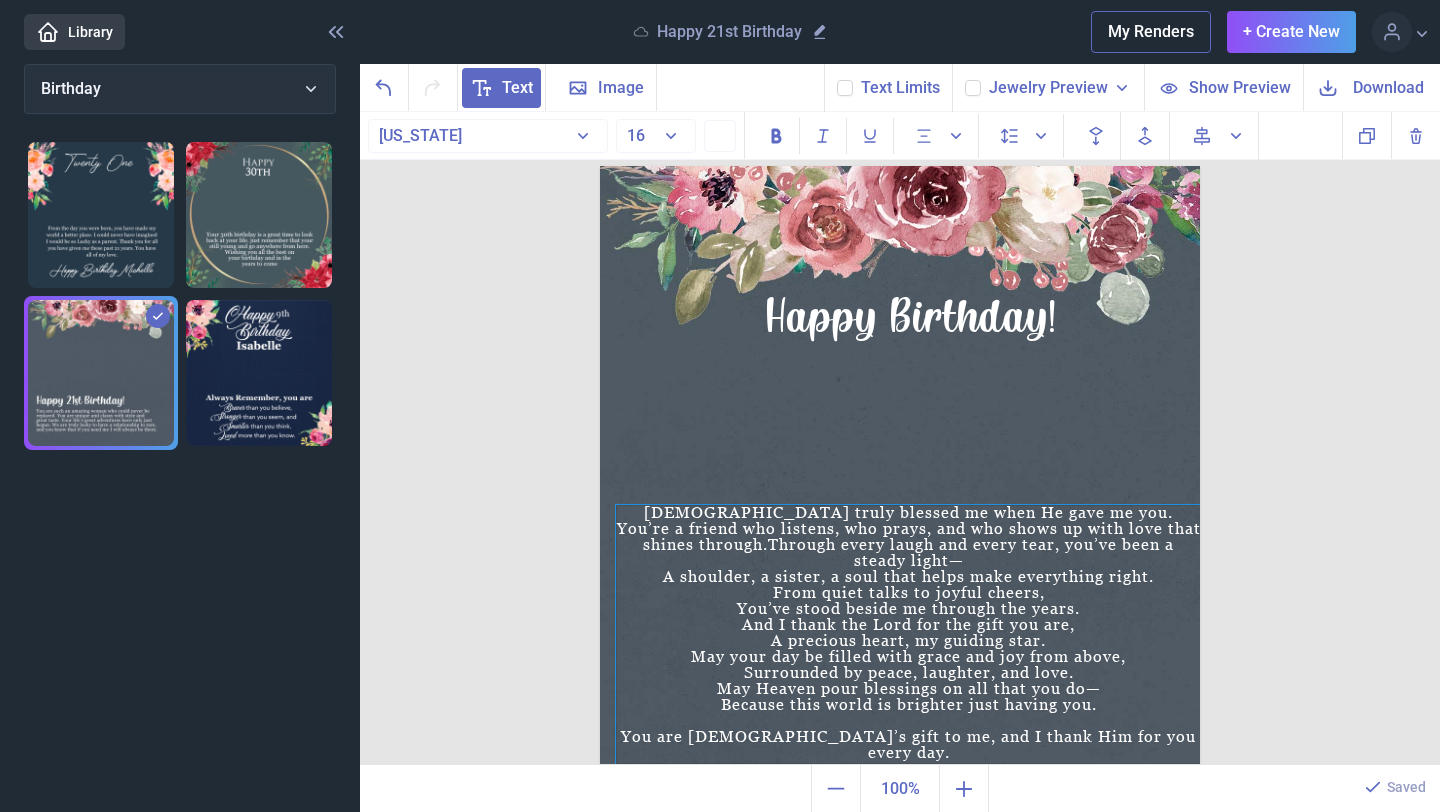 click on "Through every laugh and every tear, you’ve been a steady light—" at bounding box center [971, 552] 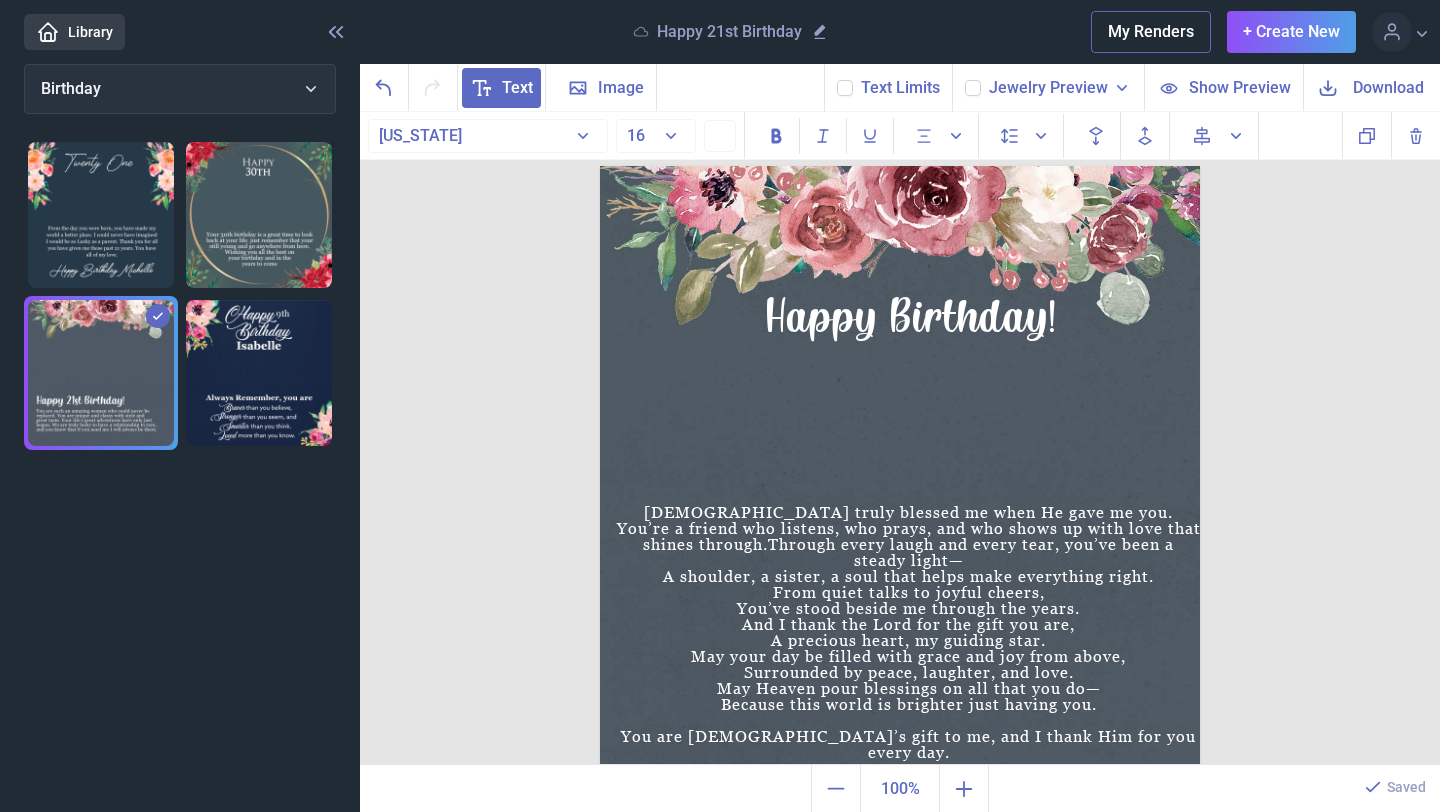 click on "Happy Birthday!       [DEMOGRAPHIC_DATA] truly blessed me when He gave me you. You’re a friend who listens, who prays, and who shows up with love that shines through.  Through every laugh and every tear, you’ve been a steady light— A shoulder, a sister, a soul that helps make everything right. From quiet talks to joyful cheers, You’ve stood beside me through the years. And I thank the Lord for the gift you are, A precious heart, my guiding star. May your day be filled with grace and joy from above, Surrounded by peace, laughter, and love. May Heaven pour blessings on all that you do— Because this world is brighter just having you. You are [DEMOGRAPHIC_DATA]’s gift to me, and I thank Him for you every day.                  Duplicate     Delete       Backwards   >   Forward" at bounding box center [900, 439] 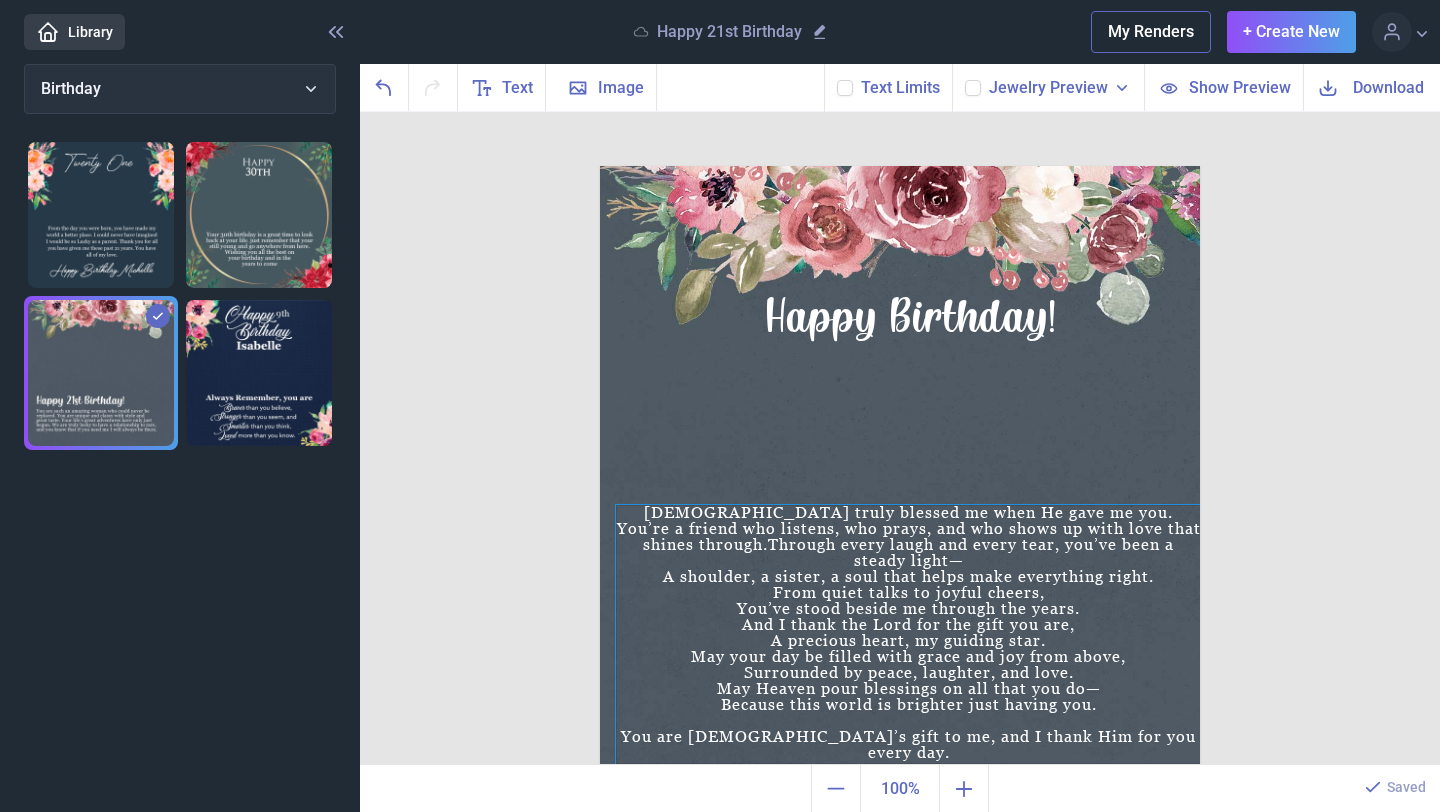 click on "[DEMOGRAPHIC_DATA] truly blessed me when He gave me you. You’re a friend who listens, who prays, and who shows up with love that shines through.  Through every laugh and every tear, you’ve been a steady light— A shoulder, a sister, a soul that helps make everything right. From quiet talks to joyful cheers, You’ve stood beside me through the years. And I thank the Lord for the gift you are, A precious heart, my guiding star. May your day be filled with grace and joy from above, Surrounded by peace, laughter, and love. May Heaven pour blessings on all that you do— Because this world is brighter just having you. You are [DEMOGRAPHIC_DATA]’s gift to me, and I thank Him for you every day." at bounding box center [900, 166] 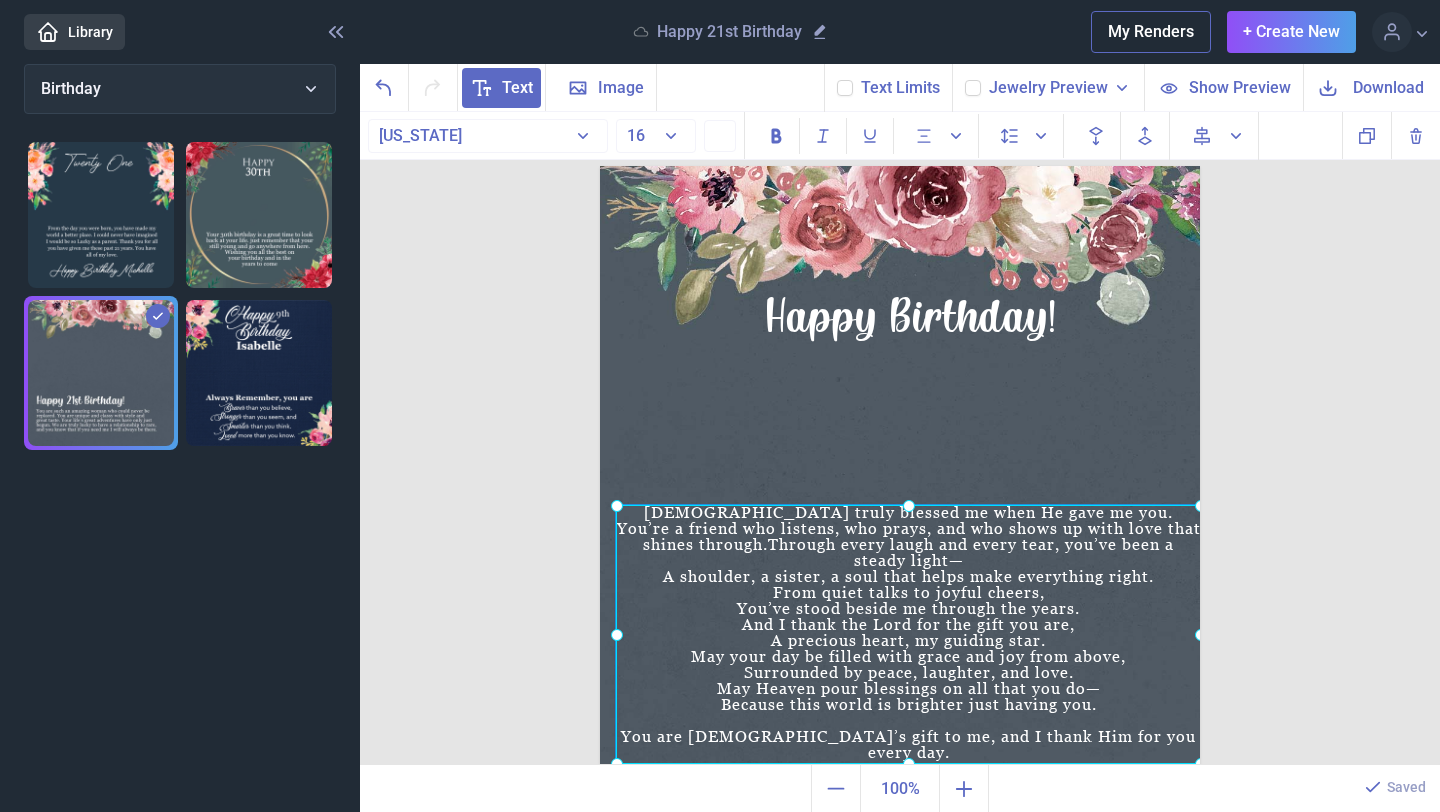 click at bounding box center (908, 634) 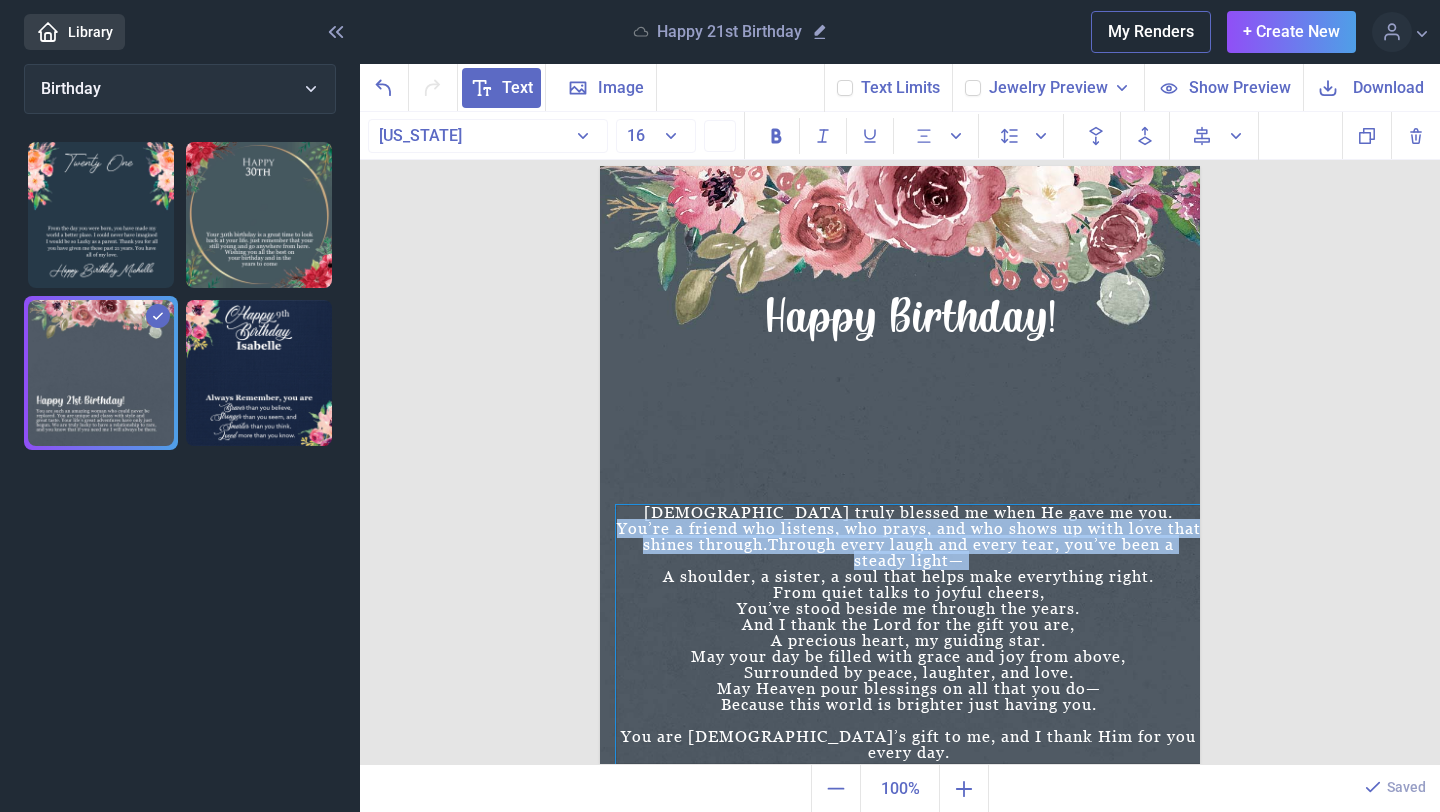 click on "You’re a friend who listens, who prays, and who shows up with love that shines through.  Through every laugh and every tear, you’ve been a steady light—" at bounding box center [908, 545] 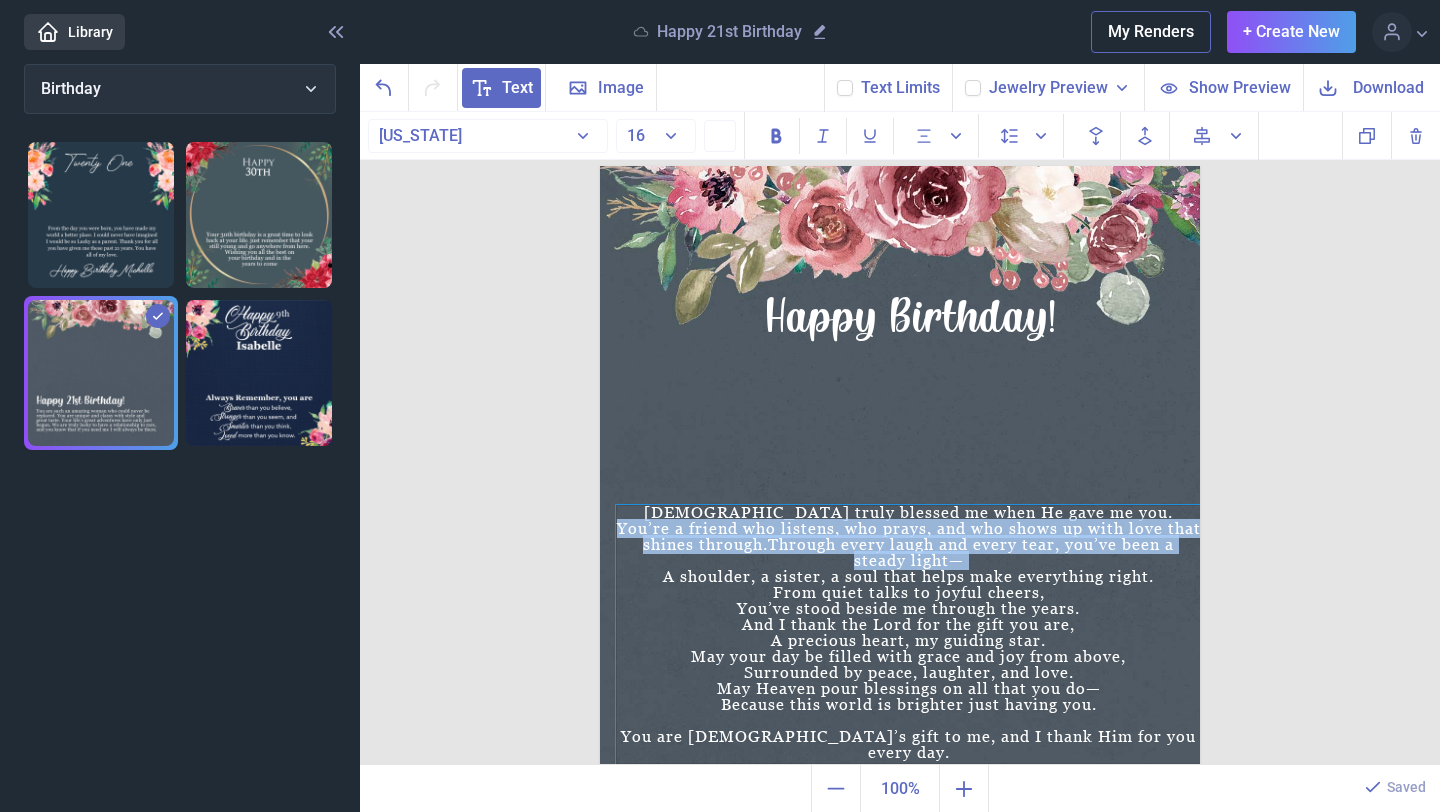 click on "A shoulder, a sister, a soul that helps make everything right." at bounding box center [908, 577] 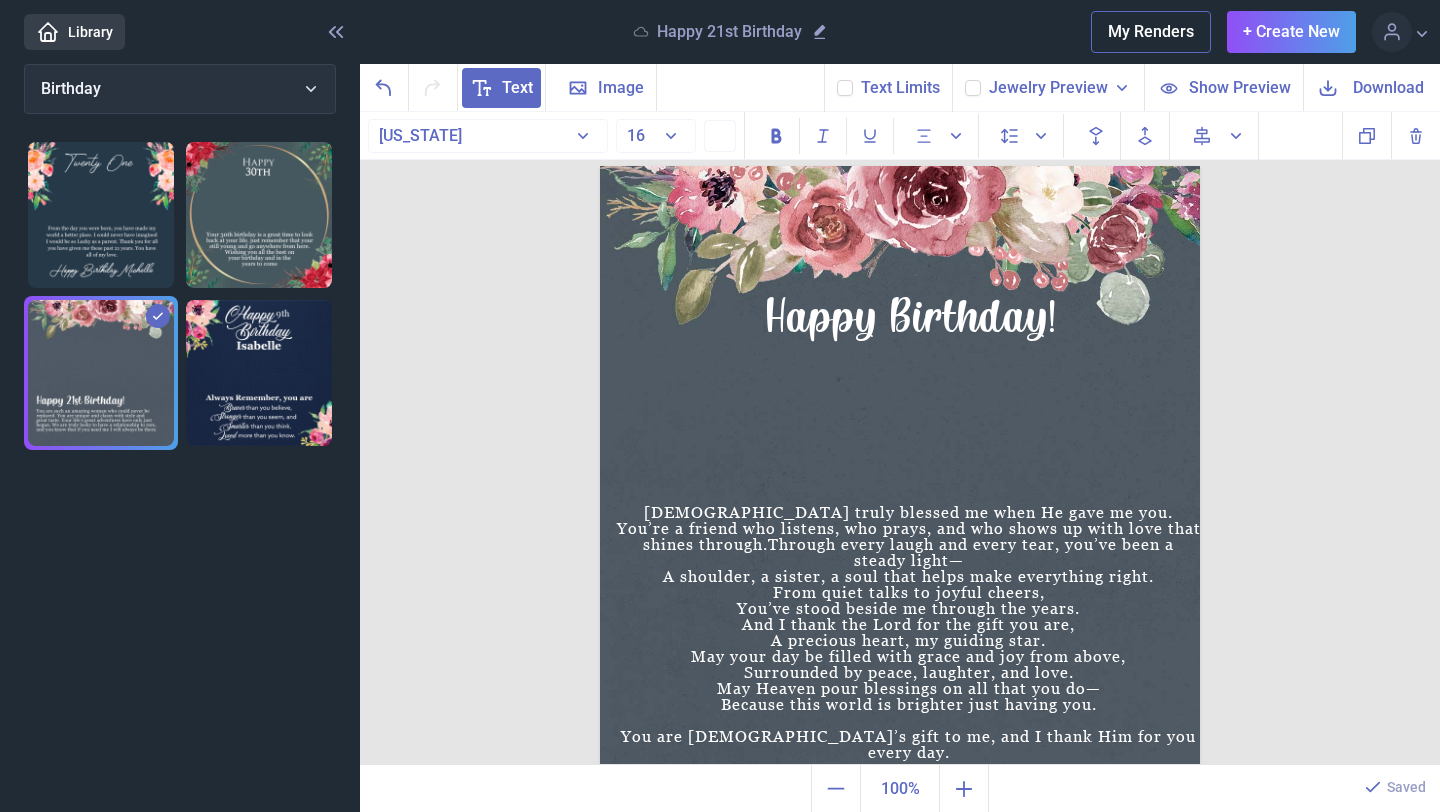 click at bounding box center [900, 466] 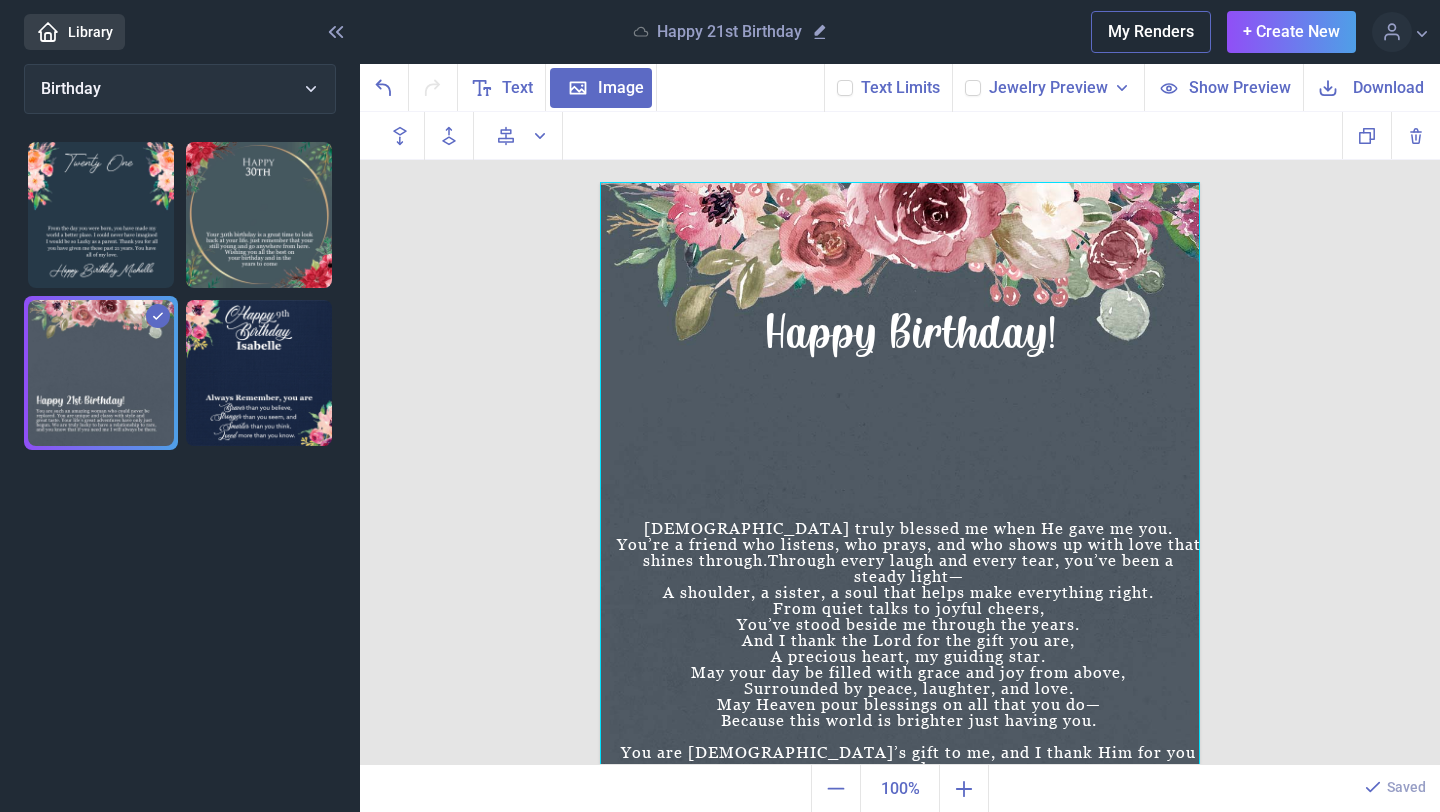 scroll, scrollTop: 16, scrollLeft: 0, axis: vertical 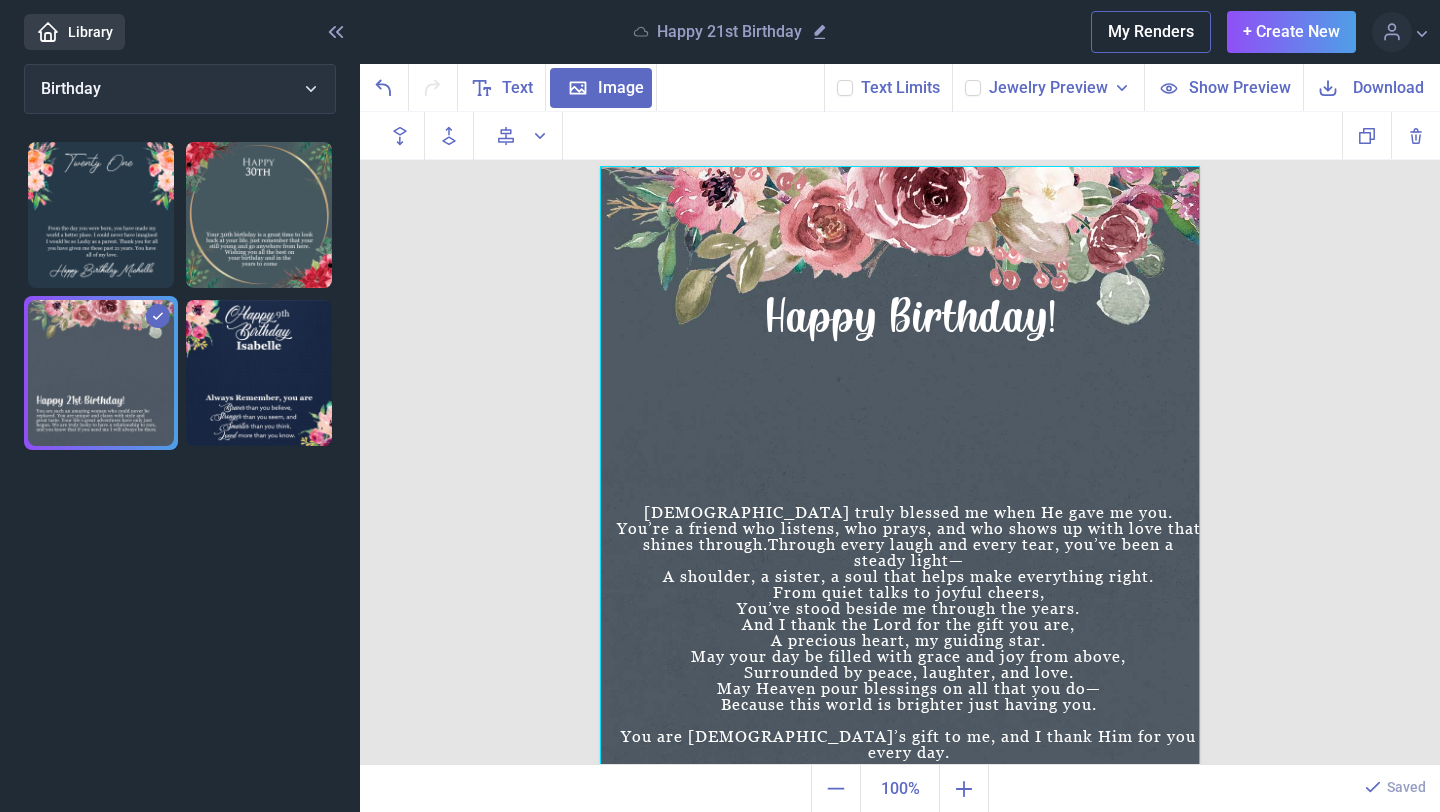 click 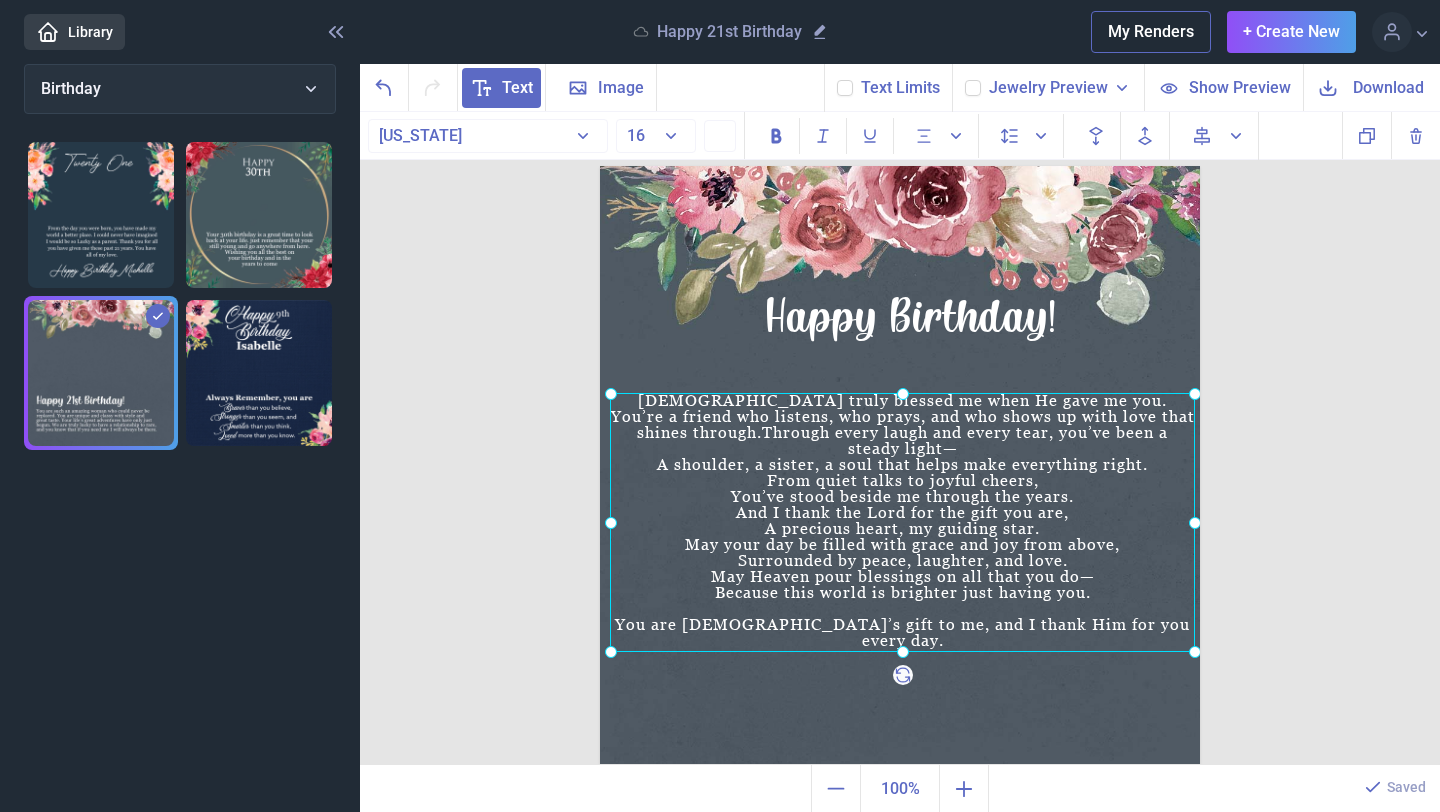 drag, startPoint x: 983, startPoint y: 640, endPoint x: 985, endPoint y: 529, distance: 111.01801 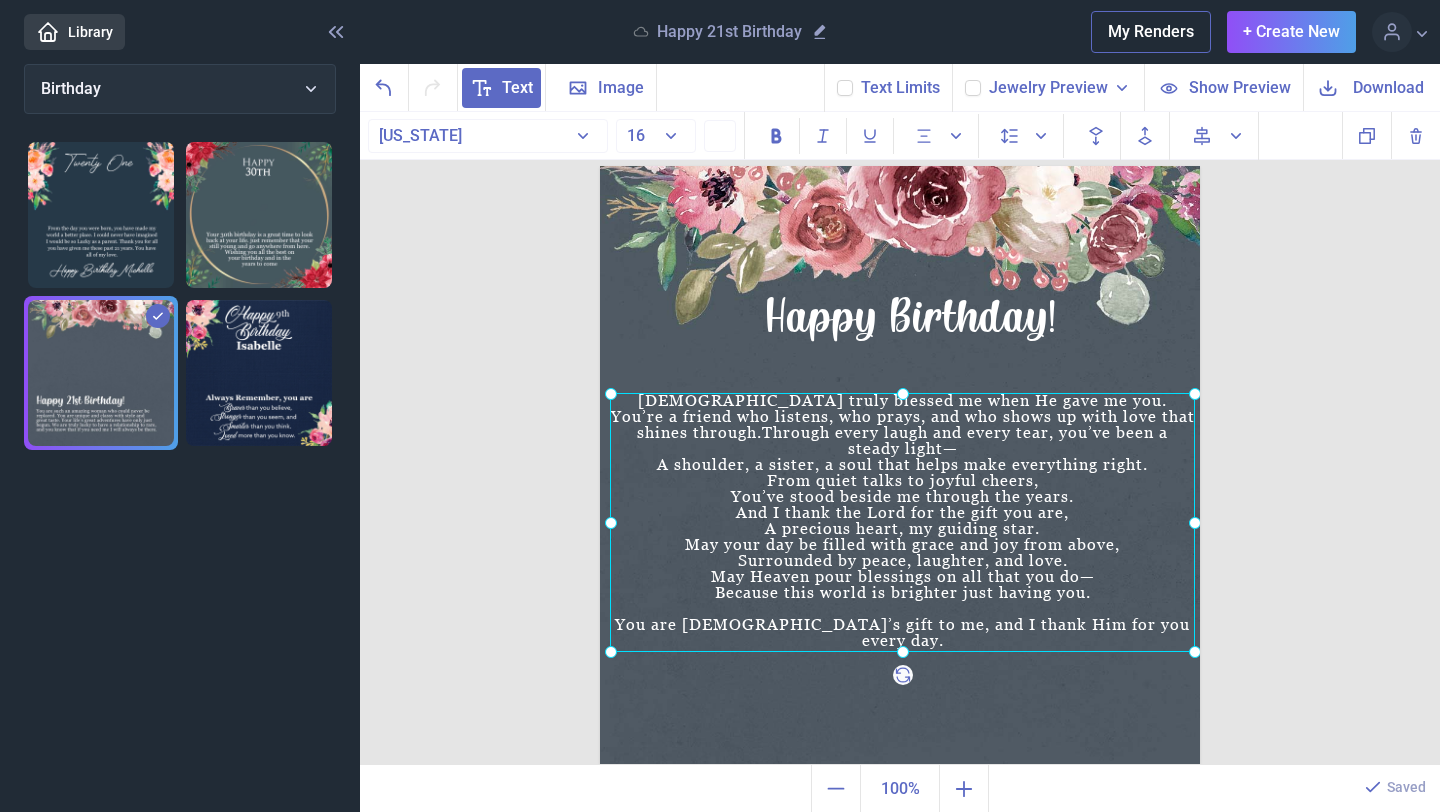 click on "[DEMOGRAPHIC_DATA] truly blessed me when He gave me you. You’re a friend who listens, who prays, and who shows up with love that shines through.  Through every laugh and every tear, you’ve been a steady light— A shoulder, a sister, a soul that helps make everything right. From quiet talks to joyful cheers, You’ve stood beside me through the years. And I thank the Lord for the gift you are, A precious heart, my guiding star. May your day be filled with grace and joy from above, Surrounded by peace, laughter, and love. May Heaven pour blessings on all that you do— Because this world is brighter just having you. You are [DEMOGRAPHIC_DATA]’s gift to me, and I thank Him for you every day." at bounding box center [600, 166] 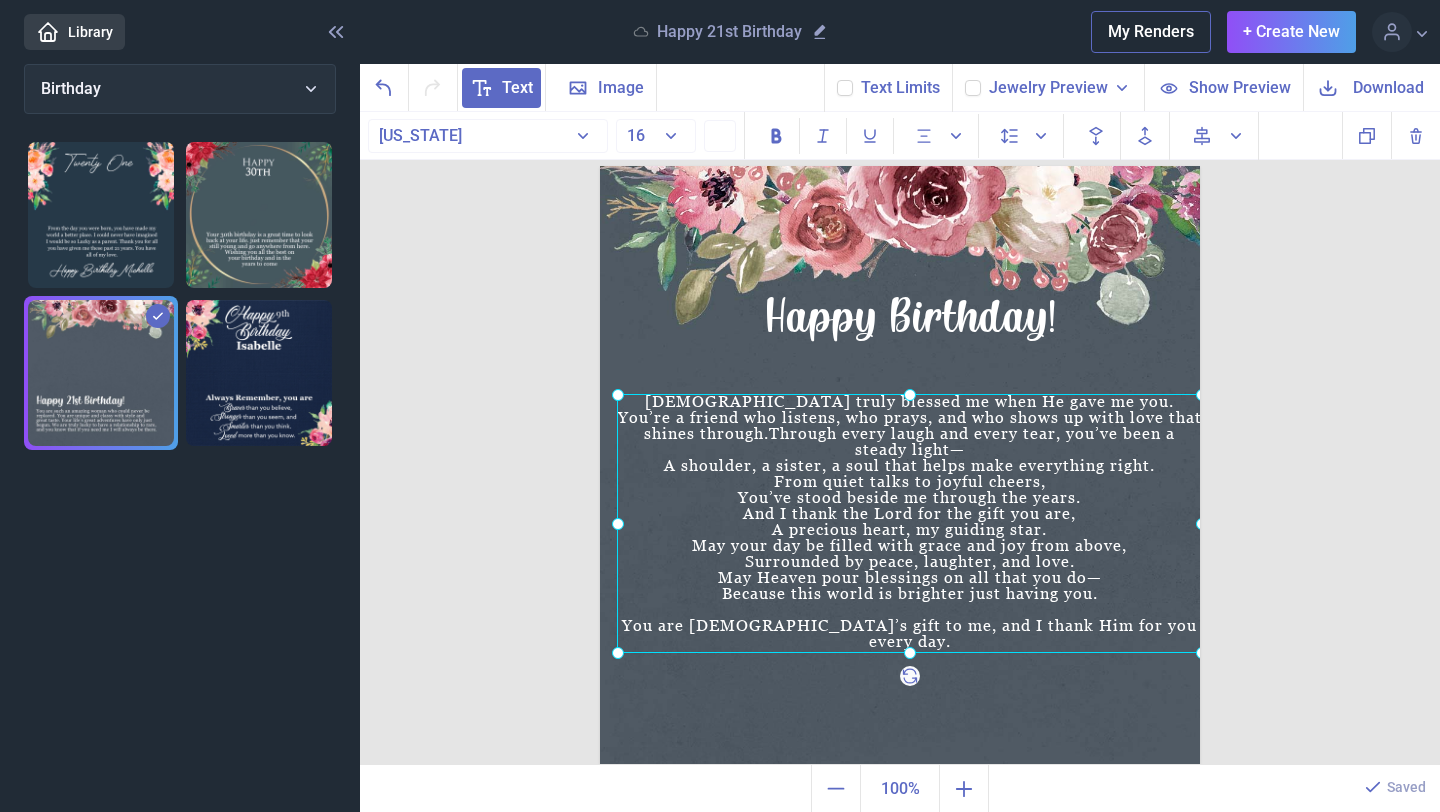 click at bounding box center (909, 523) 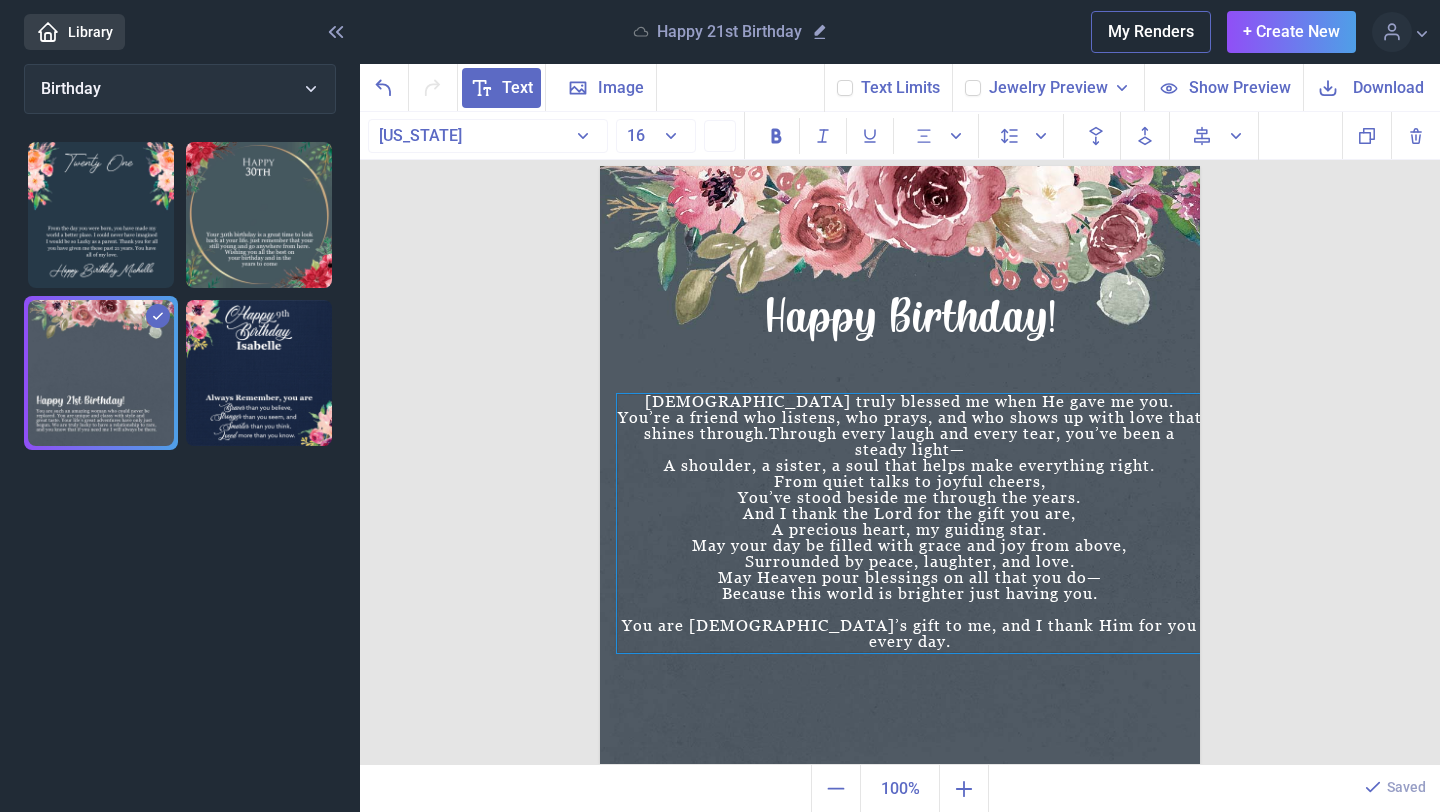 click on "A shoulder, a sister, a soul that helps make everything right." at bounding box center [909, 466] 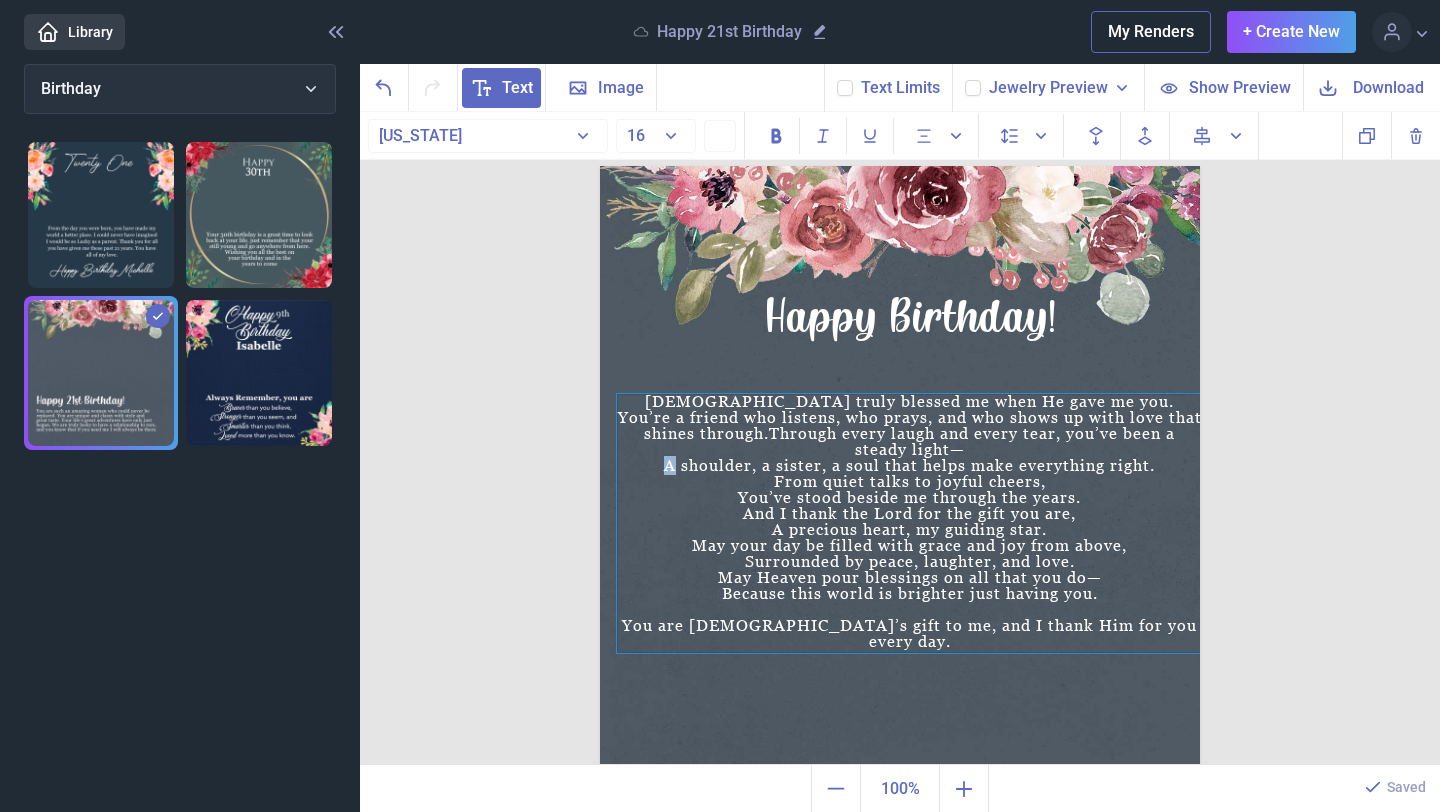 click on "A shoulder, a sister, a soul that helps make everything right." at bounding box center (909, 466) 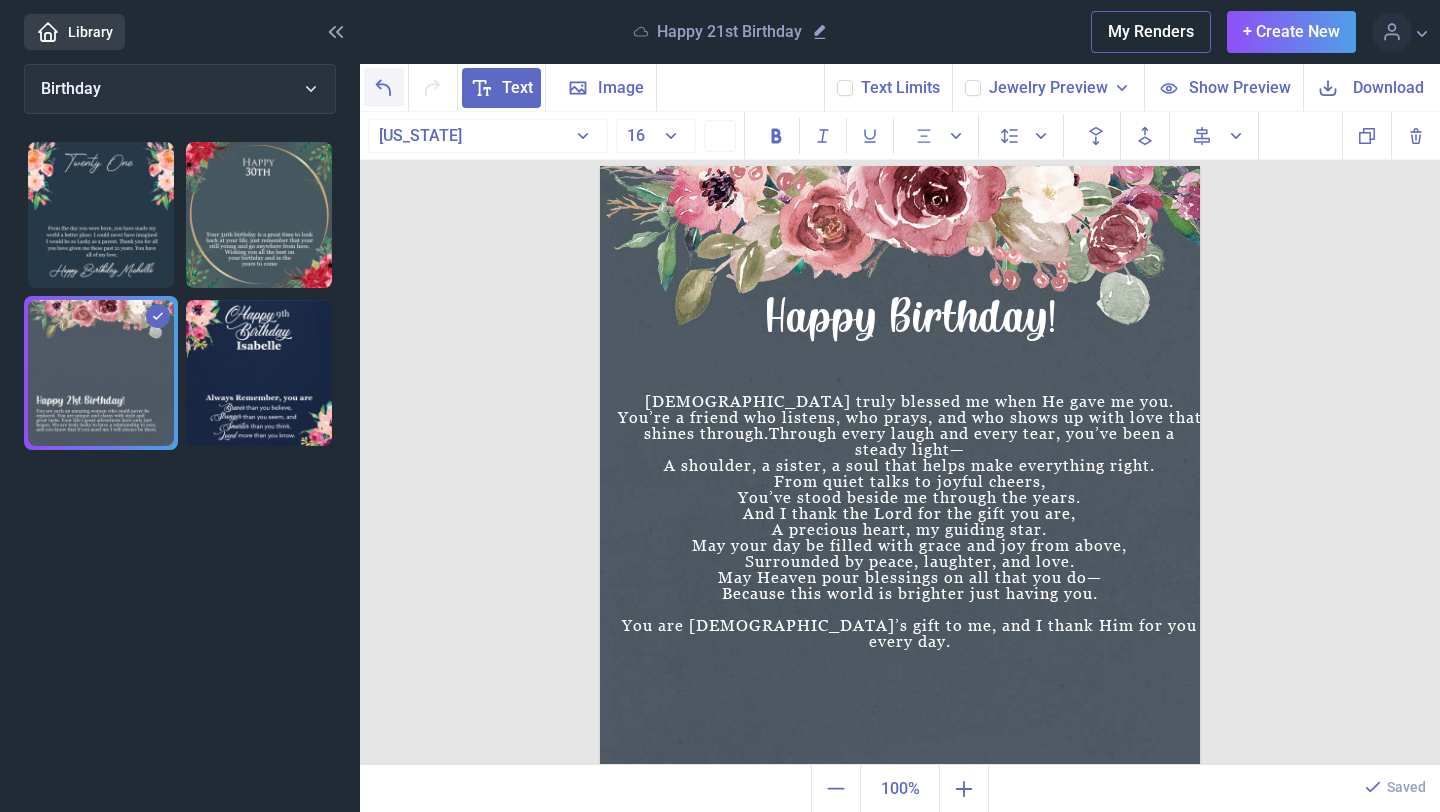 click 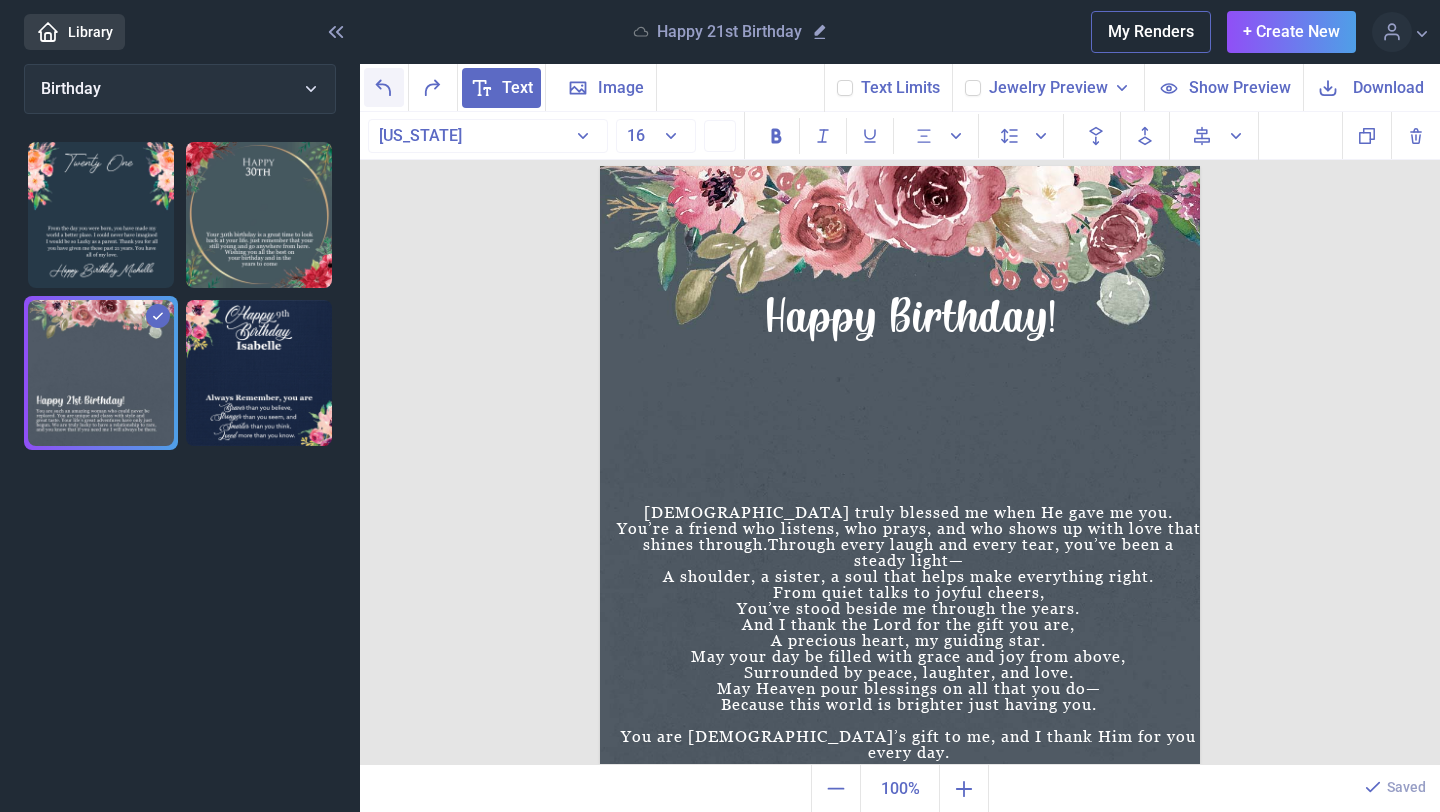 click 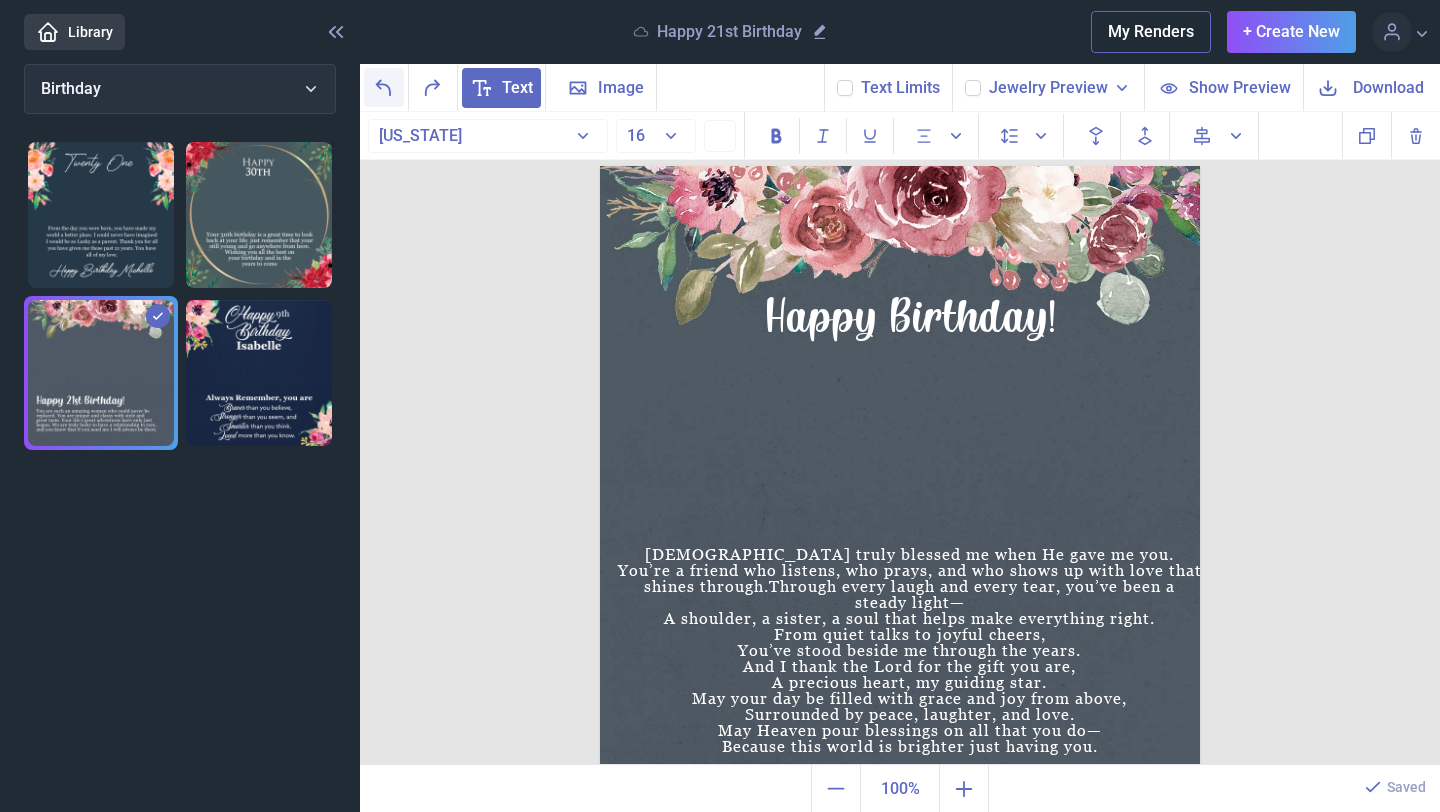 click 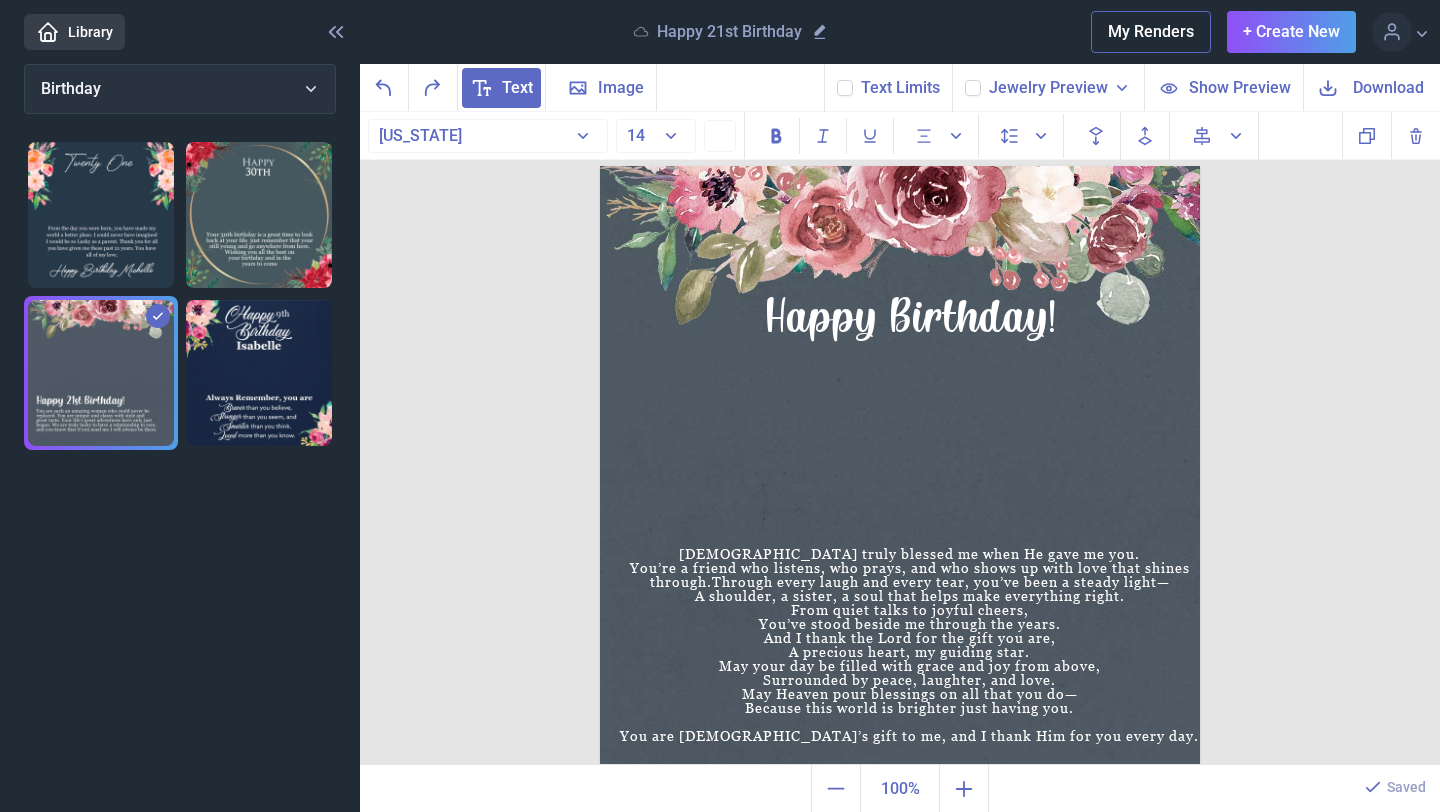 click on "Download" at bounding box center [1388, 87] 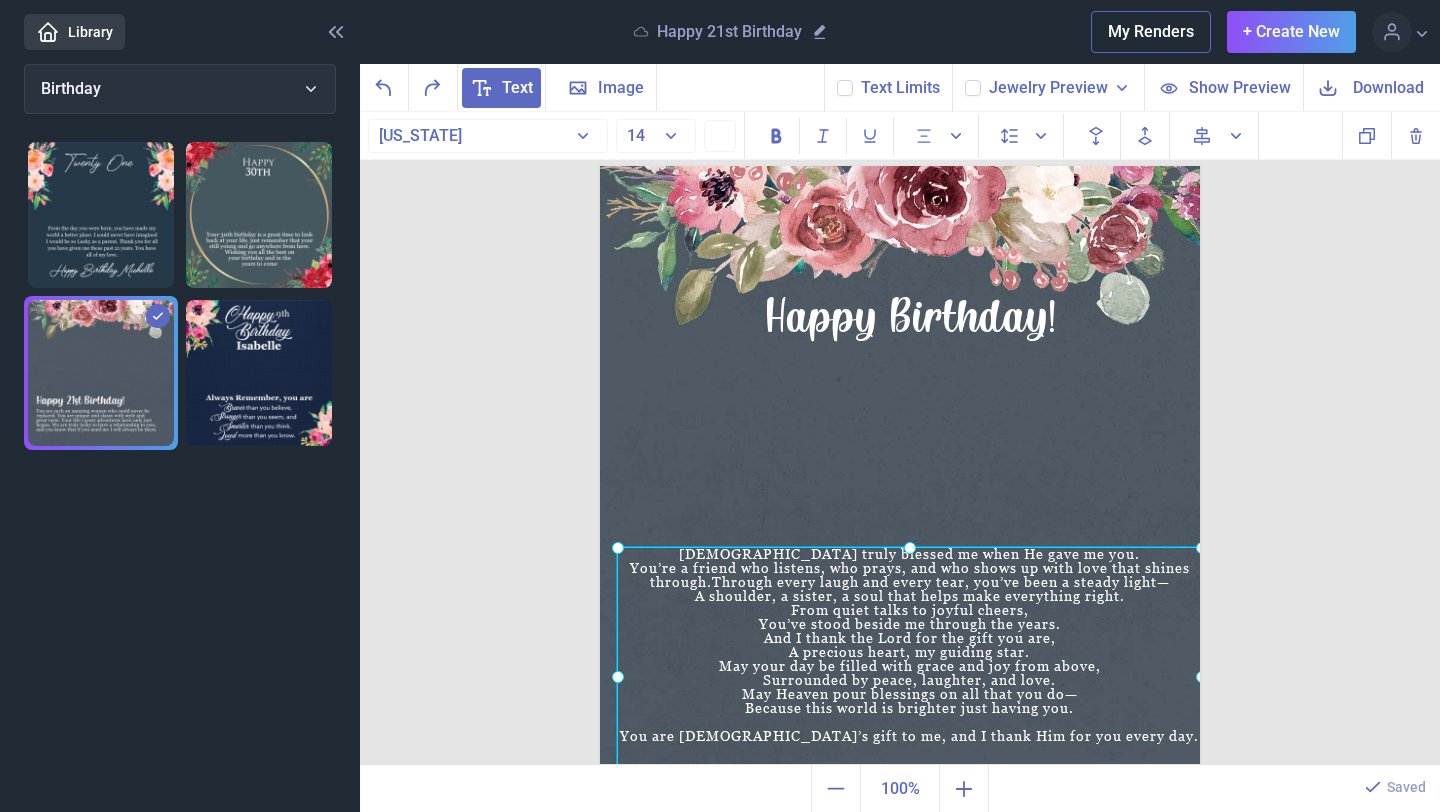 click on "[DEMOGRAPHIC_DATA] truly blessed me when He gave me you. You’re a friend who listens, who prays, and who shows up with love that shines through.  Through every laugh and every tear, you’ve been a steady light— A shoulder, a sister, a soul that helps make everything right. From quiet talks to joyful cheers, You’ve stood beside me through the years. And I thank the Lord for the gift you are, A precious heart, my guiding star. May your day be filled with grace and joy from above, Surrounded by peace, laughter, and love. May Heaven pour blessings on all that you do— Because this world is brighter just having you. You are [DEMOGRAPHIC_DATA]’s gift to me, and I thank Him for you every day." at bounding box center [600, 166] 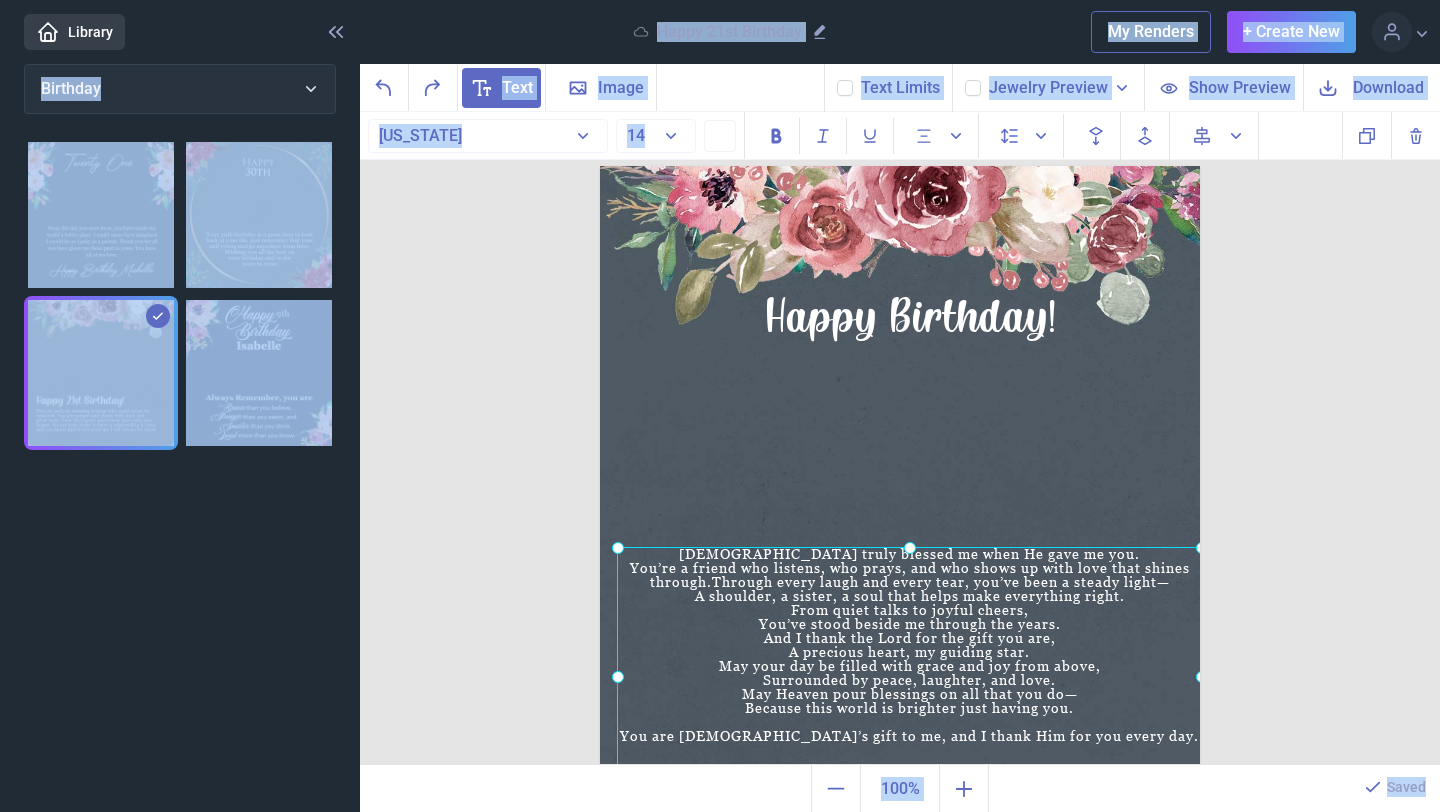 click at bounding box center [900, 466] 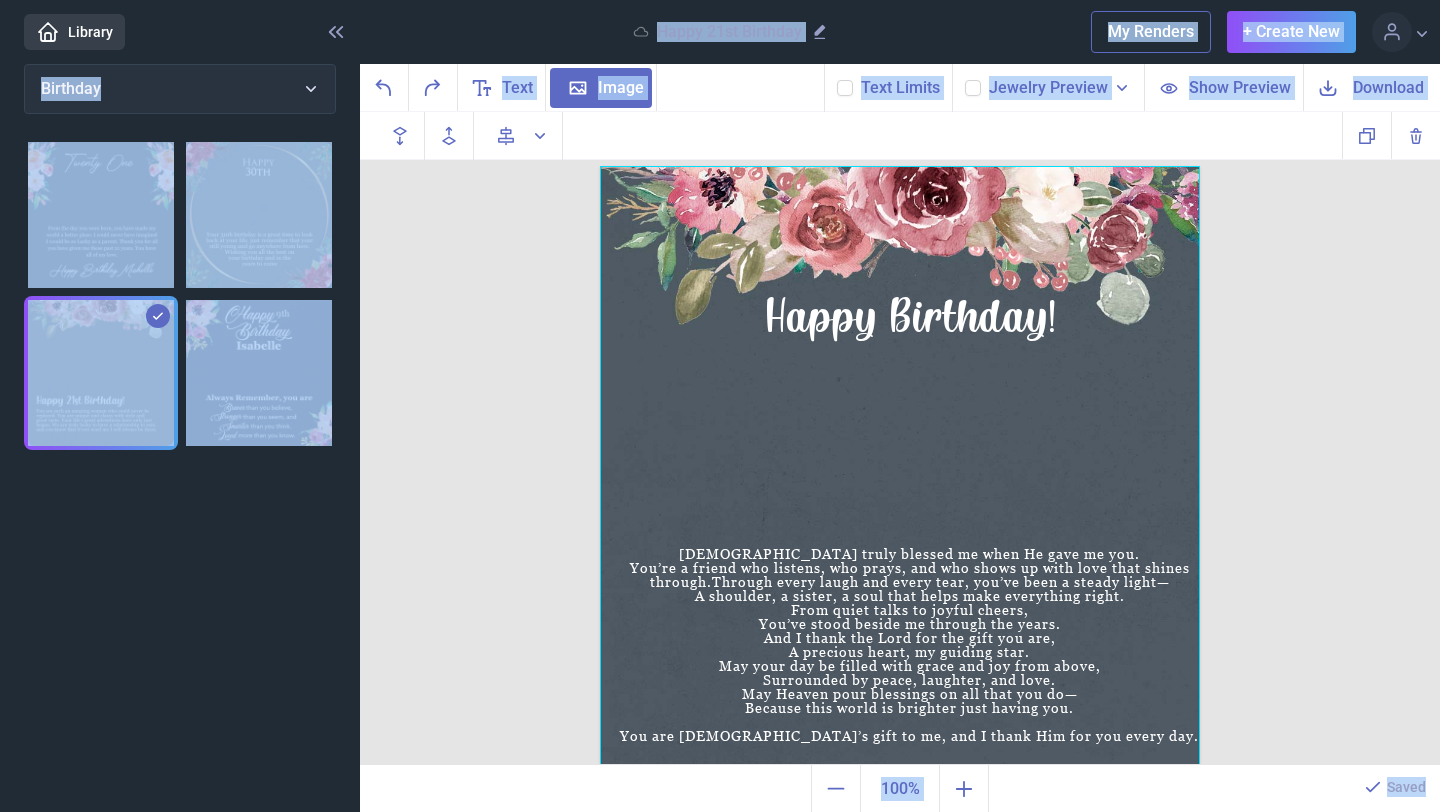 click at bounding box center [900, 466] 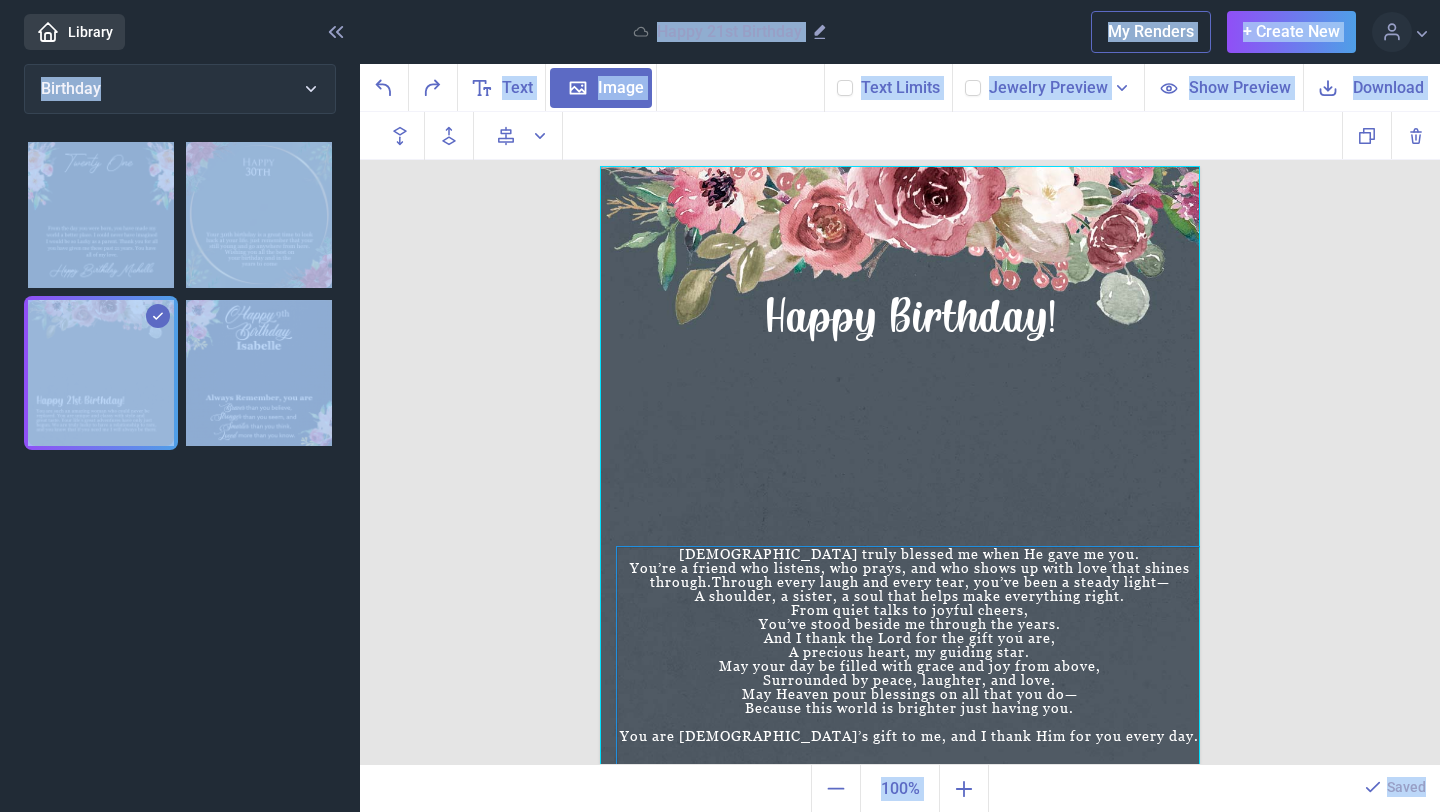 click on "[DEMOGRAPHIC_DATA] truly blessed me when He gave me you. You’re a friend who listens, who prays, and who shows up with love that shines through.  Through every laugh and every tear, you’ve been a steady light— A shoulder, a sister, a soul that helps make everything right. From quiet talks to joyful cheers, You’ve stood beside me through the years. And I thank the Lord for the gift you are, A precious heart, my guiding star. May your day be filled with grace and joy from above, Surrounded by peace, laughter, and love. May Heaven pour blessings on all that you do— Because this world is brighter just having you. You are [DEMOGRAPHIC_DATA]’s gift to me, and I thank Him for you every day." at bounding box center [900, 166] 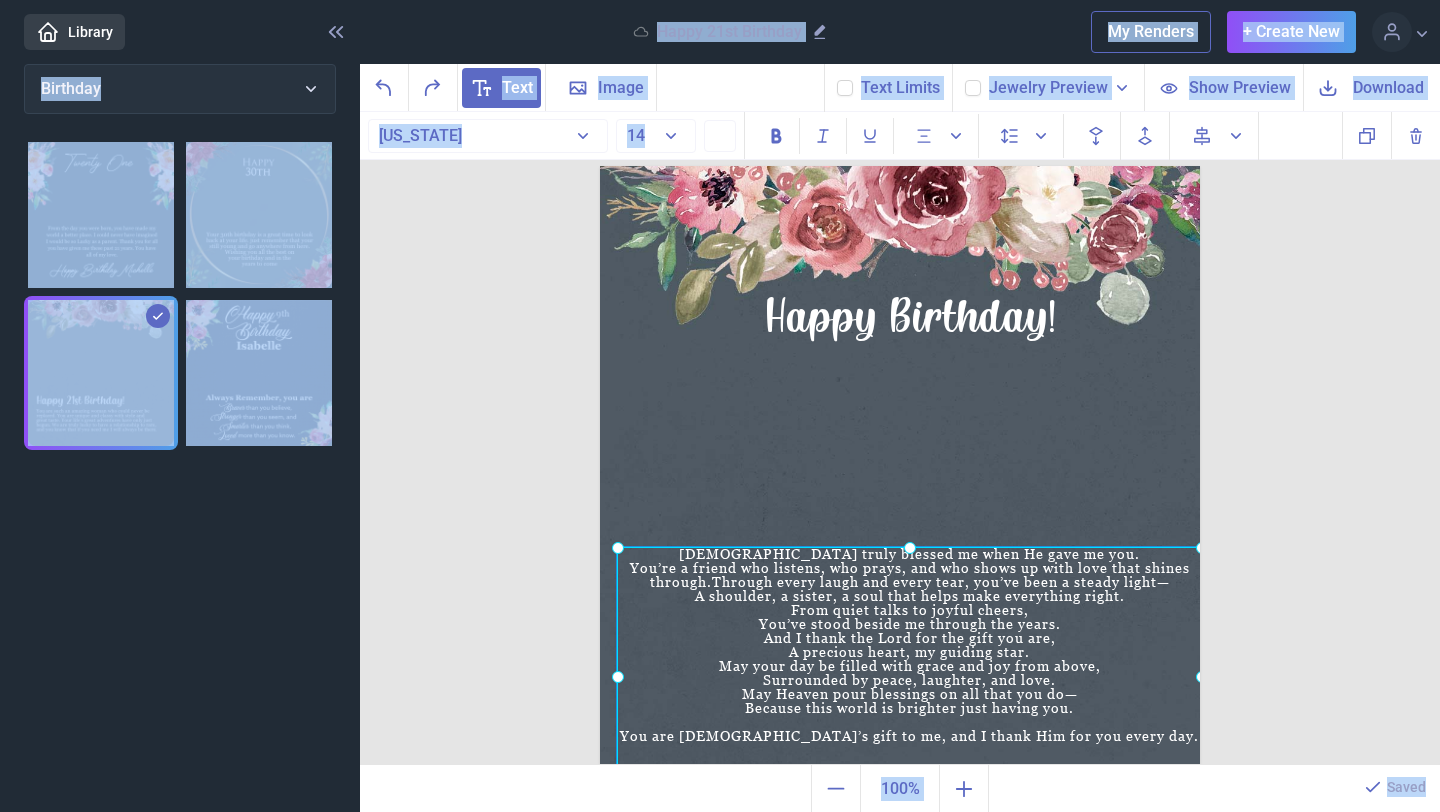 click at bounding box center [909, 676] 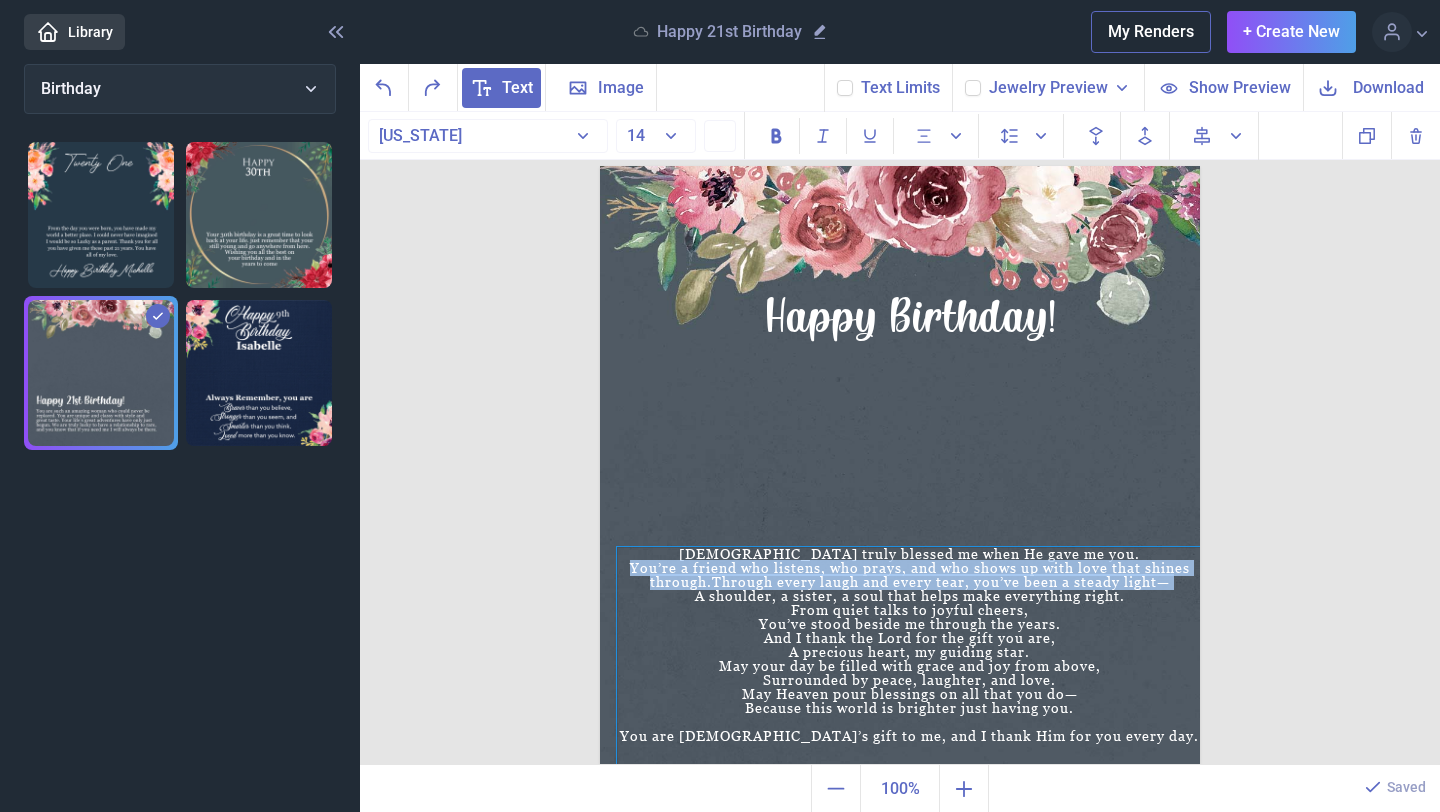 click on "Through every laugh and every tear, you’ve been a steady light—" at bounding box center [941, 582] 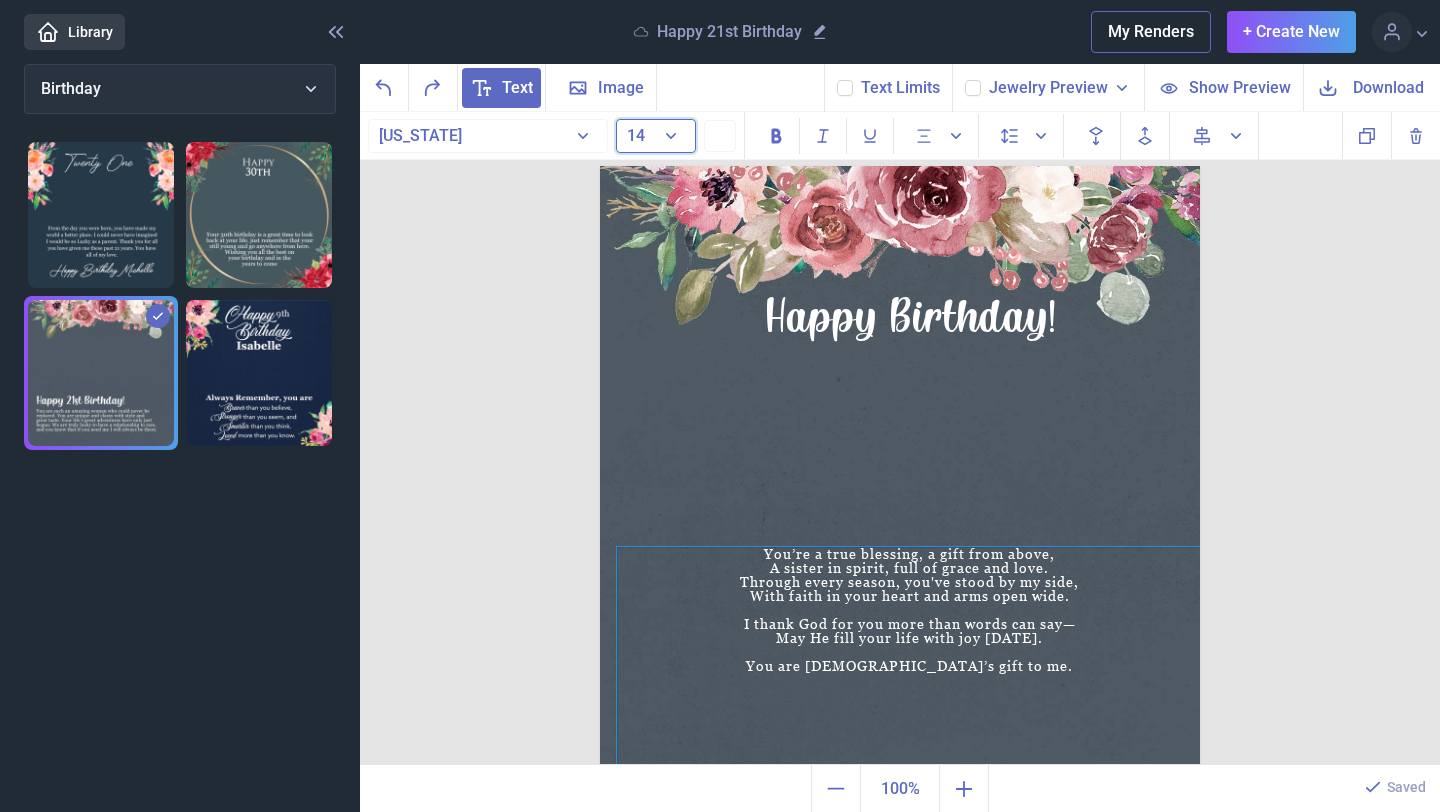 click on "14" at bounding box center [656, 136] 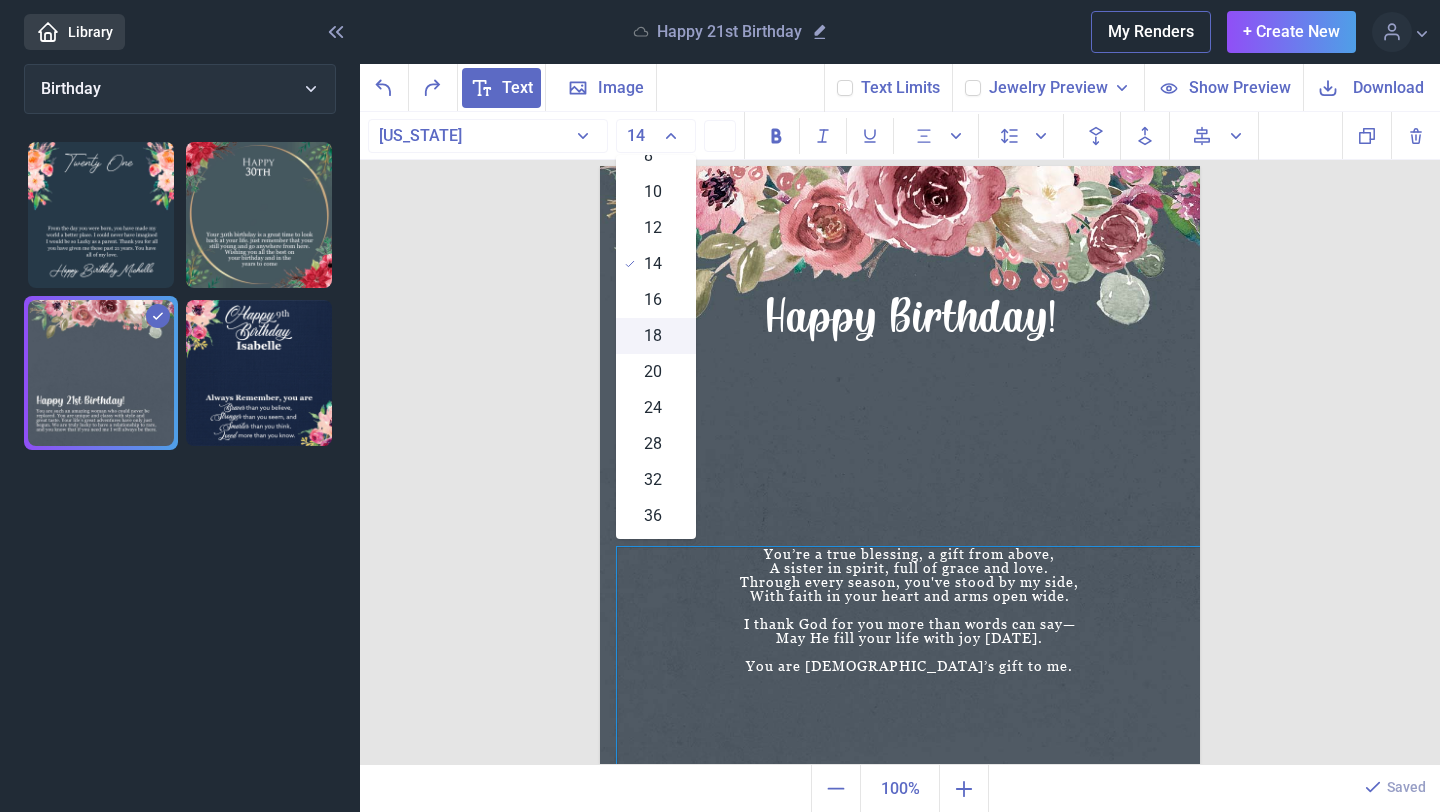 click on "18" at bounding box center [653, 336] 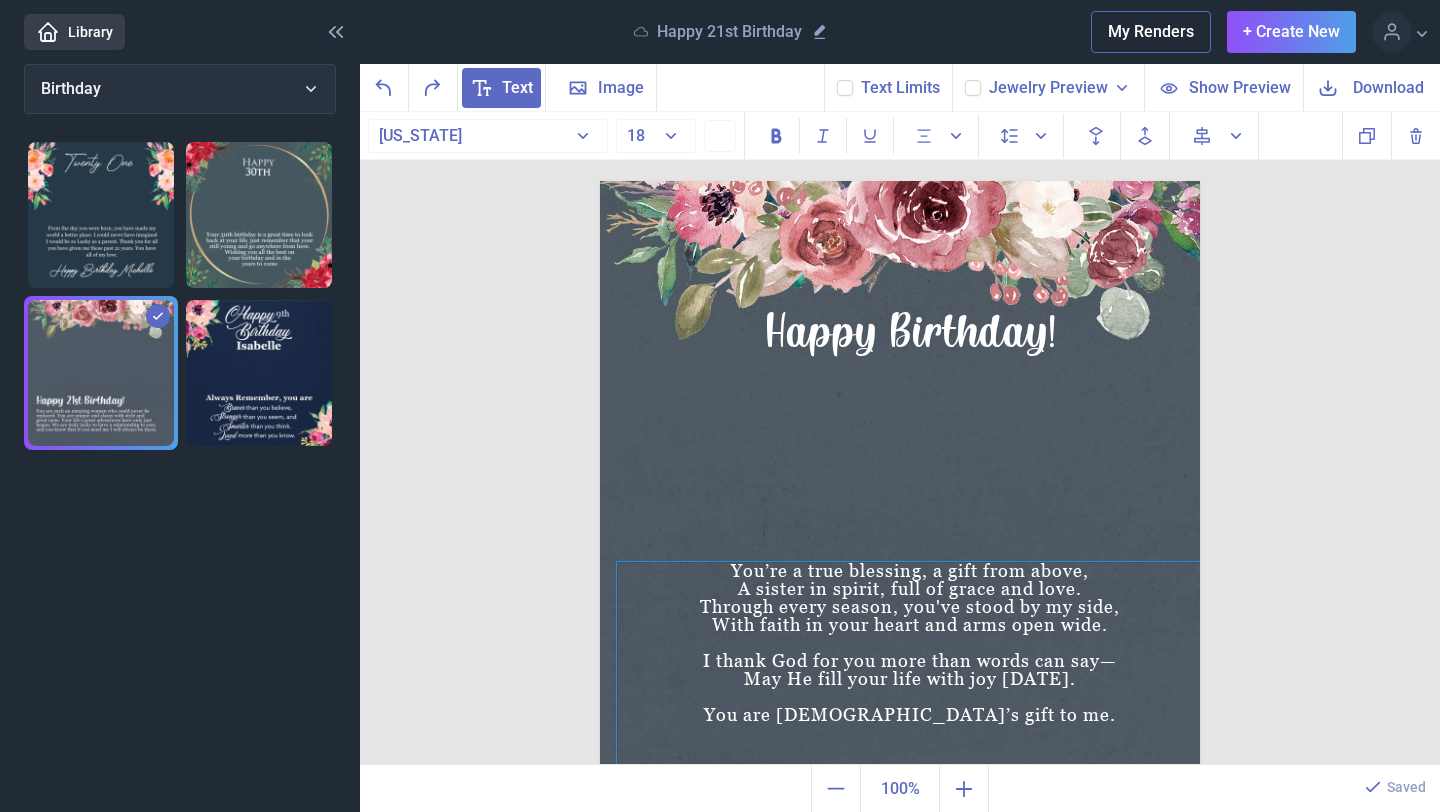 scroll, scrollTop: 16, scrollLeft: 0, axis: vertical 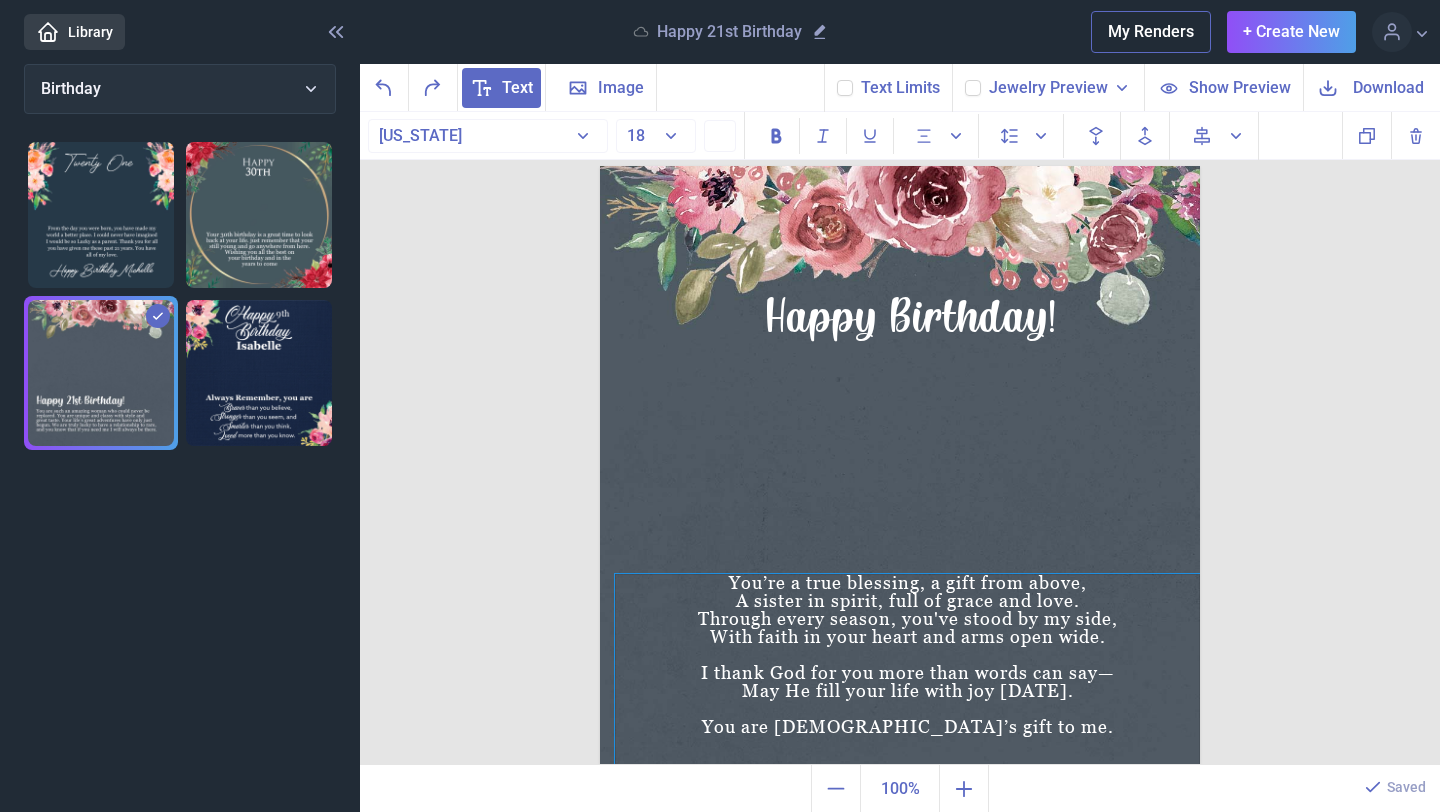 drag, startPoint x: 936, startPoint y: 597, endPoint x: 939, endPoint y: 616, distance: 19.235384 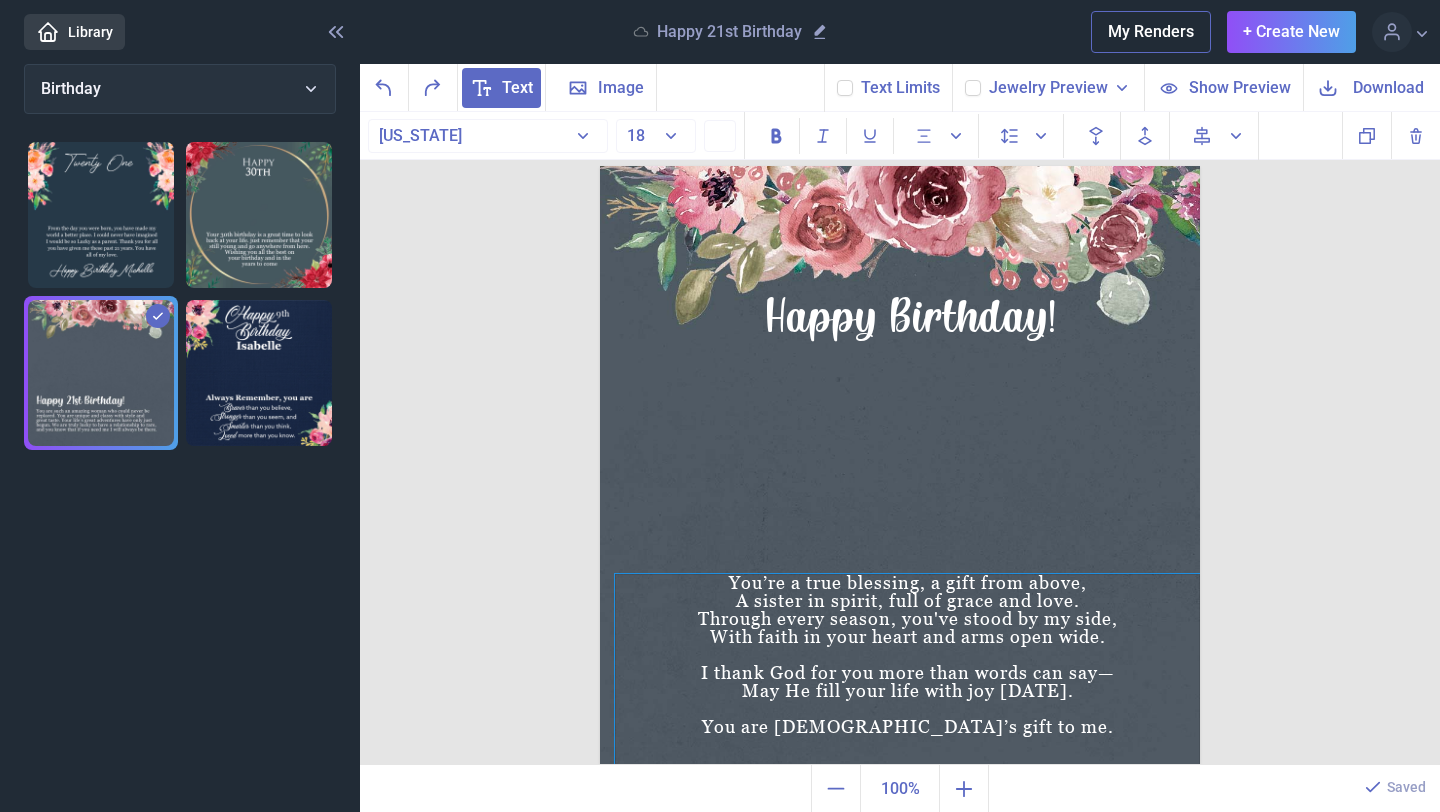 click on "Through every season, you've stood by my side," at bounding box center (907, 619) 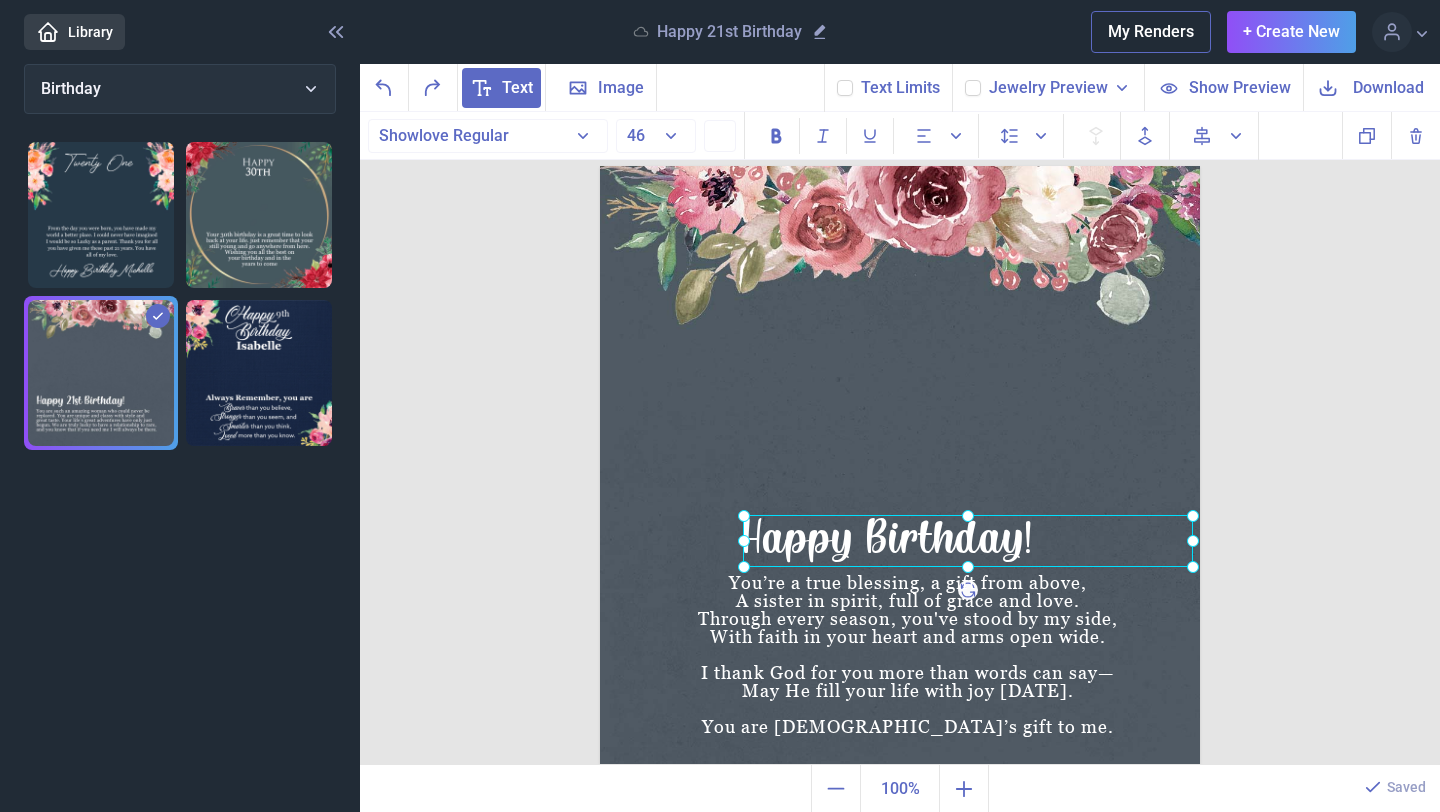 drag, startPoint x: 937, startPoint y: 327, endPoint x: 913, endPoint y: 548, distance: 222.29935 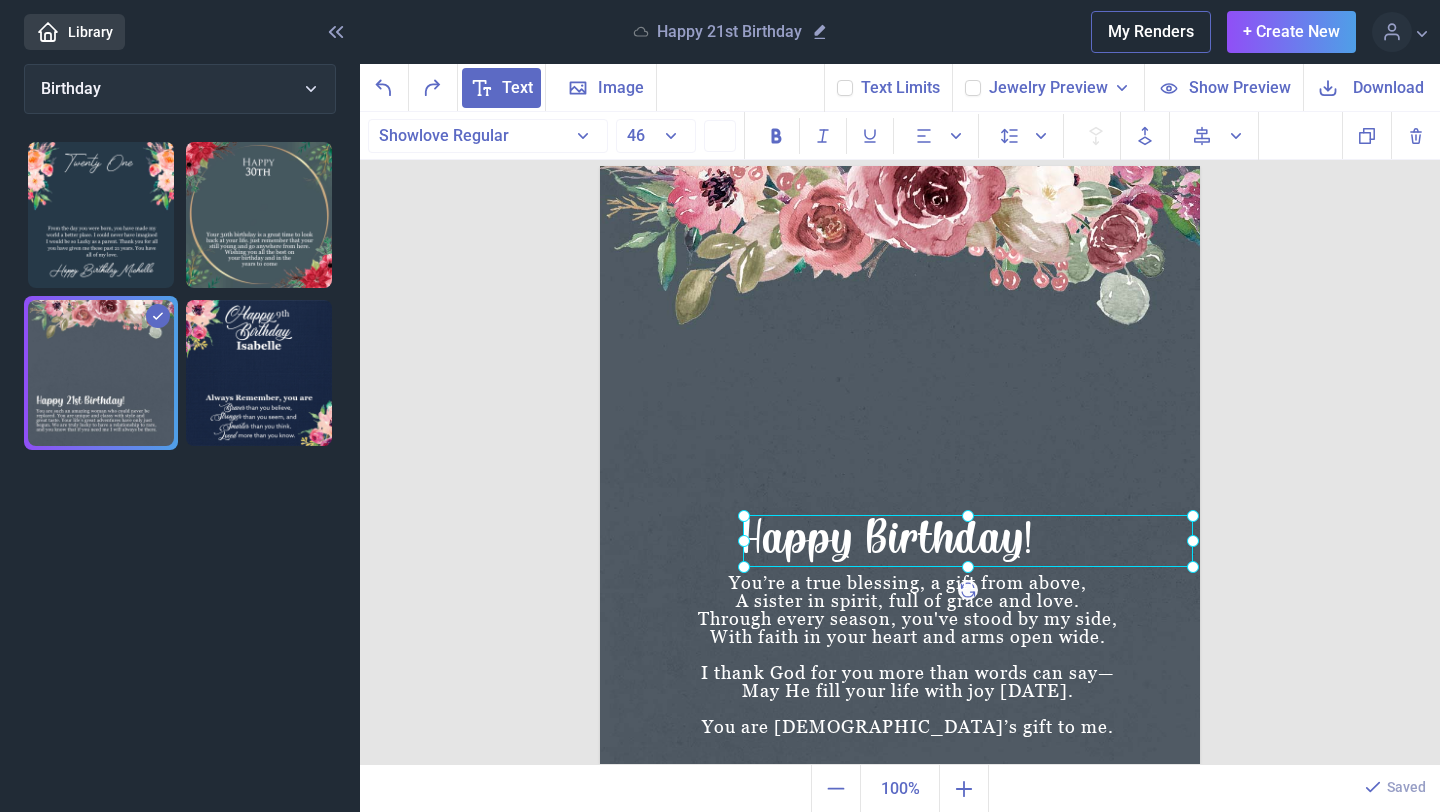 click on "Happy Birthday!" at bounding box center (600, 166) 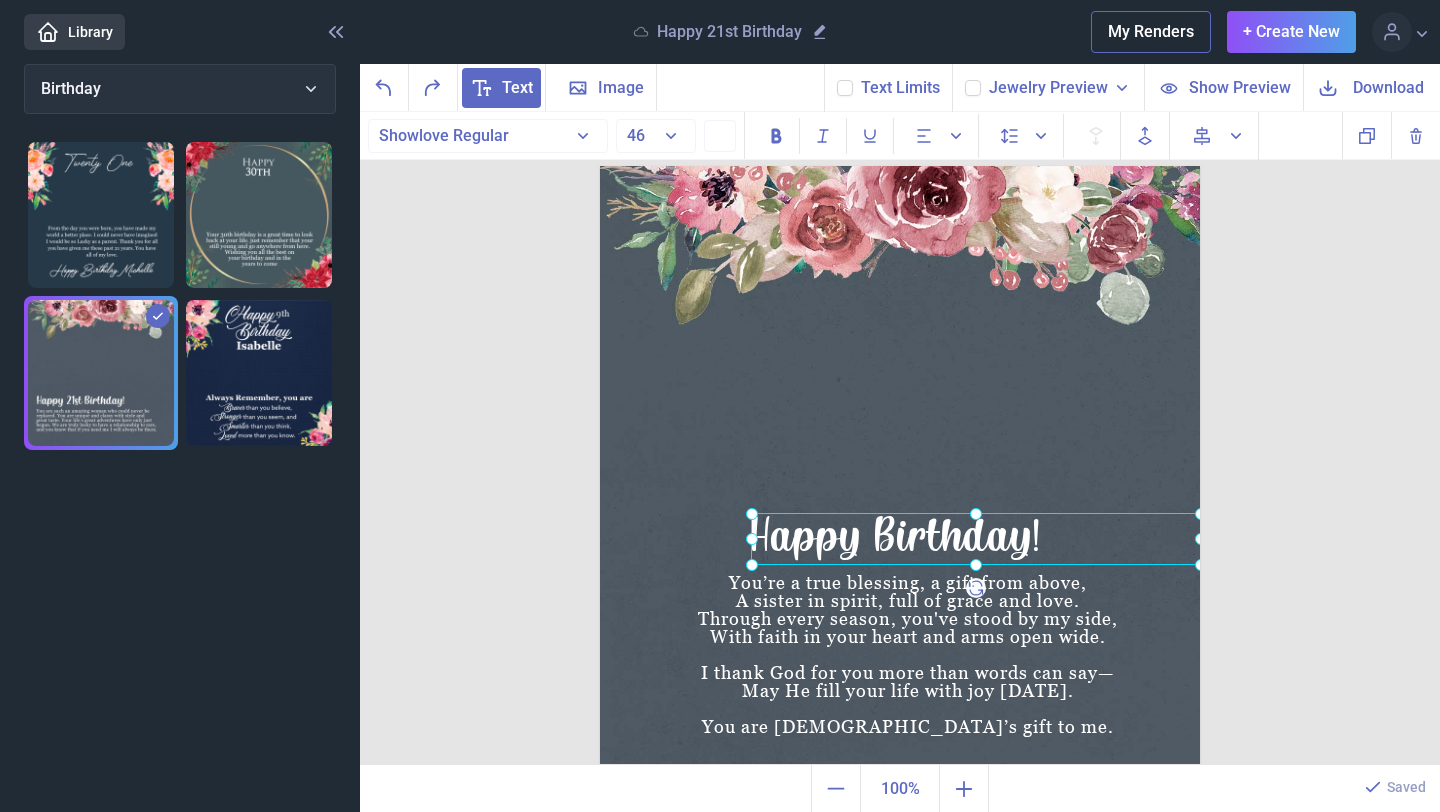 click on "Happy Birthday!" at bounding box center [600, 166] 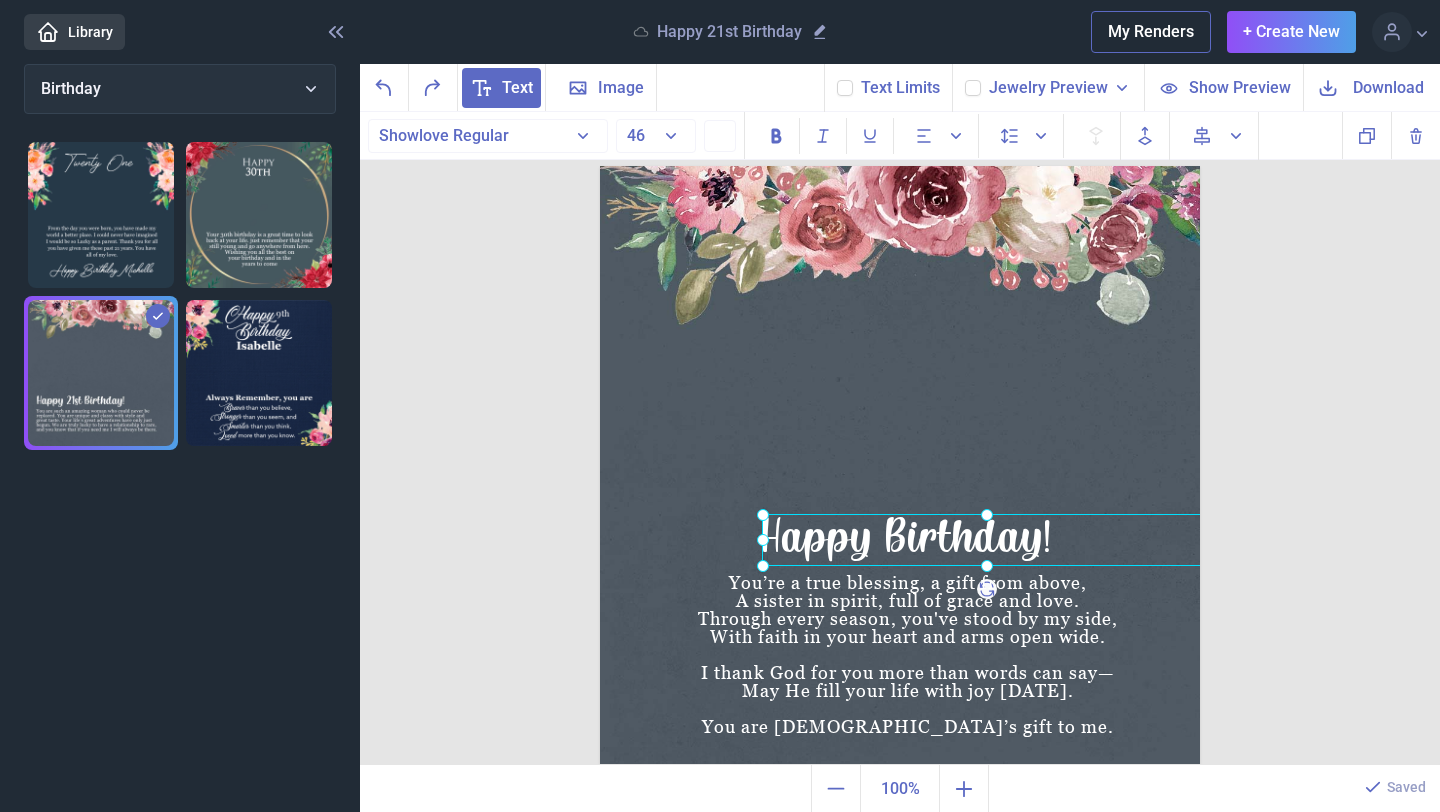 drag, startPoint x: 959, startPoint y: 548, endPoint x: 970, endPoint y: 549, distance: 11.045361 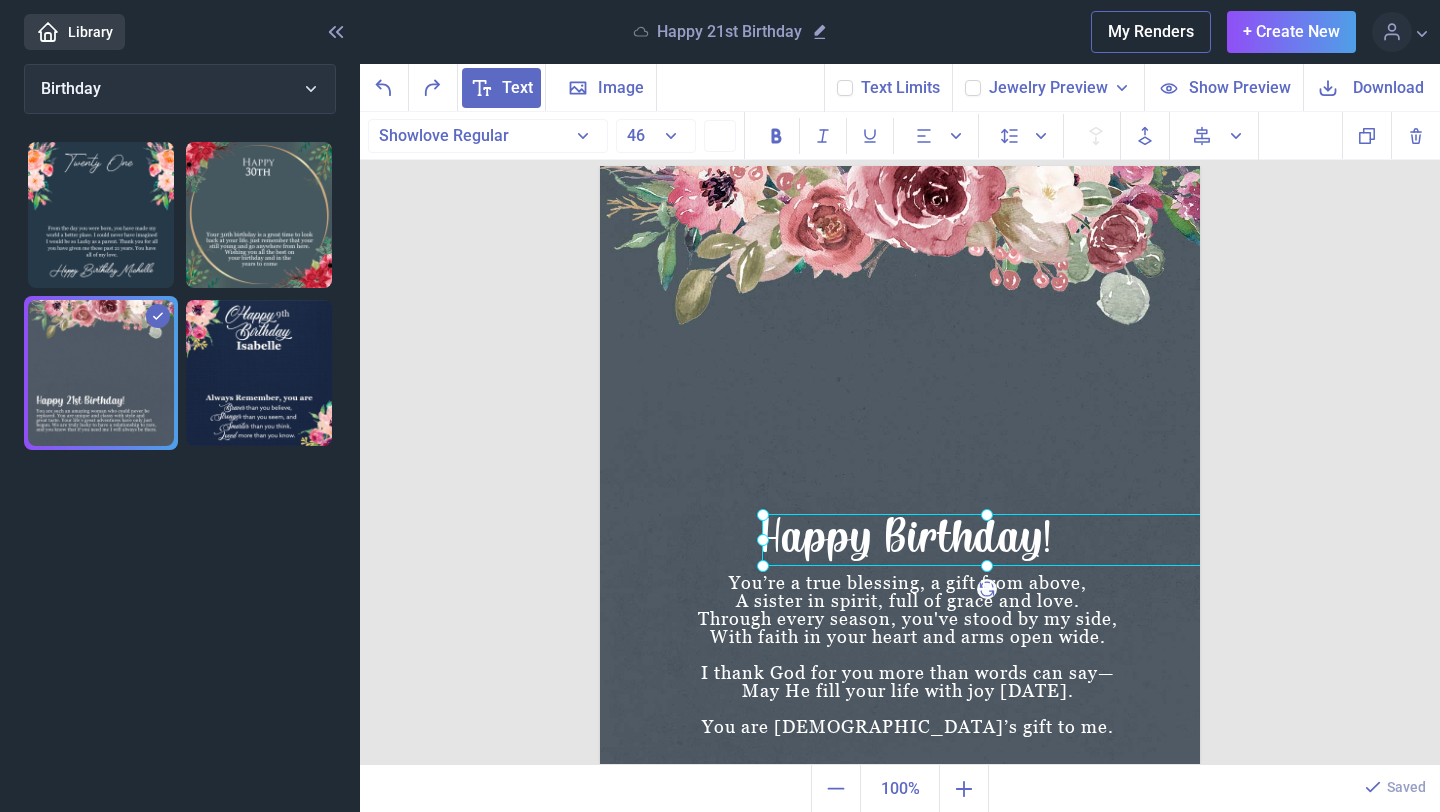 click on "Happy Birthday!" at bounding box center (600, 166) 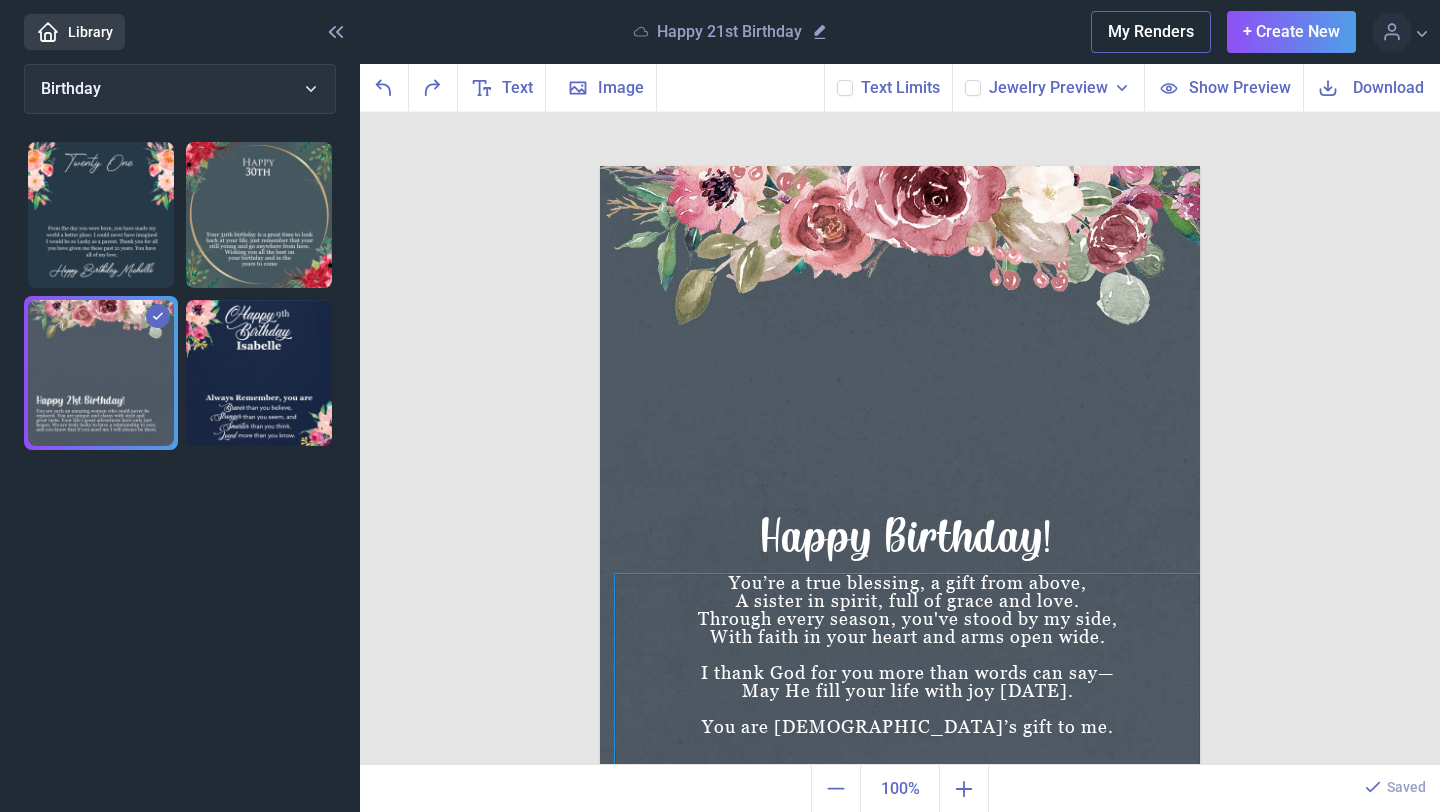 click on "You’re a true blessing, a gift from above, A sister in spirit, full of grace and love. Through every season, you've stood by my side, With faith in your heart and arms open wide. I thank God for you more than words can say— May He fill your life with joy [DATE]. You are [DEMOGRAPHIC_DATA]’s gift to me." at bounding box center (900, 166) 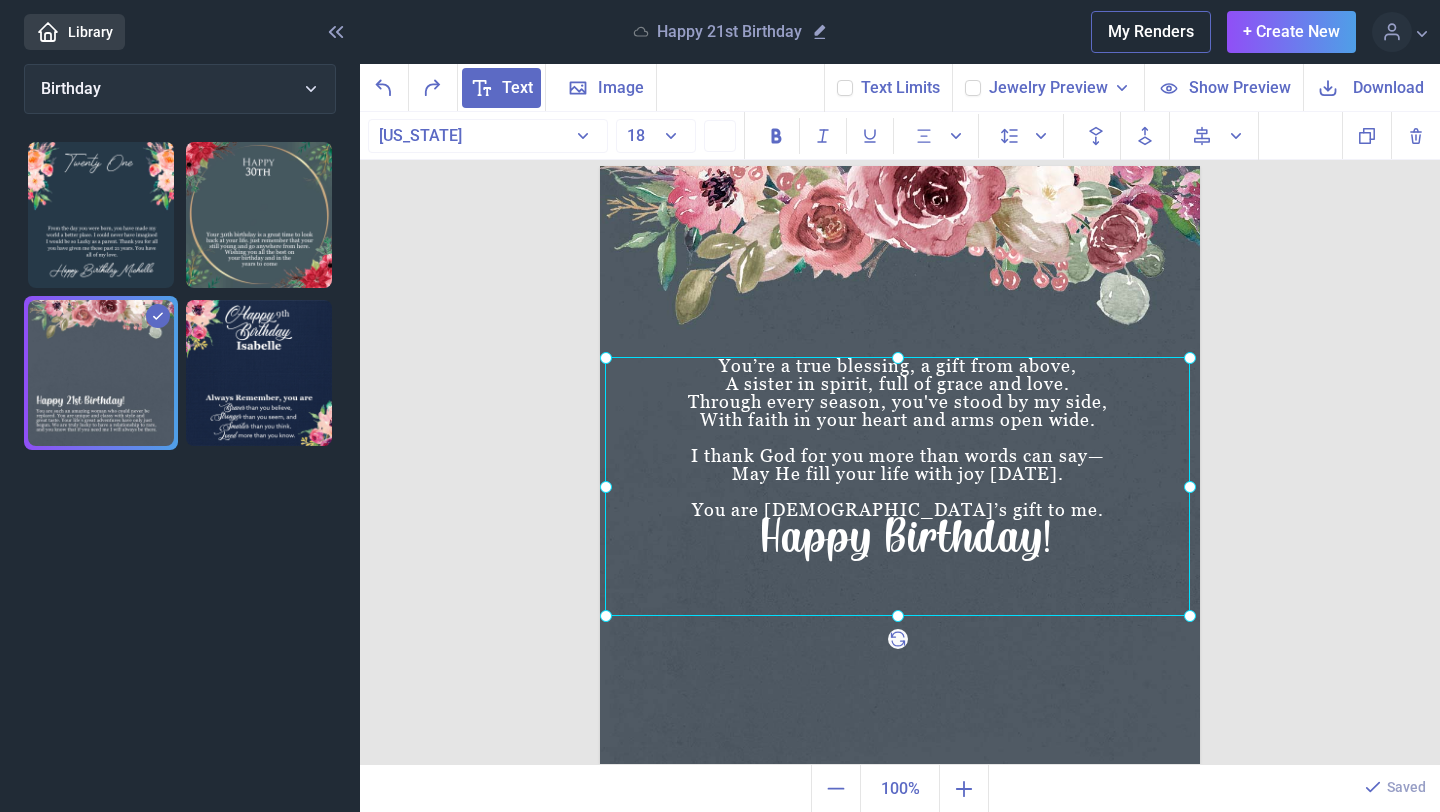 drag, startPoint x: 971, startPoint y: 682, endPoint x: 965, endPoint y: 462, distance: 220.0818 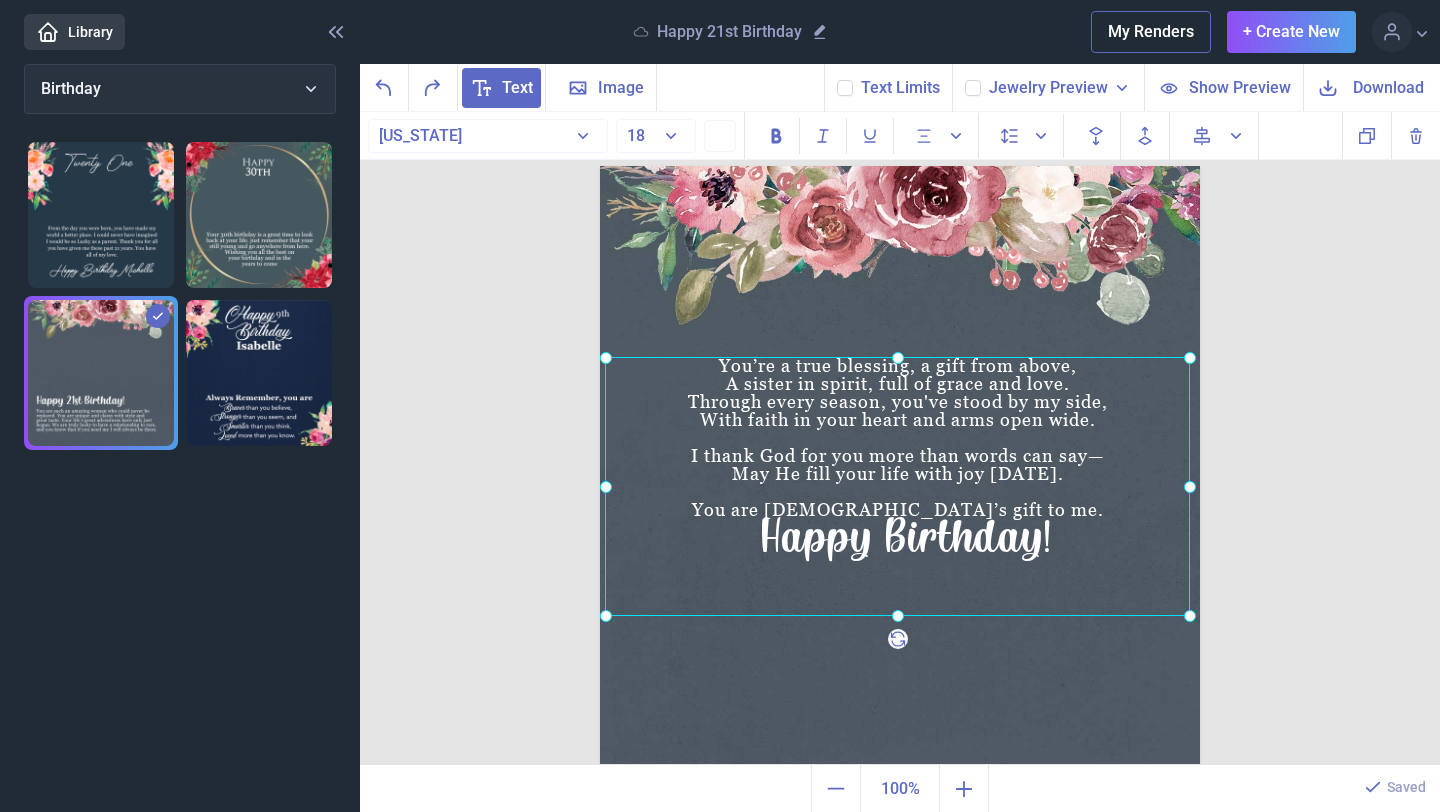 click at bounding box center (897, 486) 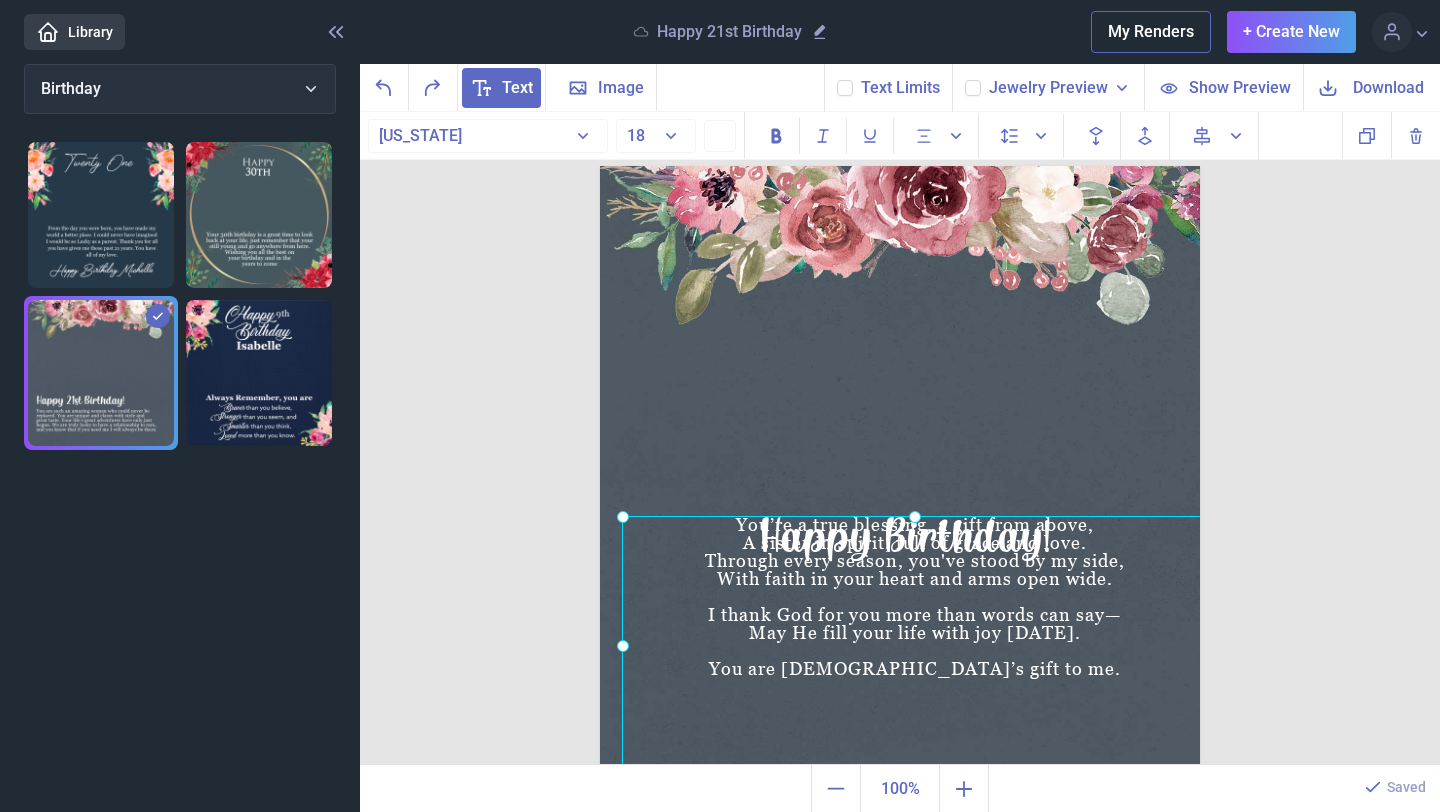 drag, startPoint x: 952, startPoint y: 553, endPoint x: 966, endPoint y: 681, distance: 128.76335 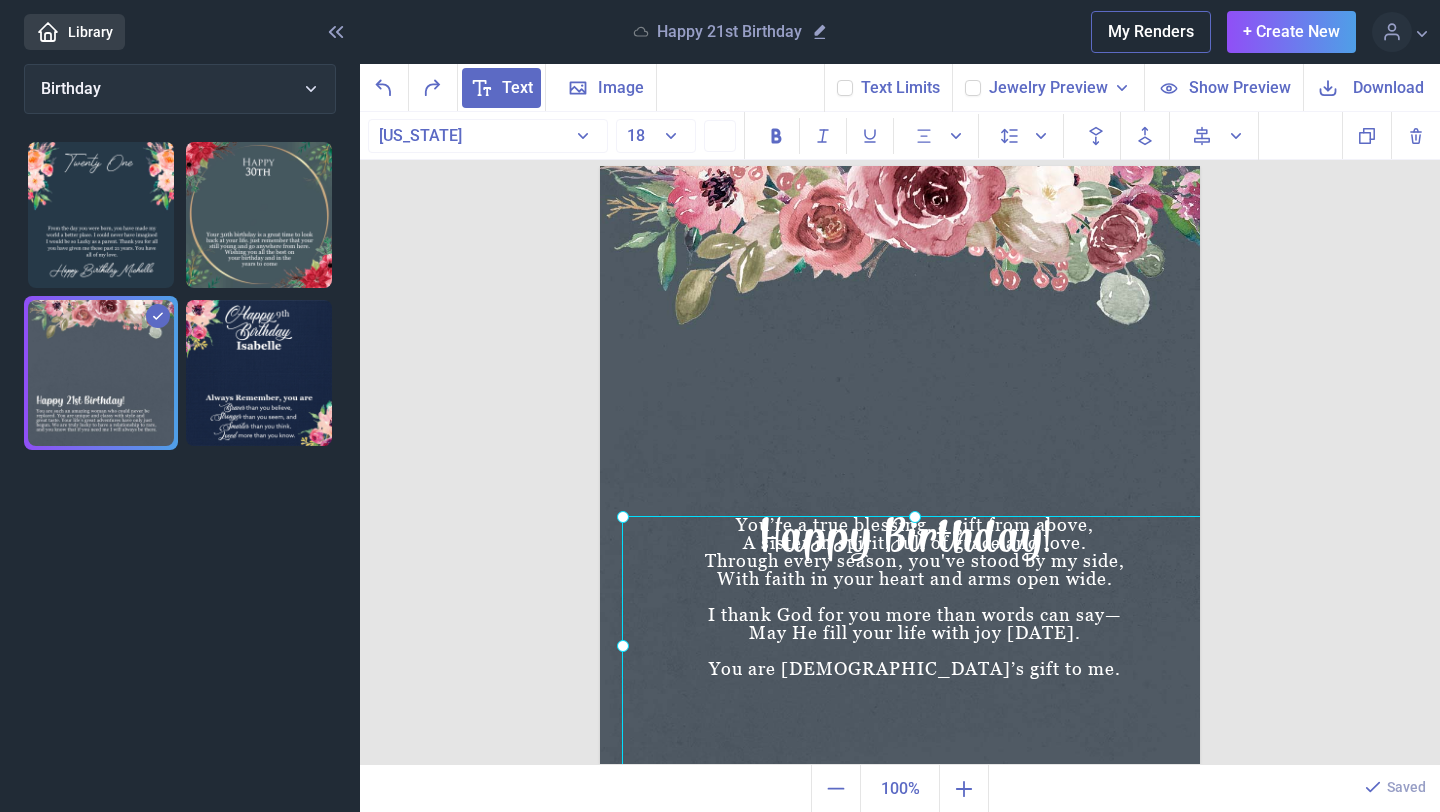 click at bounding box center (914, 645) 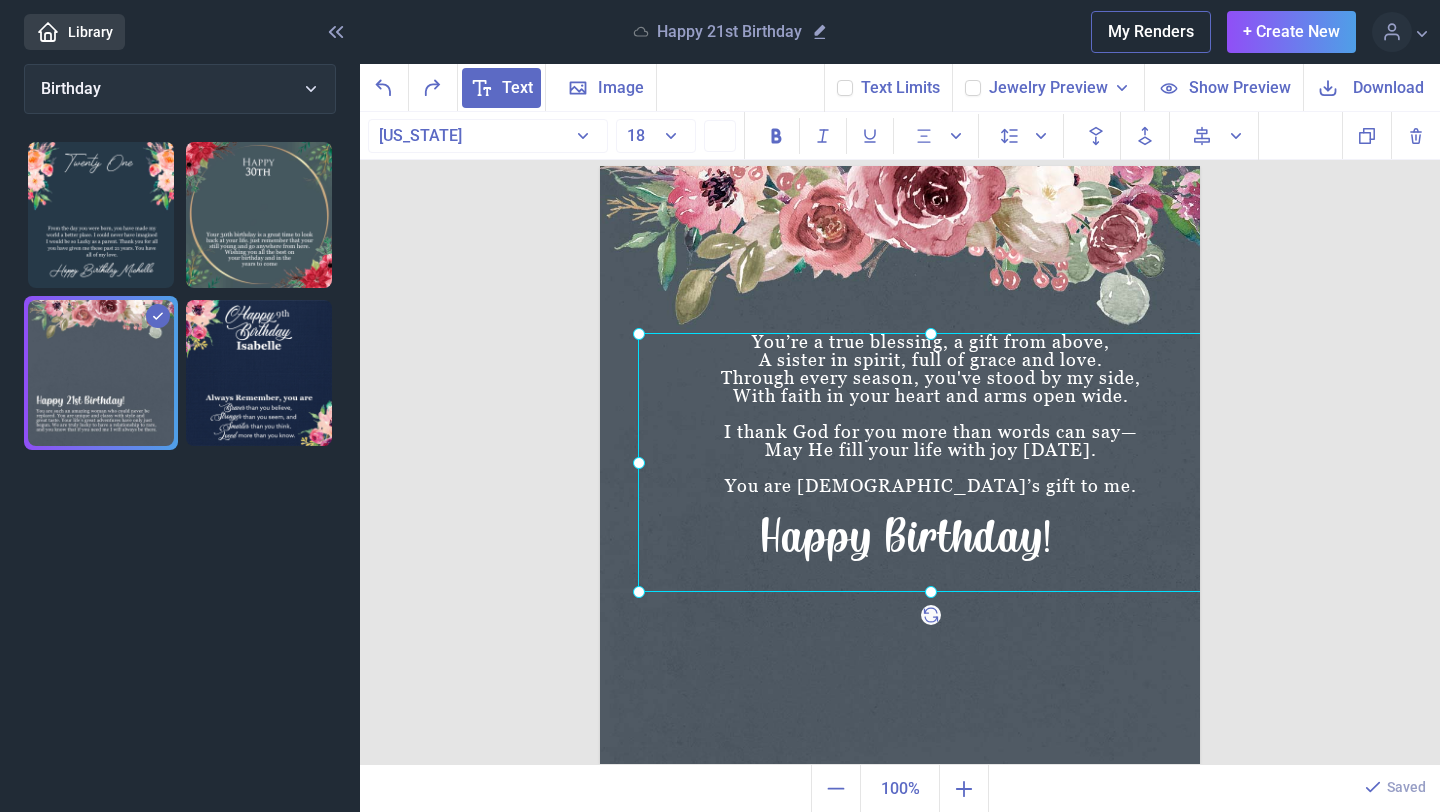 drag, startPoint x: 985, startPoint y: 532, endPoint x: 990, endPoint y: 371, distance: 161.07762 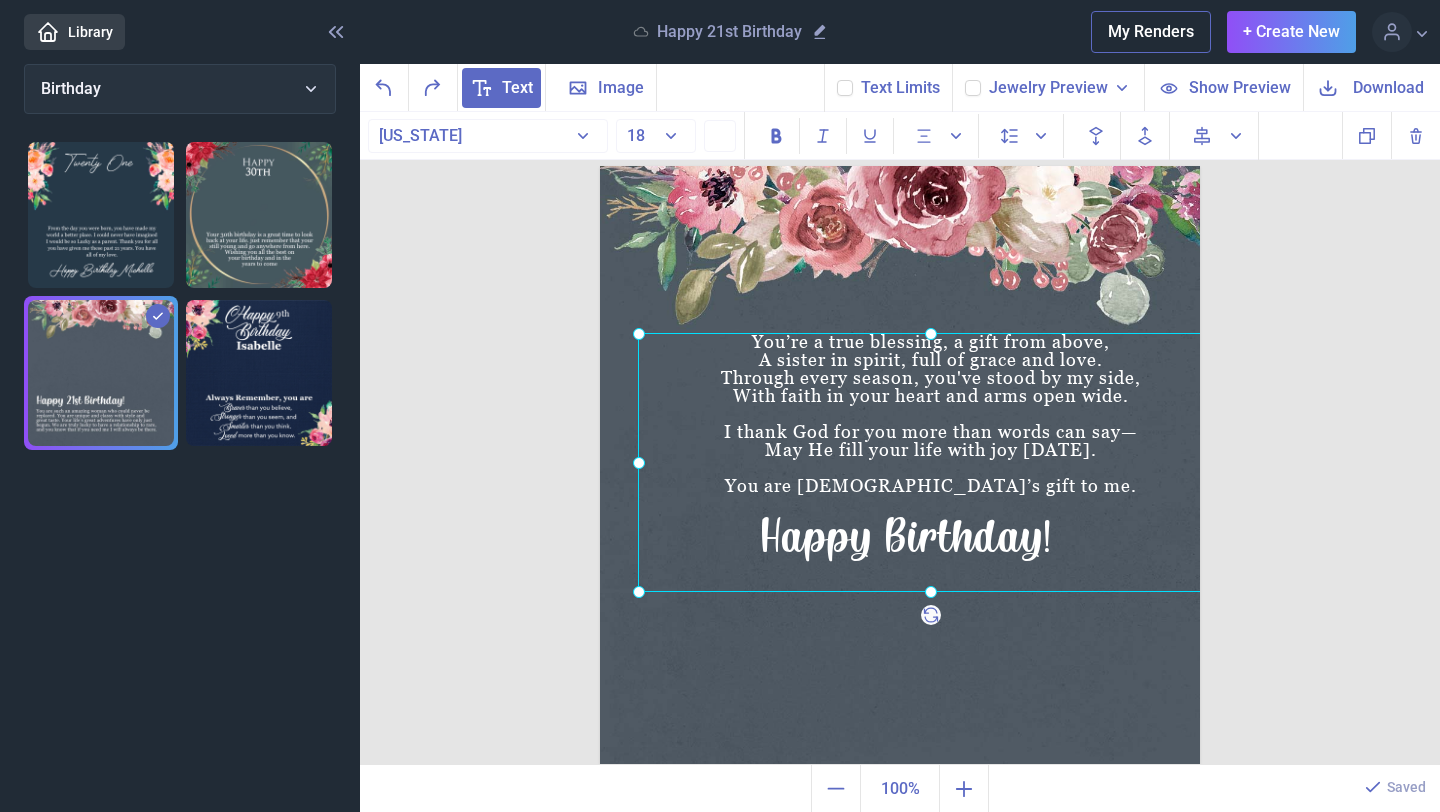 click at bounding box center [930, 462] 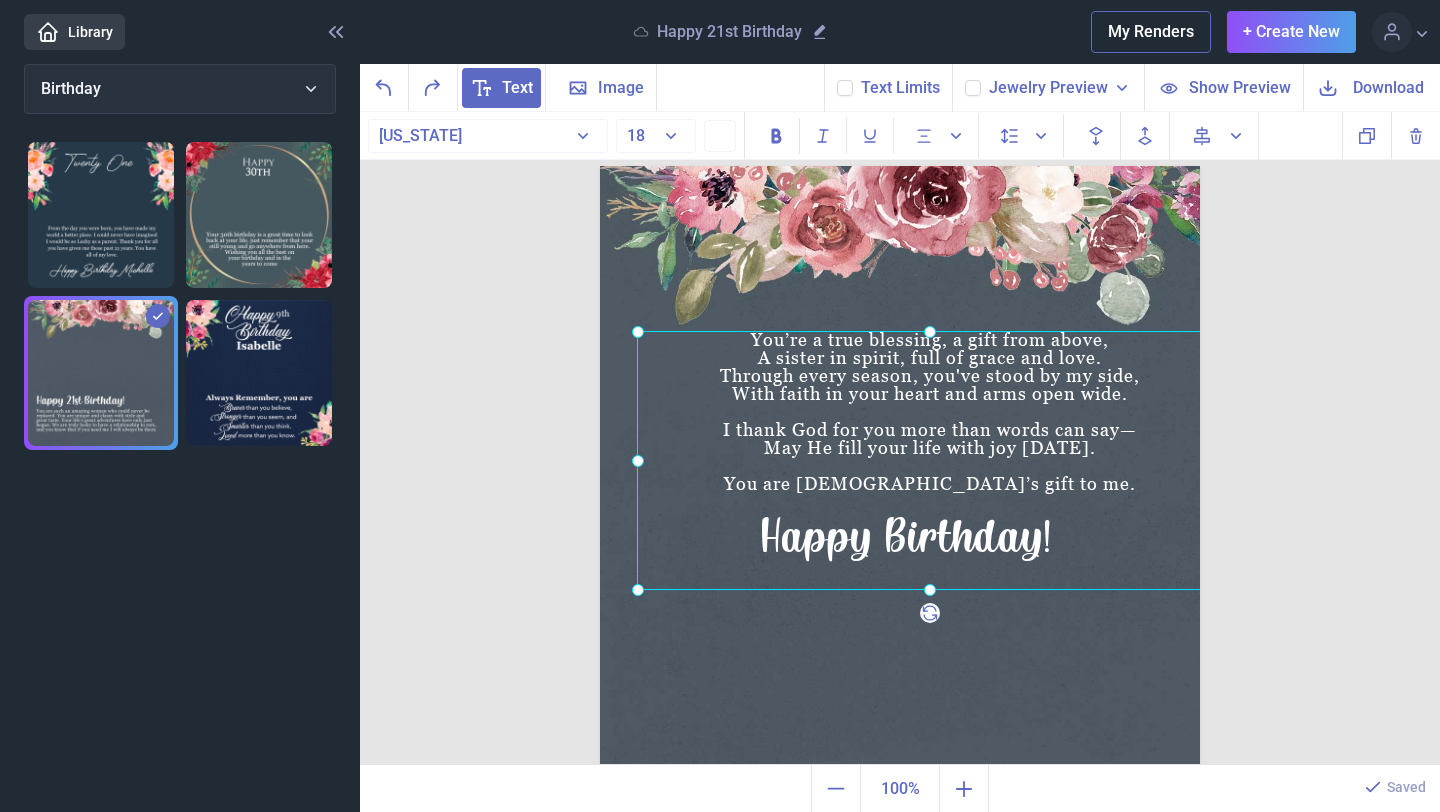 click at bounding box center (929, 460) 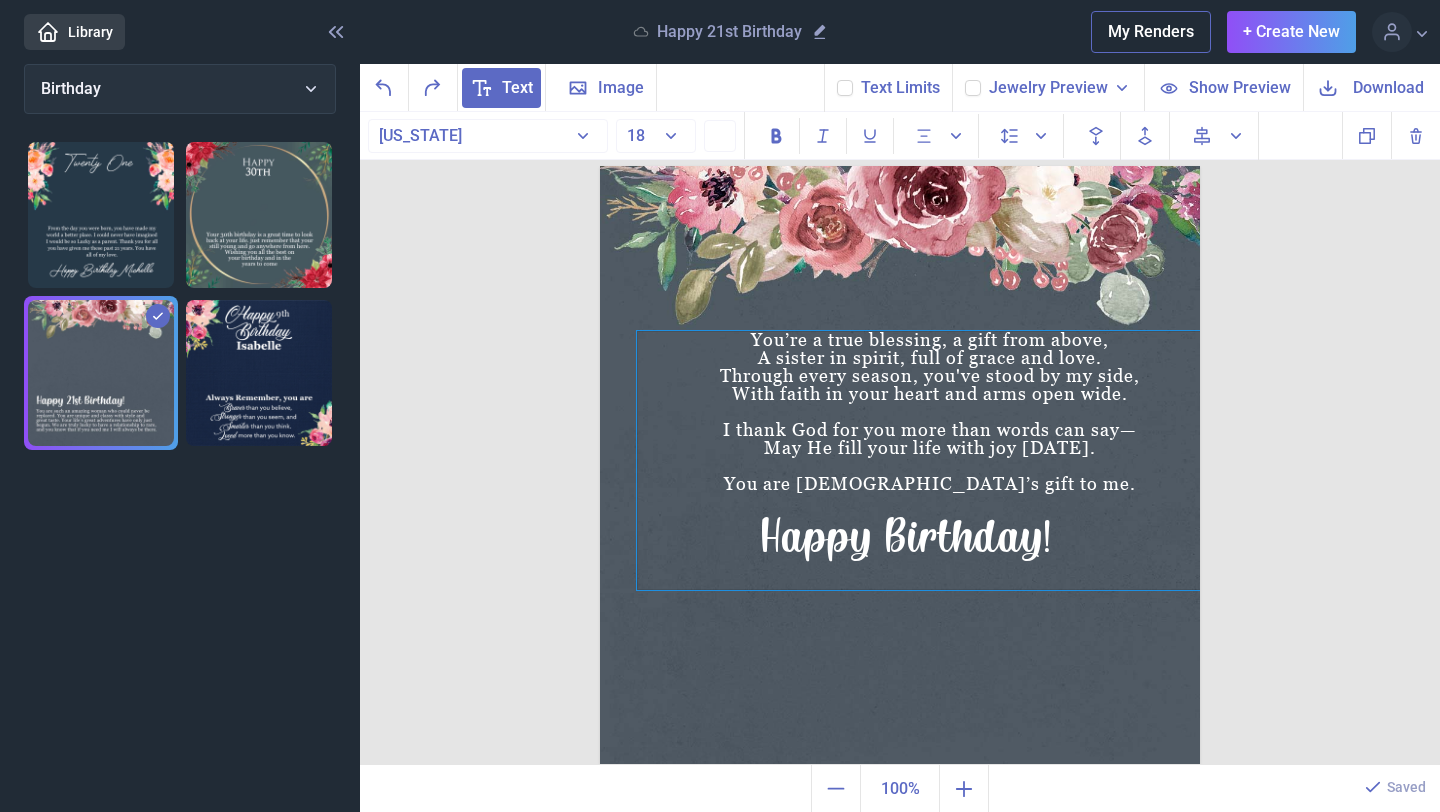 click on "You are [DEMOGRAPHIC_DATA]’s gift to me." at bounding box center [929, 484] 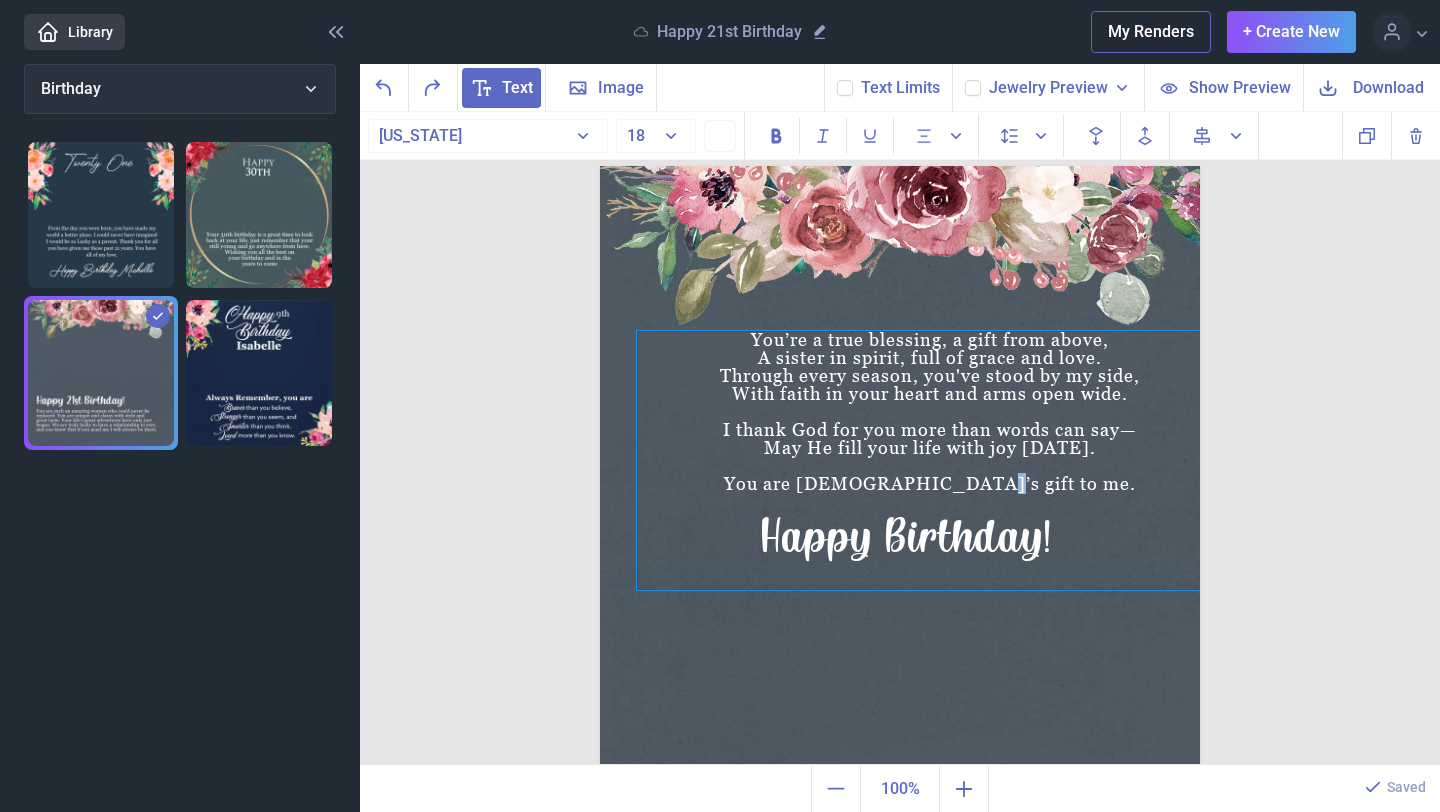 click on "You are [DEMOGRAPHIC_DATA]’s gift to me." at bounding box center (929, 484) 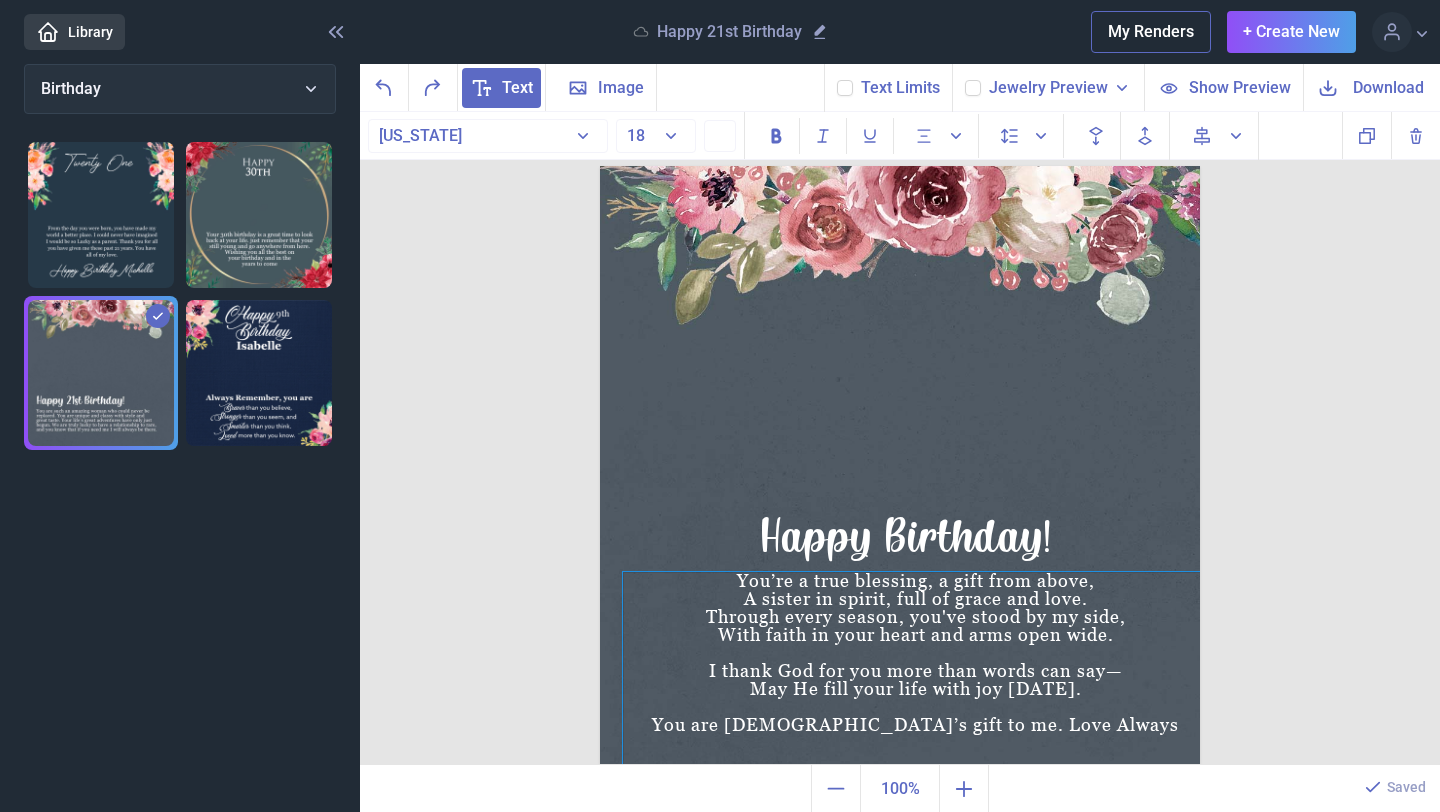 drag, startPoint x: 883, startPoint y: 535, endPoint x: 868, endPoint y: 758, distance: 223.50392 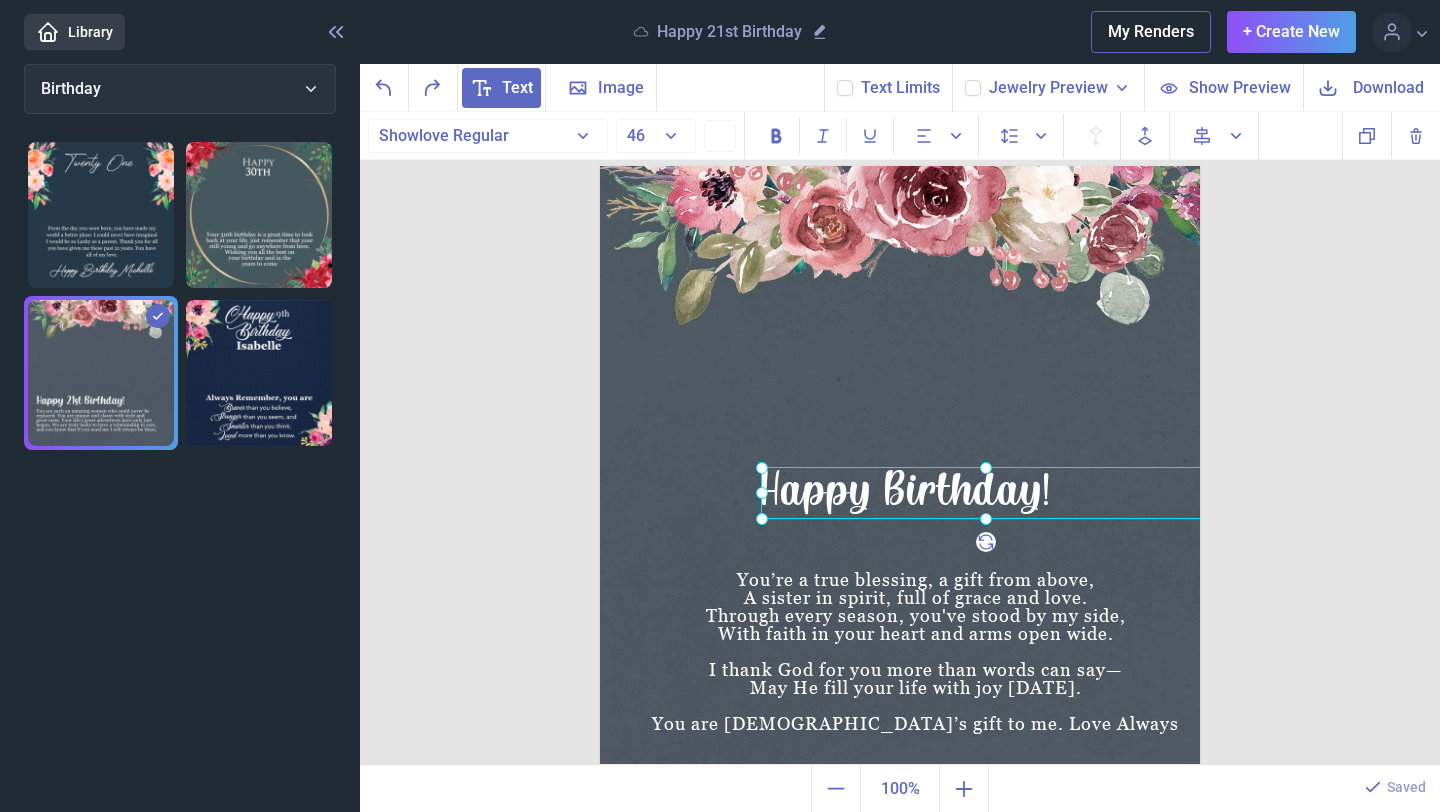 drag, startPoint x: 919, startPoint y: 542, endPoint x: 924, endPoint y: 498, distance: 44.28318 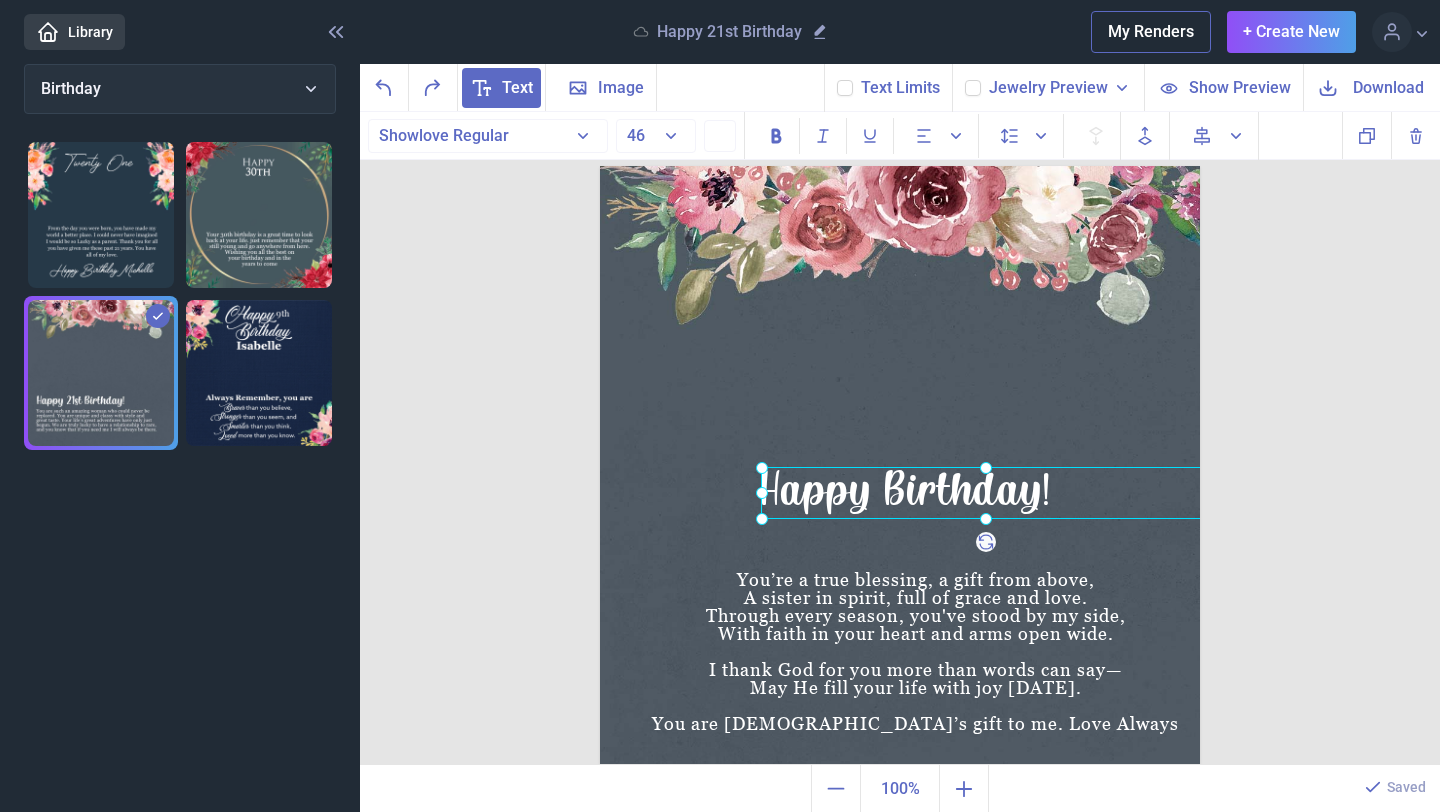 click on "Happy Birthday!" at bounding box center (600, 166) 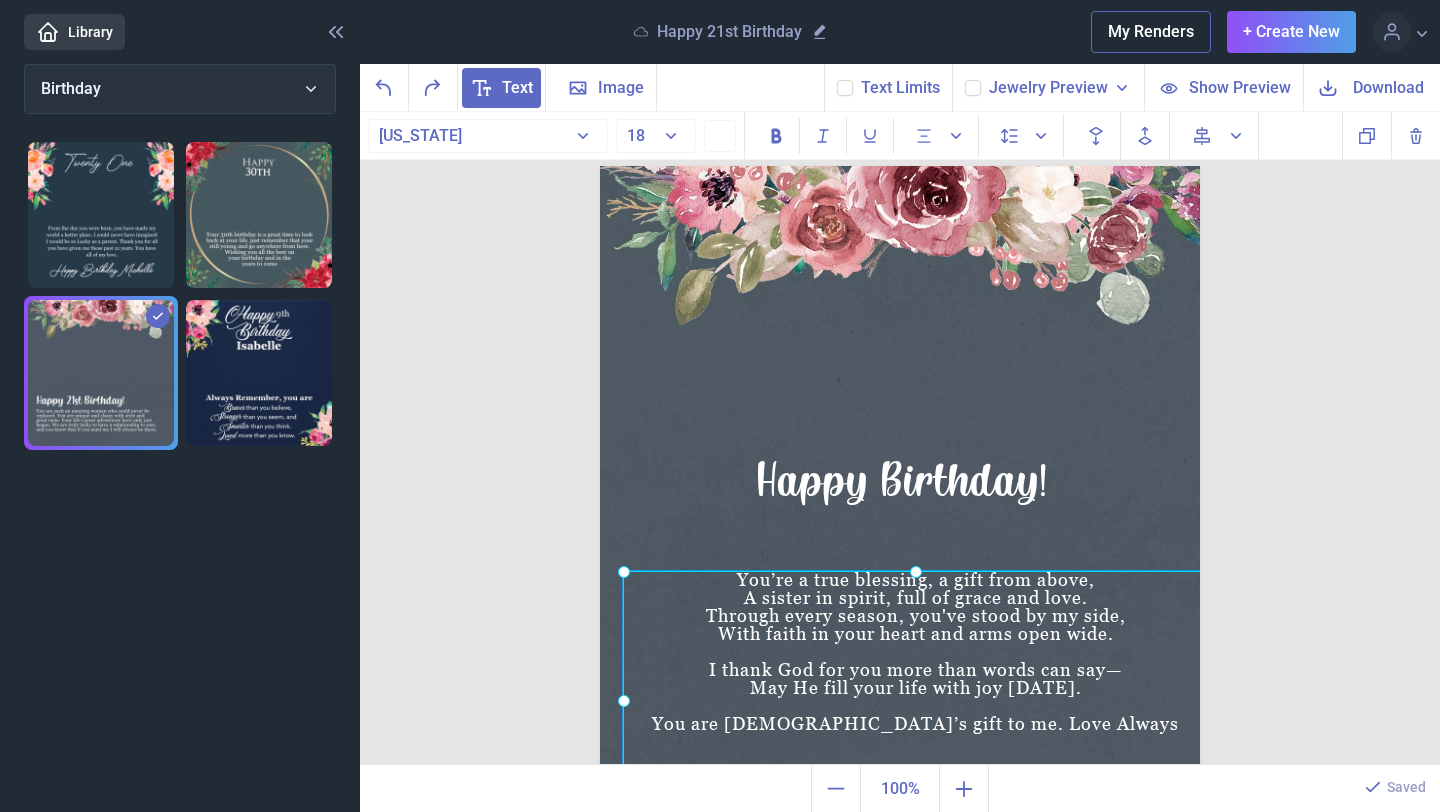 click on "You’re a true blessing, a gift from above, A sister in spirit, full of grace and love. Through every season, you've stood by my side, With faith in your heart and arms open wide. I thank God for you more than words can say— May He fill your life with joy [DATE]. You are [DEMOGRAPHIC_DATA]’s gift to me. Love Always" at bounding box center (600, 166) 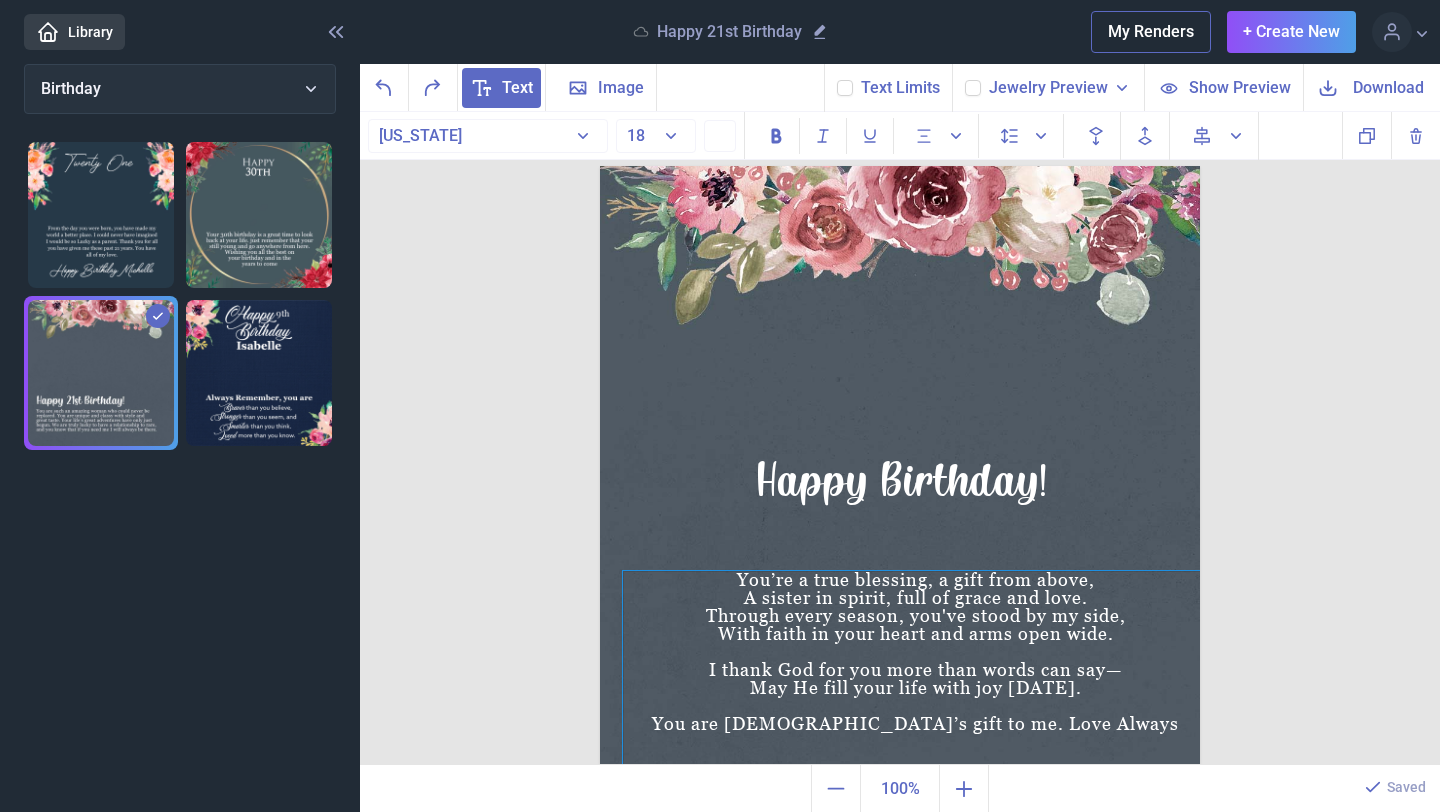click on "You are [DEMOGRAPHIC_DATA]’s gift to me. Love Always" at bounding box center [915, 724] 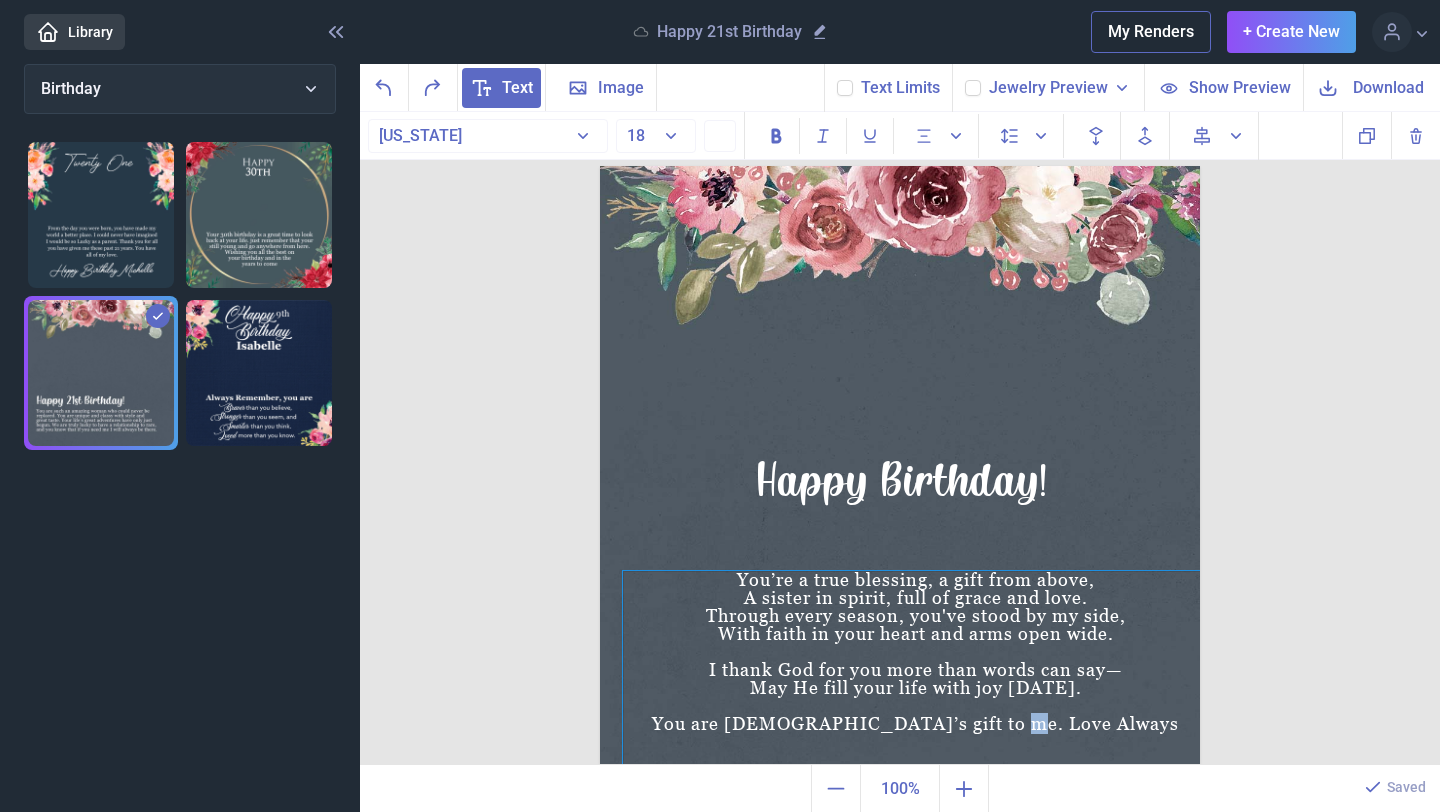 click on "You are [DEMOGRAPHIC_DATA]’s gift to me. Love Always" at bounding box center (915, 724) 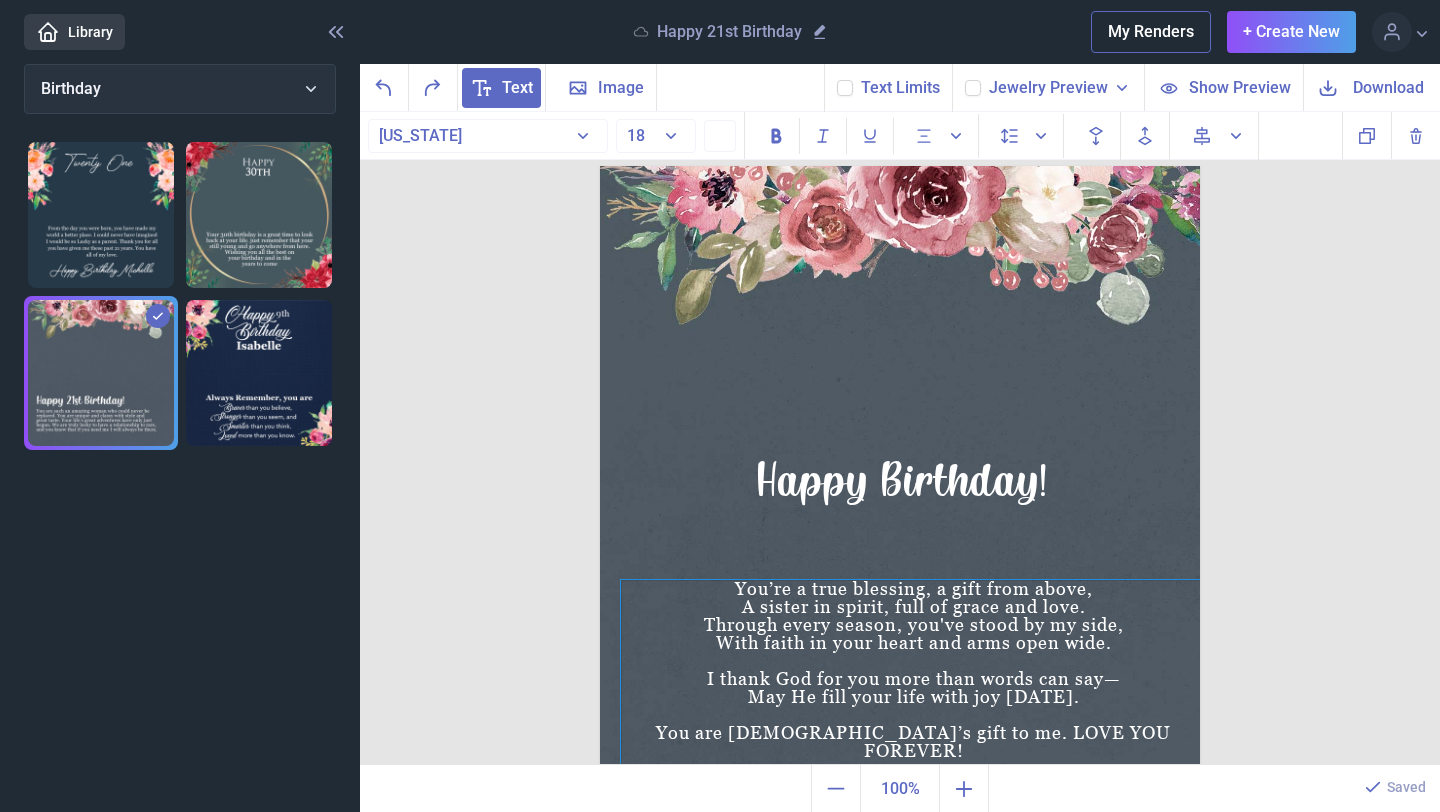 drag, startPoint x: 991, startPoint y: 619, endPoint x: 989, endPoint y: 629, distance: 10.198039 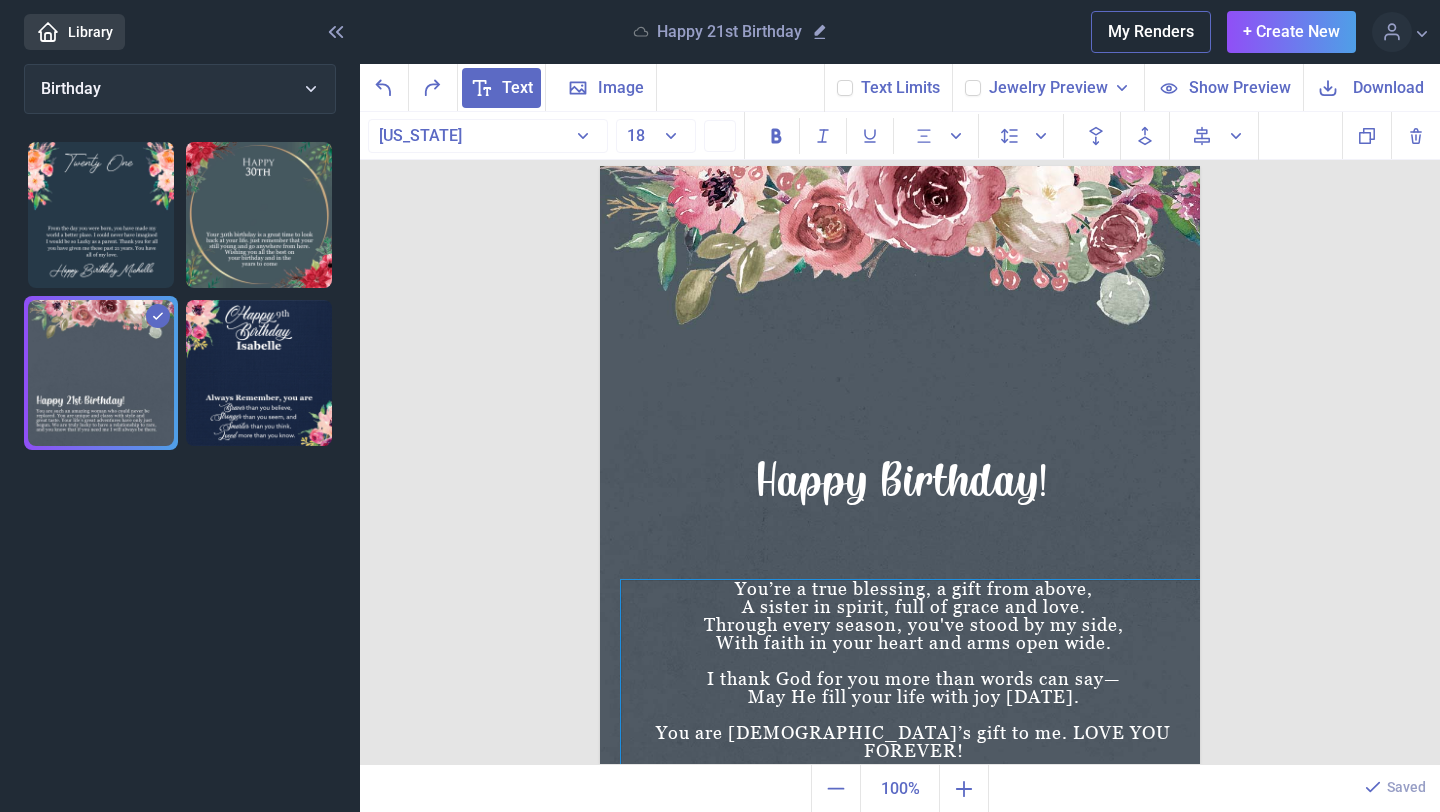 click on "Through every season, you've stood by my side," at bounding box center [913, 625] 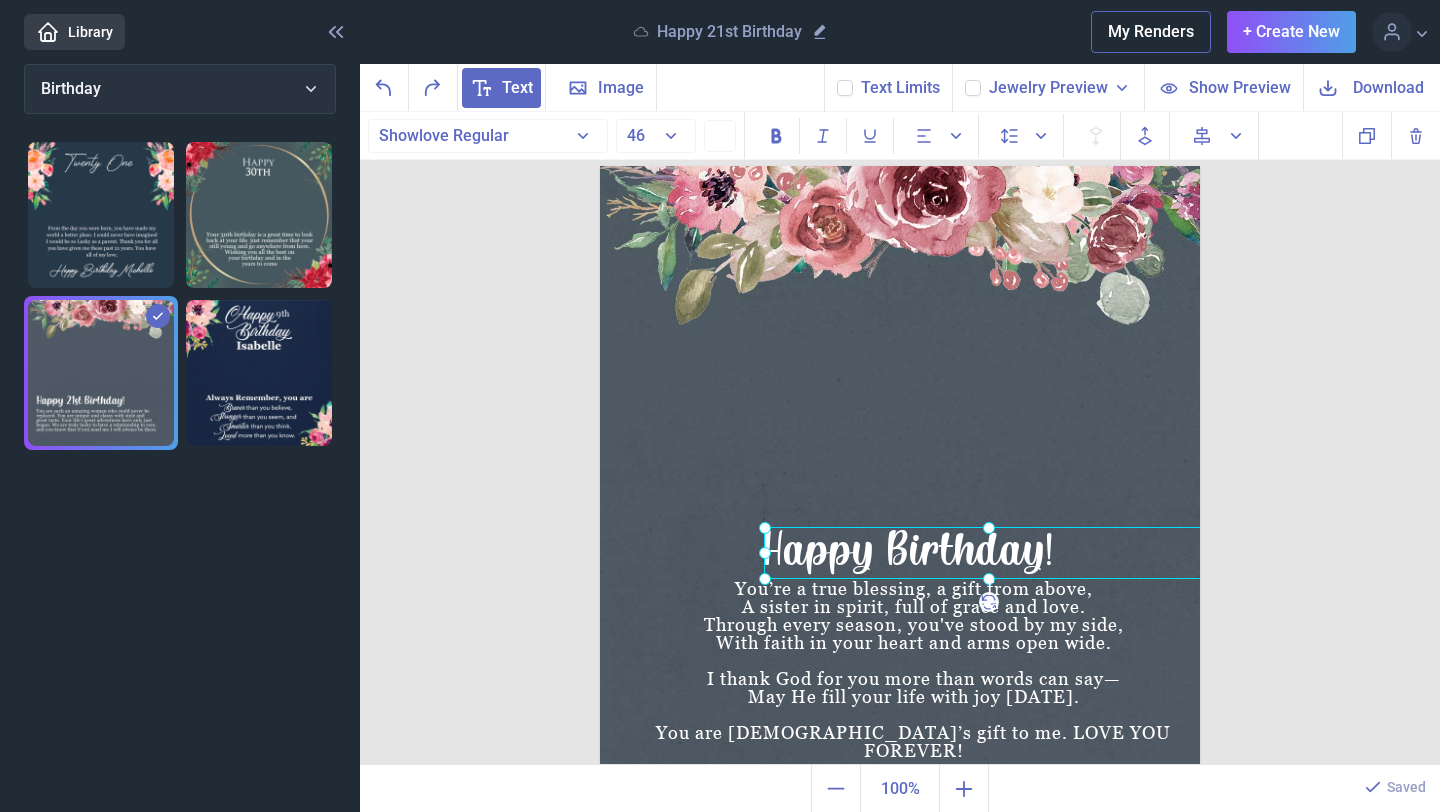 drag, startPoint x: 961, startPoint y: 488, endPoint x: 967, endPoint y: 557, distance: 69.260376 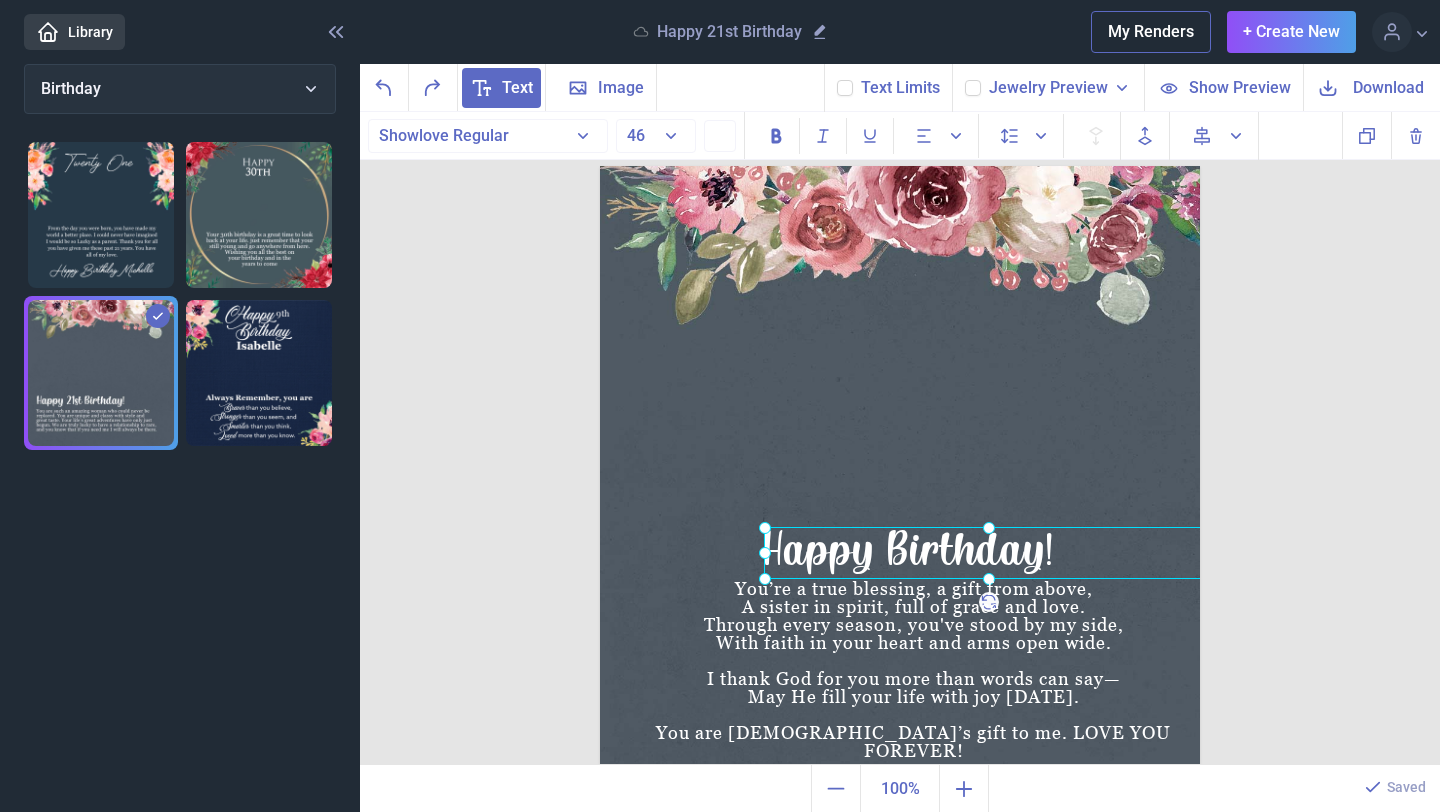 click on "Happy Birthday!" at bounding box center (600, 166) 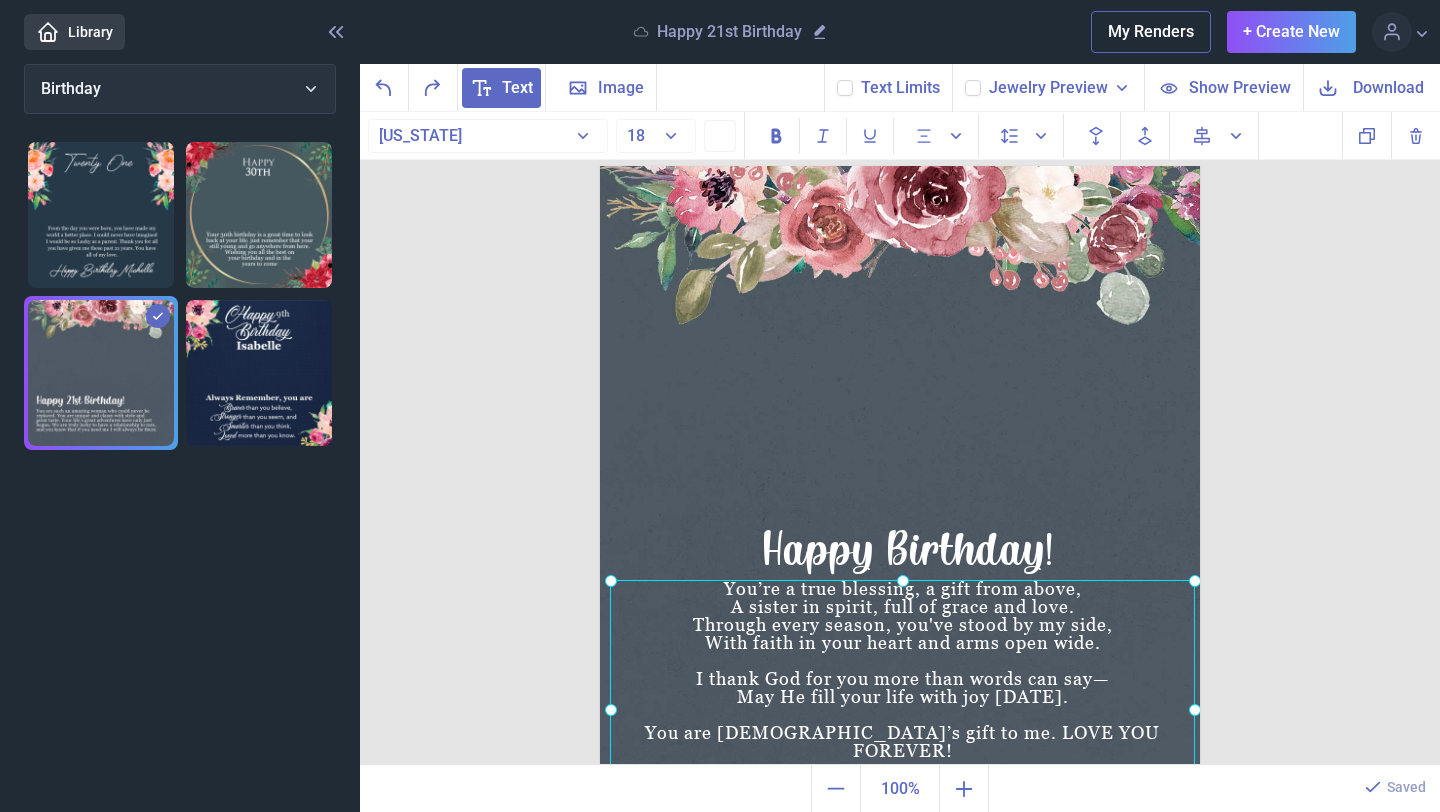 drag, startPoint x: 1043, startPoint y: 599, endPoint x: 1032, endPoint y: 596, distance: 11.401754 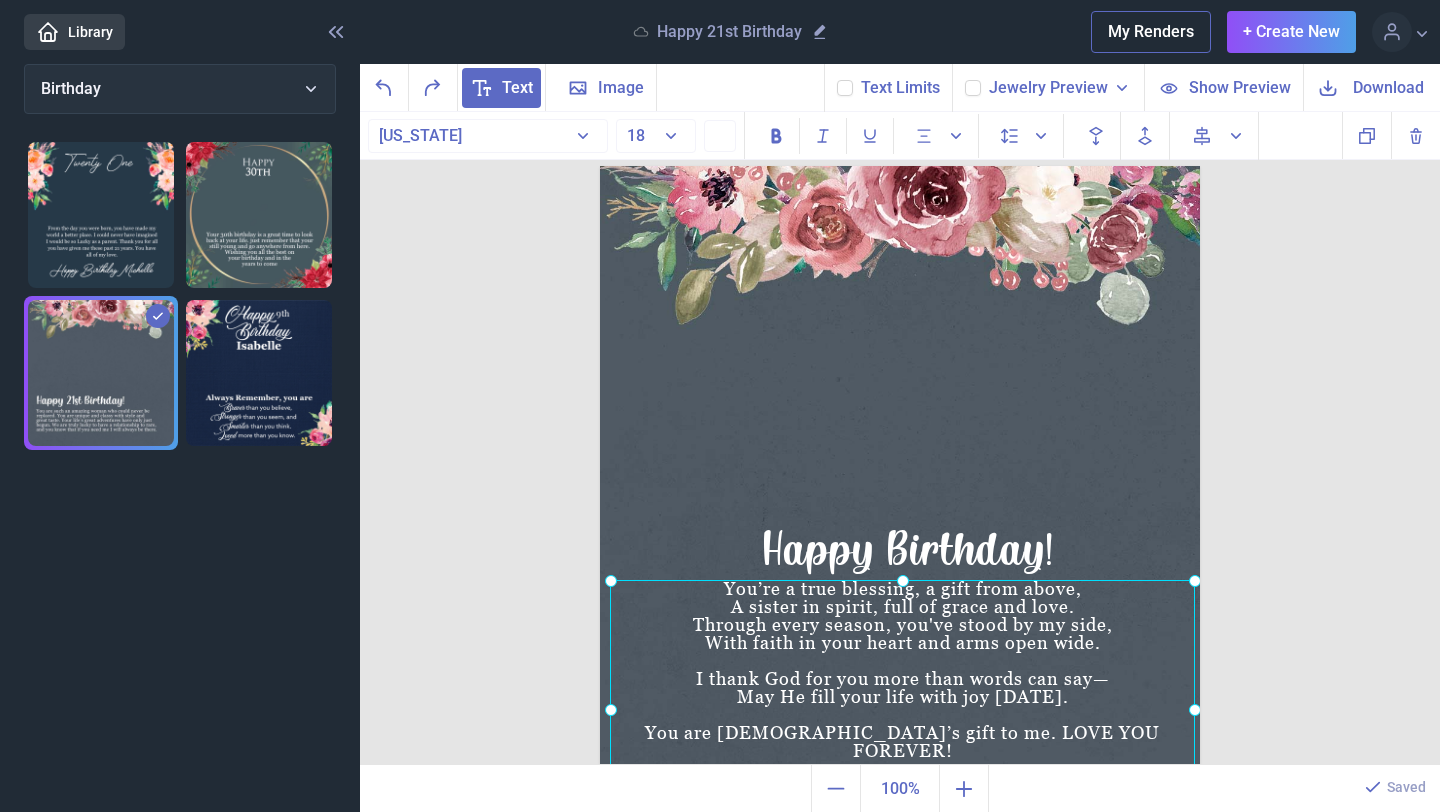 click on "You’re a true blessing, a gift from above, A sister in spirit, full of grace and love. Through every season, you've stood by my side, With faith in your heart and arms open wide. I thank God for you more than words can say— May He fill your life with joy [DATE]. You are [DEMOGRAPHIC_DATA]’s gift to me. LOVE YOU FOREVER!" at bounding box center [600, 166] 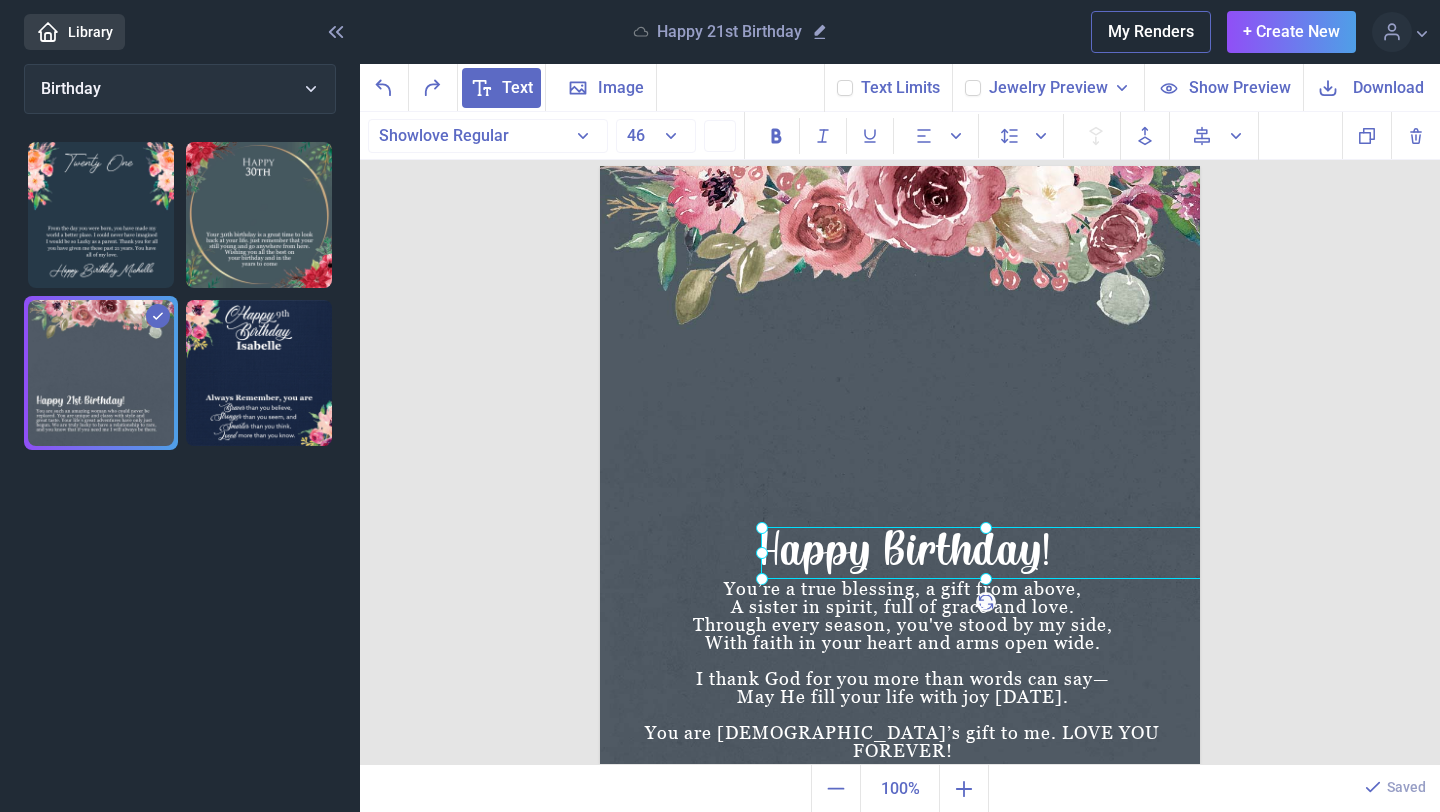 click on "Happy Birthday!" at bounding box center (600, 166) 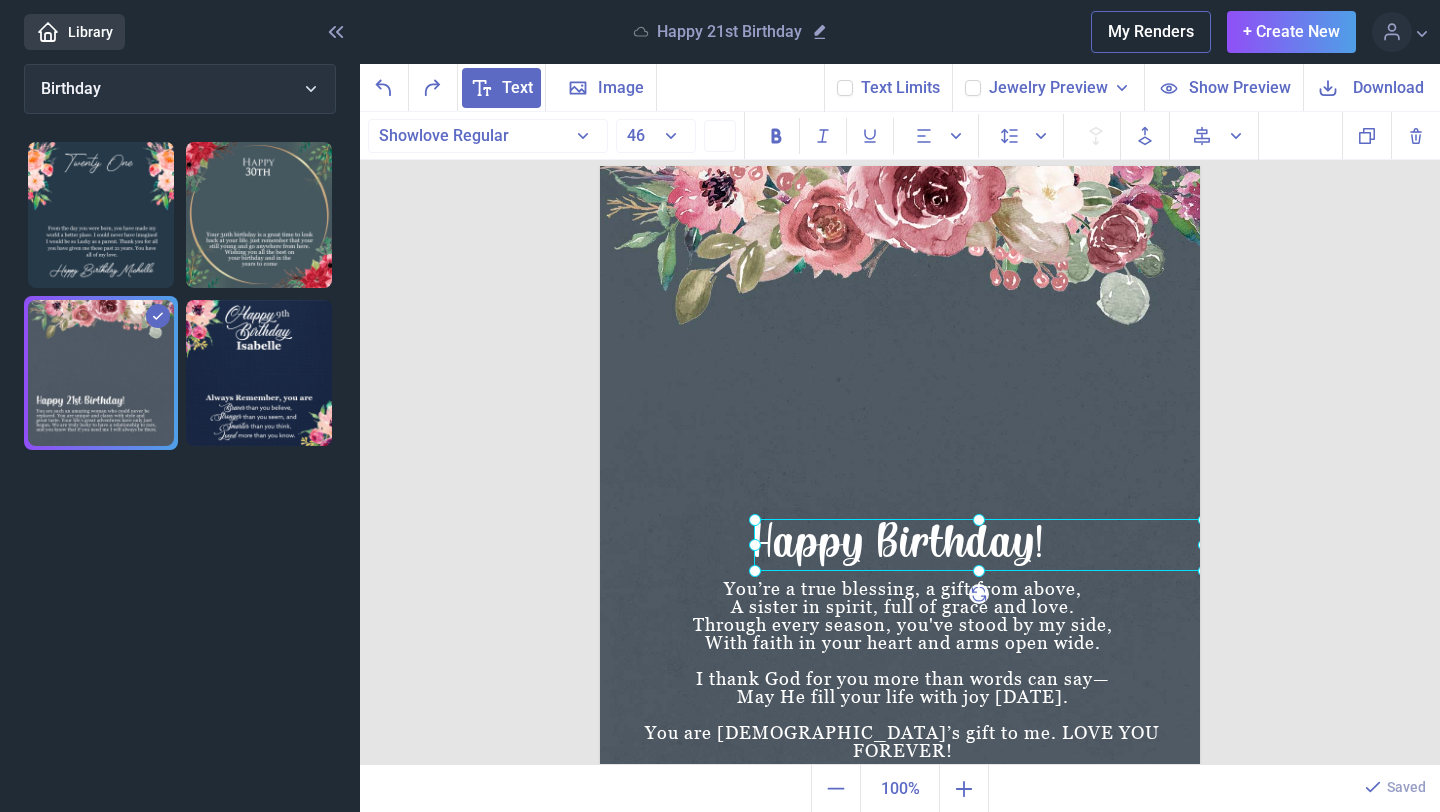 drag, startPoint x: 1033, startPoint y: 568, endPoint x: 1026, endPoint y: 560, distance: 10.630146 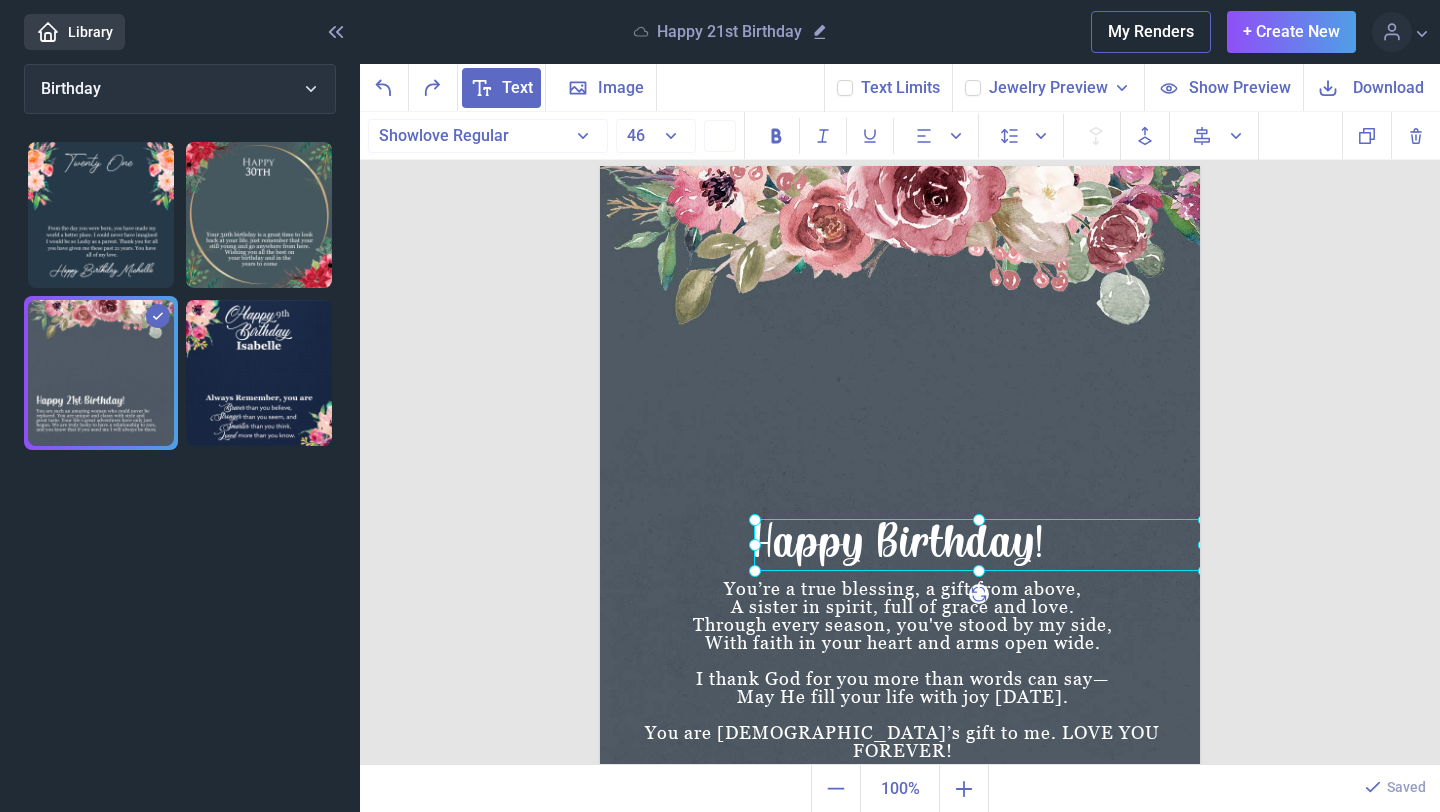 click on "Happy Birthday!" at bounding box center (600, 166) 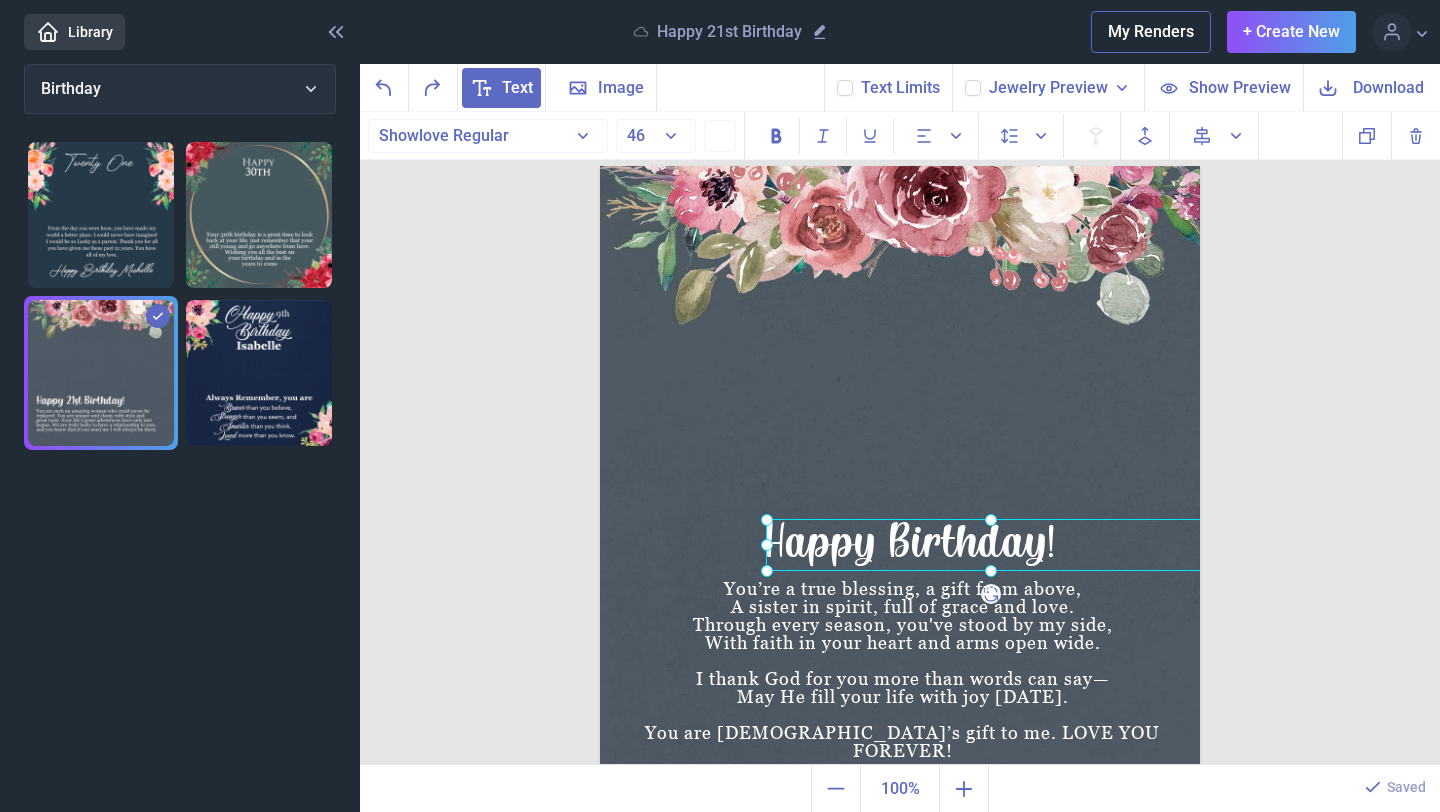 drag, startPoint x: 966, startPoint y: 565, endPoint x: 978, endPoint y: 565, distance: 12 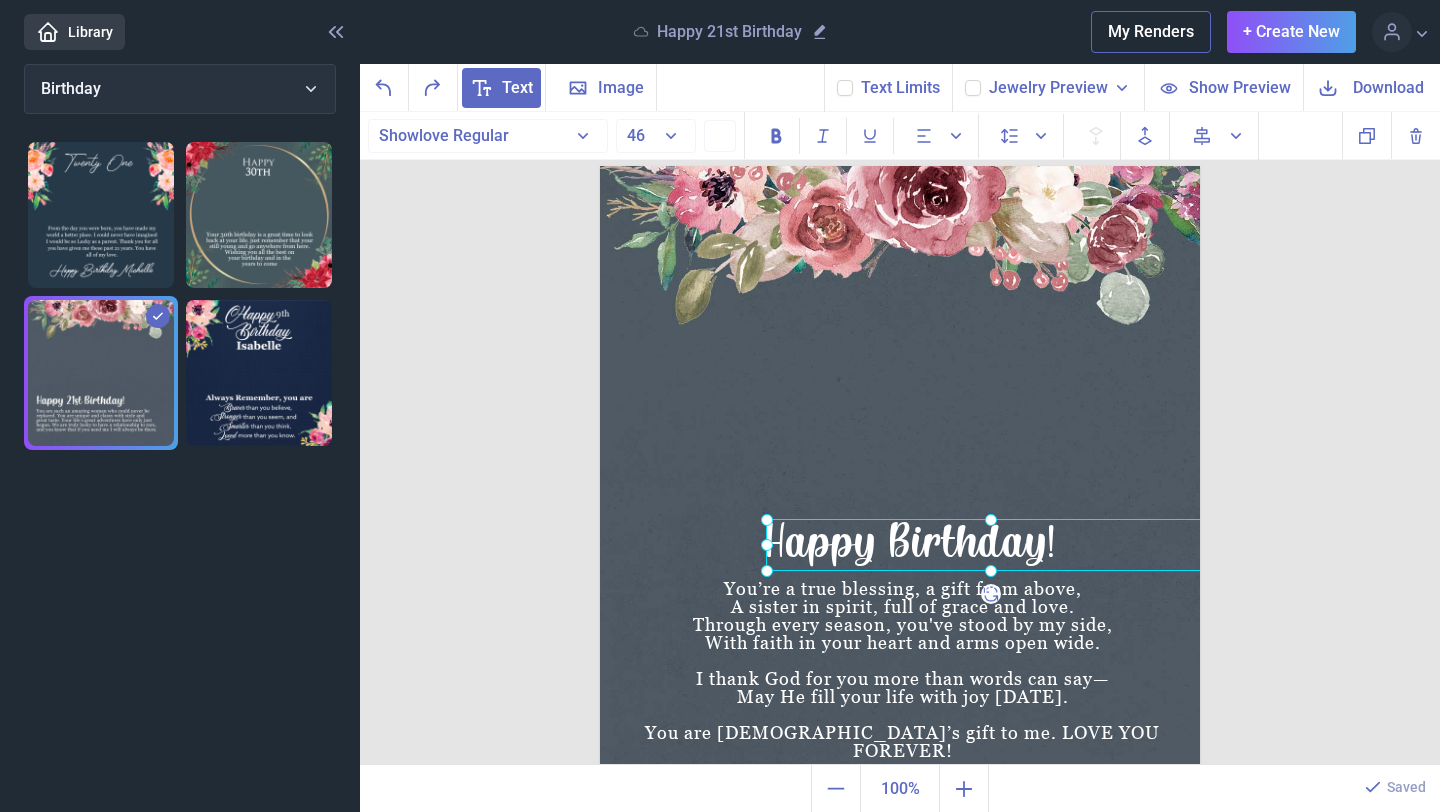 click on "Happy Birthday!" at bounding box center [600, 166] 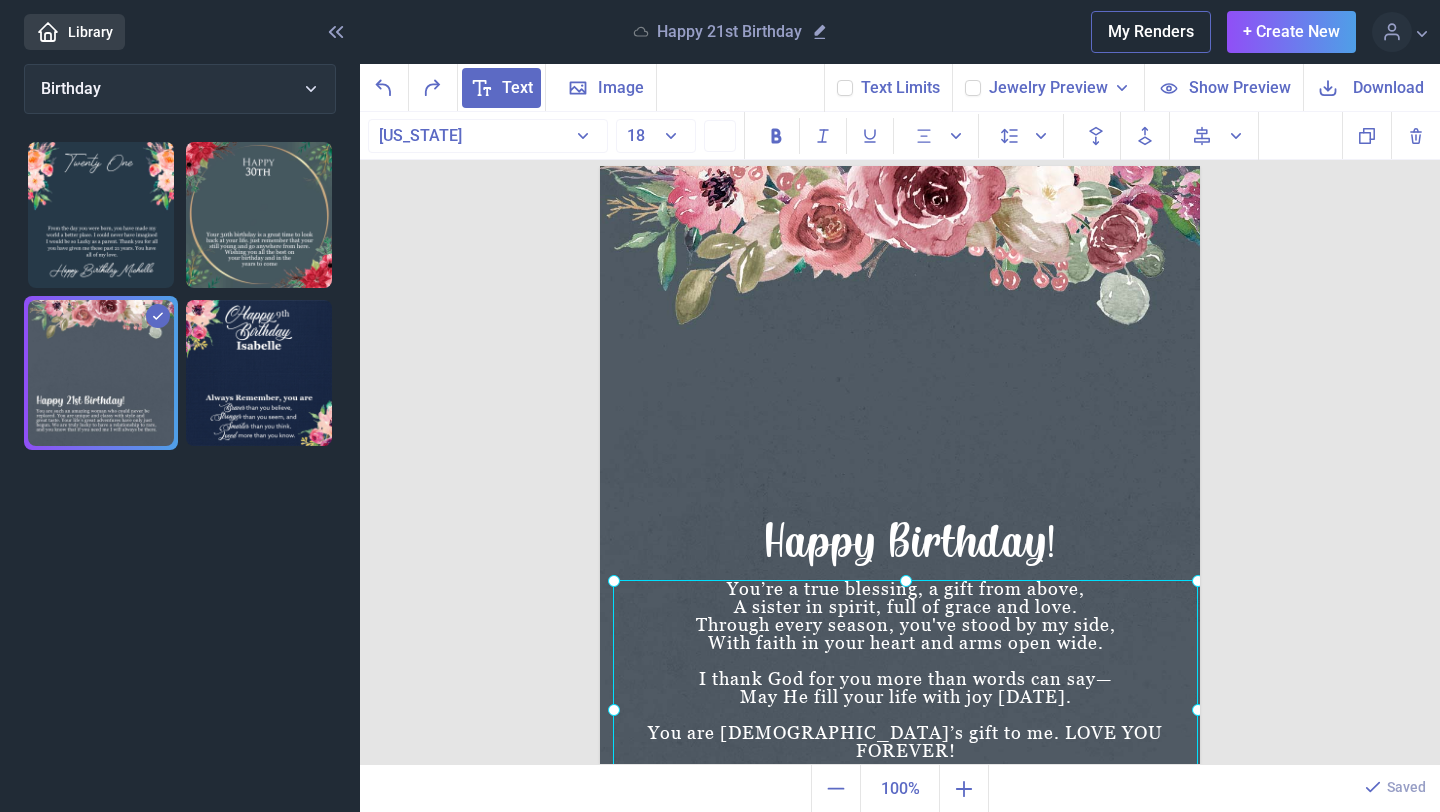 click on "You’re a true blessing, a gift from above, A sister in spirit, full of grace and love. Through every season, you've stood by my side, With faith in your heart and arms open wide. I thank God for you more than words can say— May He fill your life with joy [DATE]. You are [DEMOGRAPHIC_DATA]’s gift to me. LOVE YOU FOREVER!" at bounding box center [600, 166] 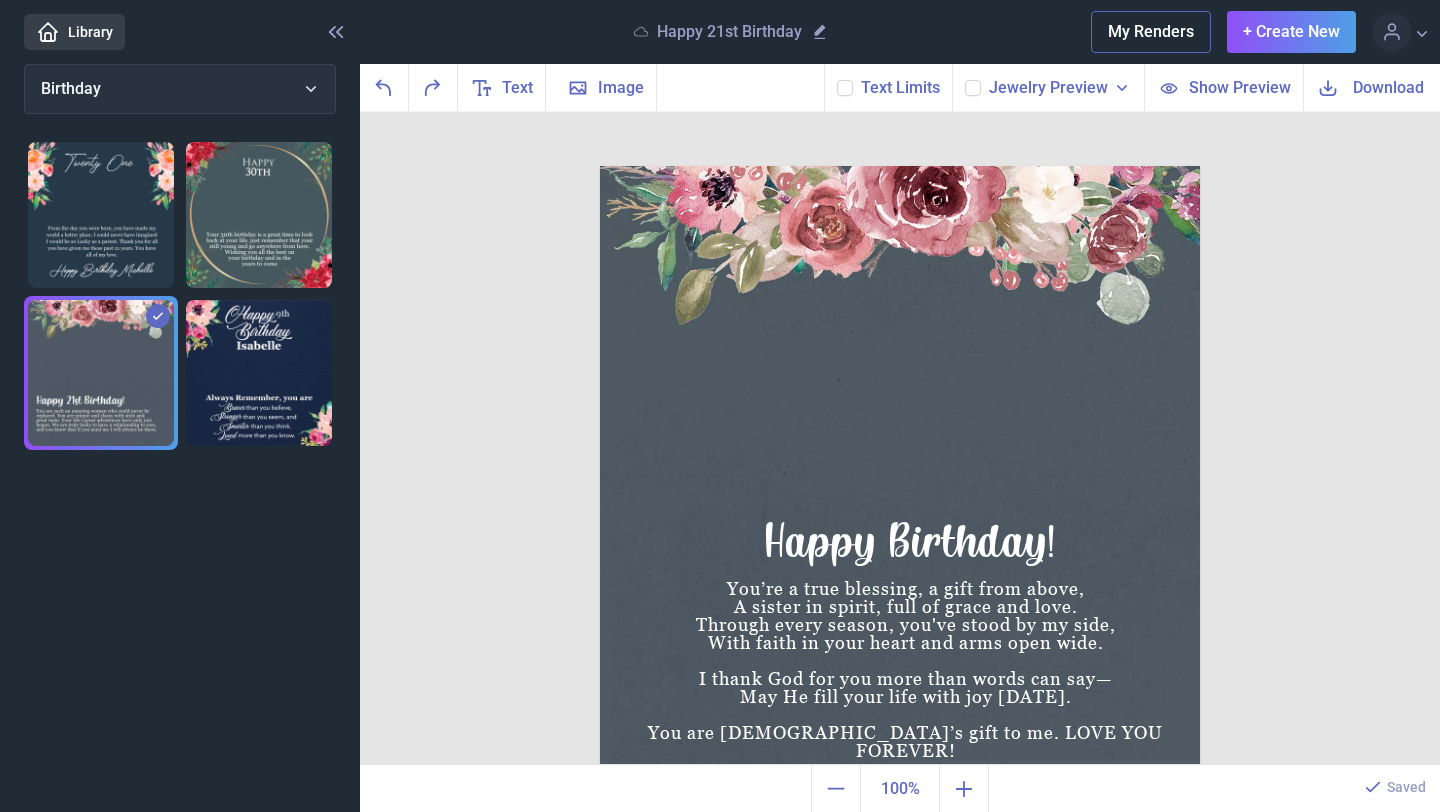 click on "Download" at bounding box center (1388, 87) 